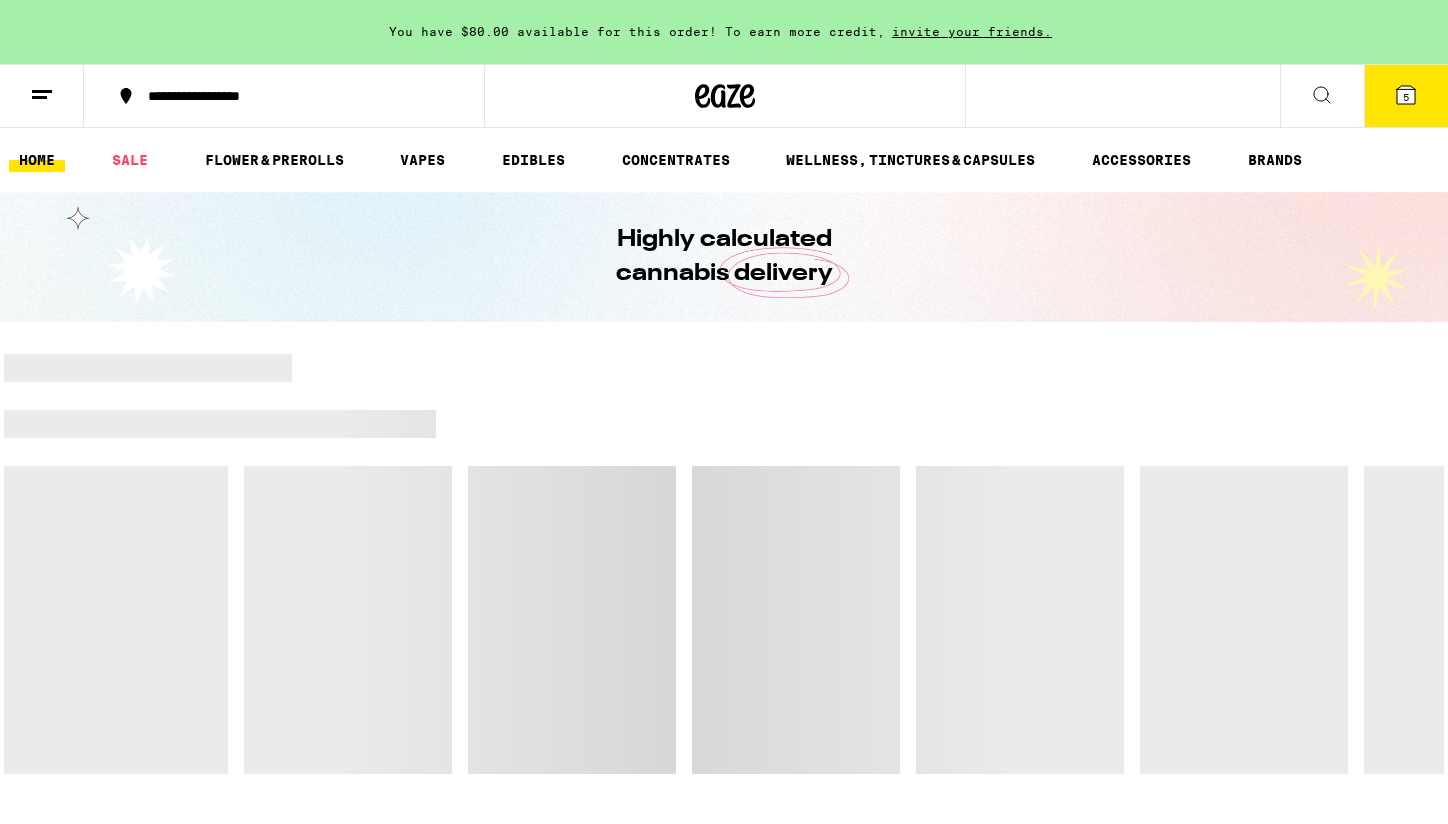 scroll, scrollTop: 0, scrollLeft: 0, axis: both 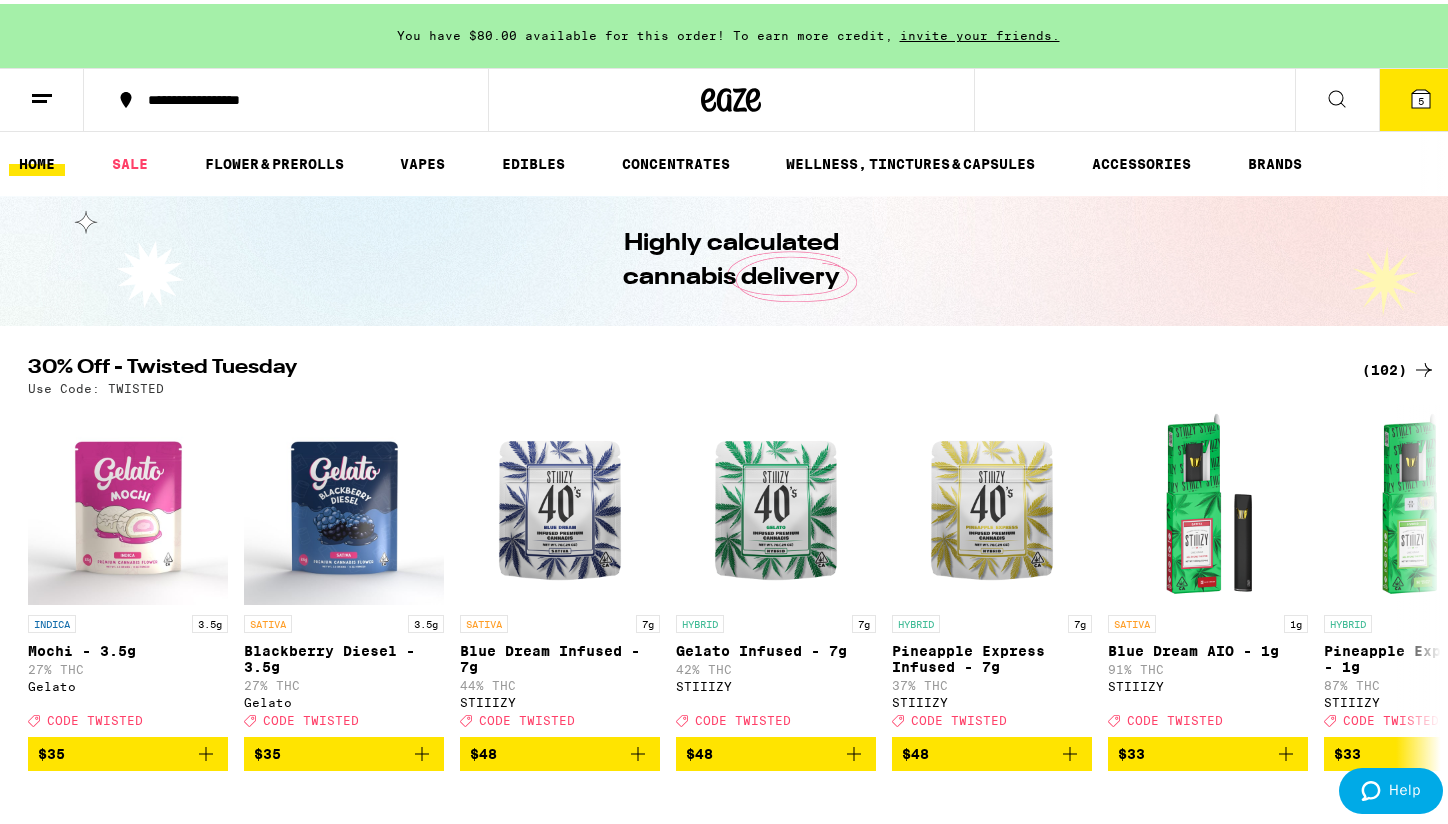 click on "5" at bounding box center (1421, 96) 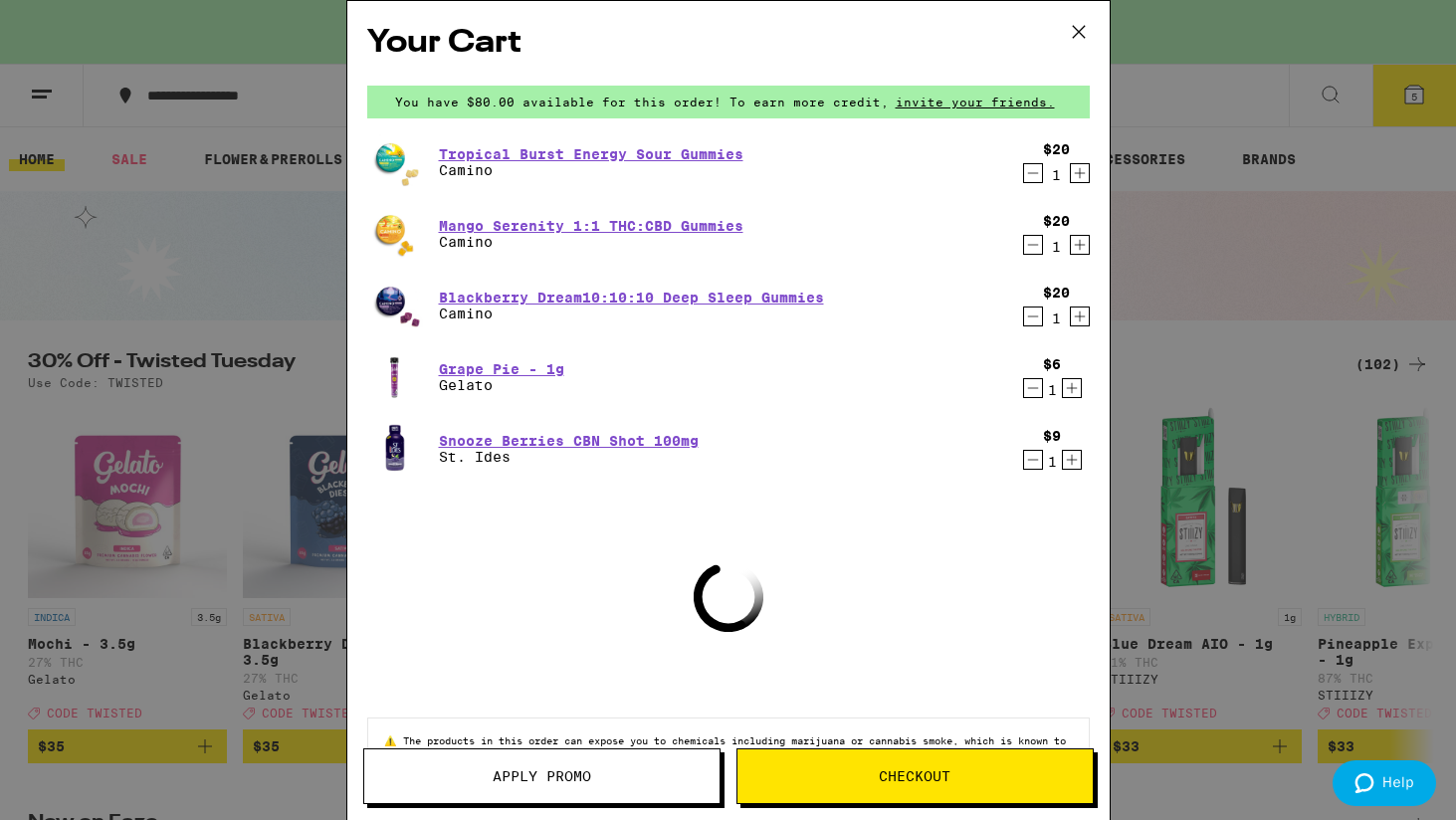 click 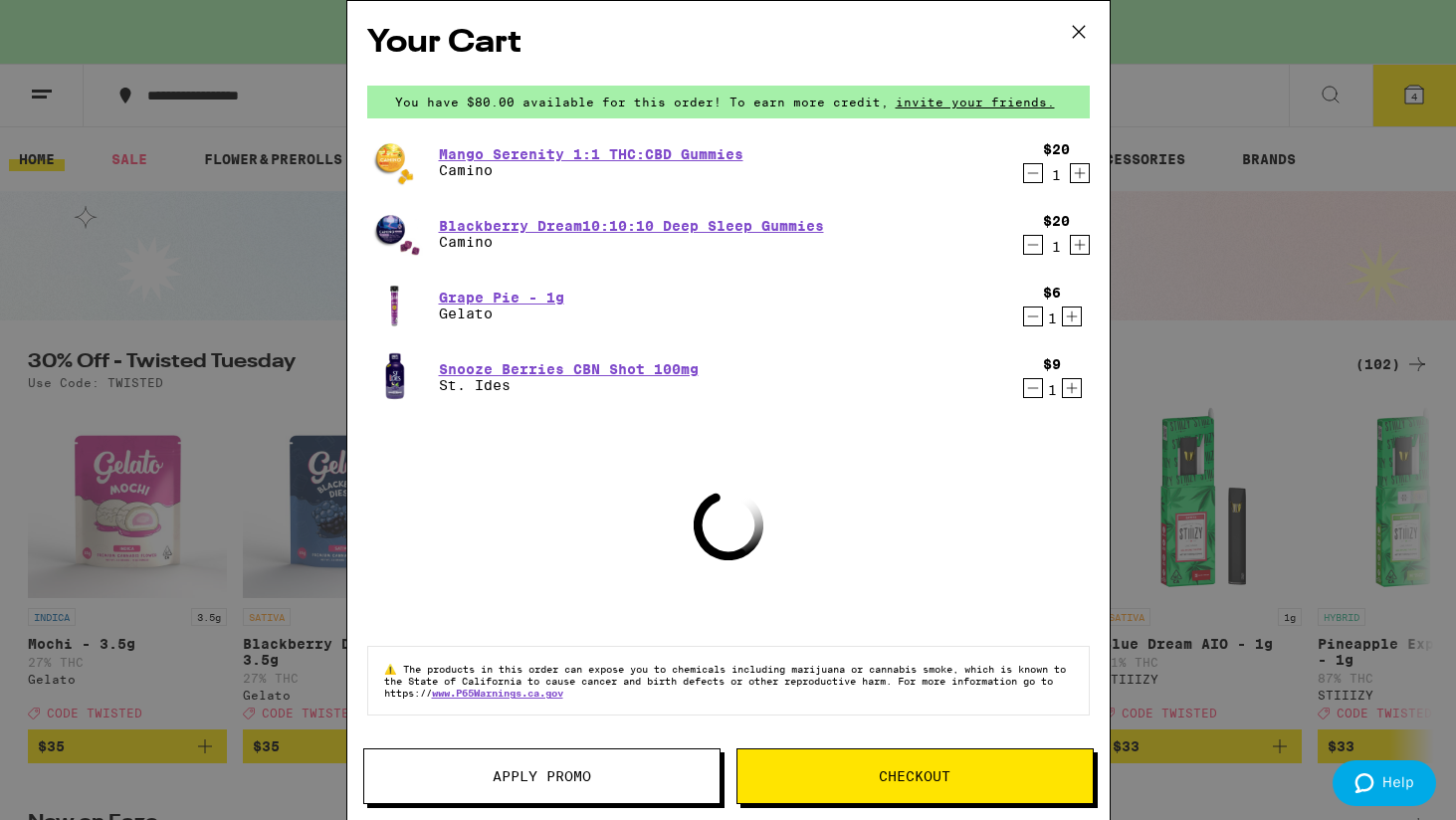 click 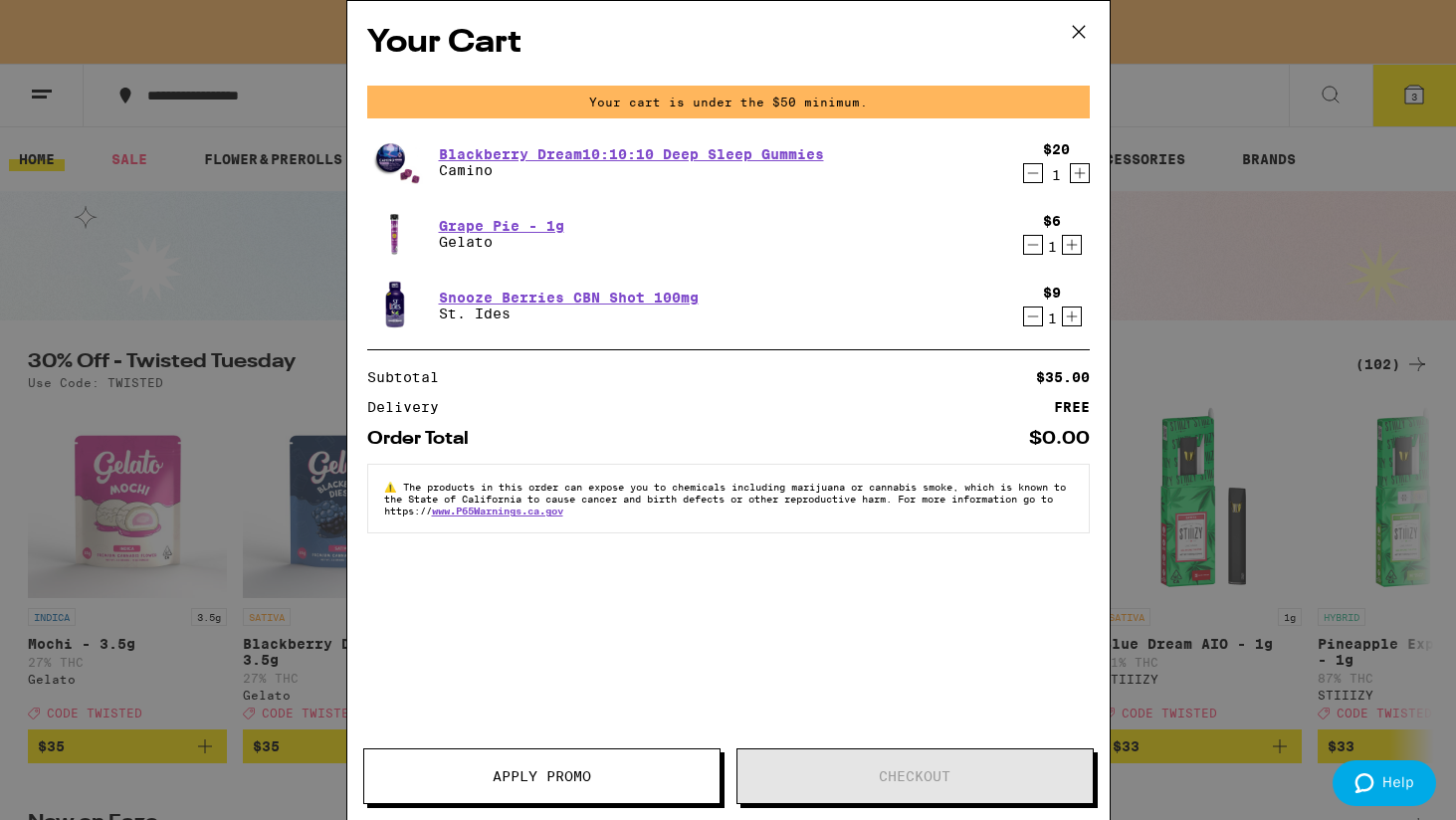 click on "1" at bounding box center [1056, 175] 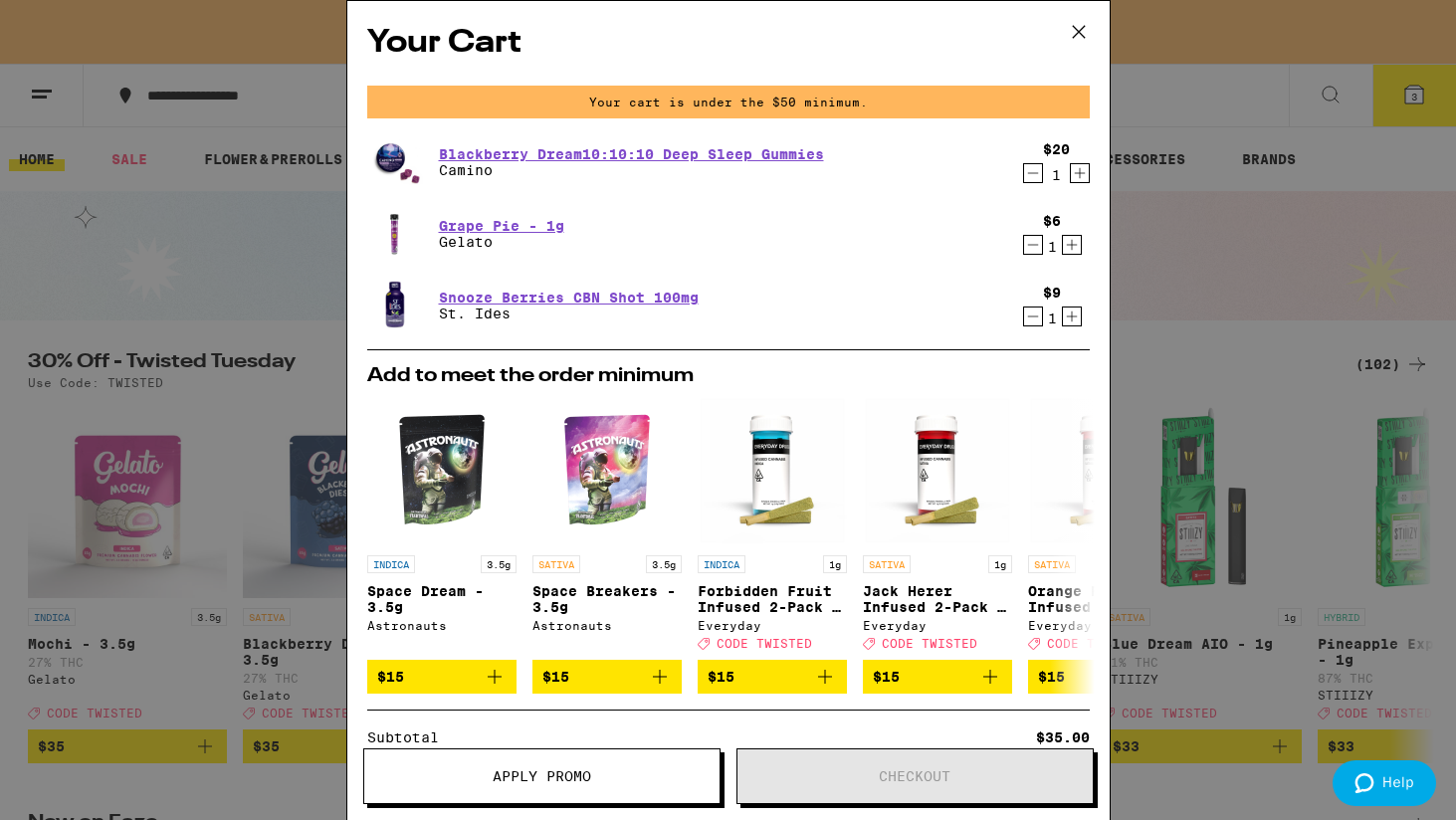 click 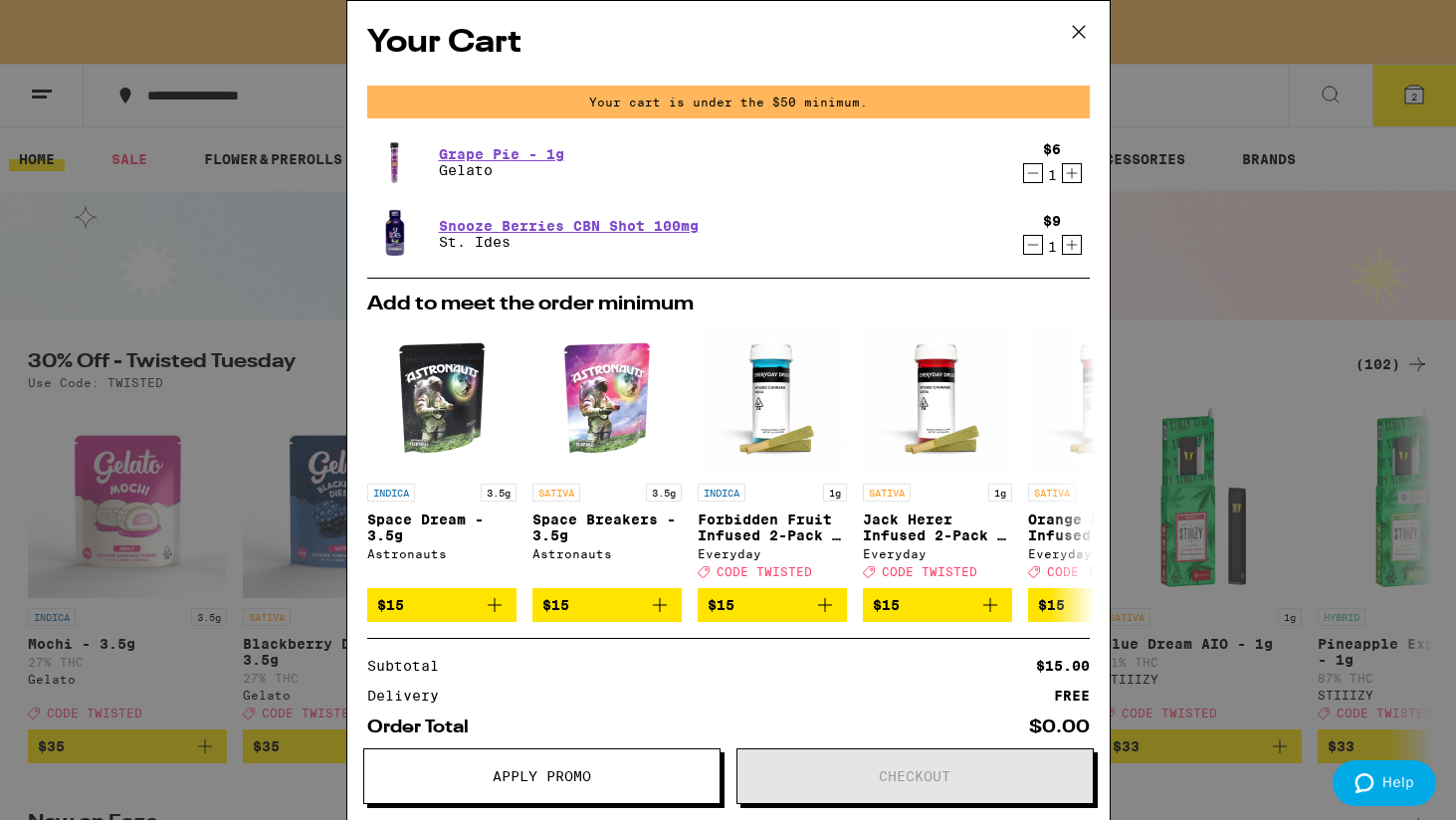 click 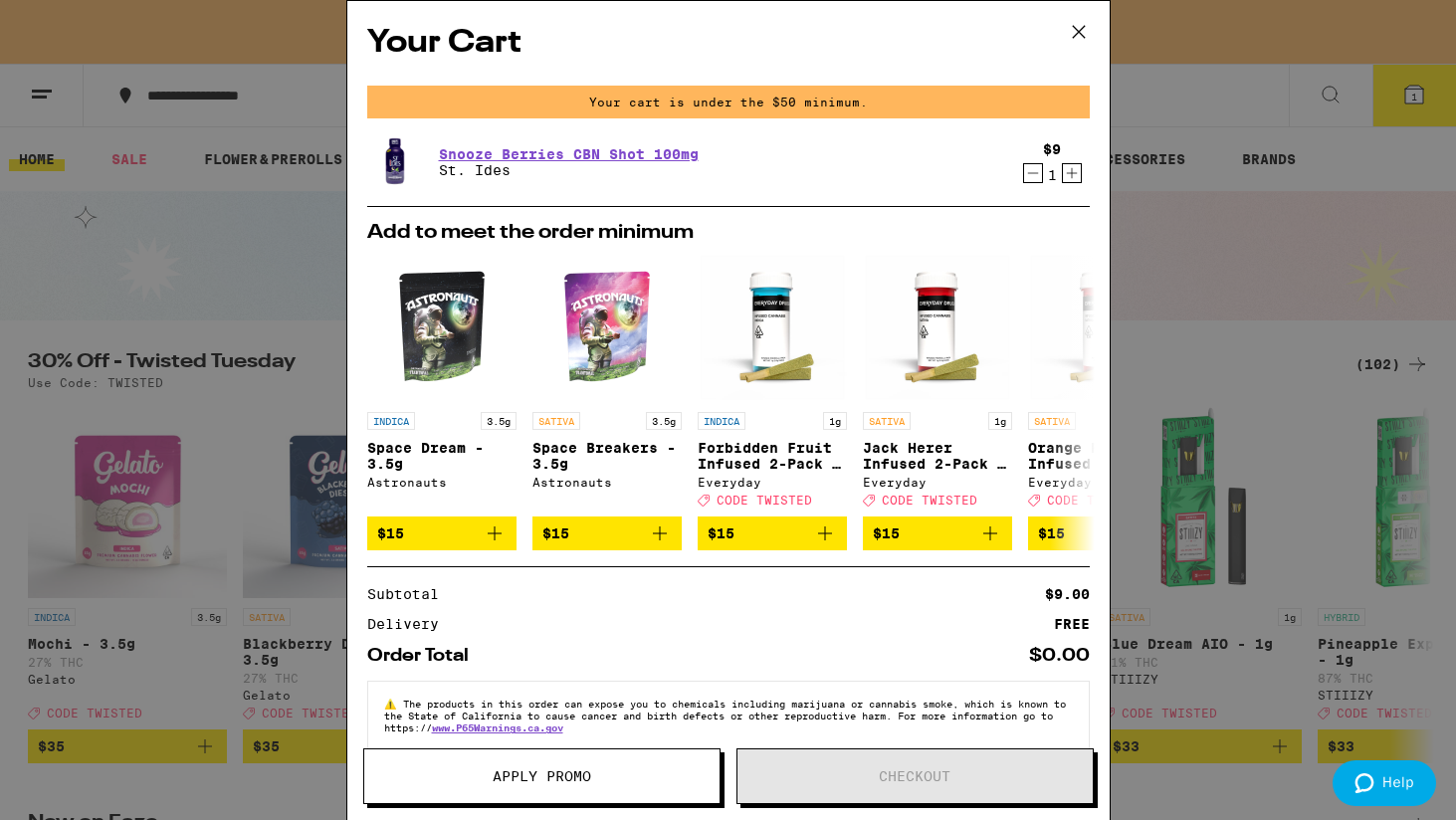 click 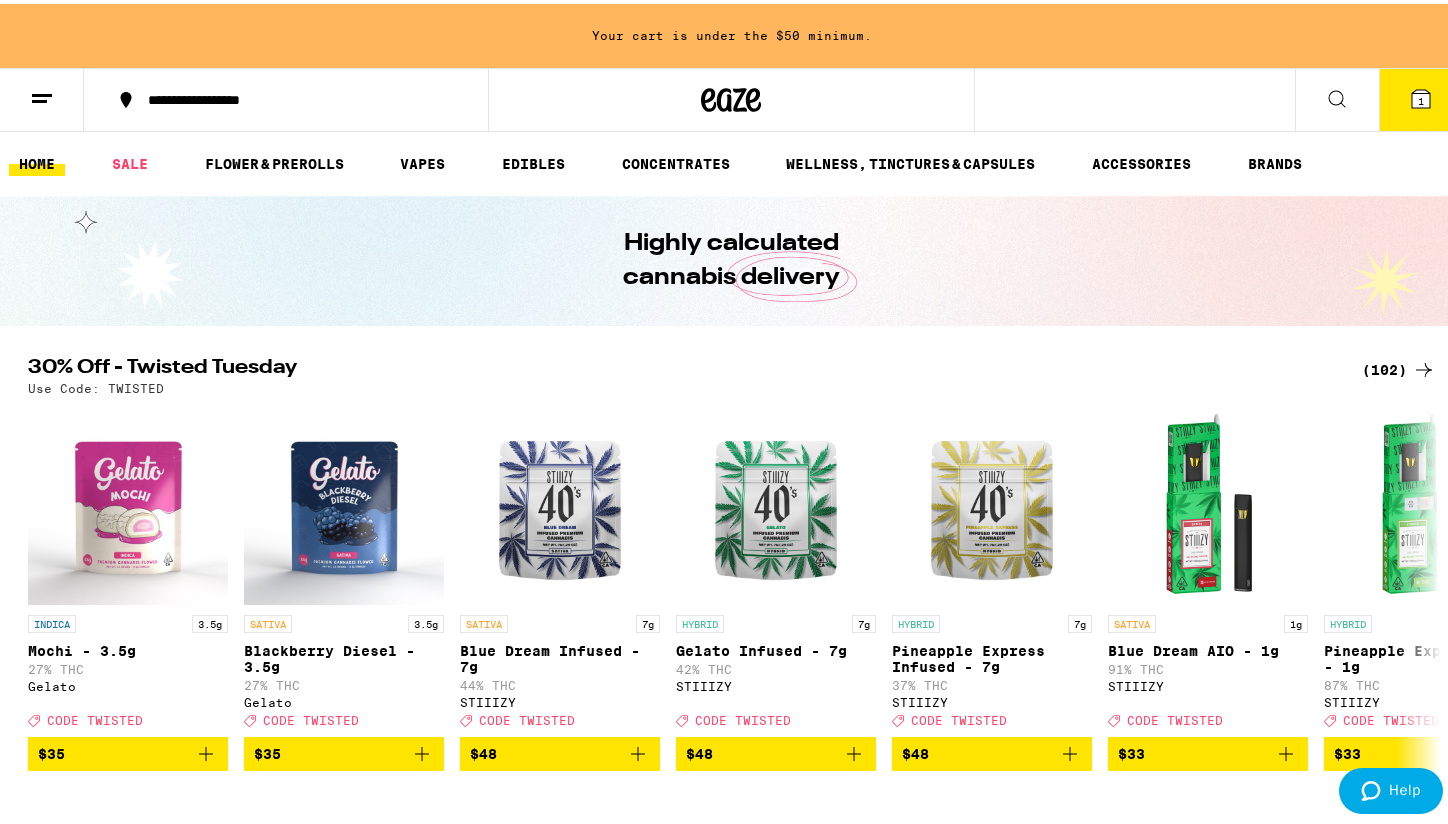 scroll, scrollTop: 0, scrollLeft: 0, axis: both 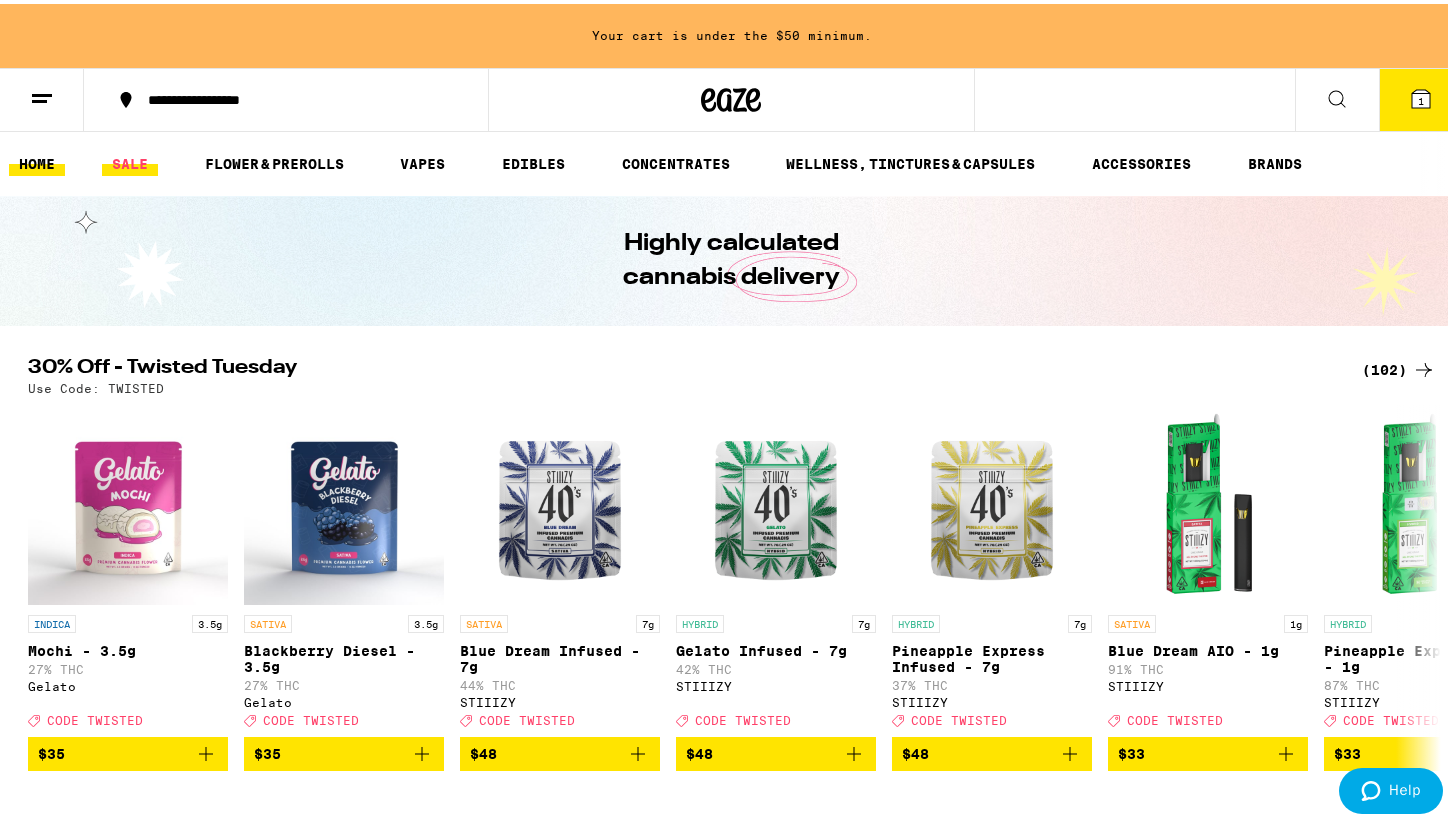 click on "SALE" at bounding box center (130, 160) 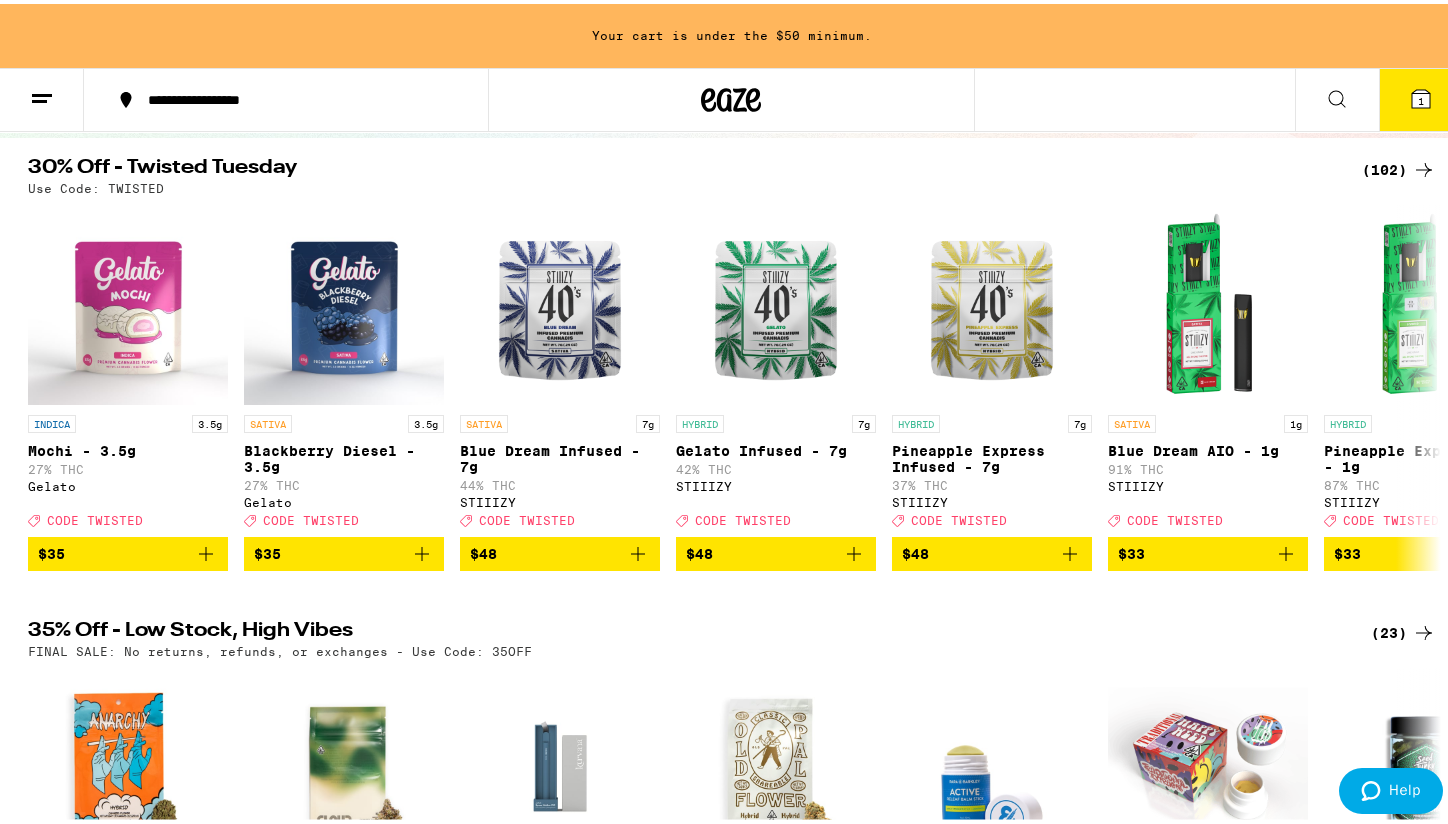 scroll, scrollTop: 190, scrollLeft: 0, axis: vertical 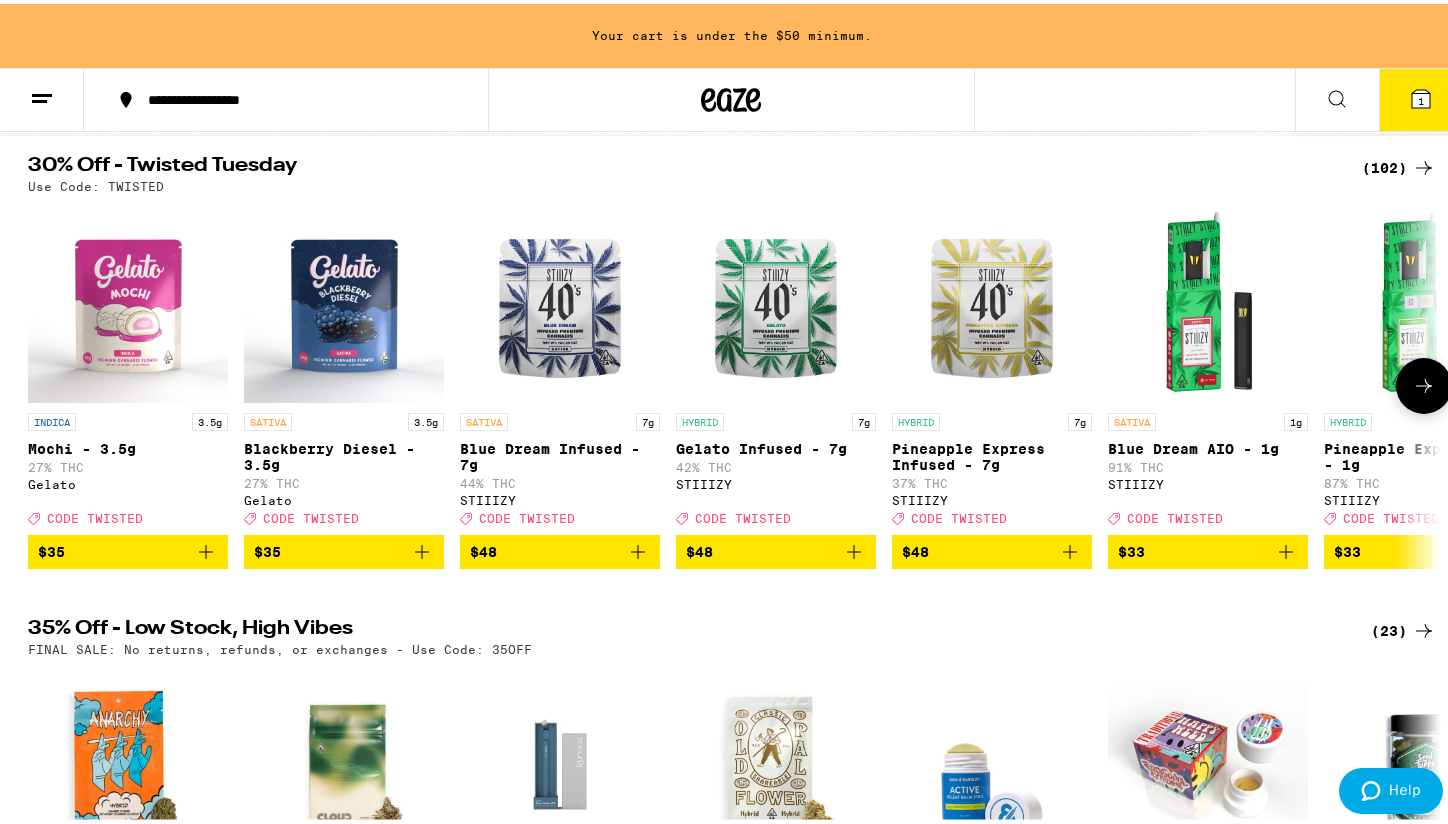 click at bounding box center [1424, 382] 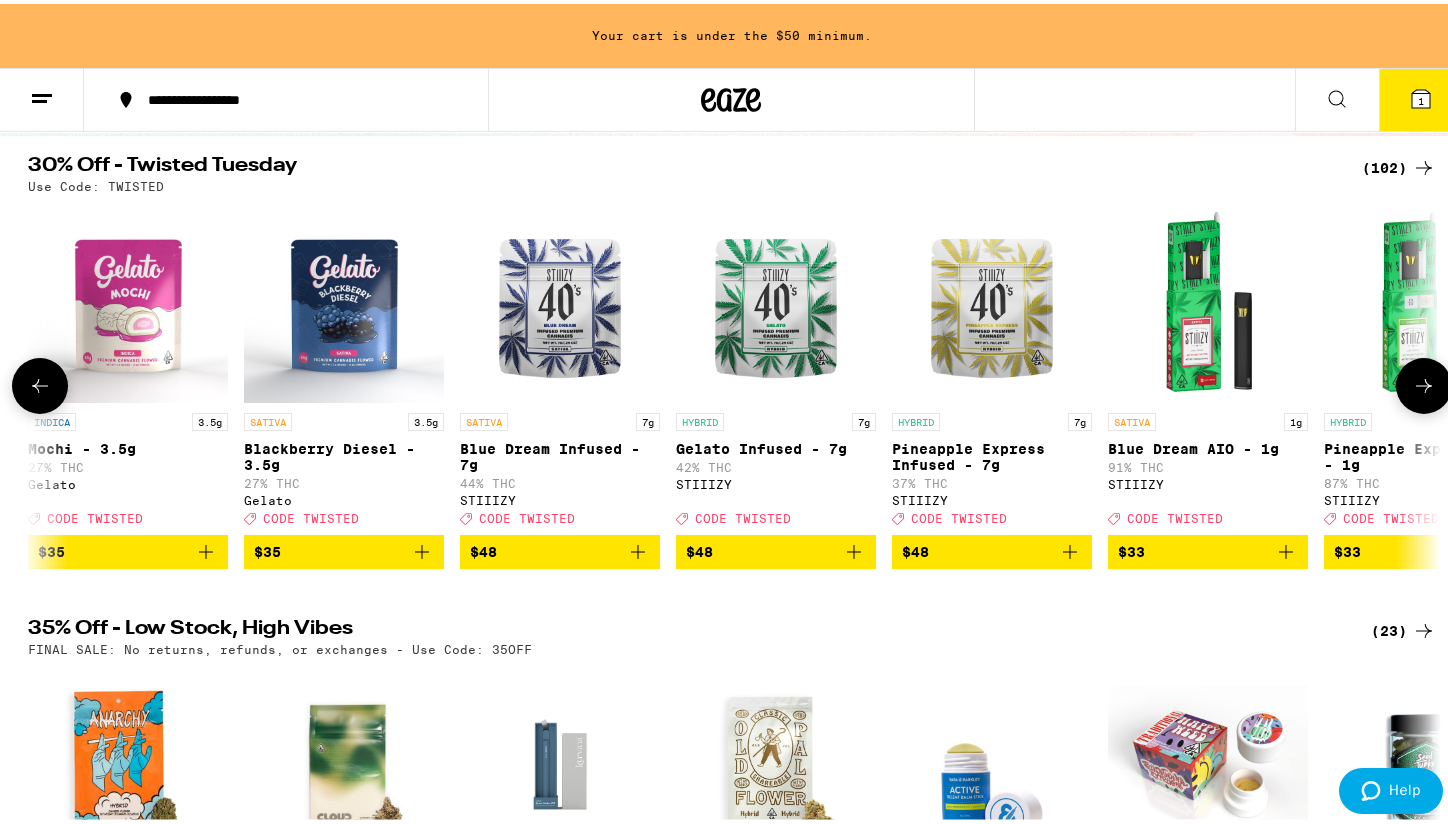 scroll, scrollTop: 0, scrollLeft: 1190, axis: horizontal 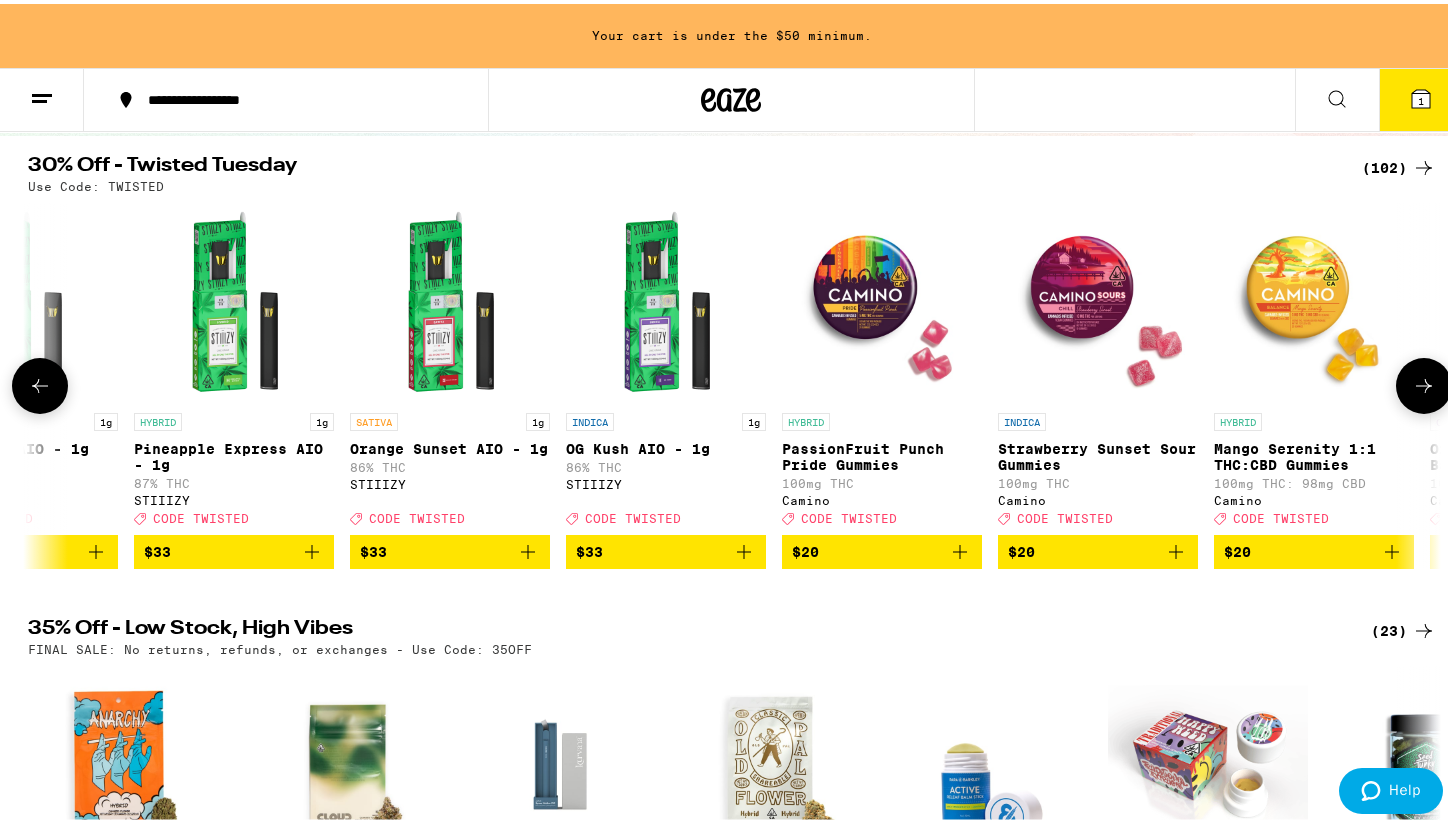 click 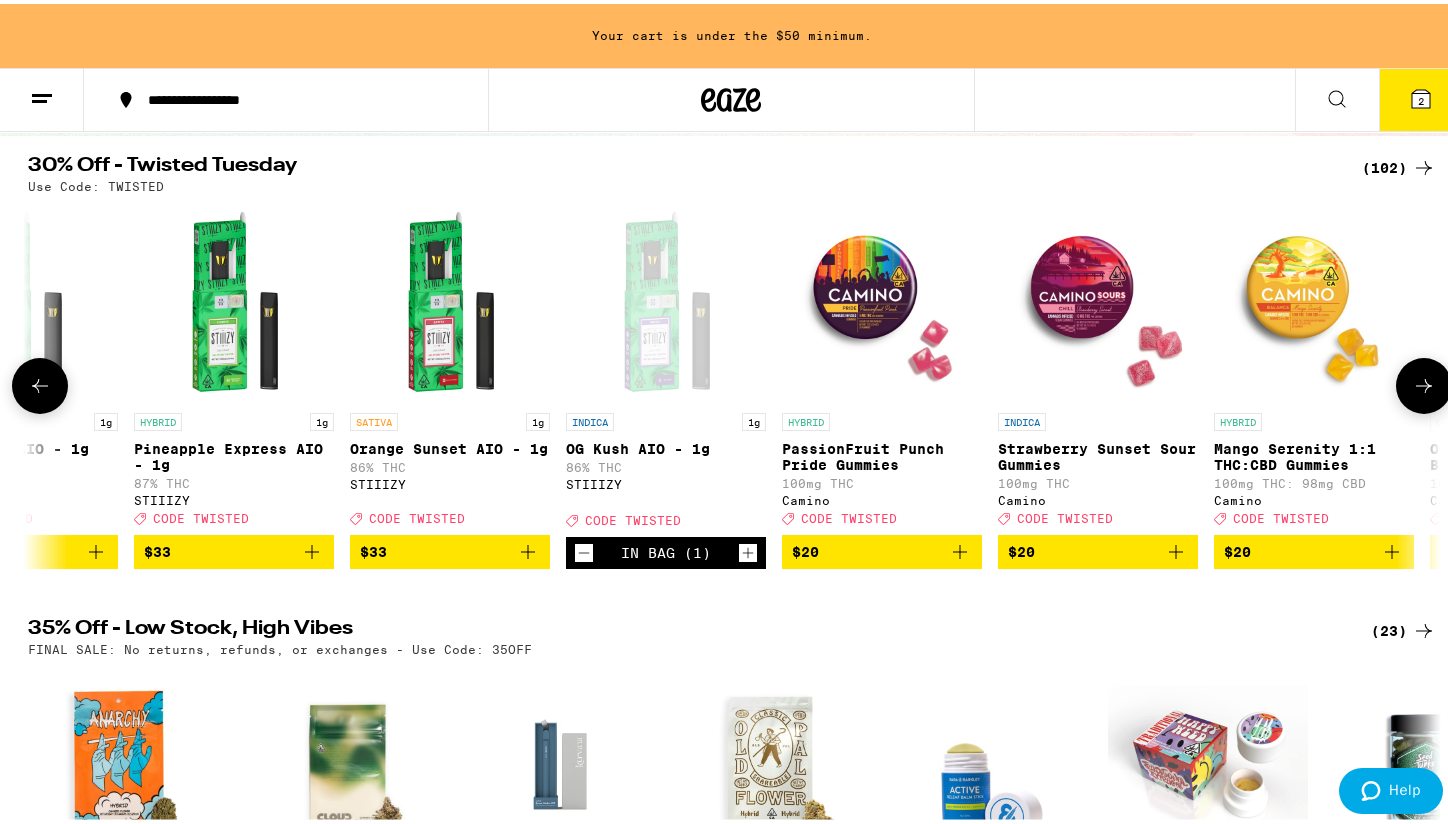 click 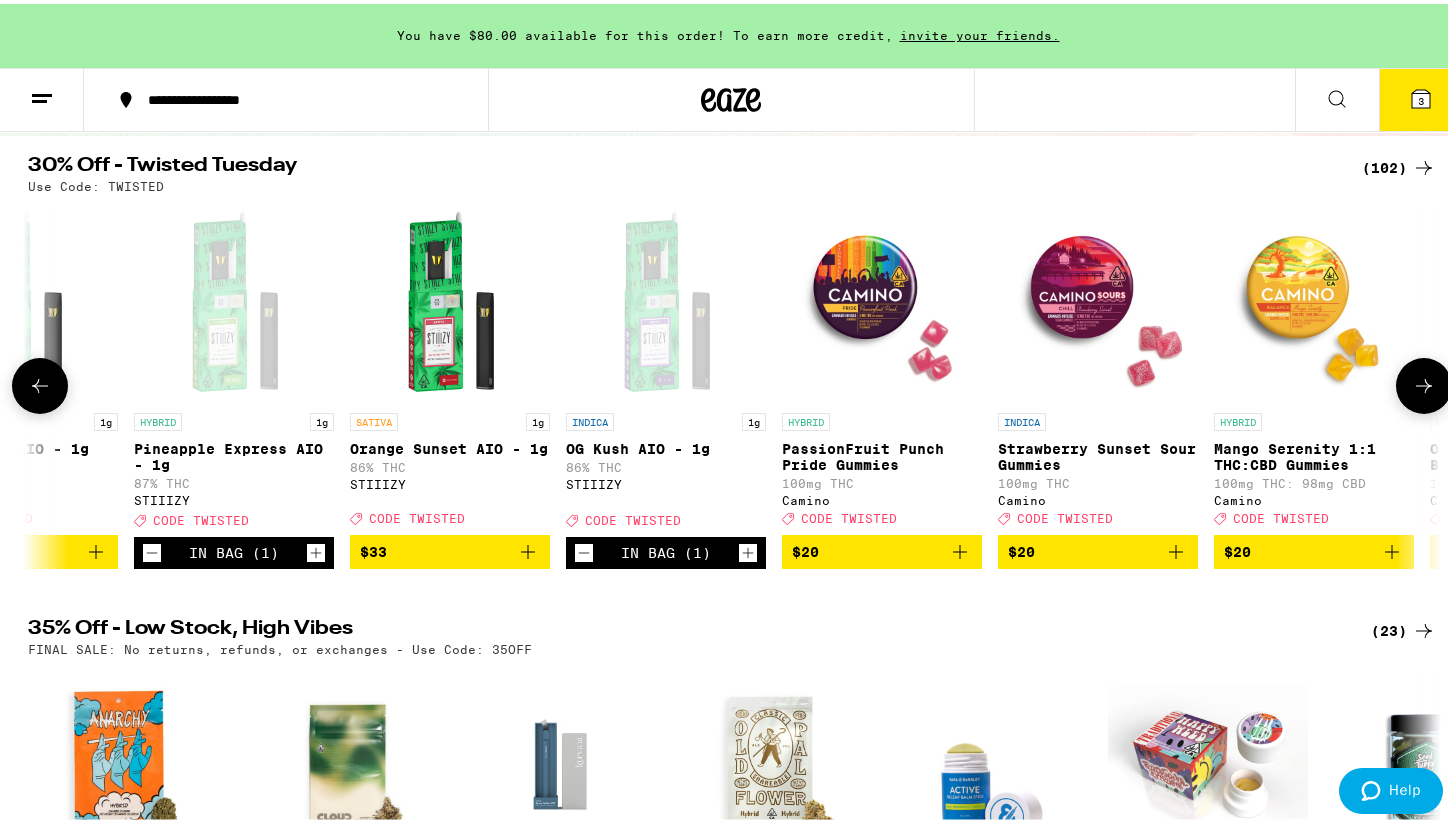 click 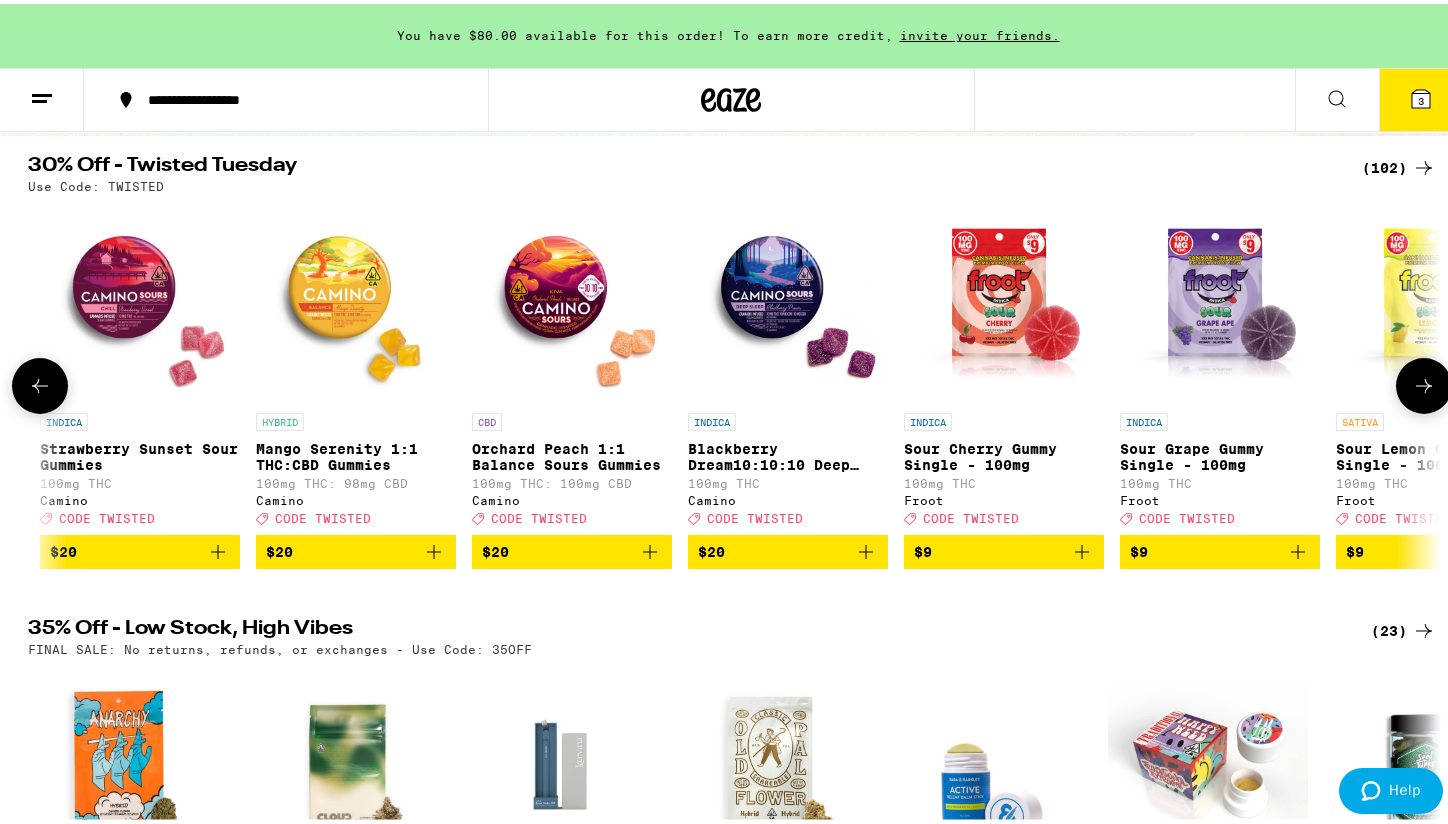 scroll, scrollTop: 0, scrollLeft: 2380, axis: horizontal 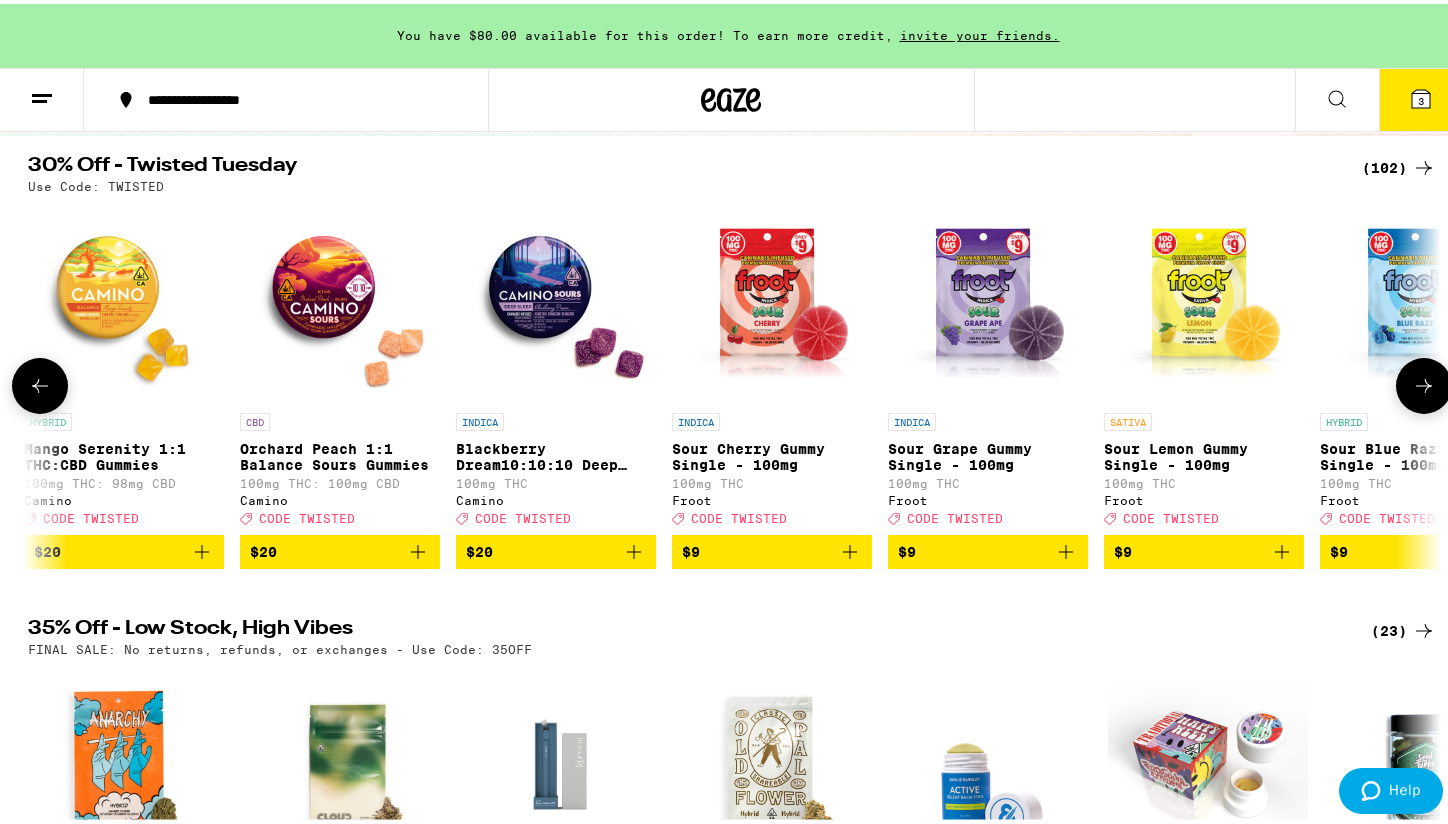 click 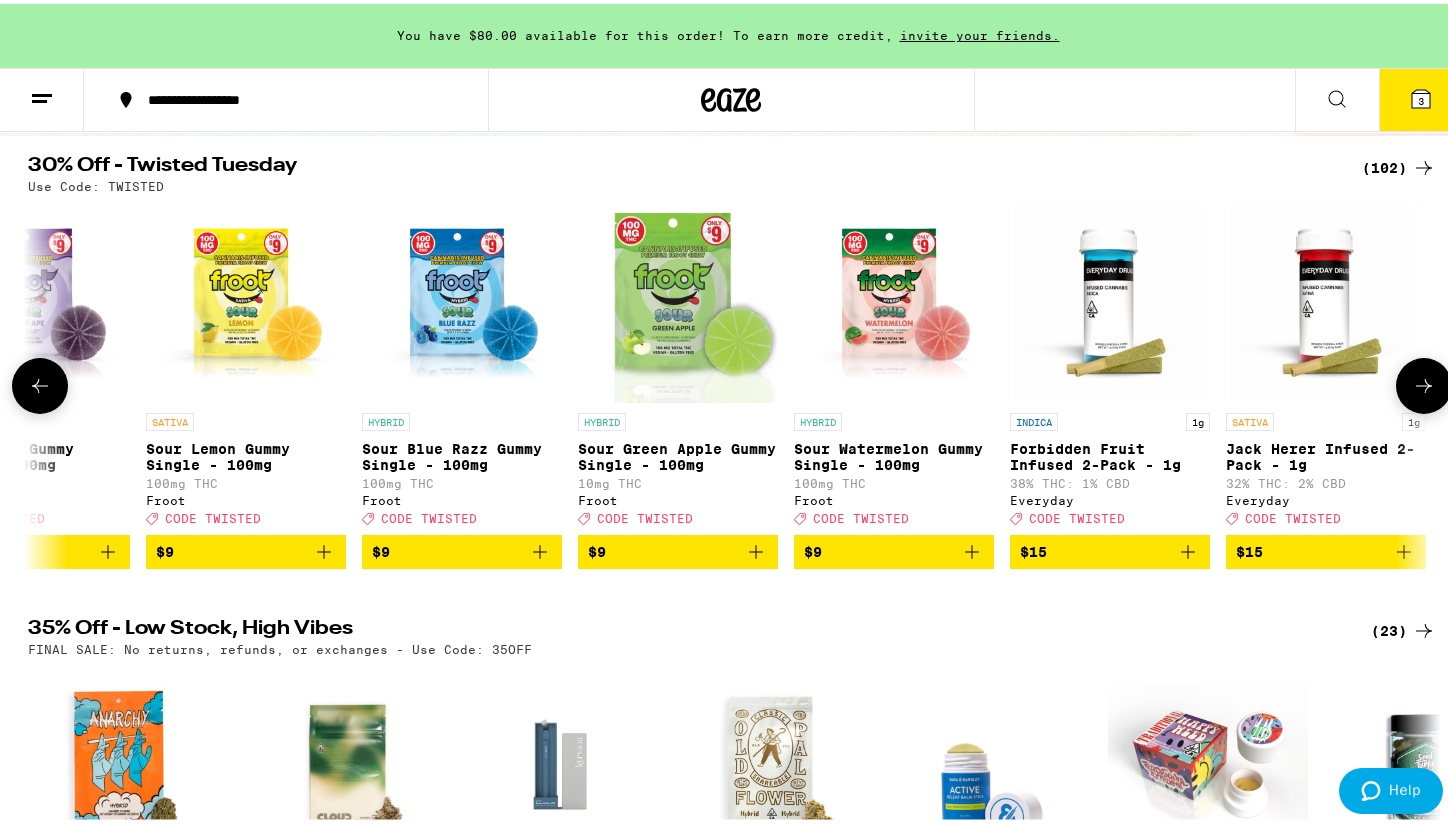 scroll, scrollTop: 0, scrollLeft: 3570, axis: horizontal 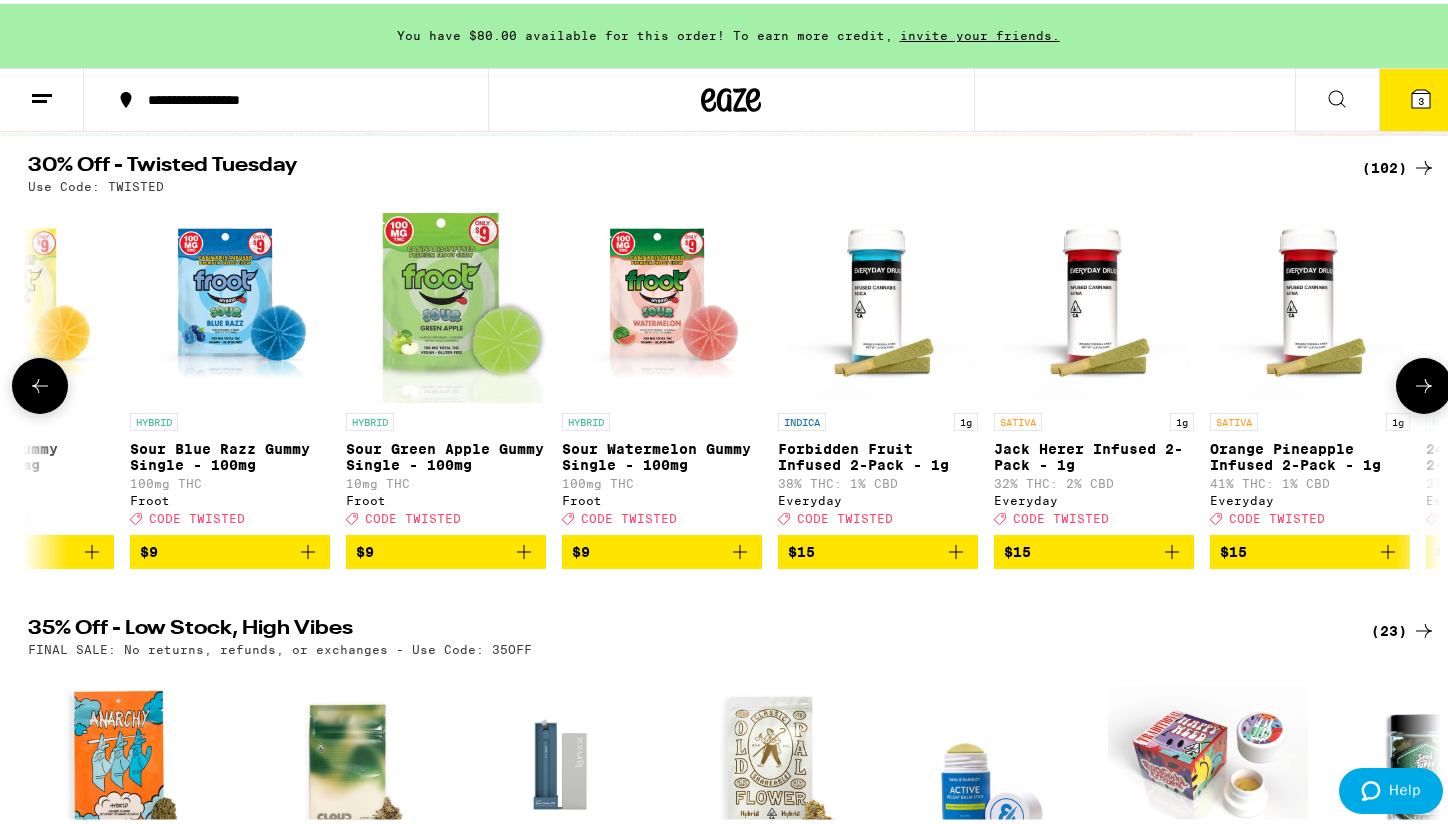 click 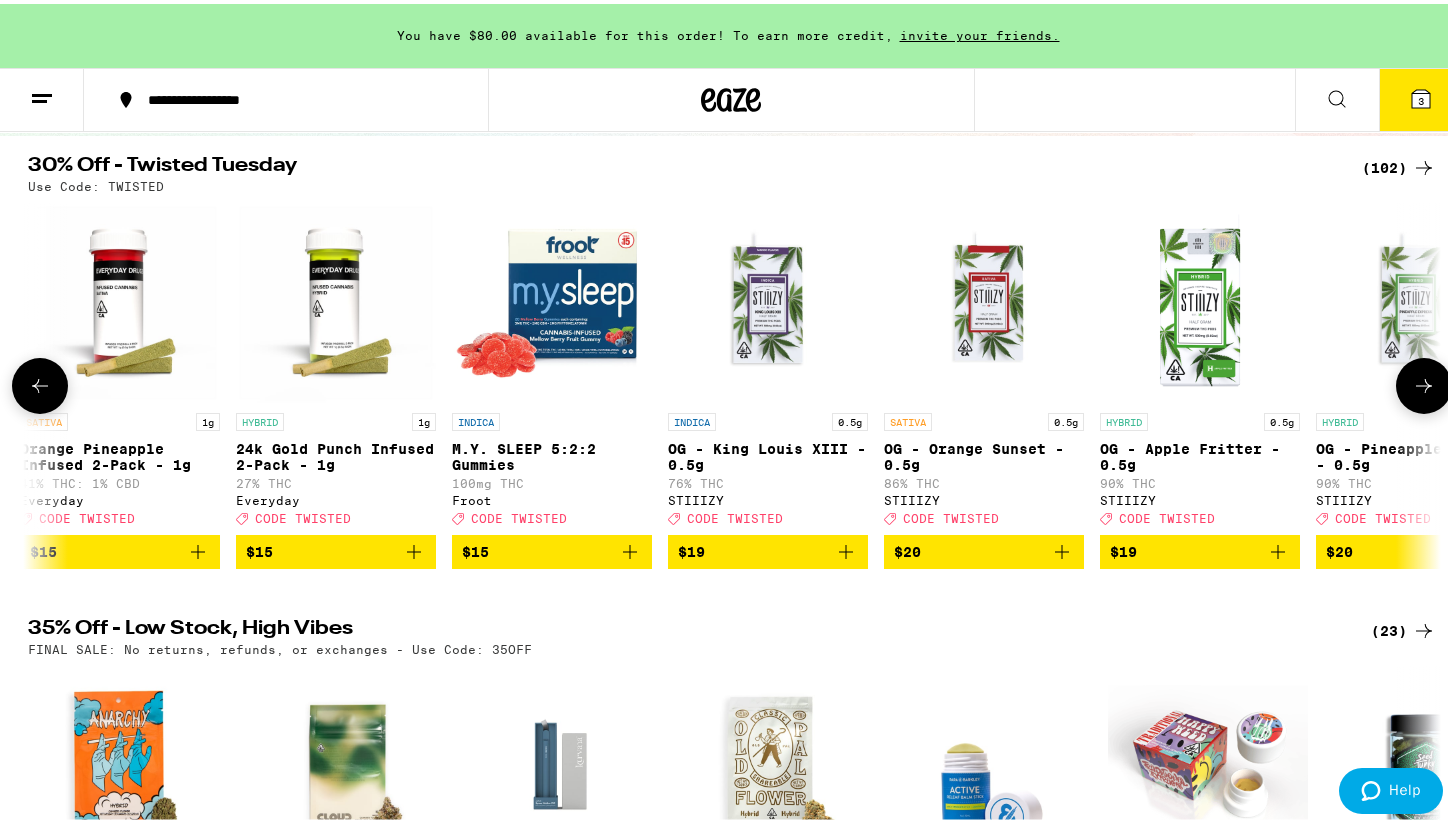 click 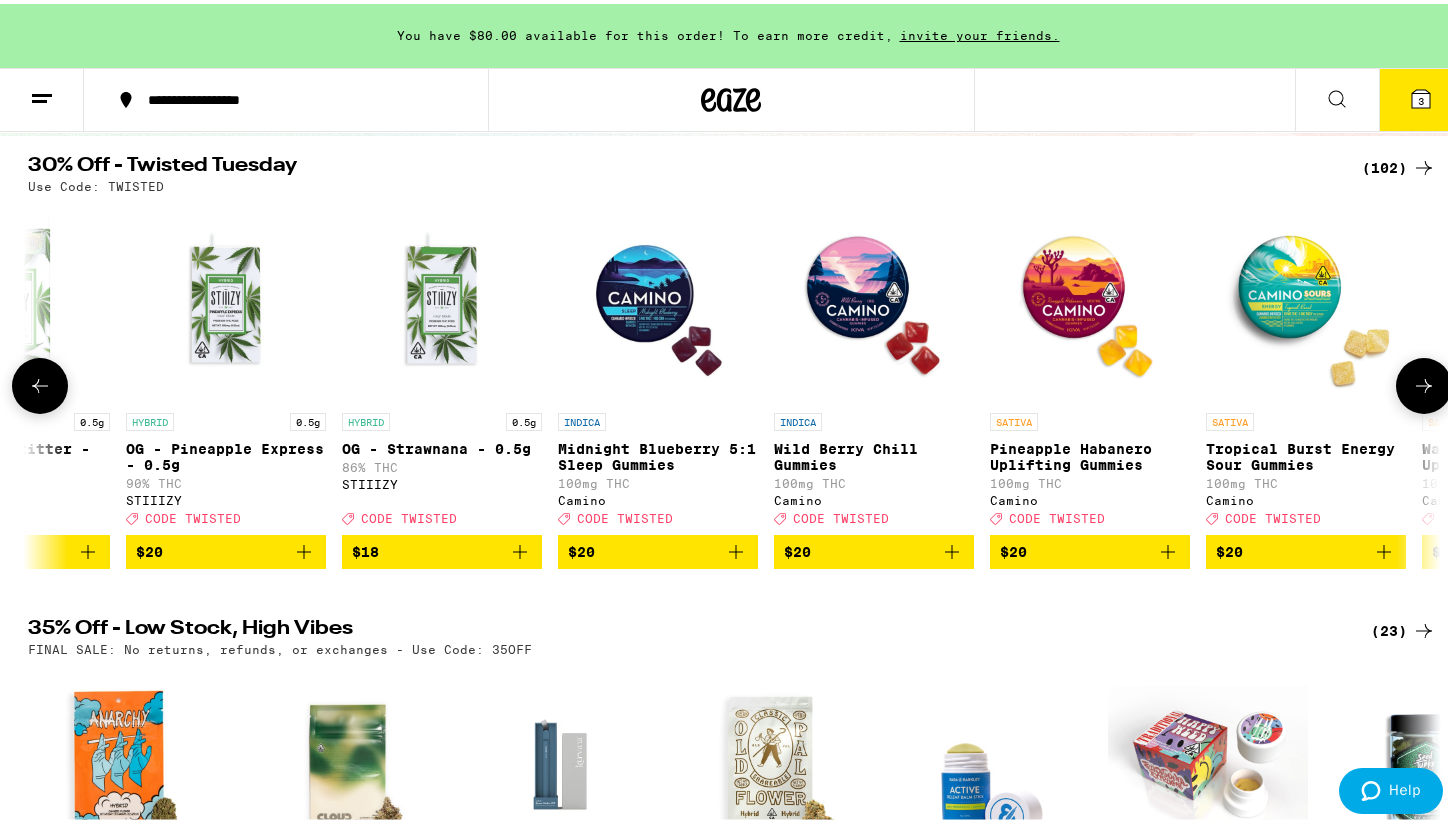 click 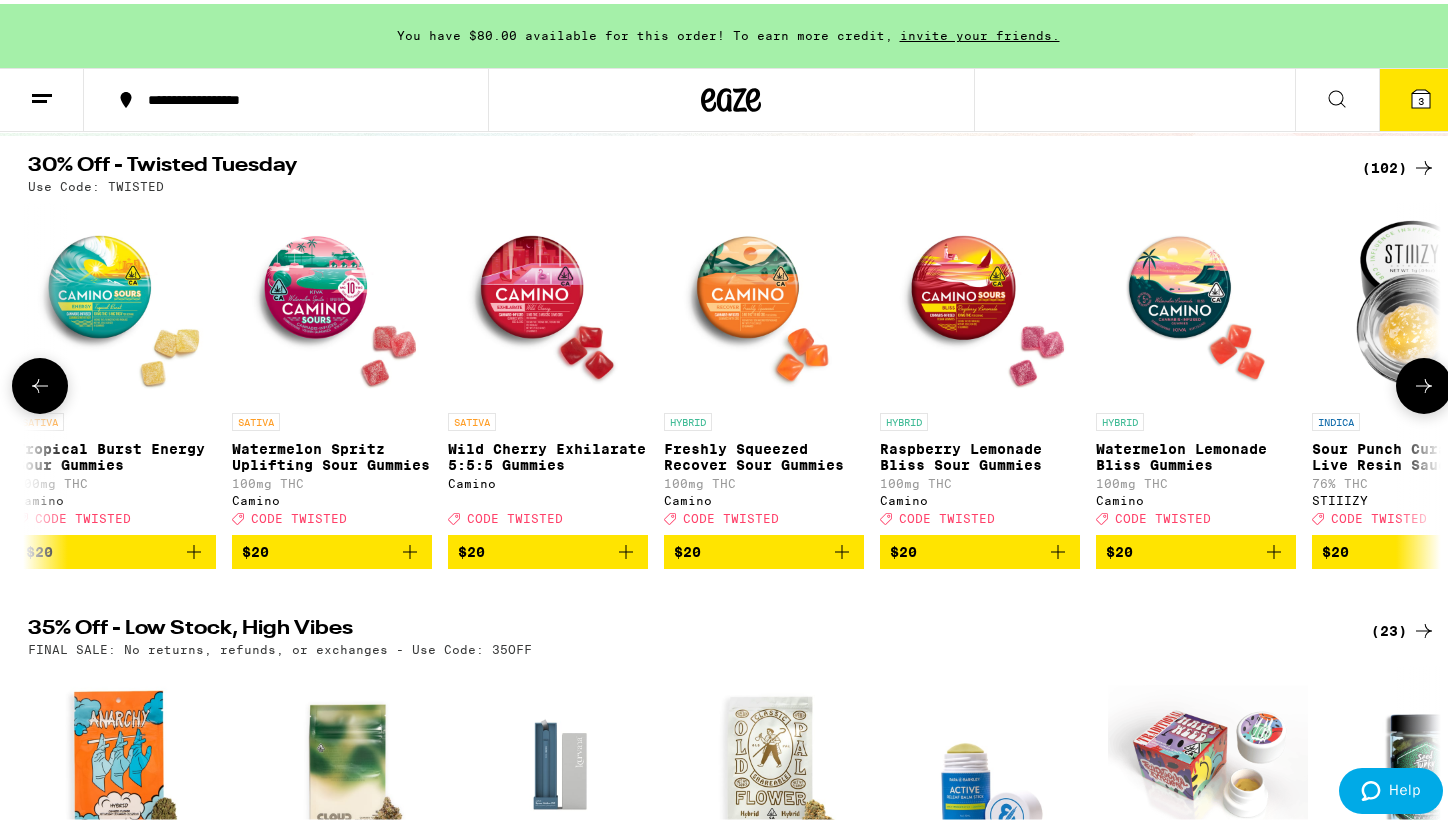 click 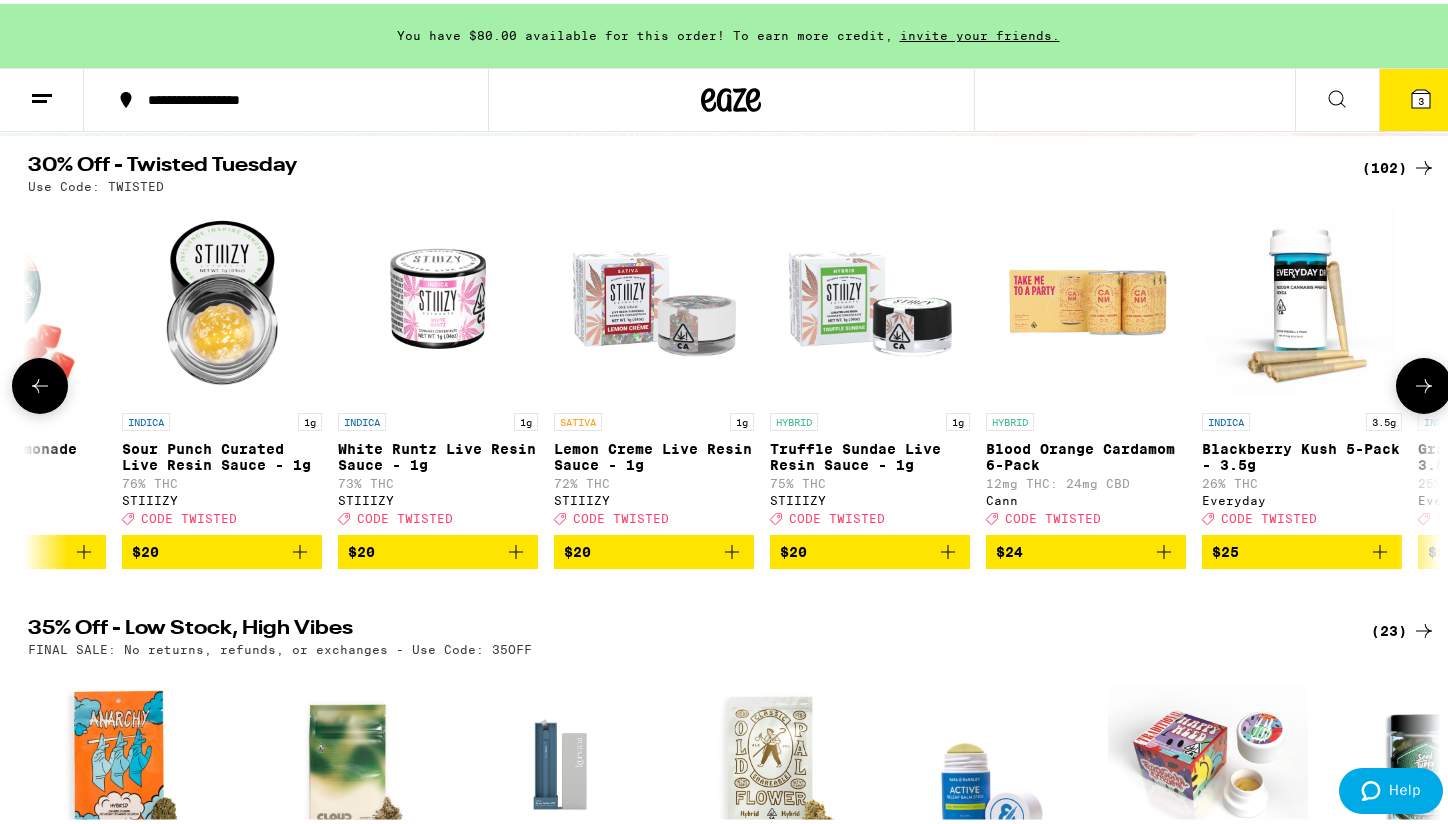 click 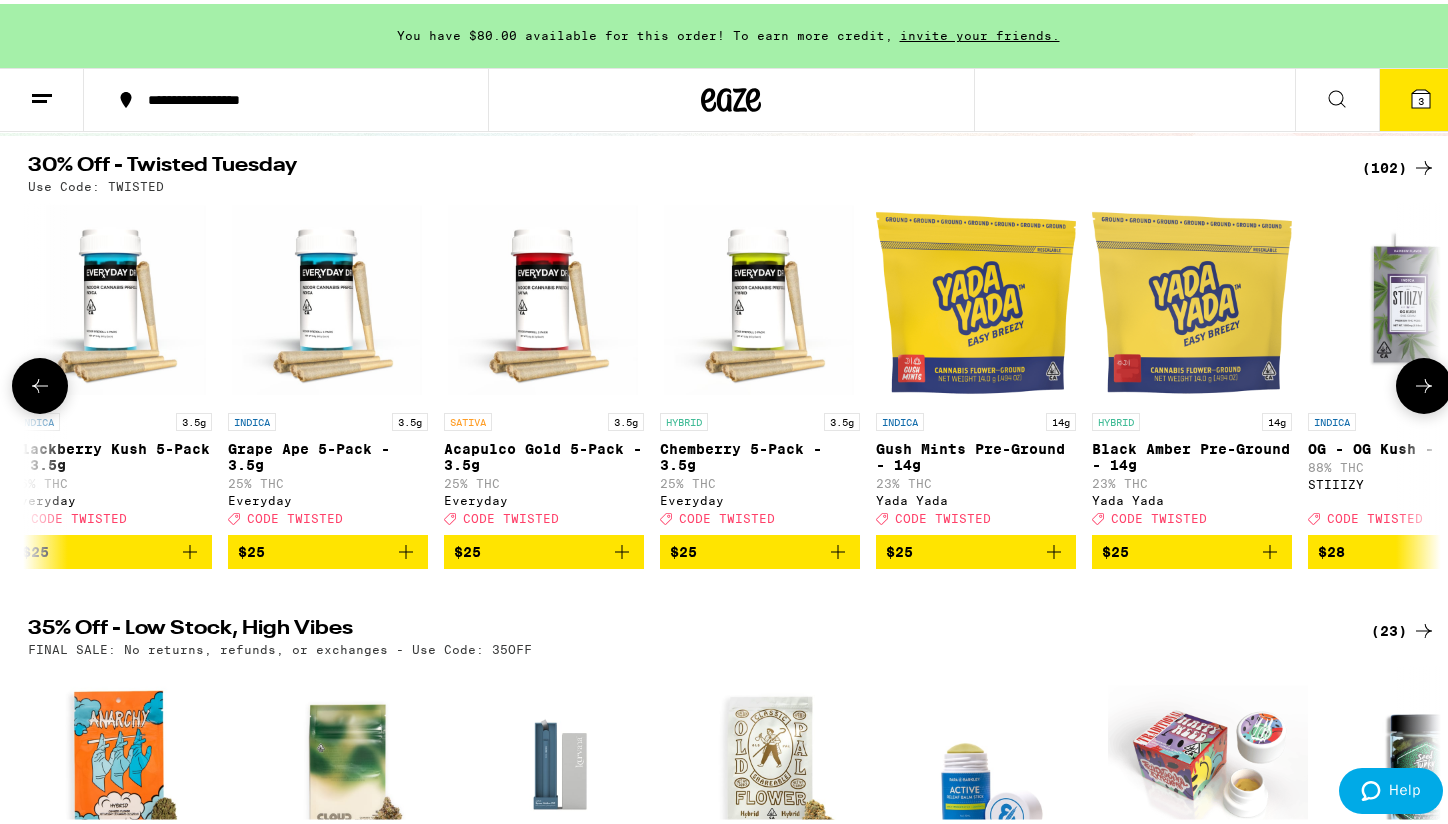 click 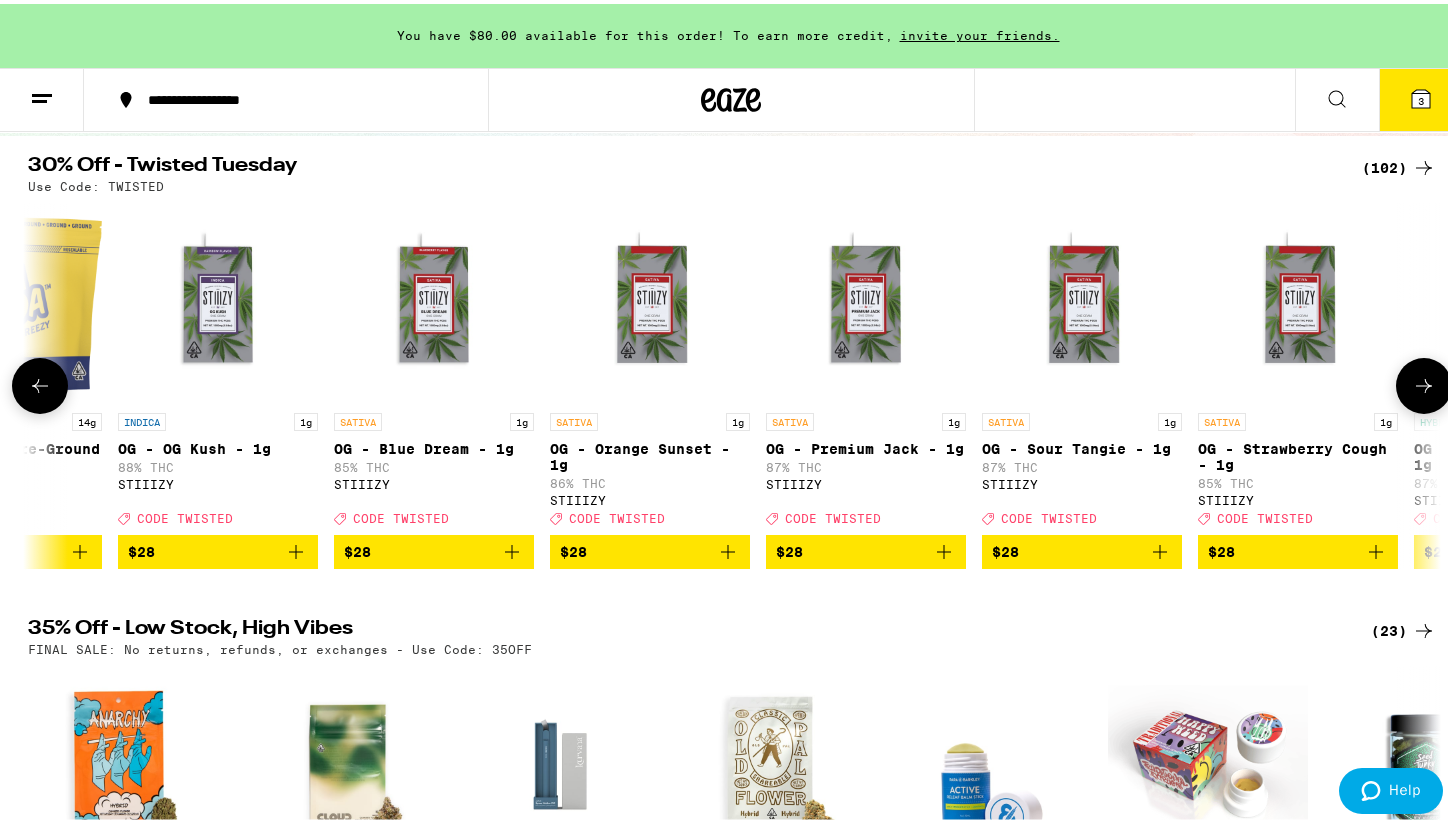 click 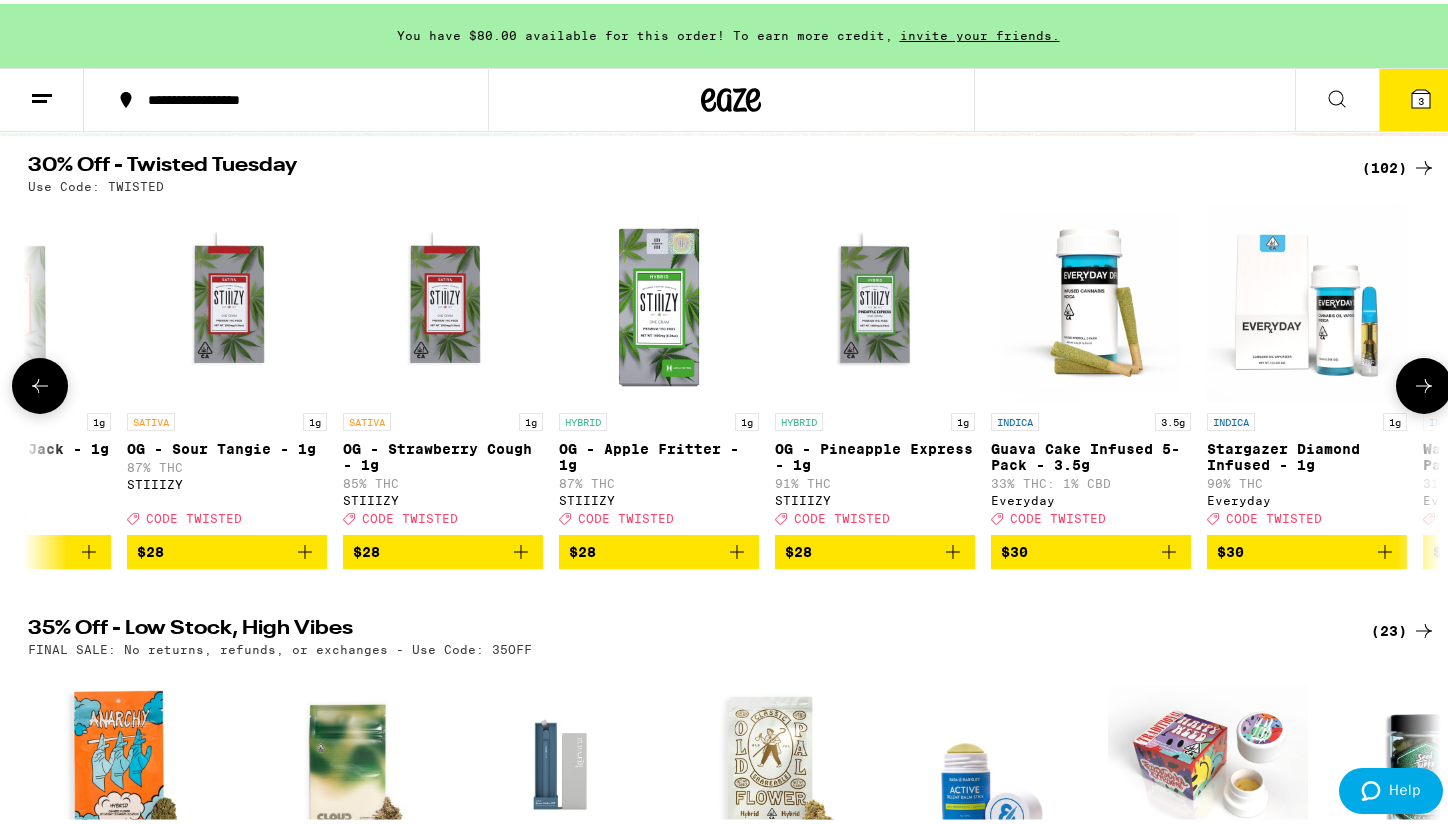 scroll, scrollTop: 0, scrollLeft: 11900, axis: horizontal 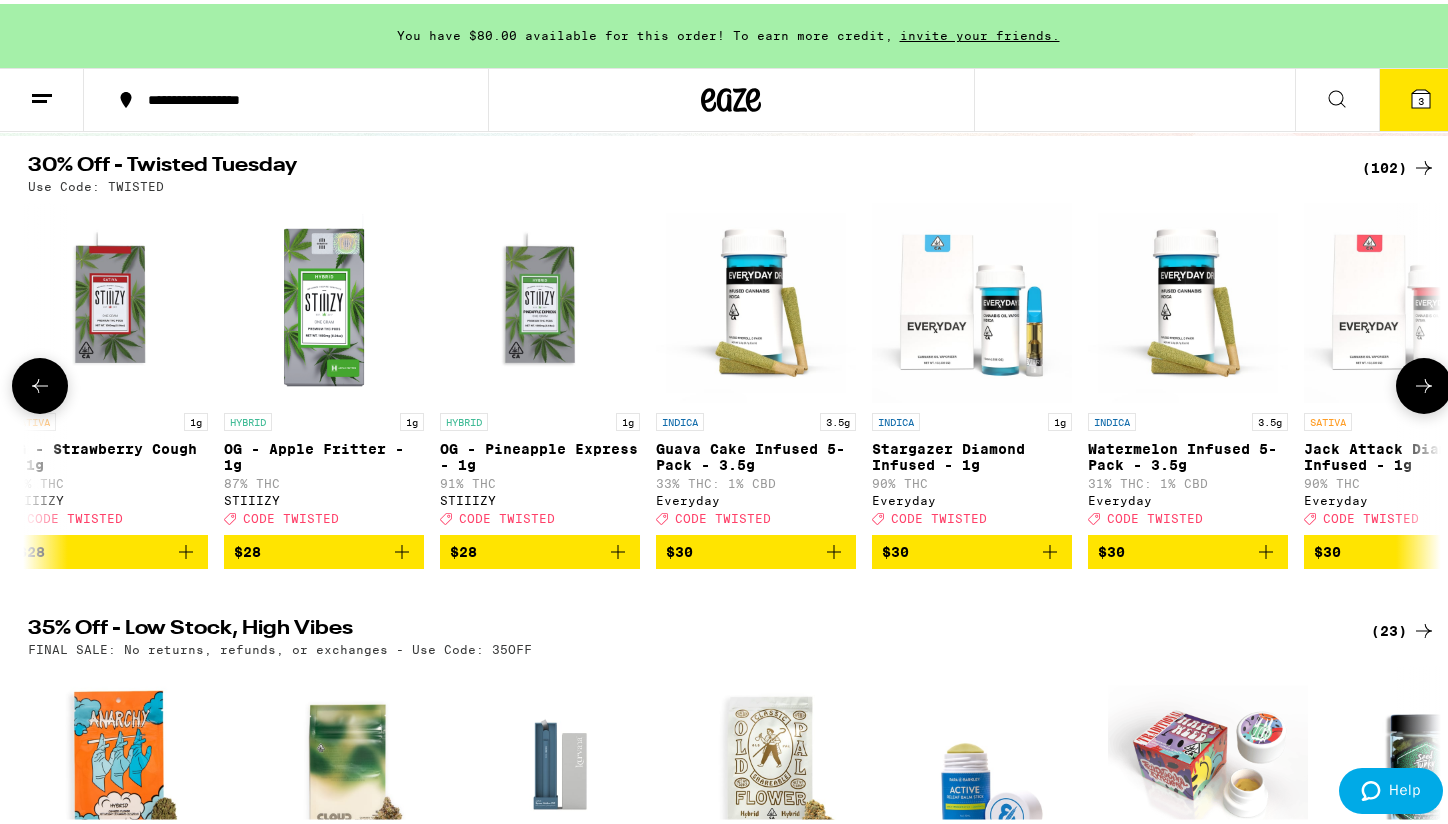 click 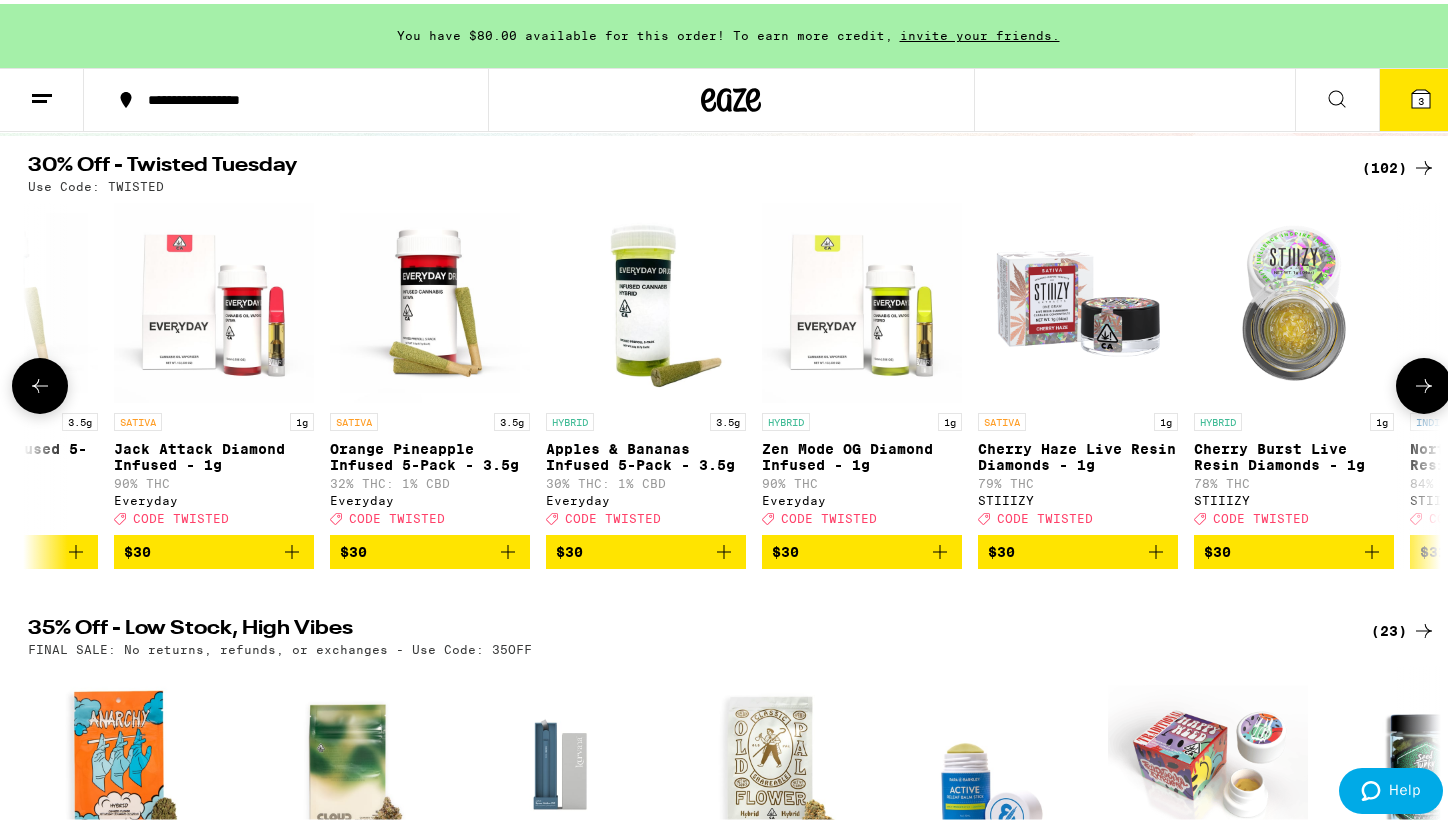 click 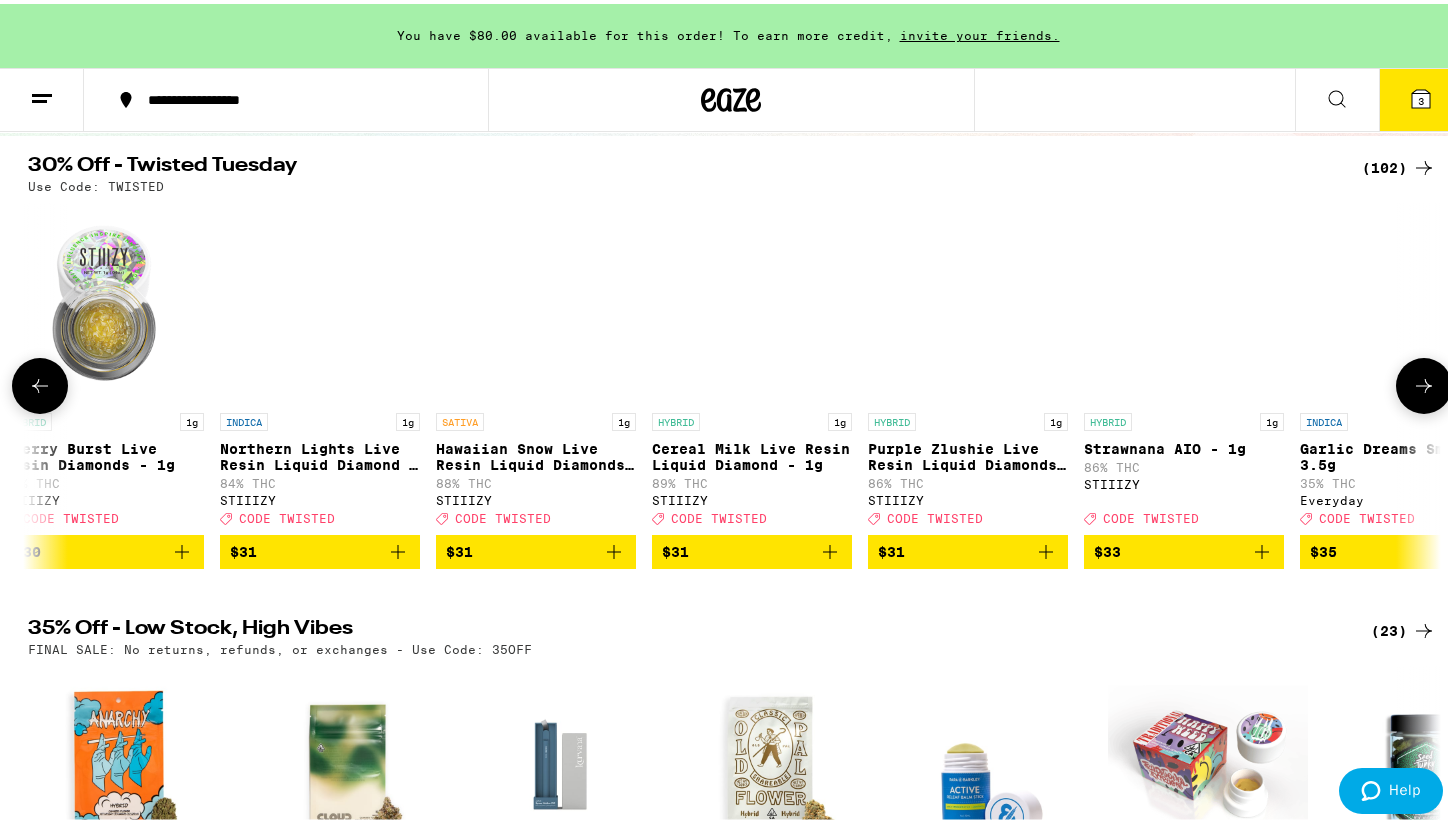 click 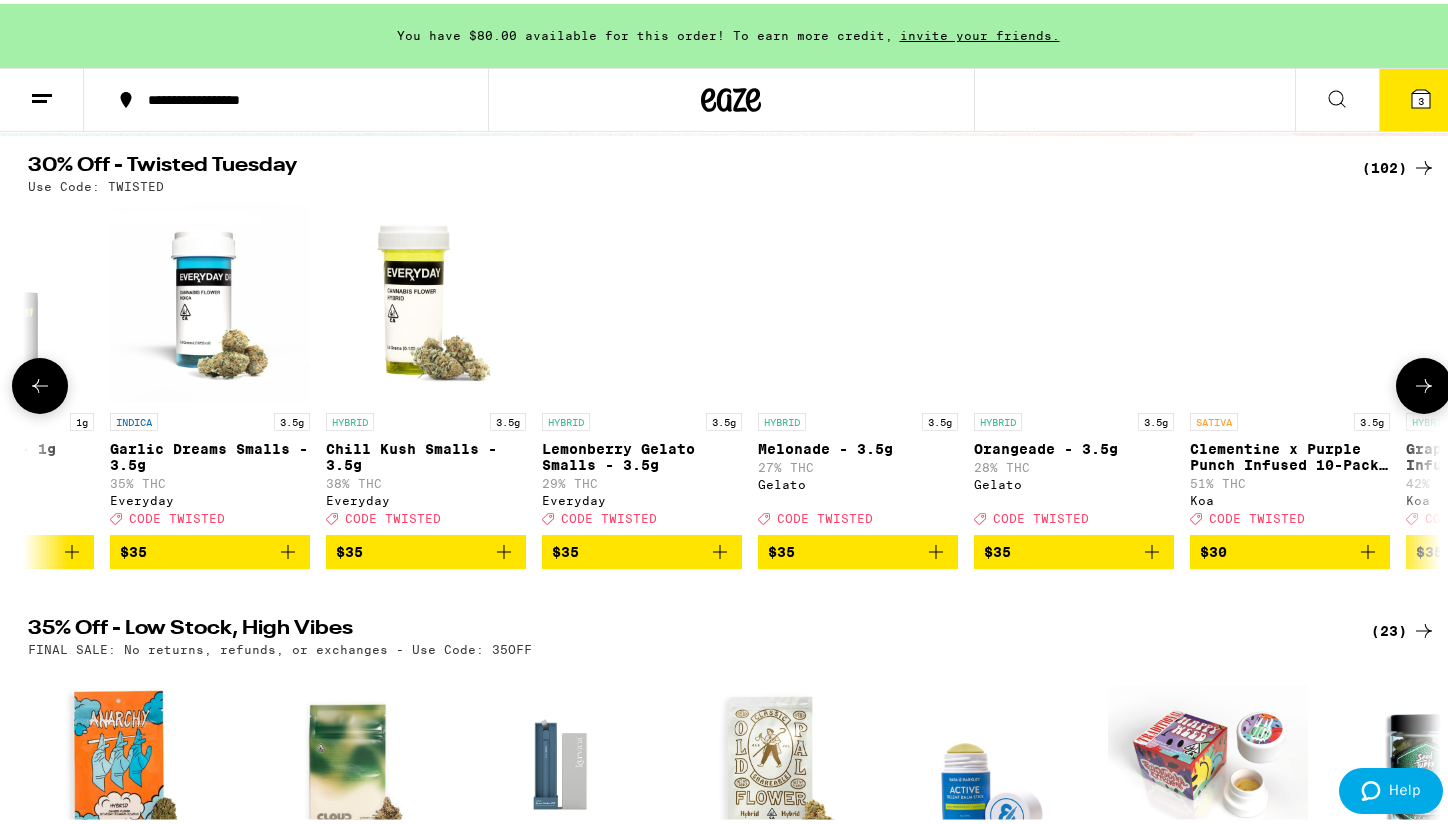 click 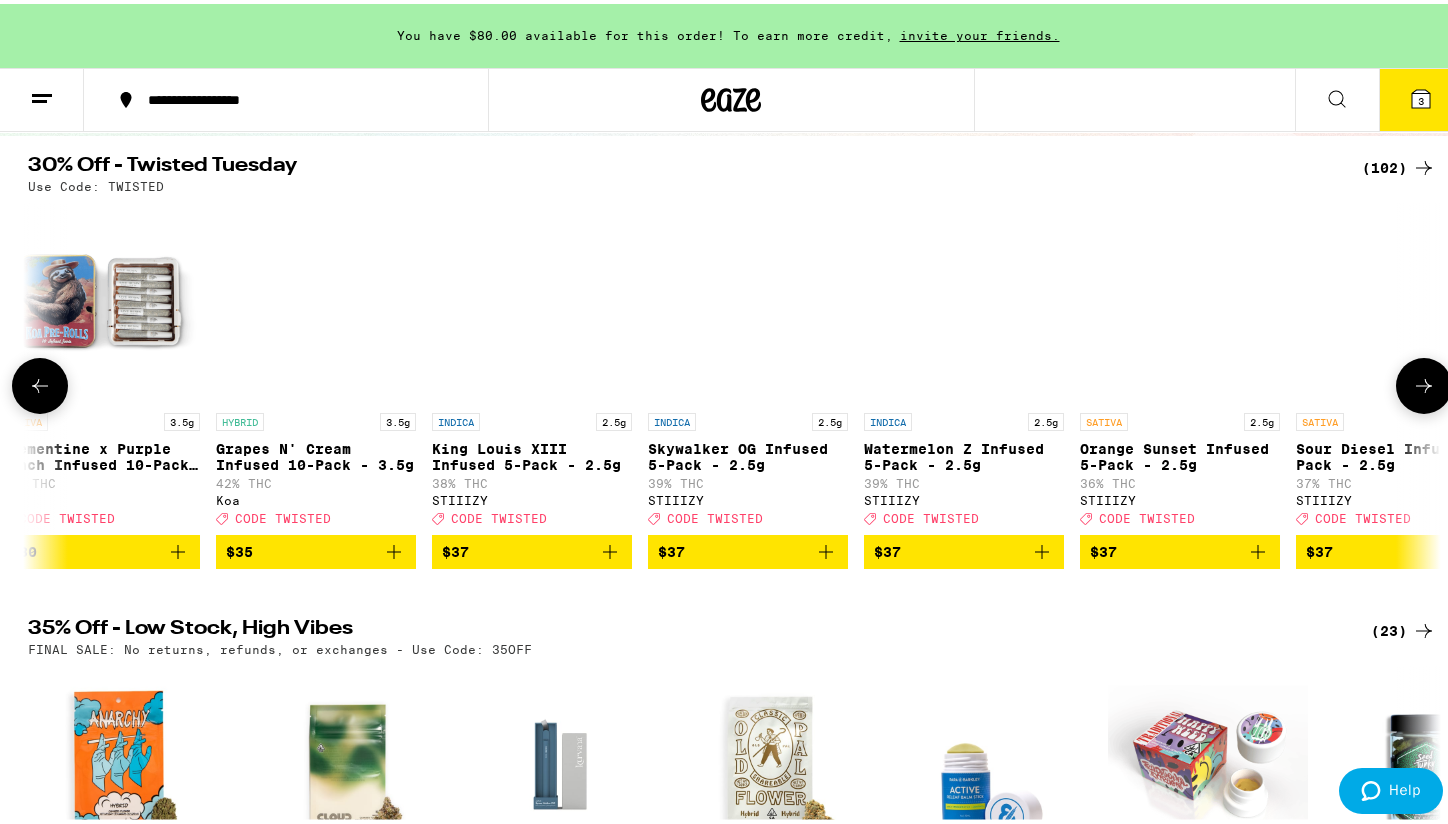 click 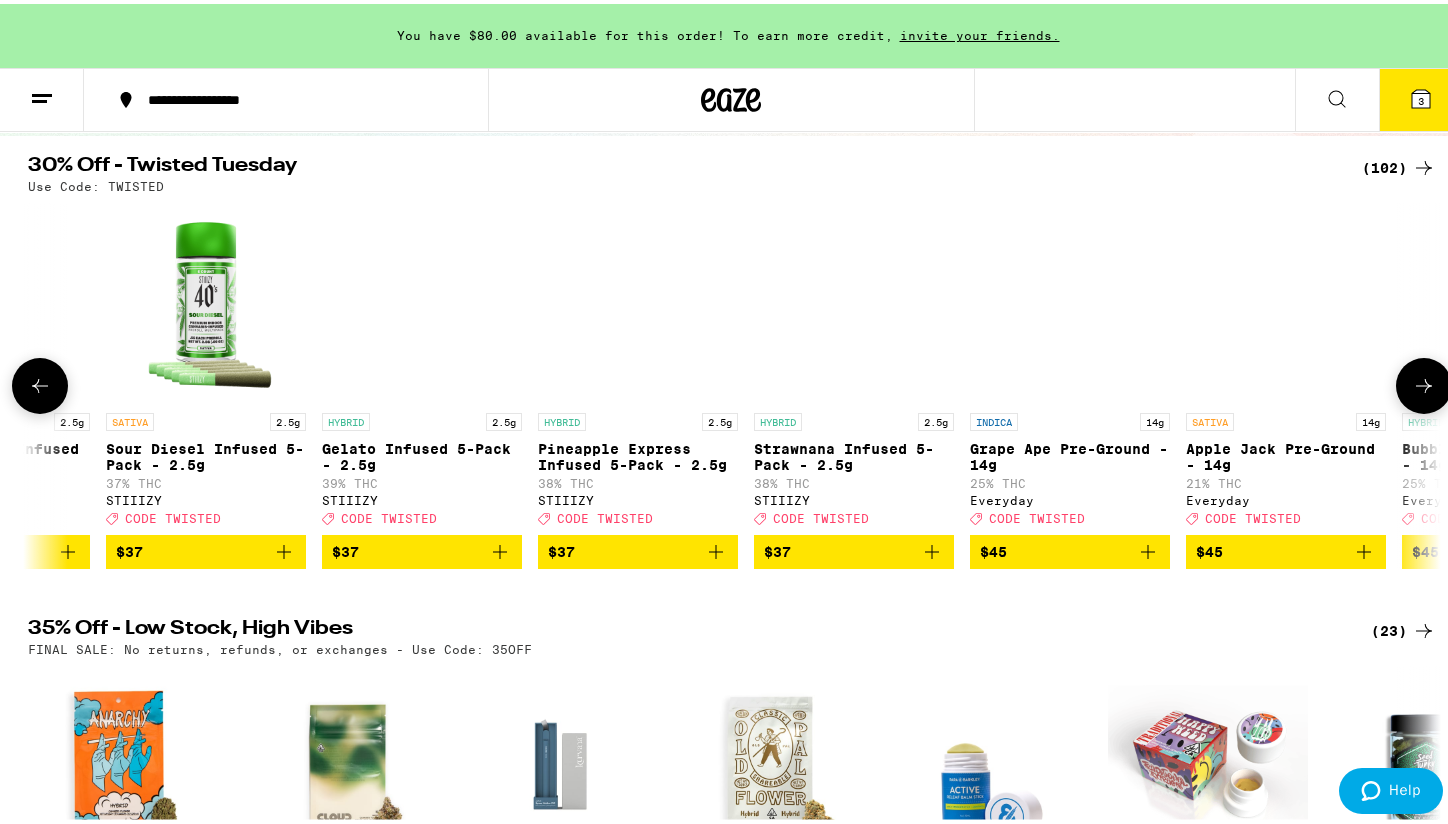 click 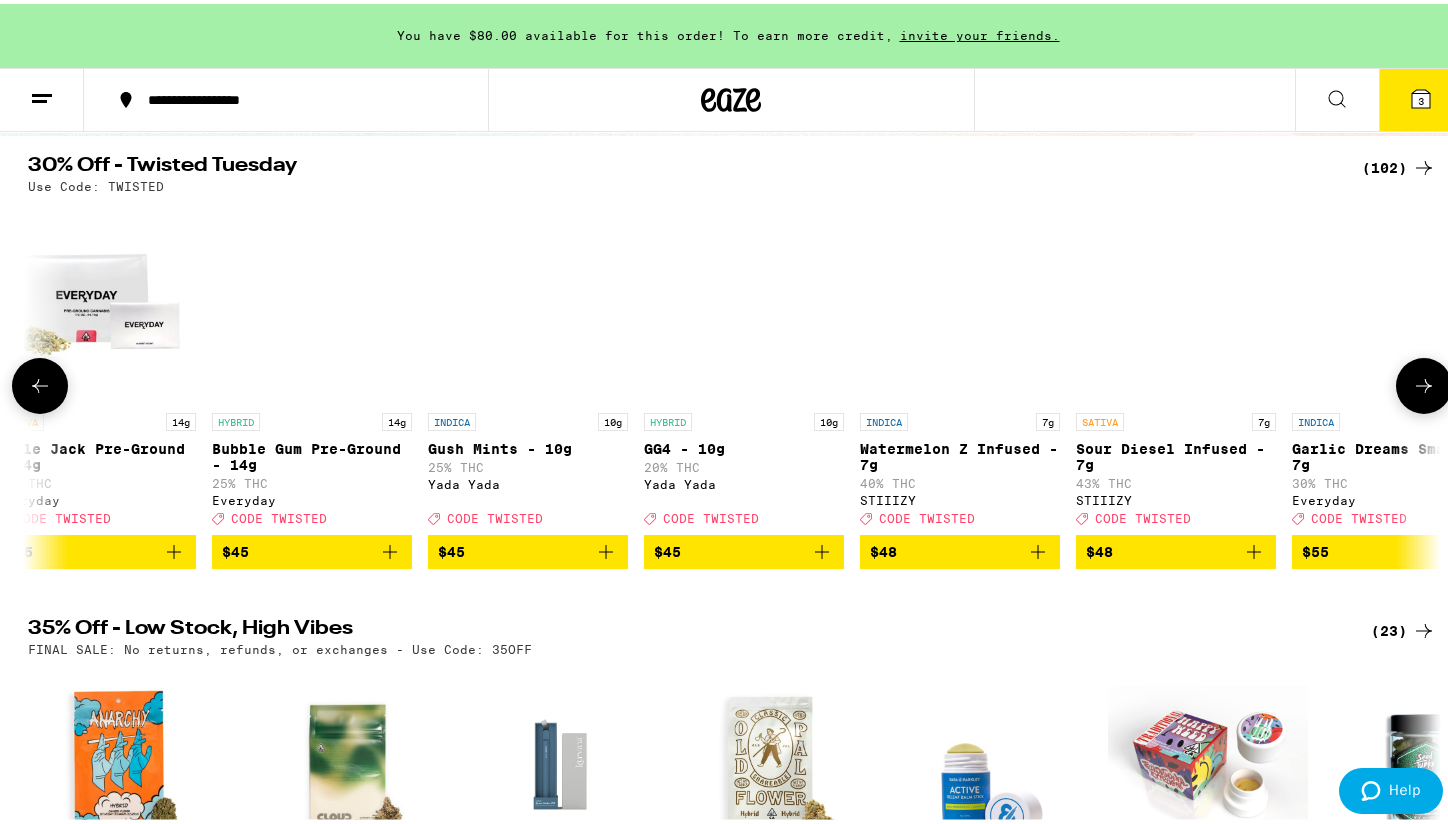 click 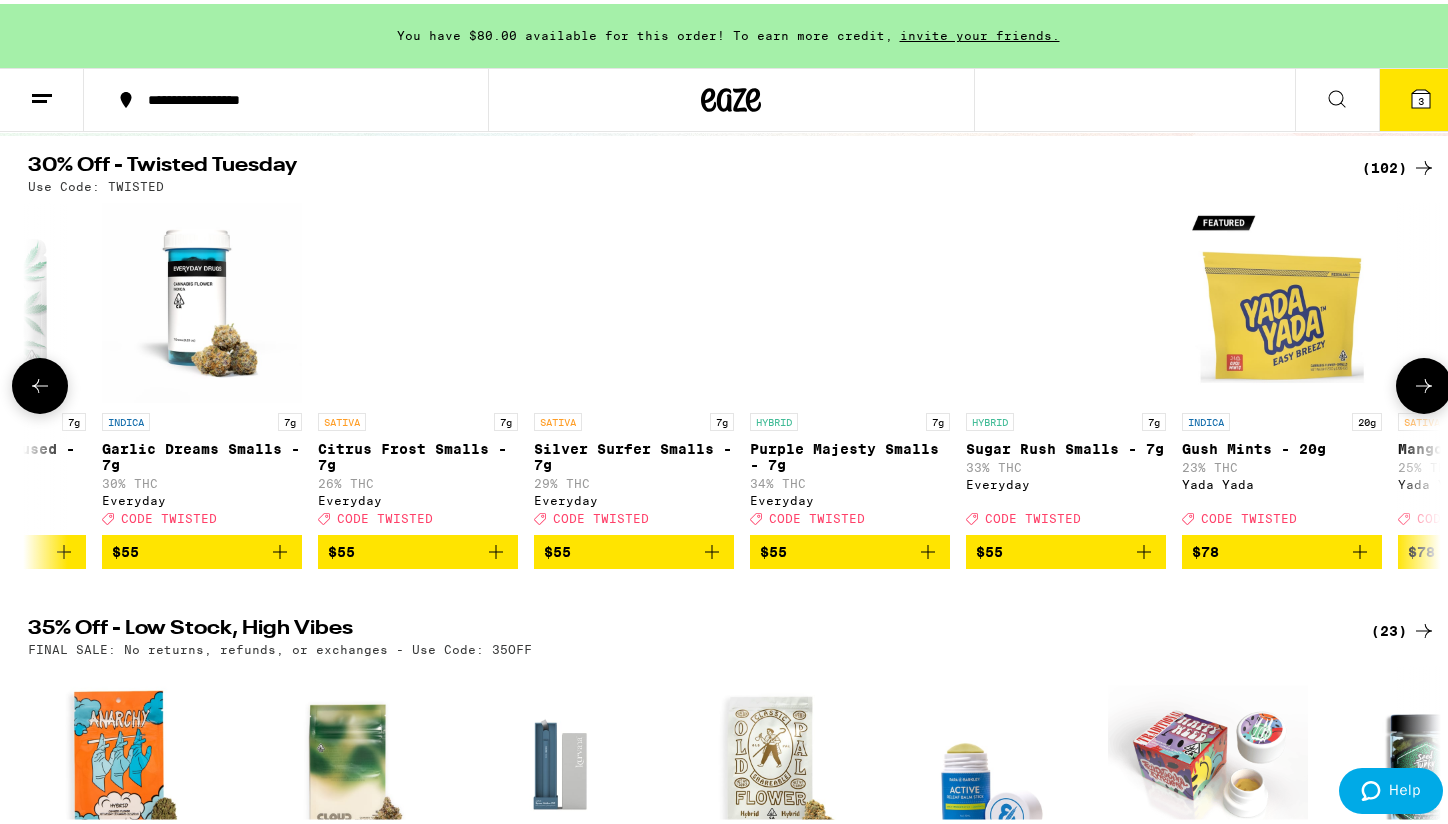 click 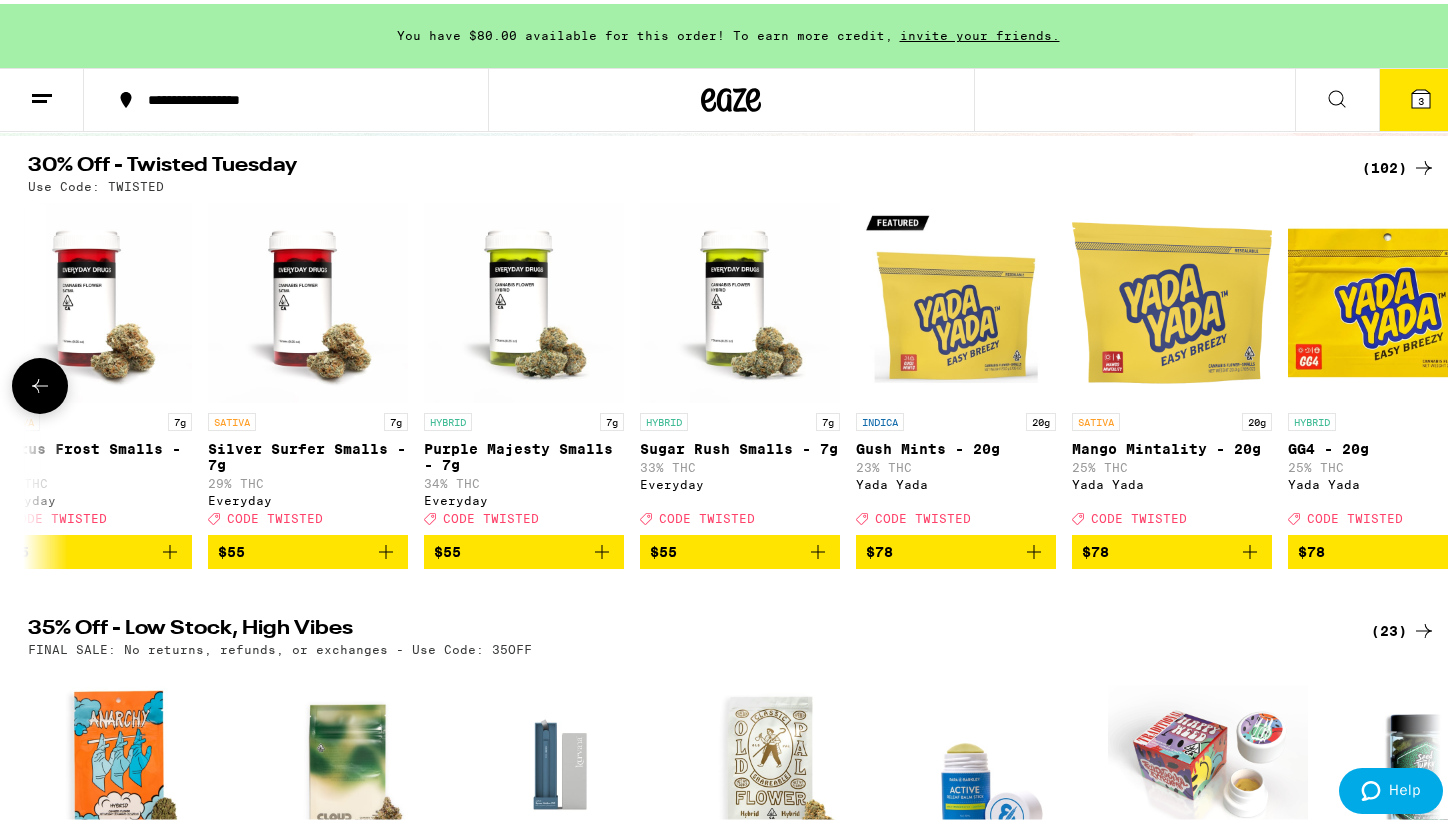 scroll, scrollTop: 0, scrollLeft: 20624, axis: horizontal 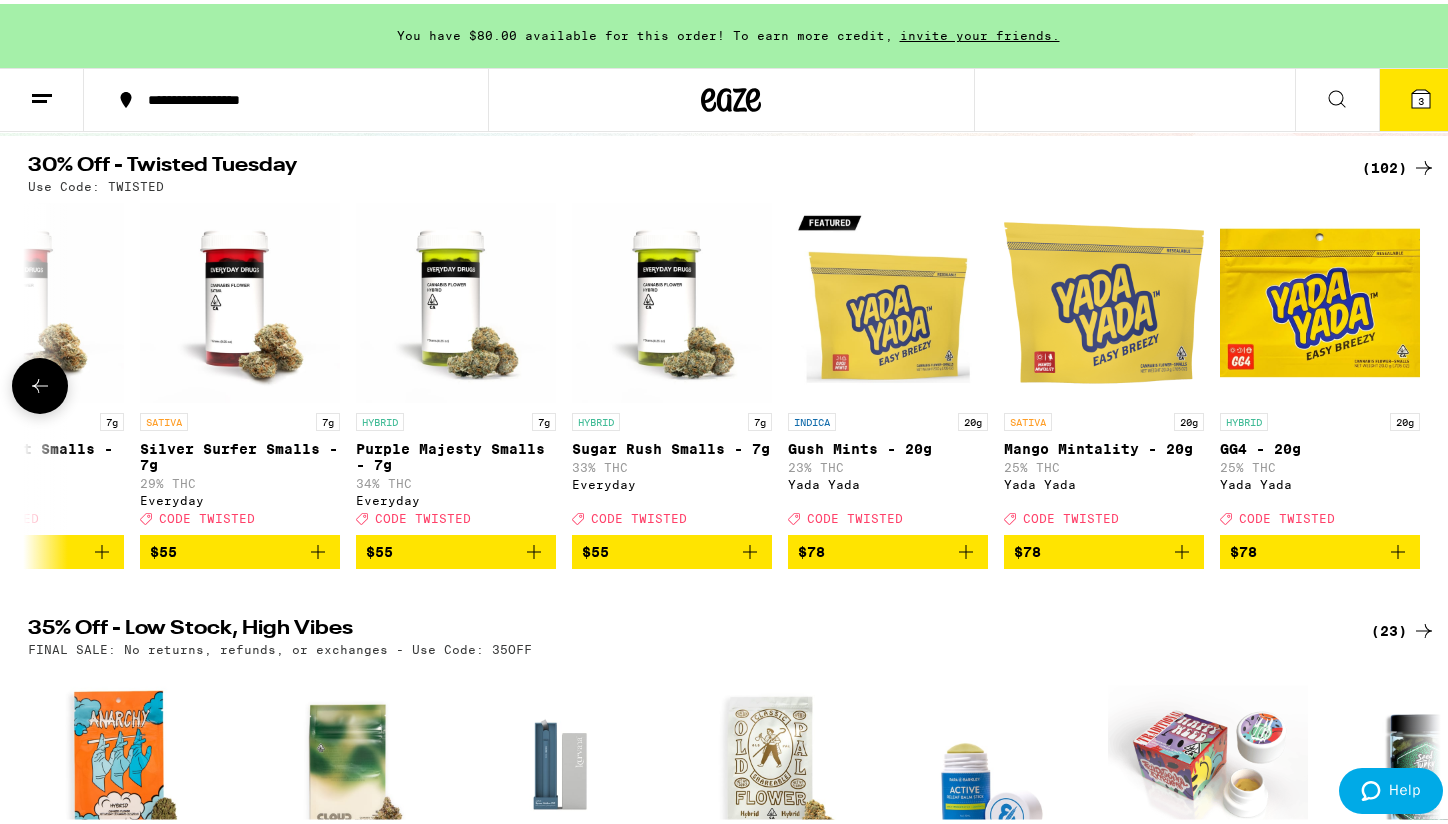 click at bounding box center (1424, 382) 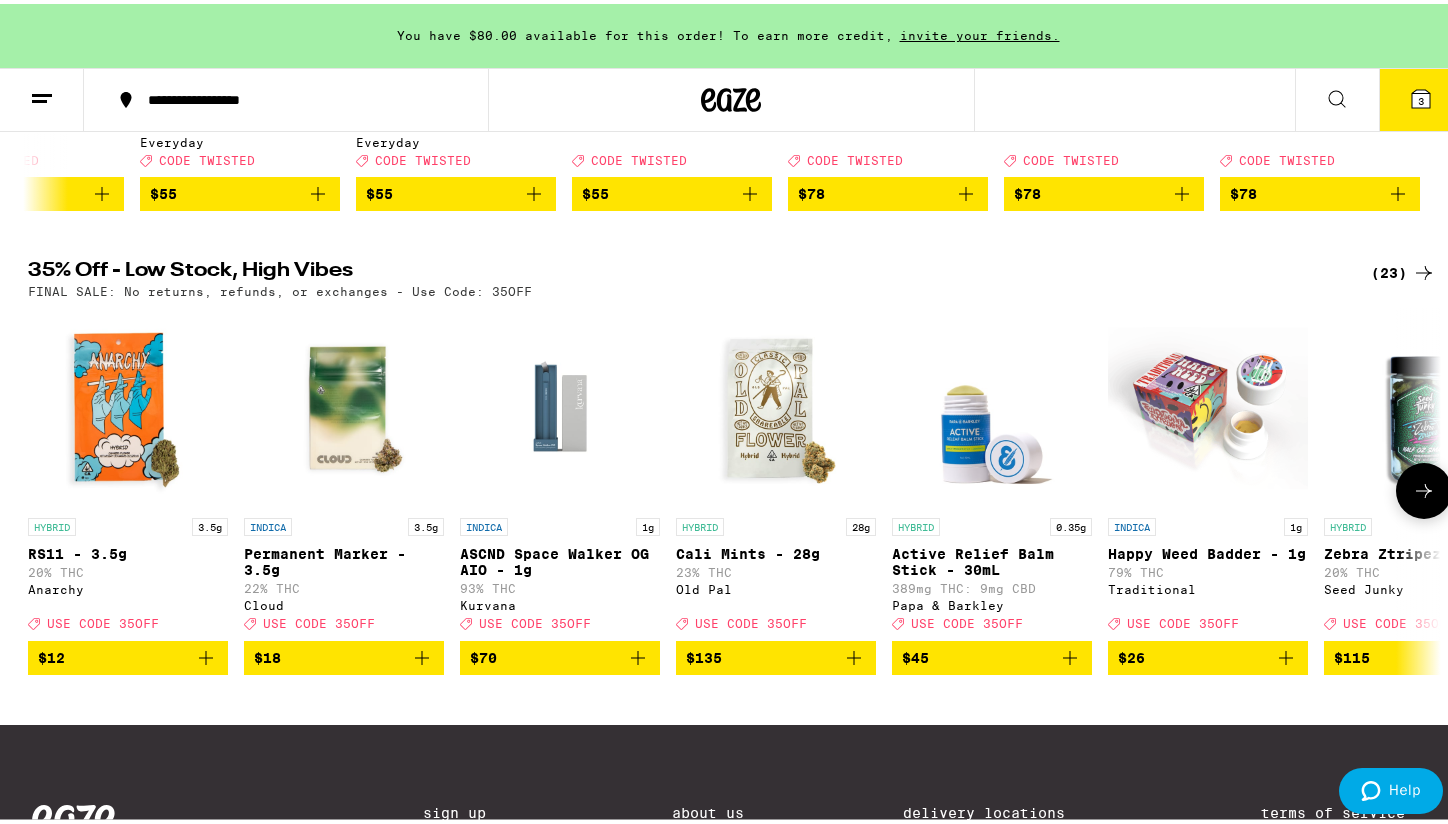 scroll, scrollTop: 559, scrollLeft: 0, axis: vertical 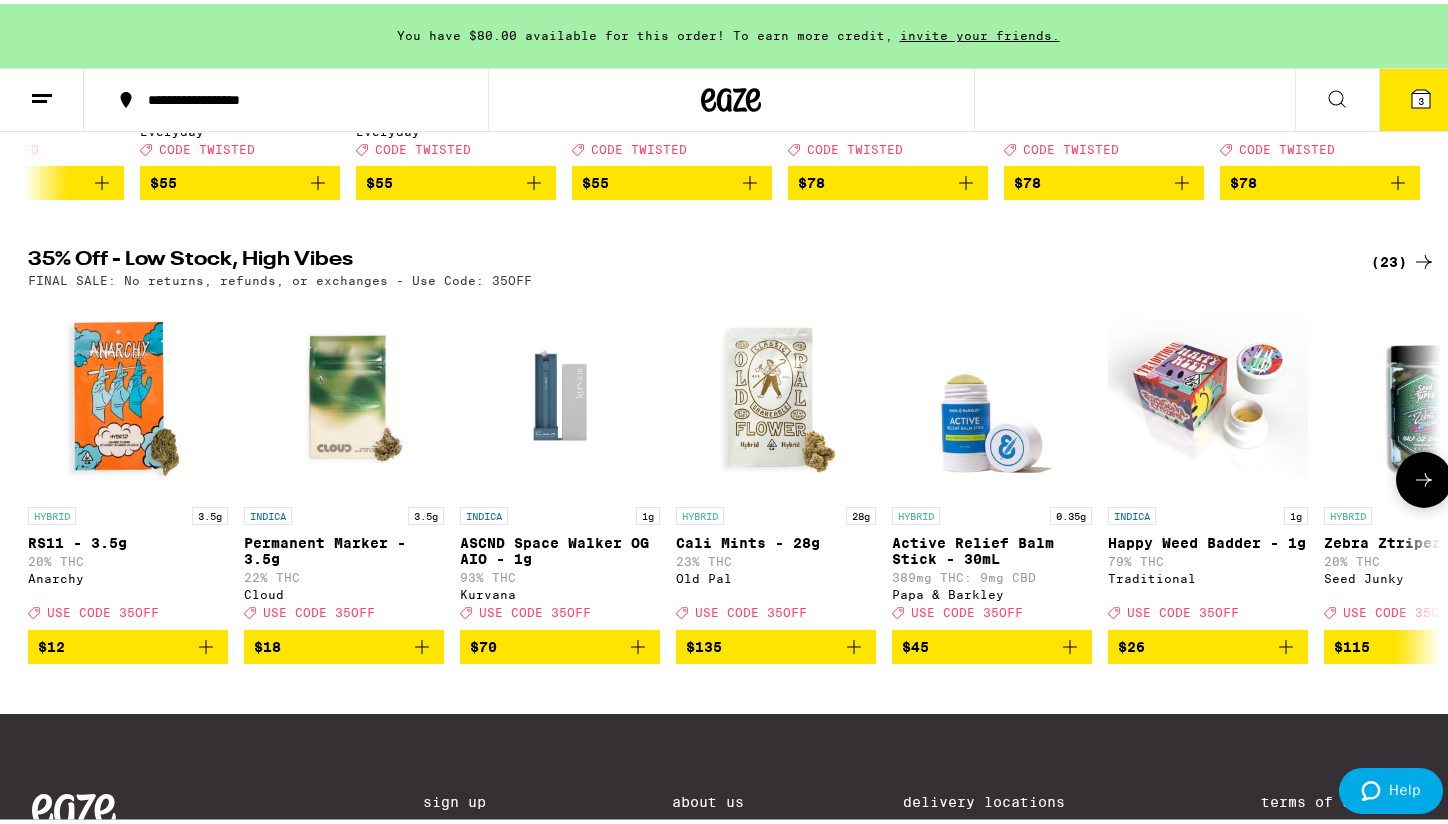 click 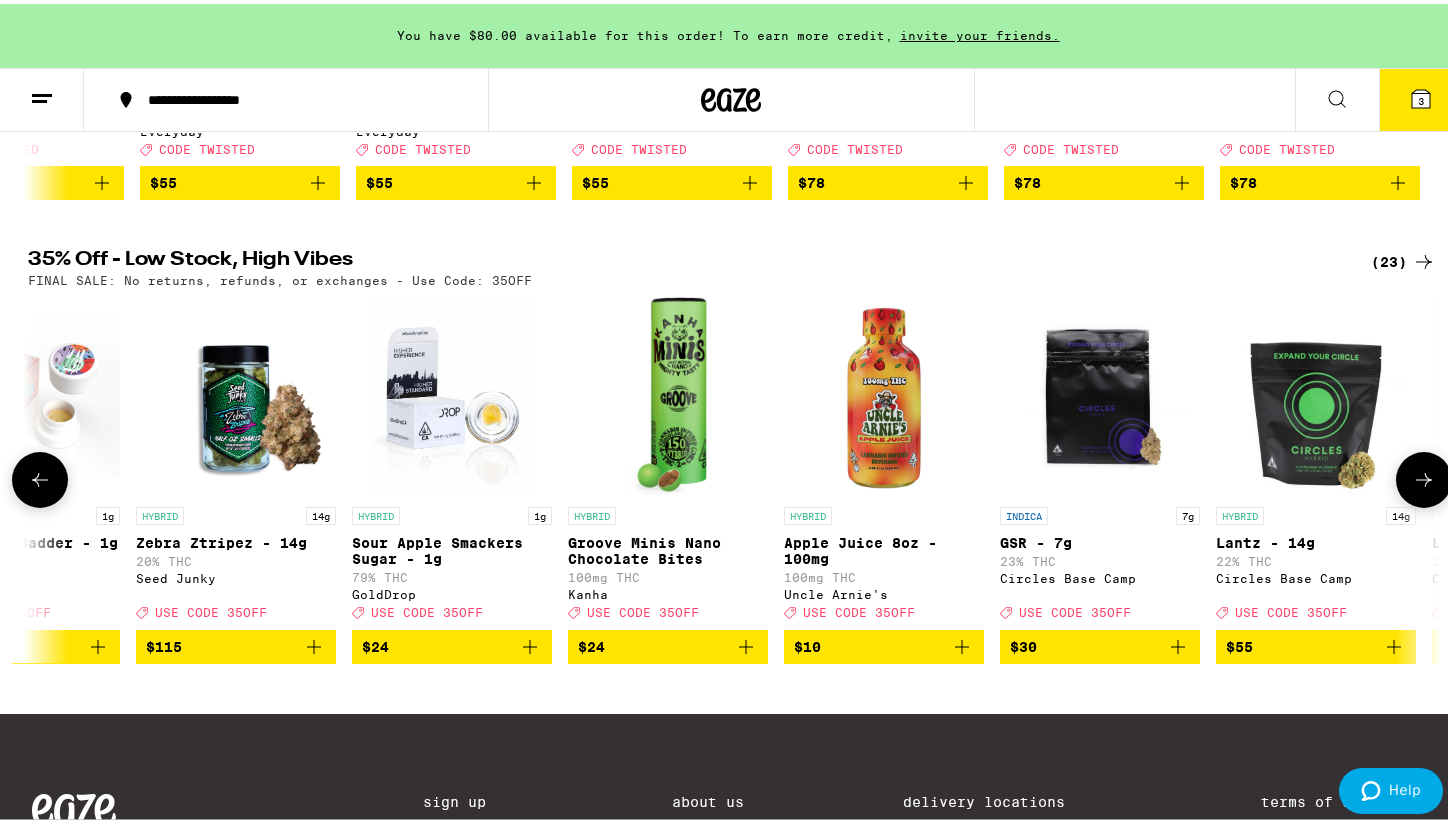 scroll, scrollTop: 0, scrollLeft: 1190, axis: horizontal 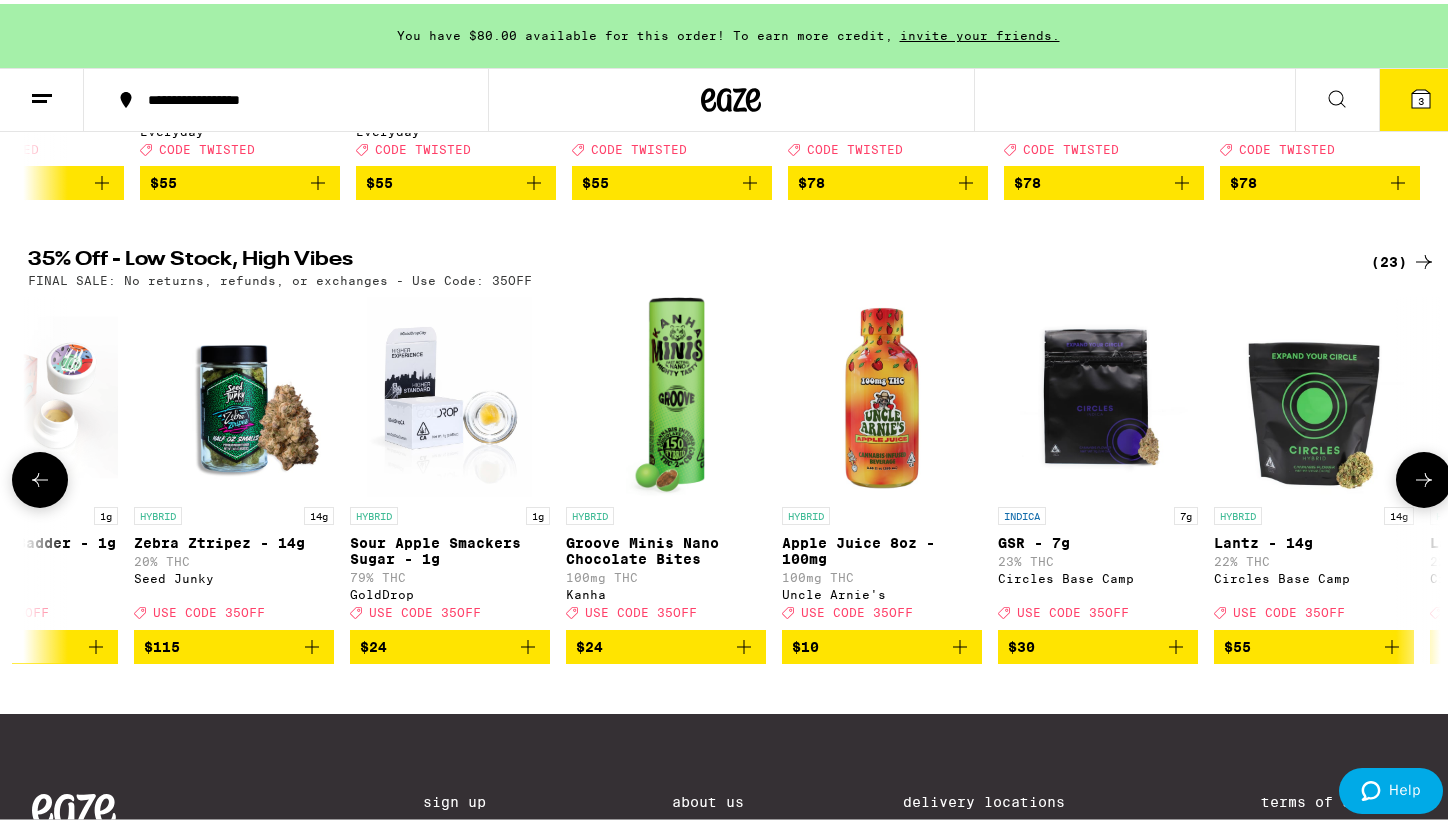 click 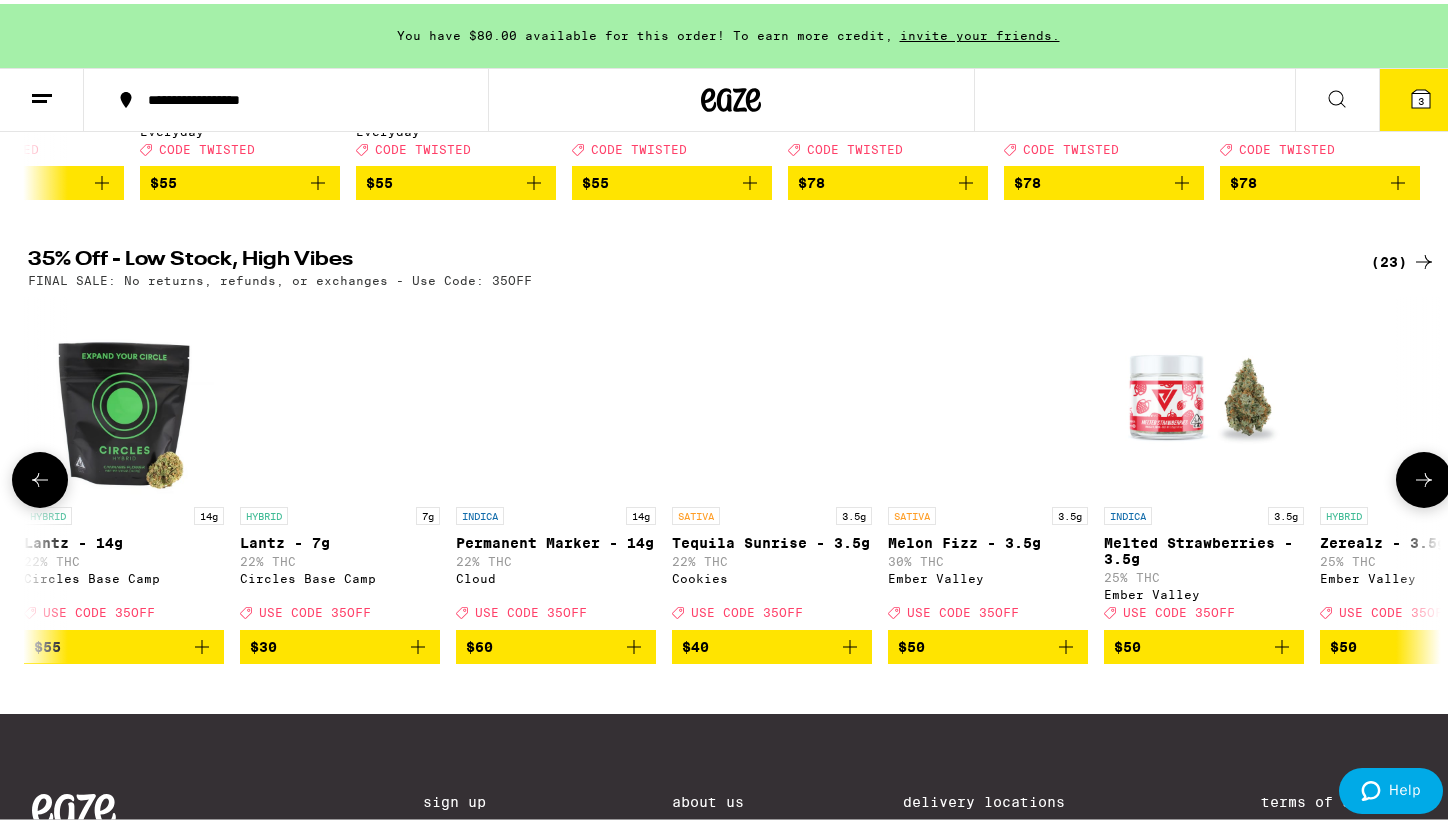 click at bounding box center [1424, 476] 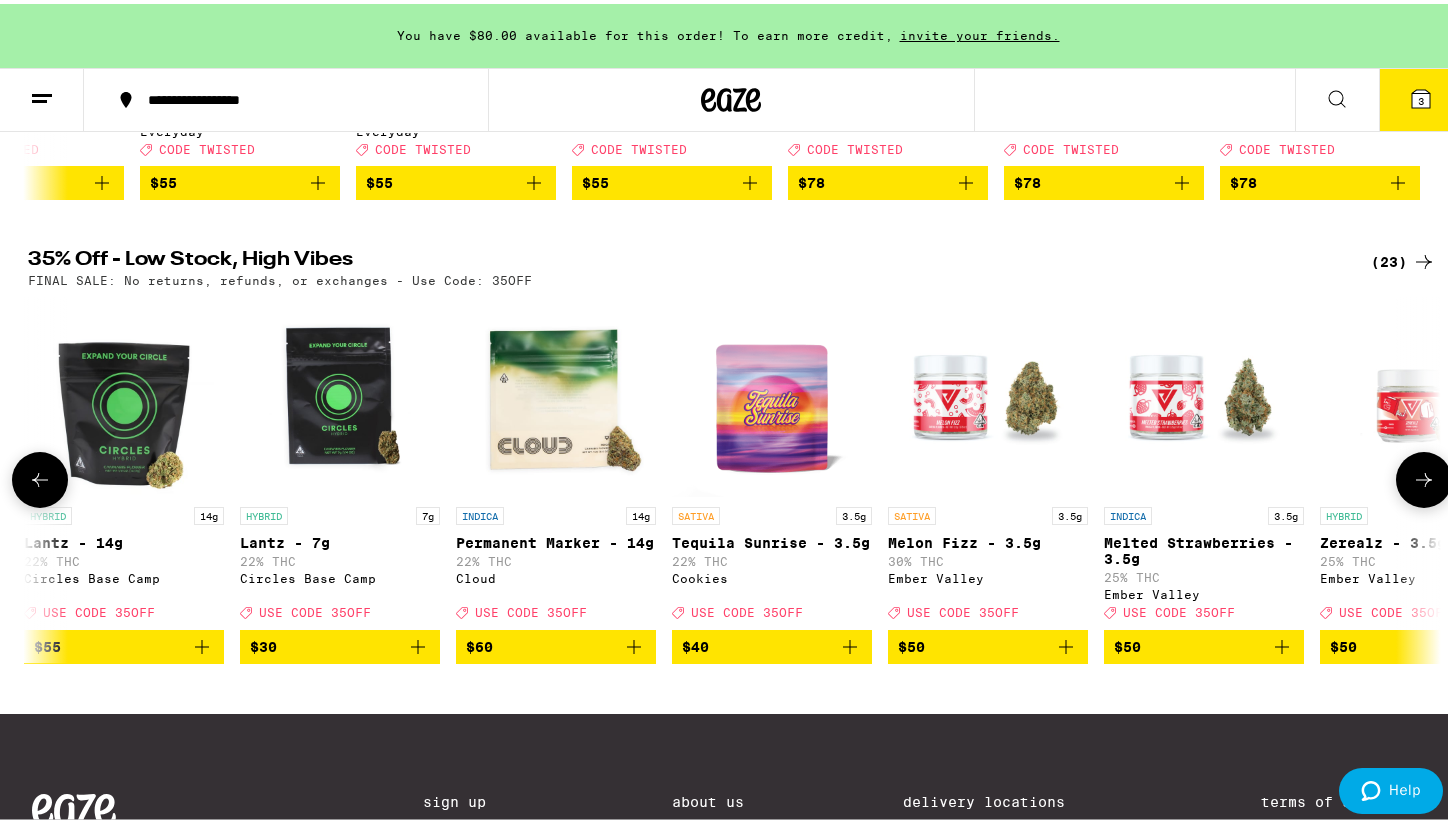 scroll, scrollTop: 0, scrollLeft: 3560, axis: horizontal 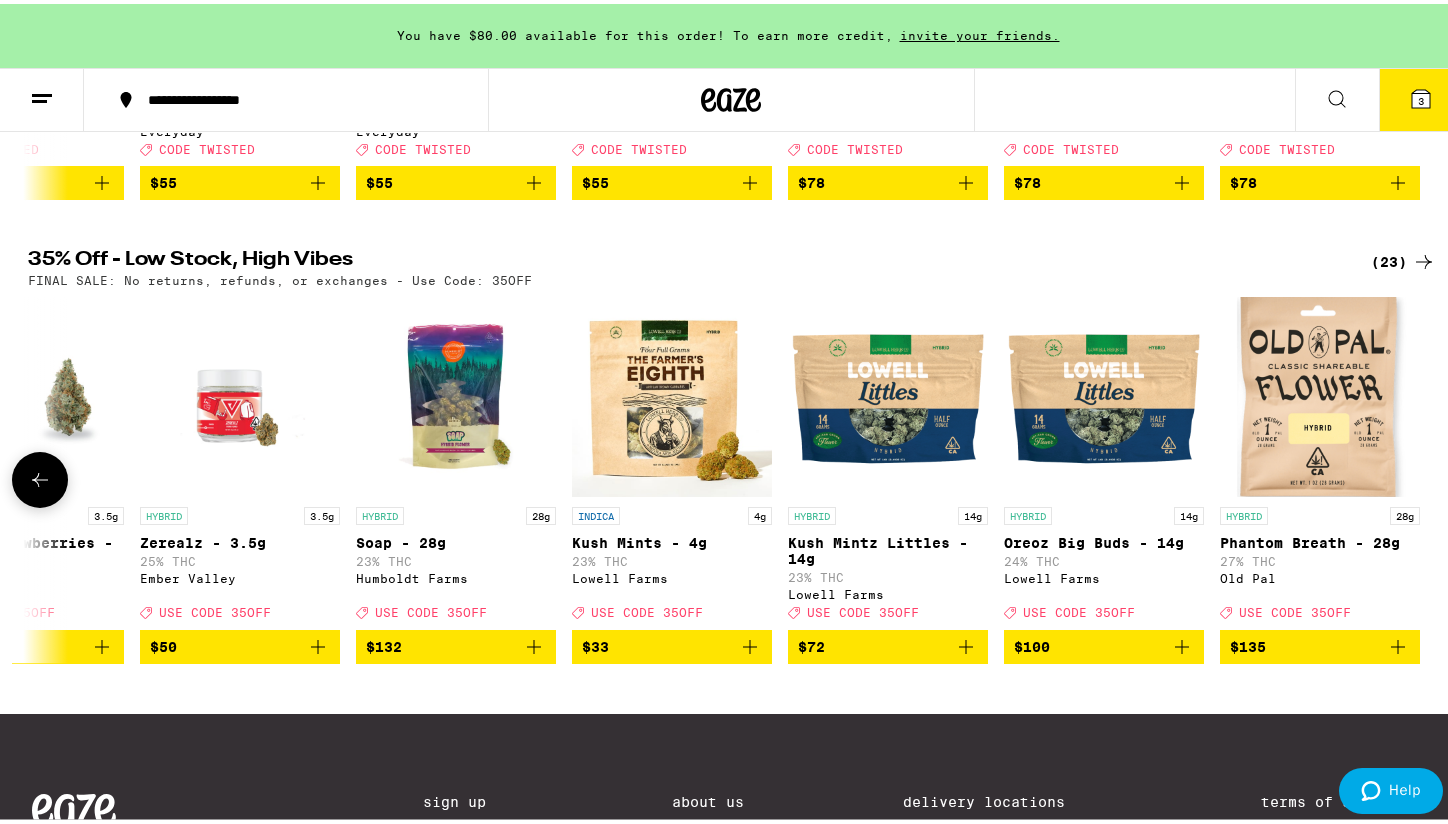 click 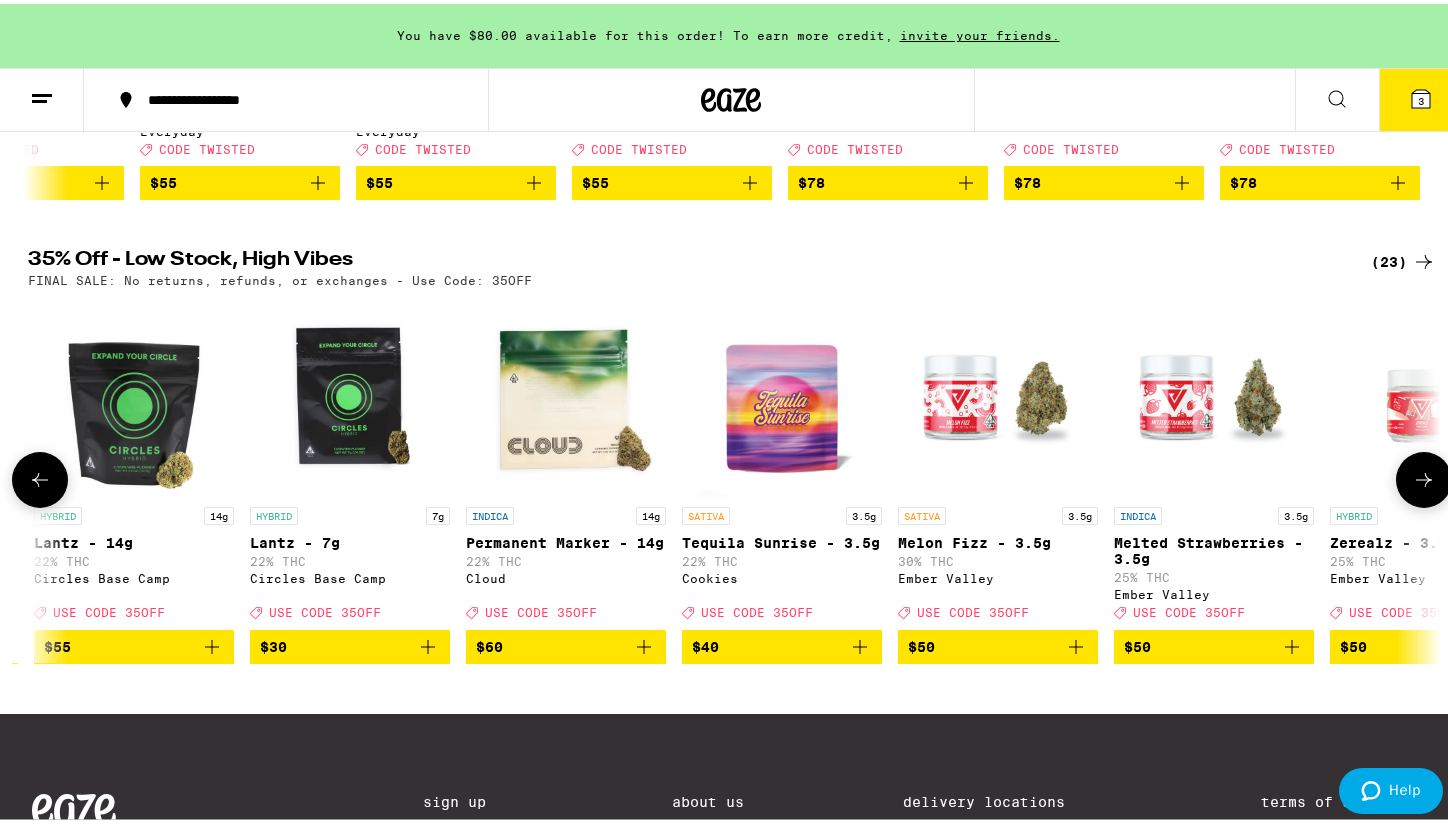 click 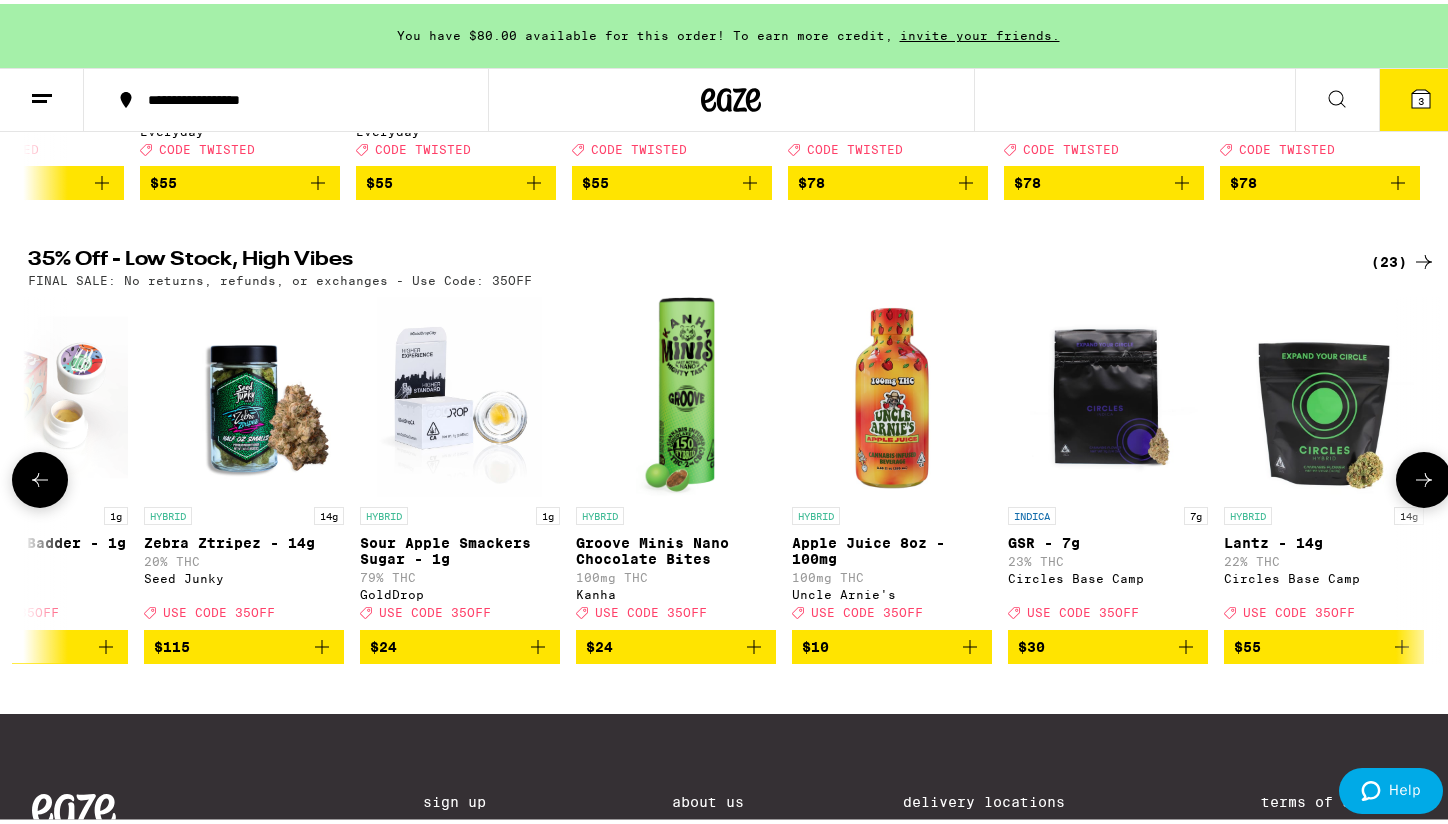click 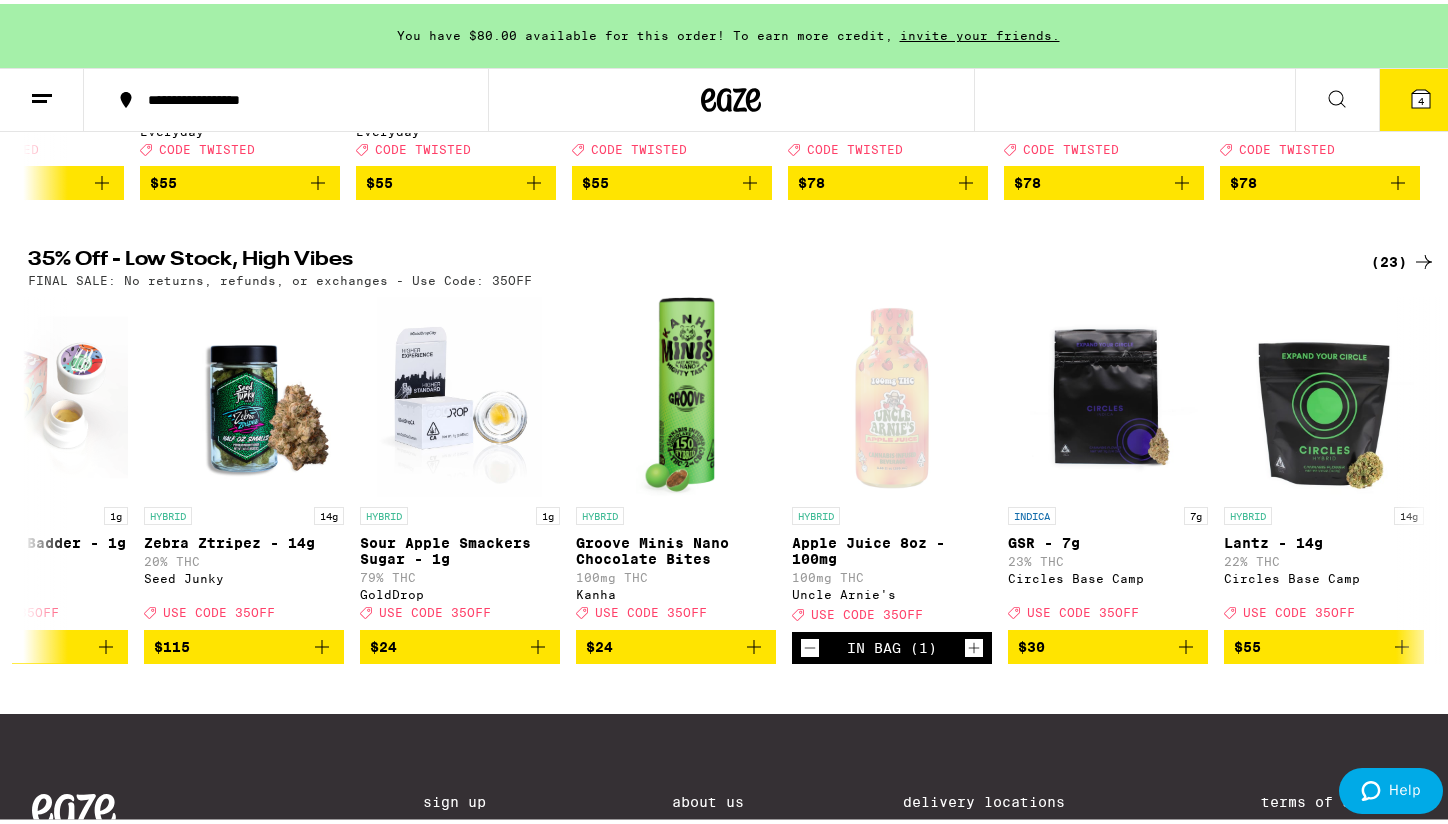 click 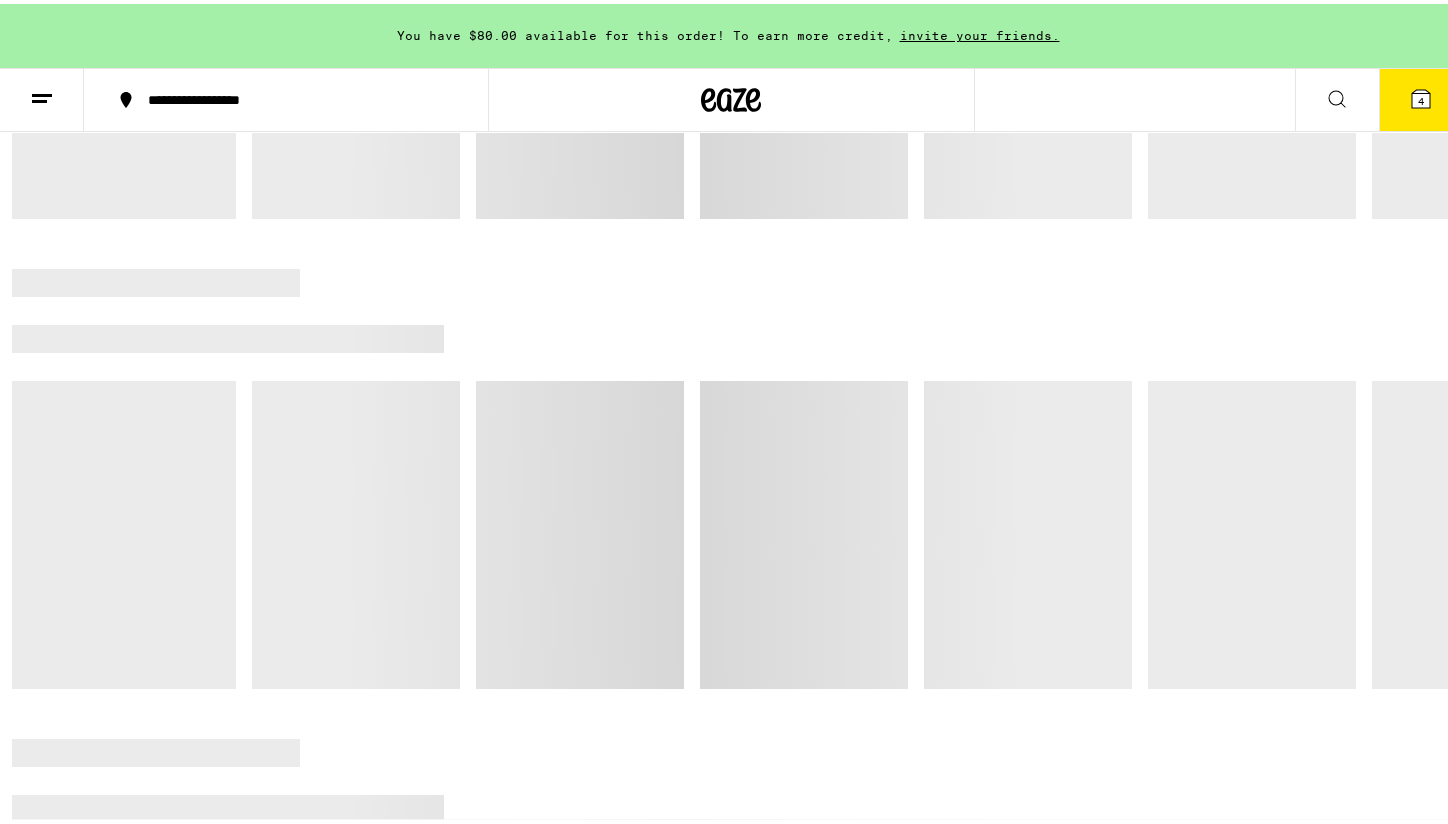 scroll, scrollTop: 0, scrollLeft: 0, axis: both 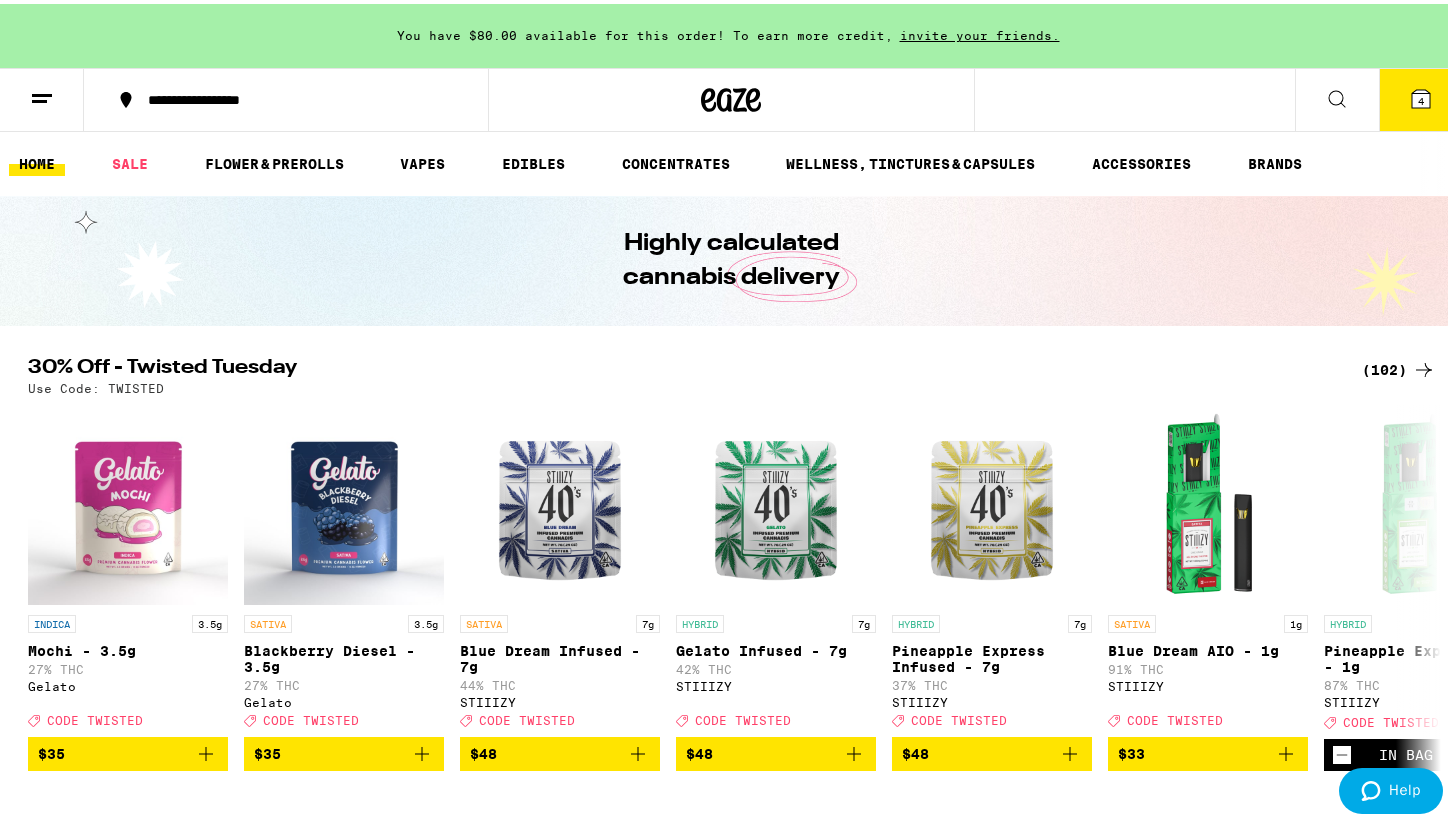 click on "4" at bounding box center [1421, 97] 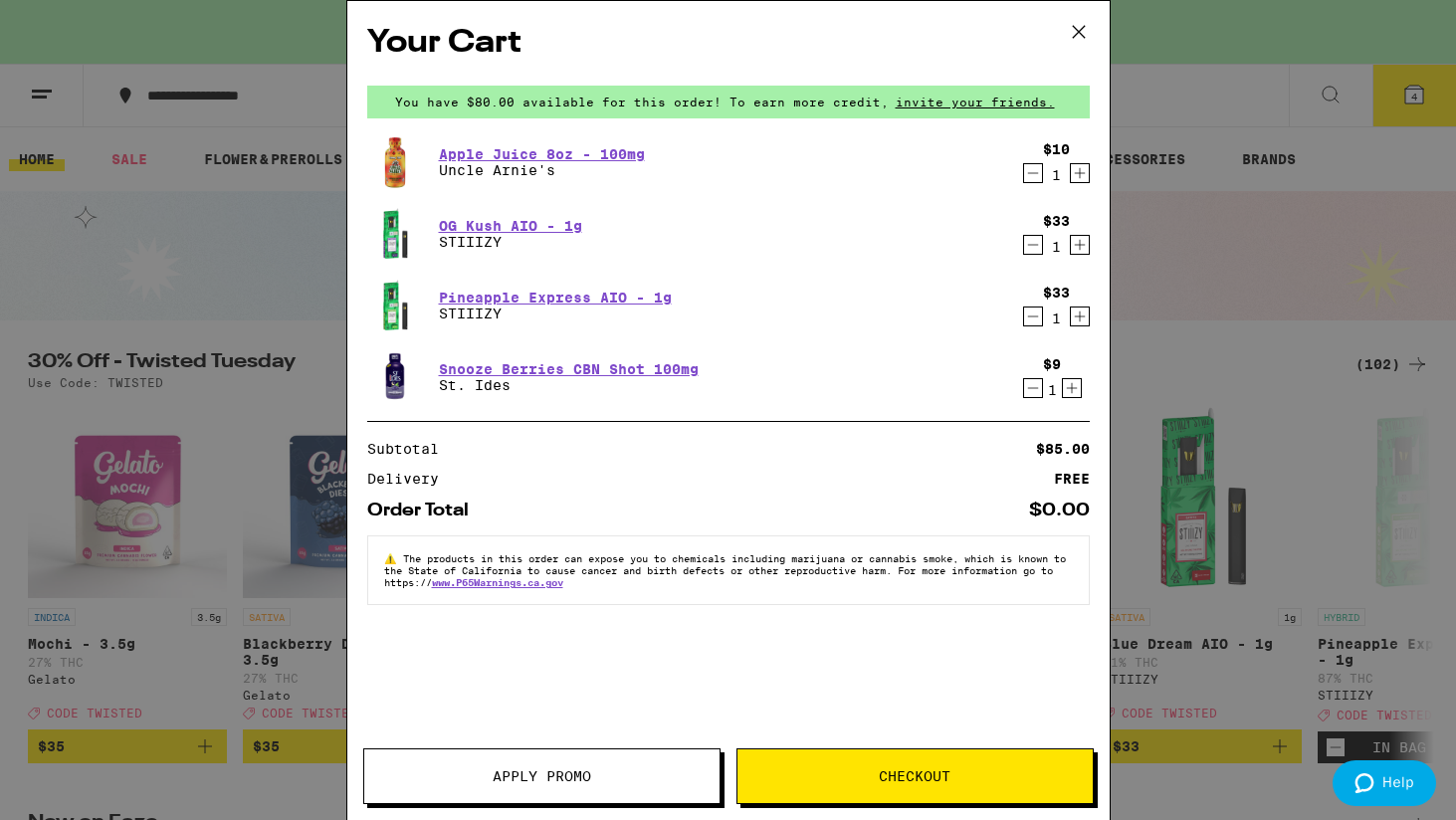 click on "Snooze Berries CBN Shot 100mg" at bounding box center (568, 369) 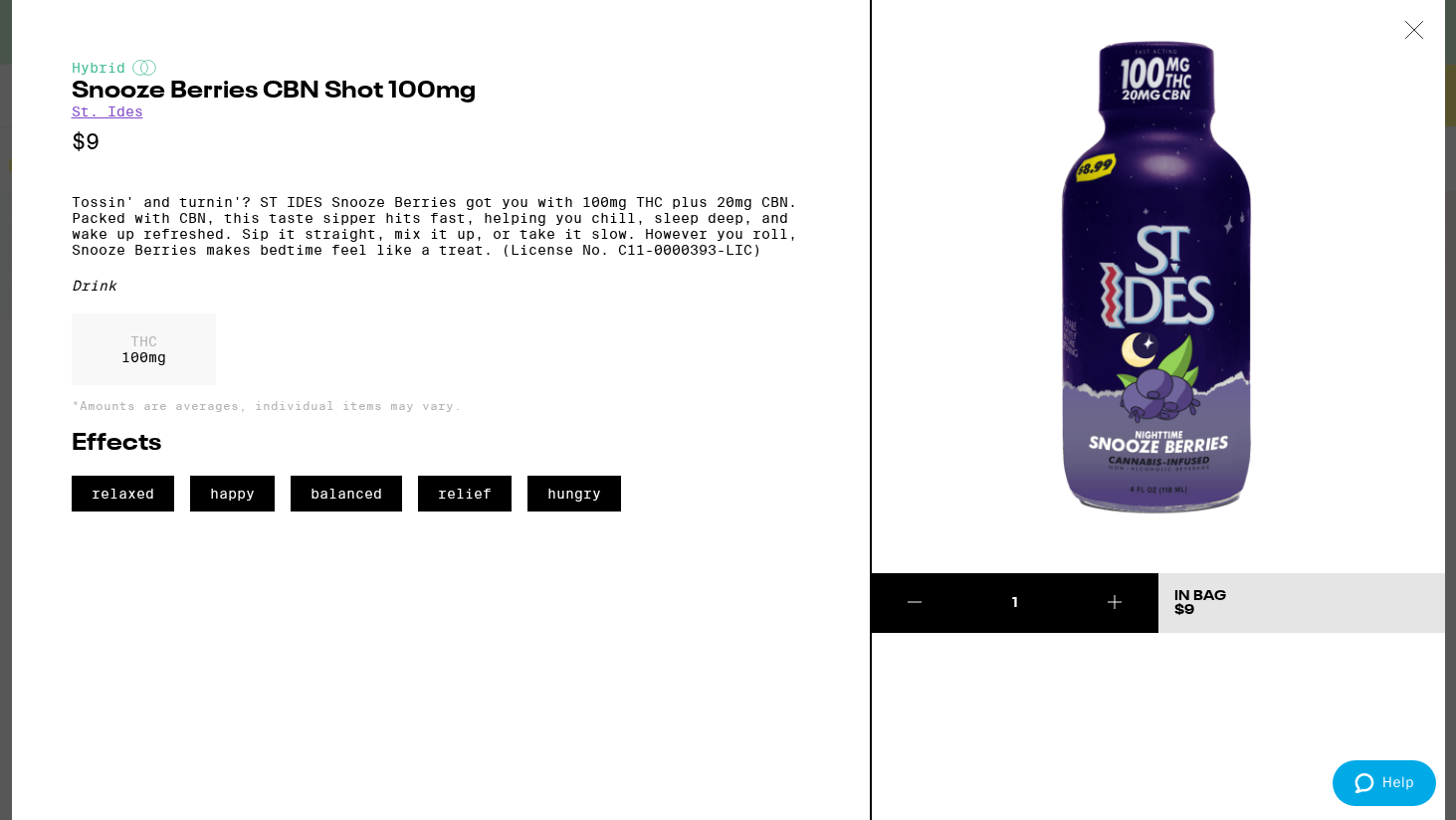 click at bounding box center [1414, 31] 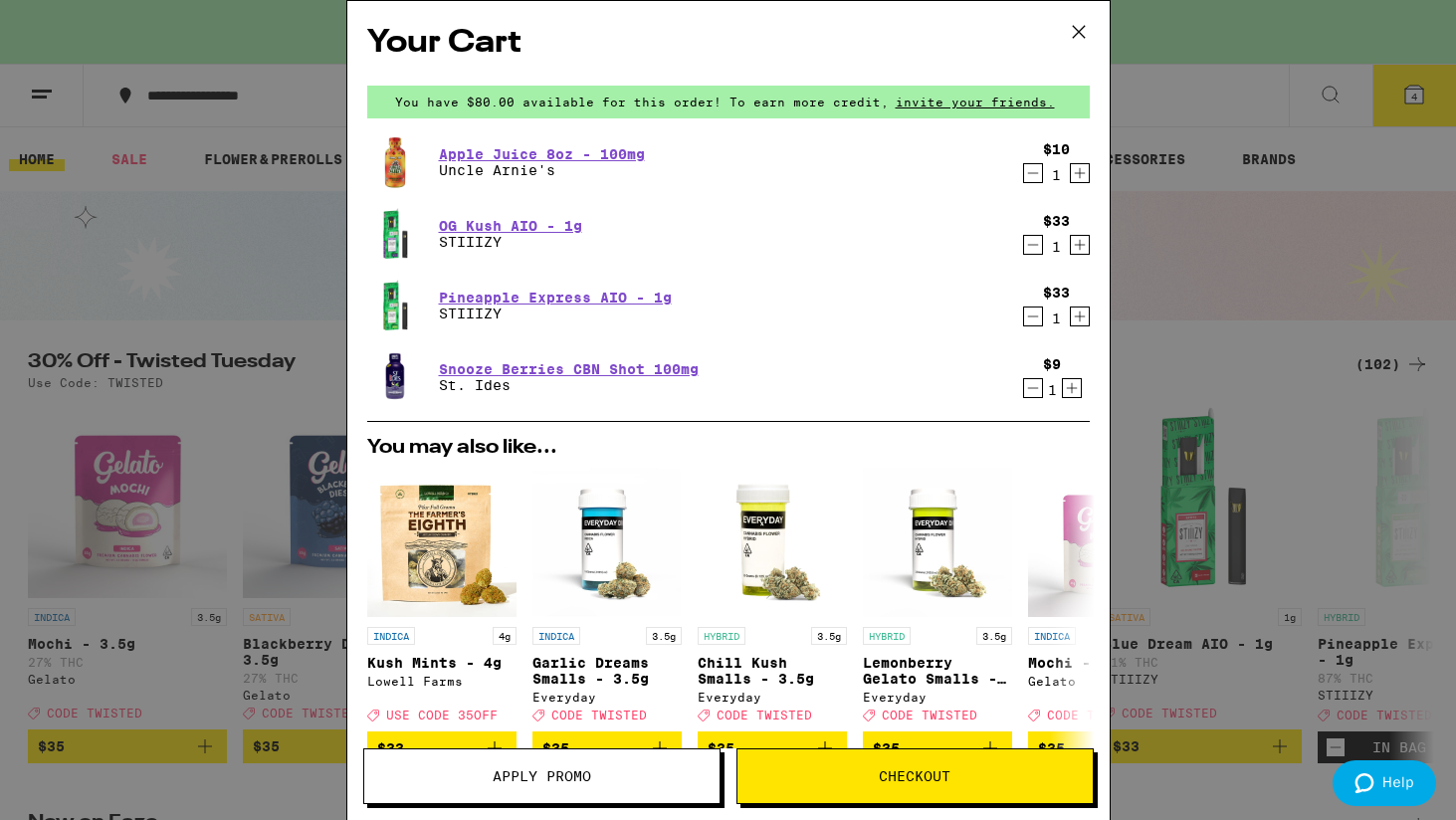 click 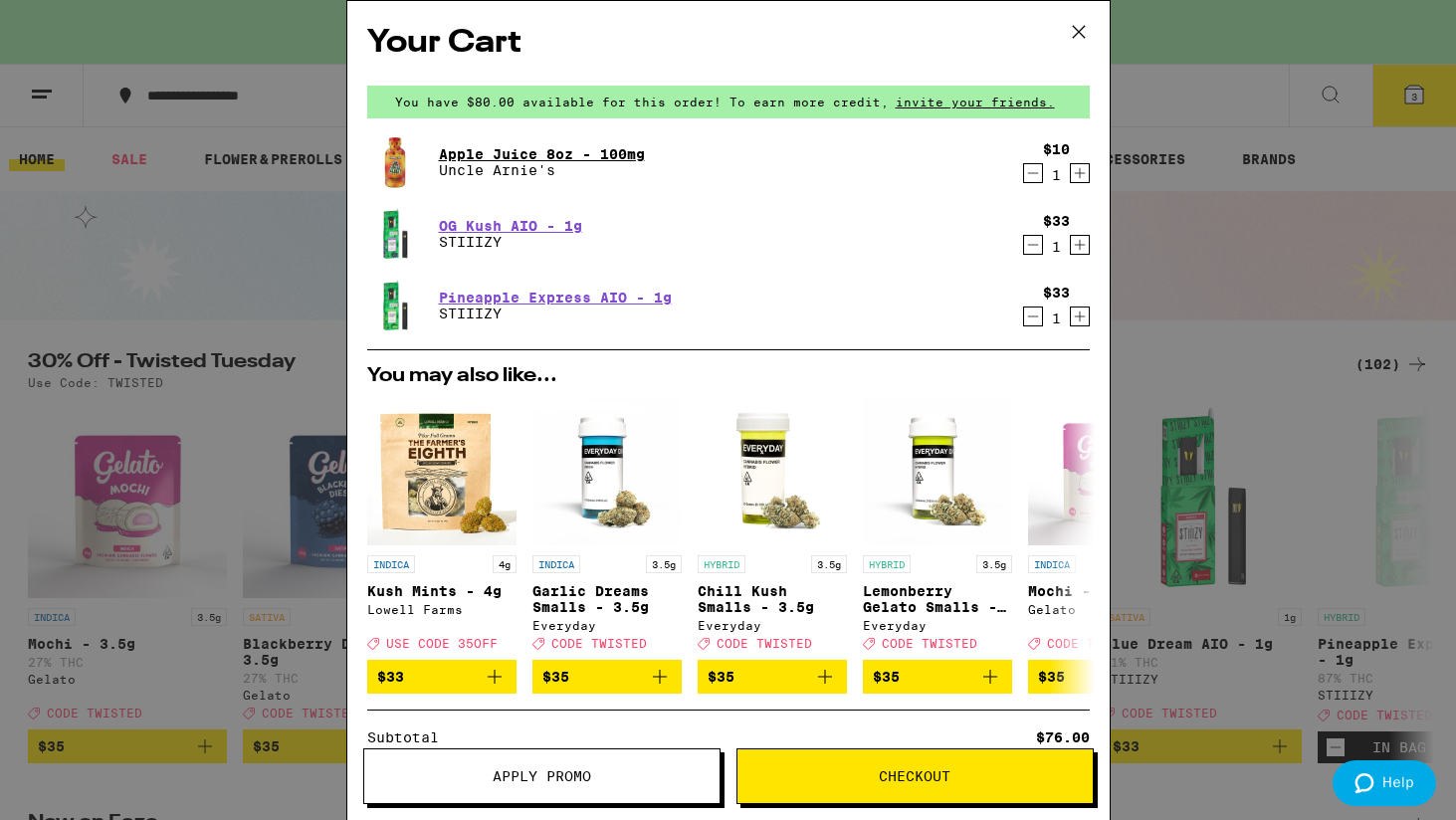 click on "Apple Juice 8oz - 100mg" at bounding box center (541, 154) 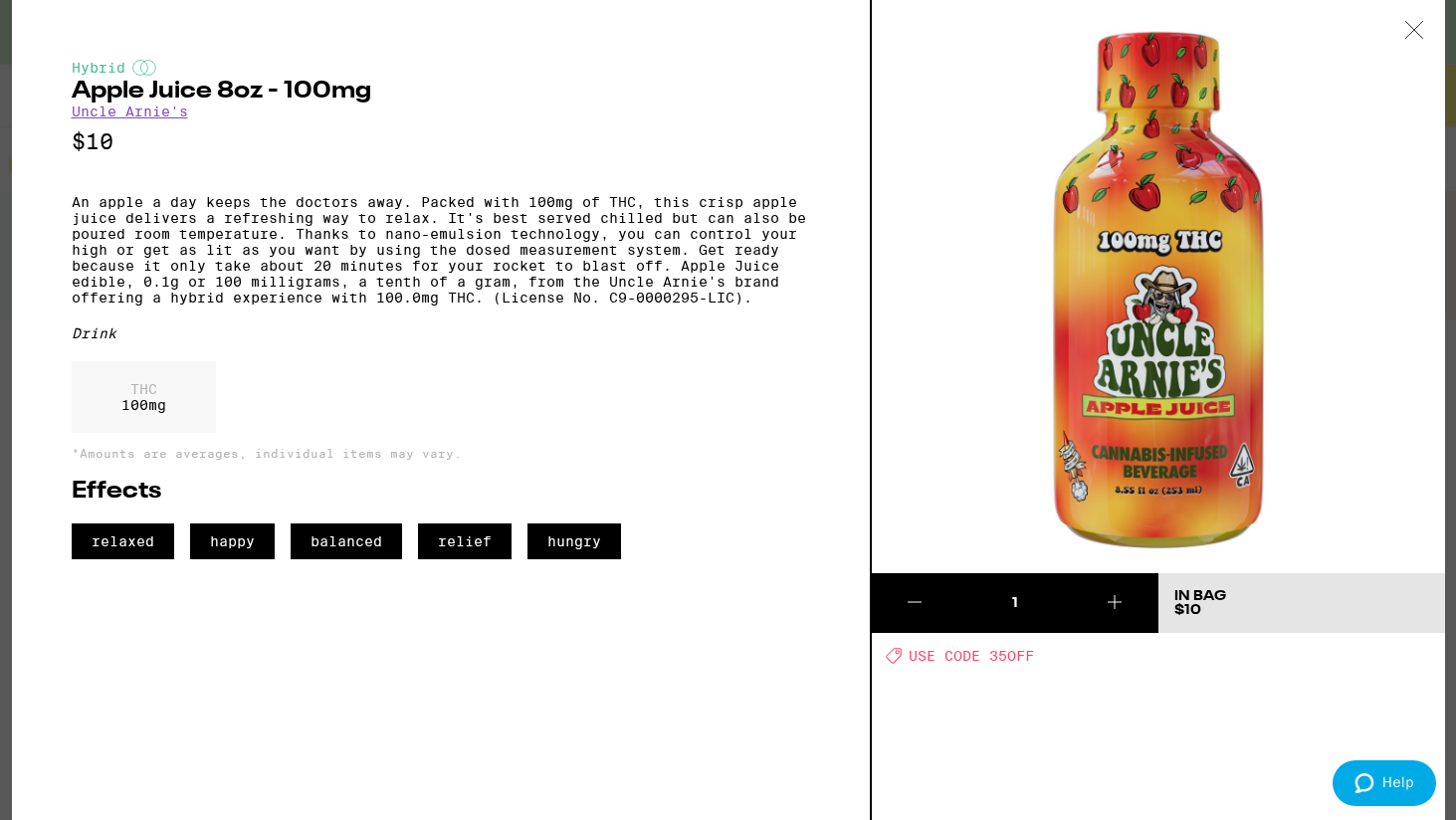 click at bounding box center (1414, 31) 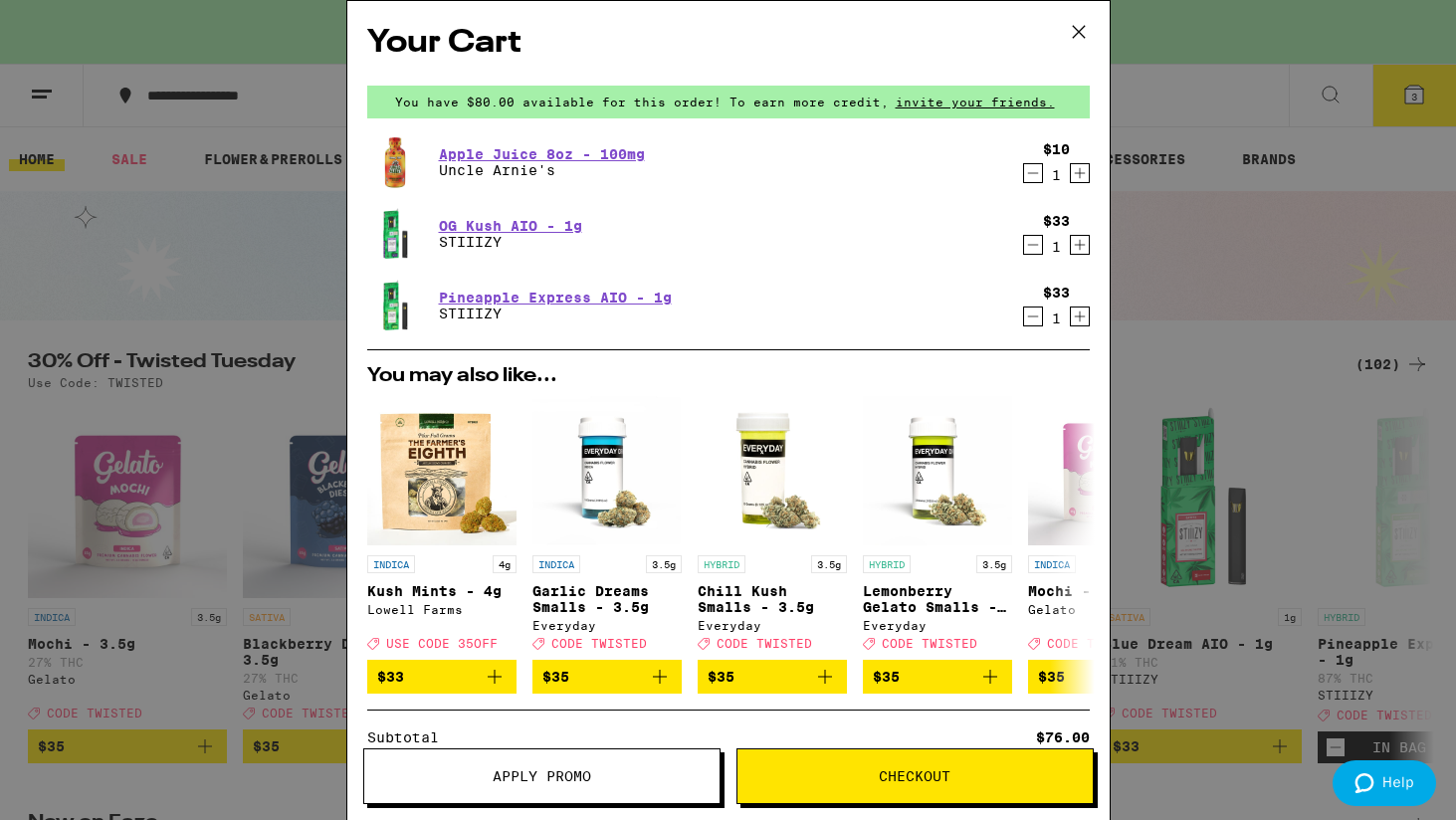 click on "Your Cart You have $80.00 available for this order! To earn more credit, invite your friends. Apple Juice 8oz - 100mg Uncle Arnie's $10 1 OG Kush AIO - 1g STIIIZY $33 1 Pineapple Express AIO - 1g STIIIZY $33 1 You may also like... INDICA 4g Kush Mints - 4g Lowell Farms Deal Created with Sketch. USE CODE 35OFF $33 INDICA 3.5g Garlic Dreams Smalls - 3.5g Everyday Deal Created with Sketch. CODE TWISTED $35 HYBRID 3.5g Chill Kush Smalls - 3.5g Everyday Deal Created with Sketch. CODE TWISTED $35 HYBRID 3.5g Lemonberry Gelato Smalls - 3.5g Everyday Deal Created with Sketch. CODE TWISTED $35 INDICA 3.5g Mochi - 3.5g Gelato Deal Created with Sketch. CODE TWISTED $35 SATIVA 3.5g Blackberry Diesel - 3.5g Gelato Deal Created with Sketch. CODE TWISTED $35 HYBRID 3.5g Melonade - 3.5g Gelato Deal Created with Sketch. CODE TWISTED $35 HYBRID 3.5g Orangeade - 3.5g Gelato Deal Created with Sketch. CODE TWISTED $35 SATIVA 3.5g Tequila Sunrise - 3.5g Cookies Deal Created with Sketch. USE CODE 35OFF $40 SATIVA 3.5g Ember Valley" at bounding box center (728, 410) 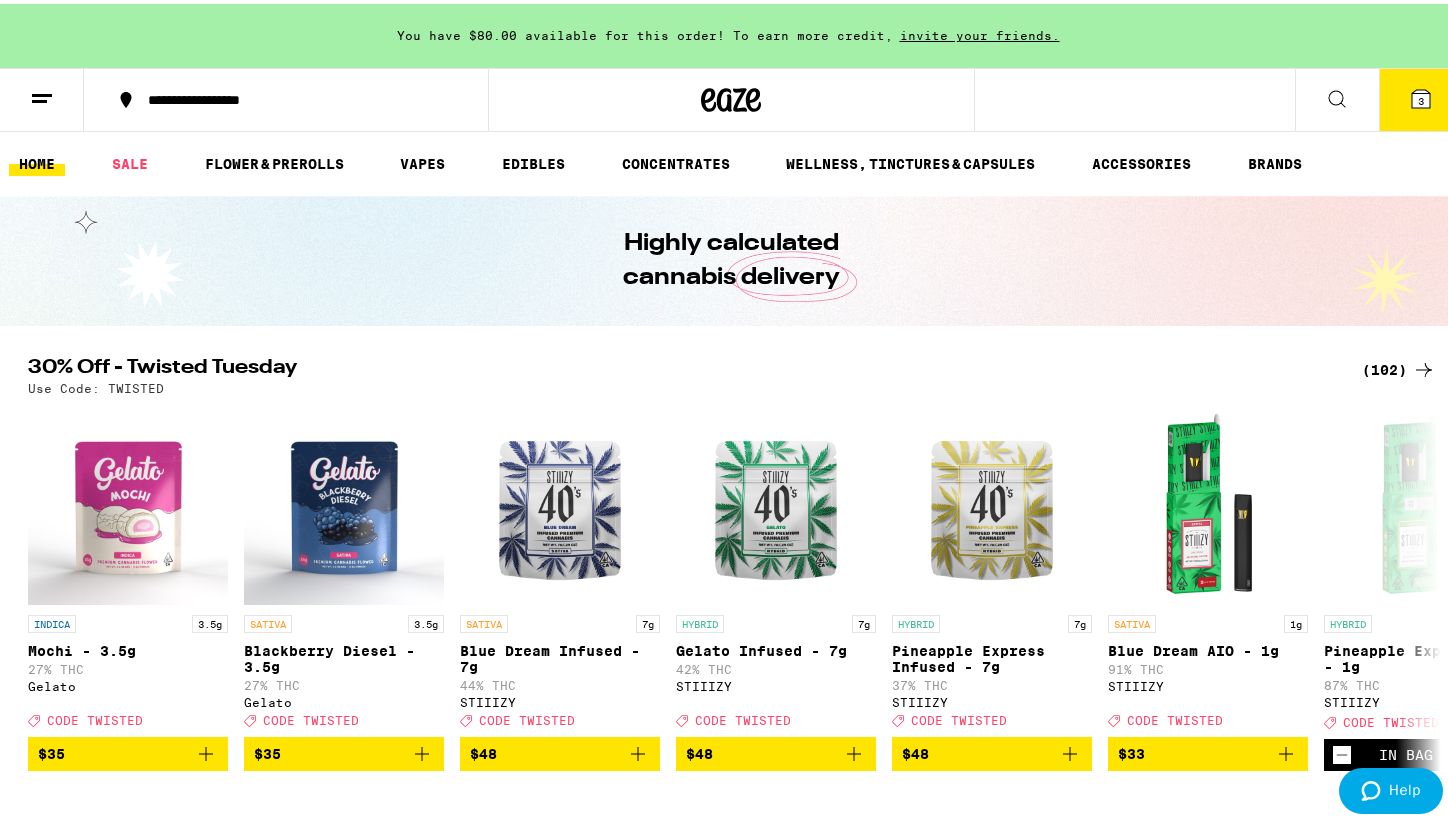 scroll, scrollTop: 0, scrollLeft: 0, axis: both 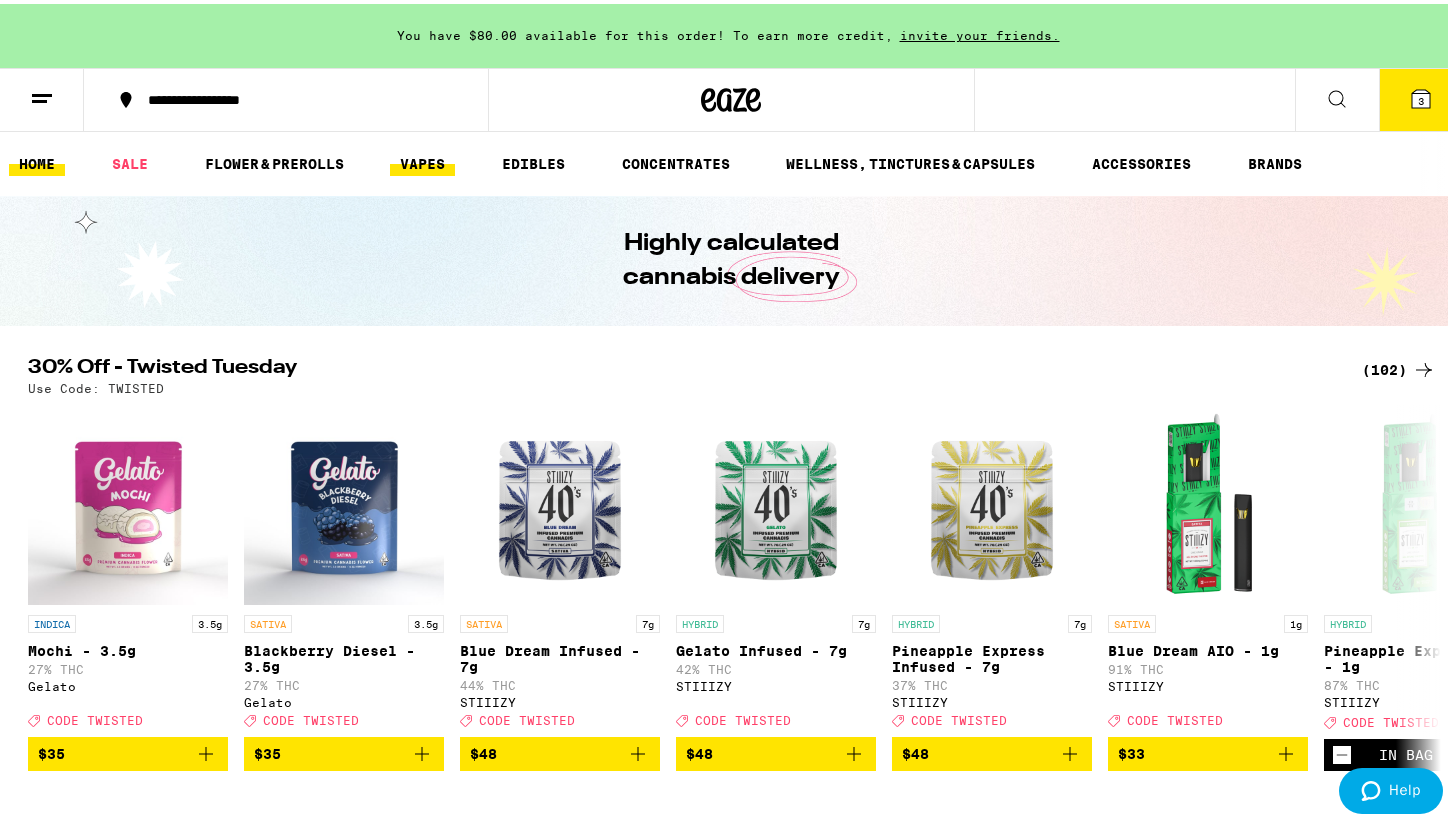 click on "VAPES" at bounding box center (422, 160) 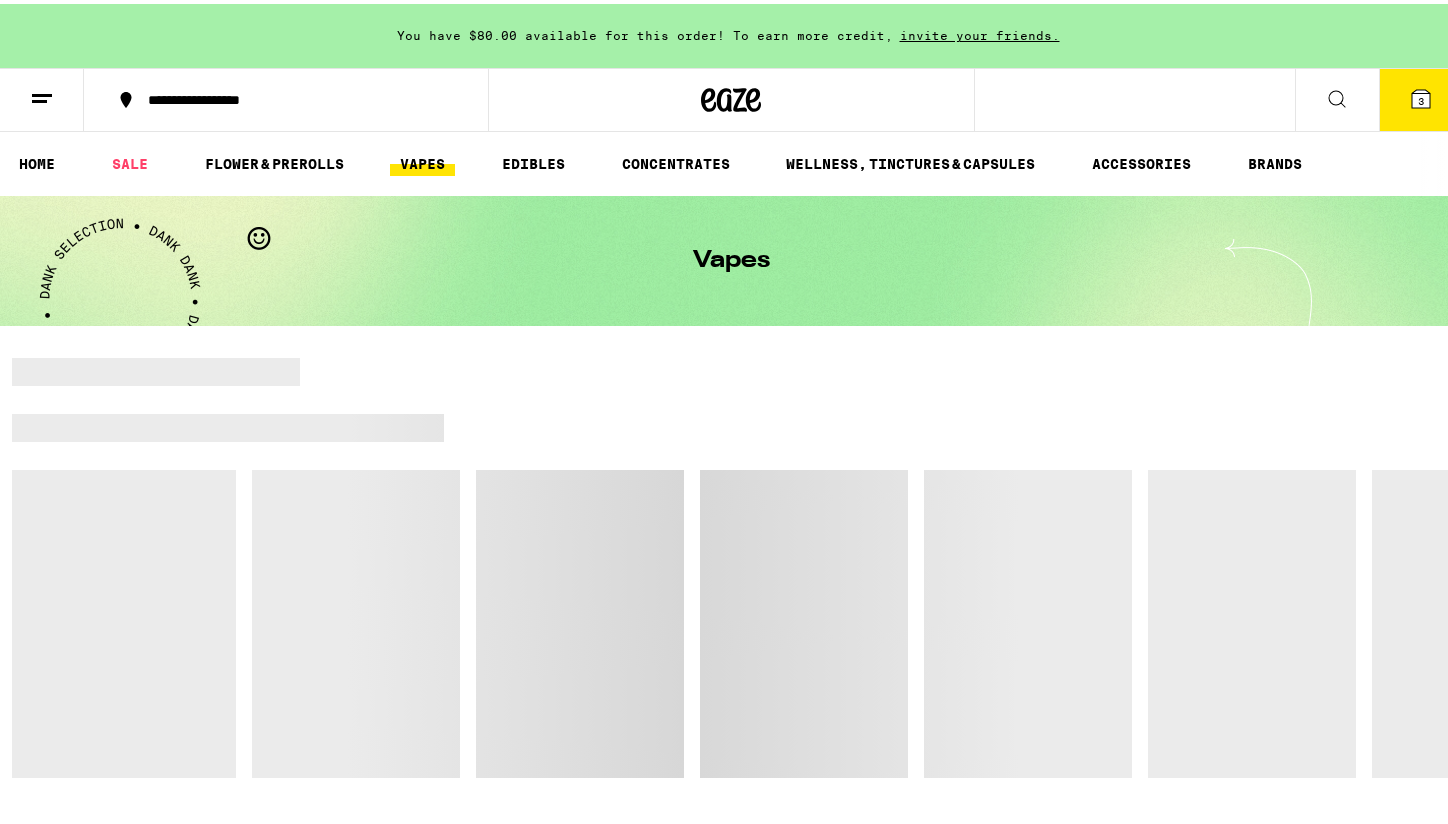click on "VAPES" at bounding box center (422, 160) 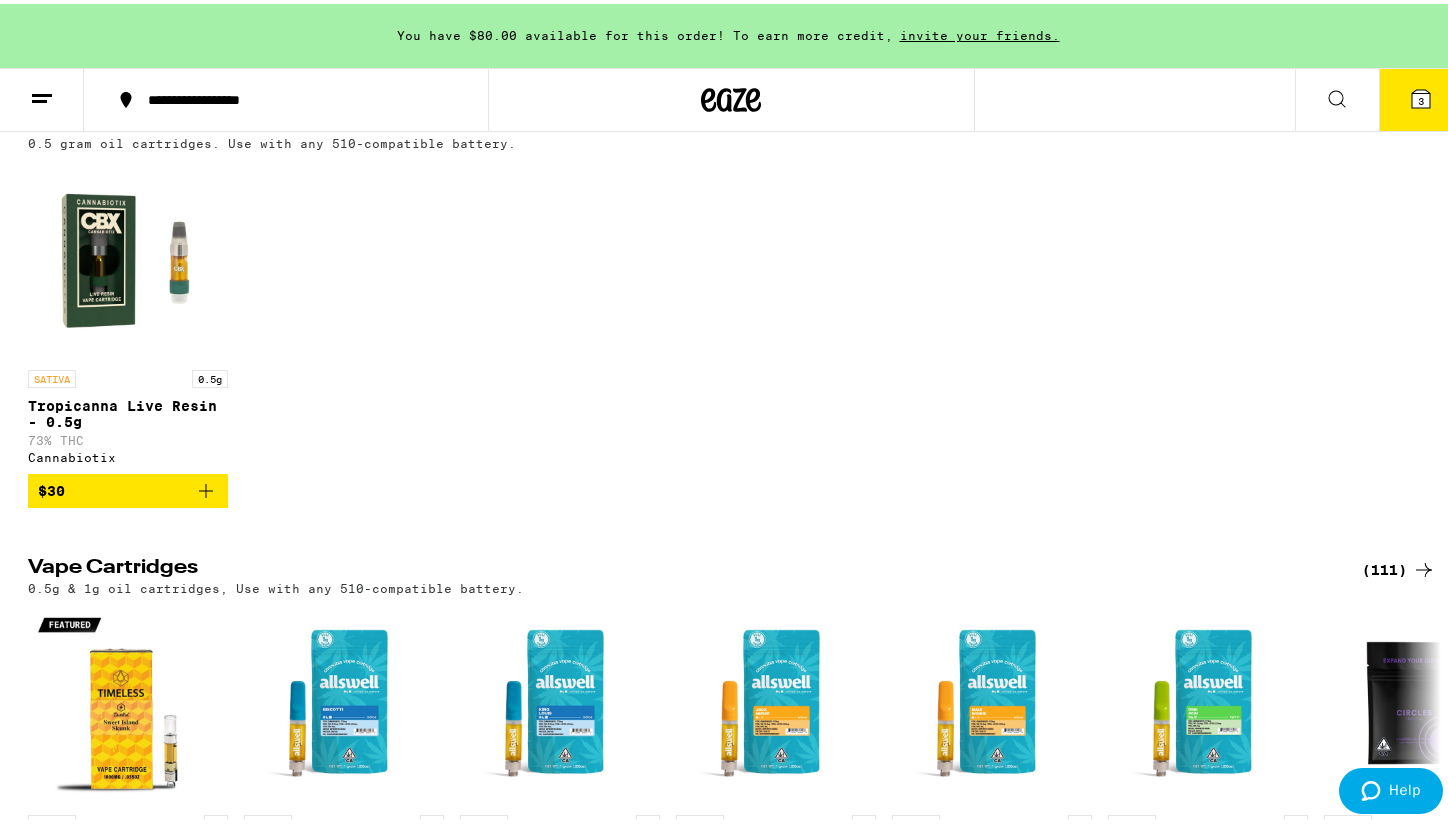 scroll, scrollTop: 89, scrollLeft: 0, axis: vertical 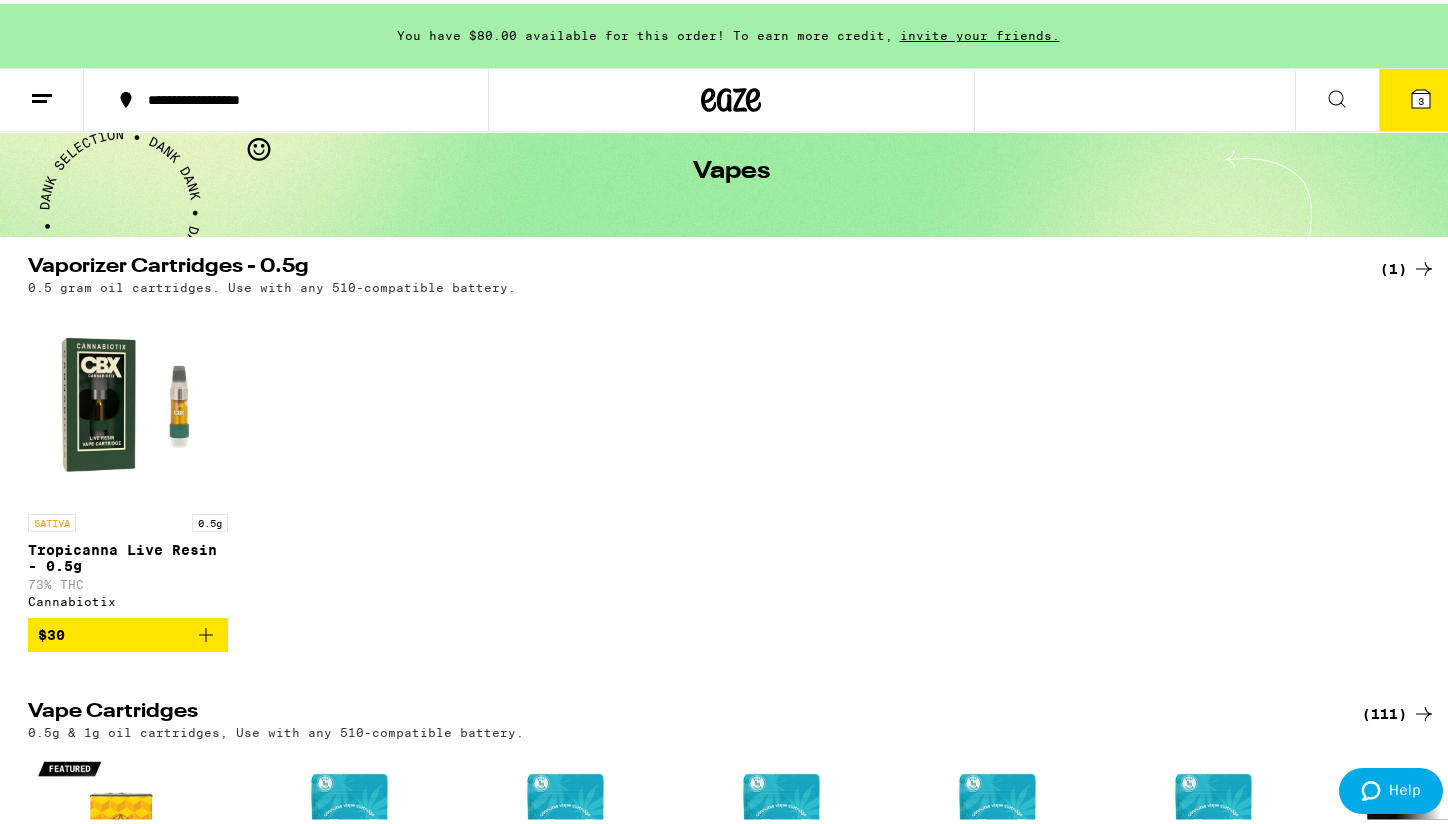 click at bounding box center [128, 400] 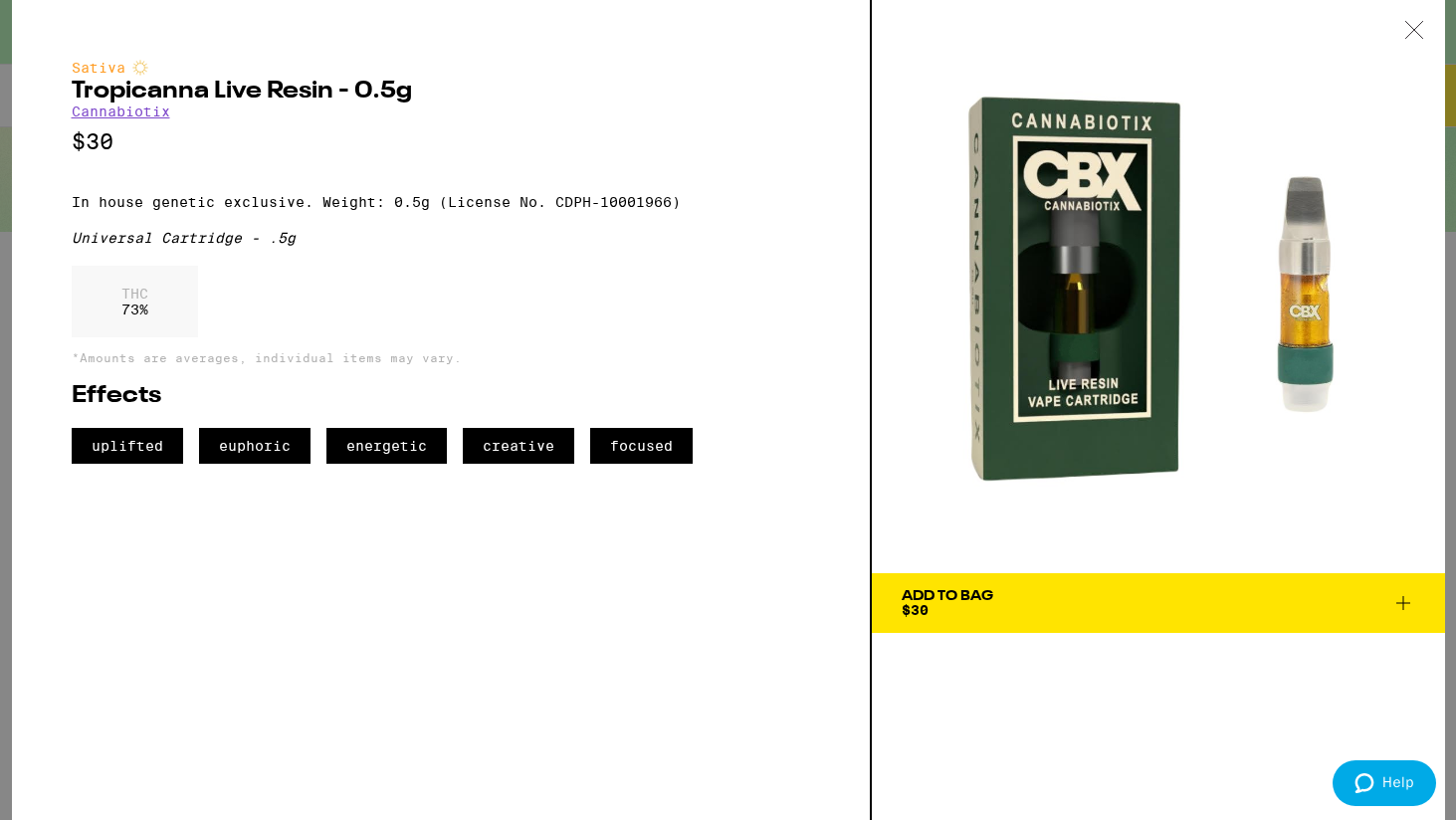 click 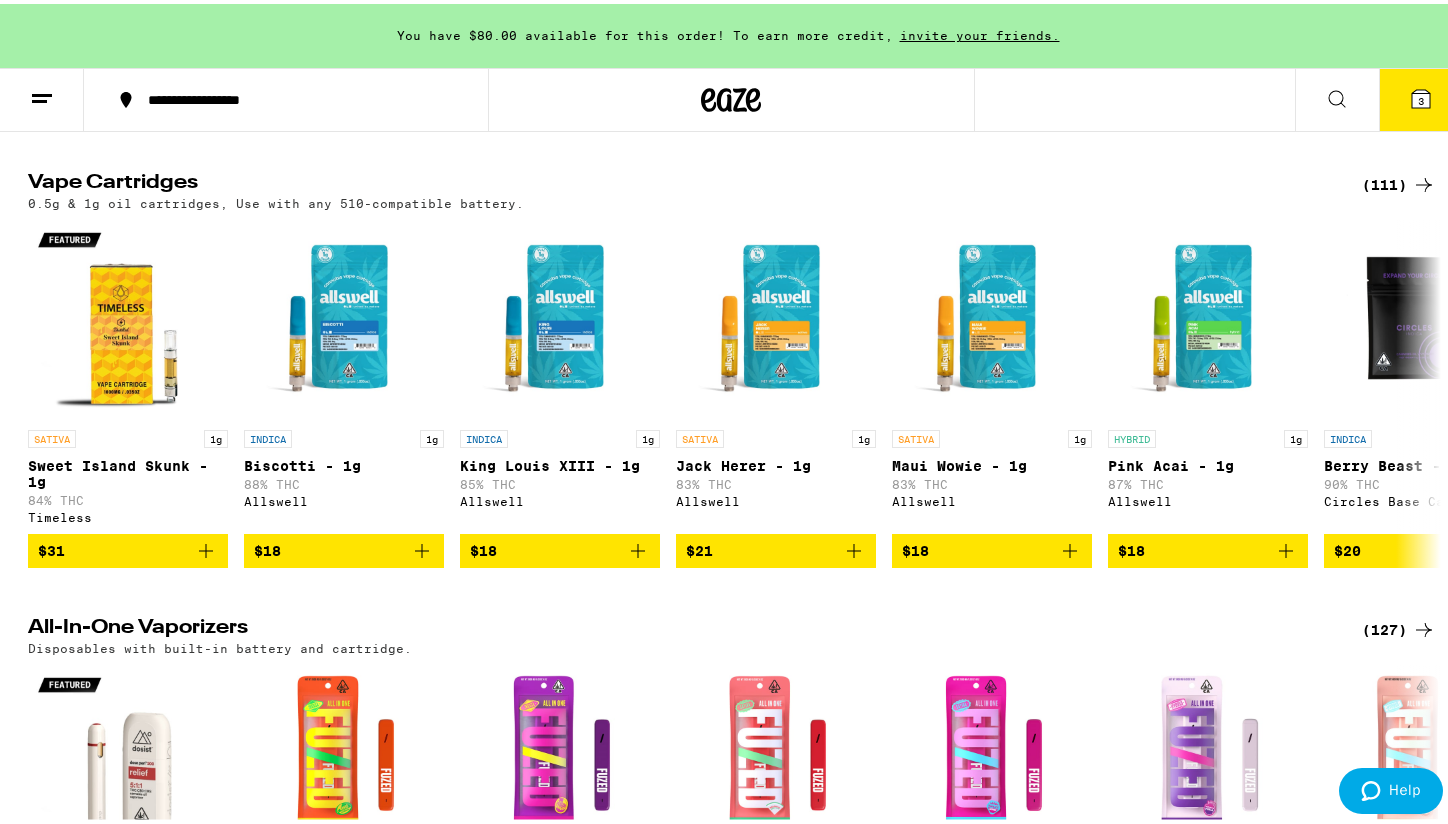 scroll, scrollTop: 620, scrollLeft: 0, axis: vertical 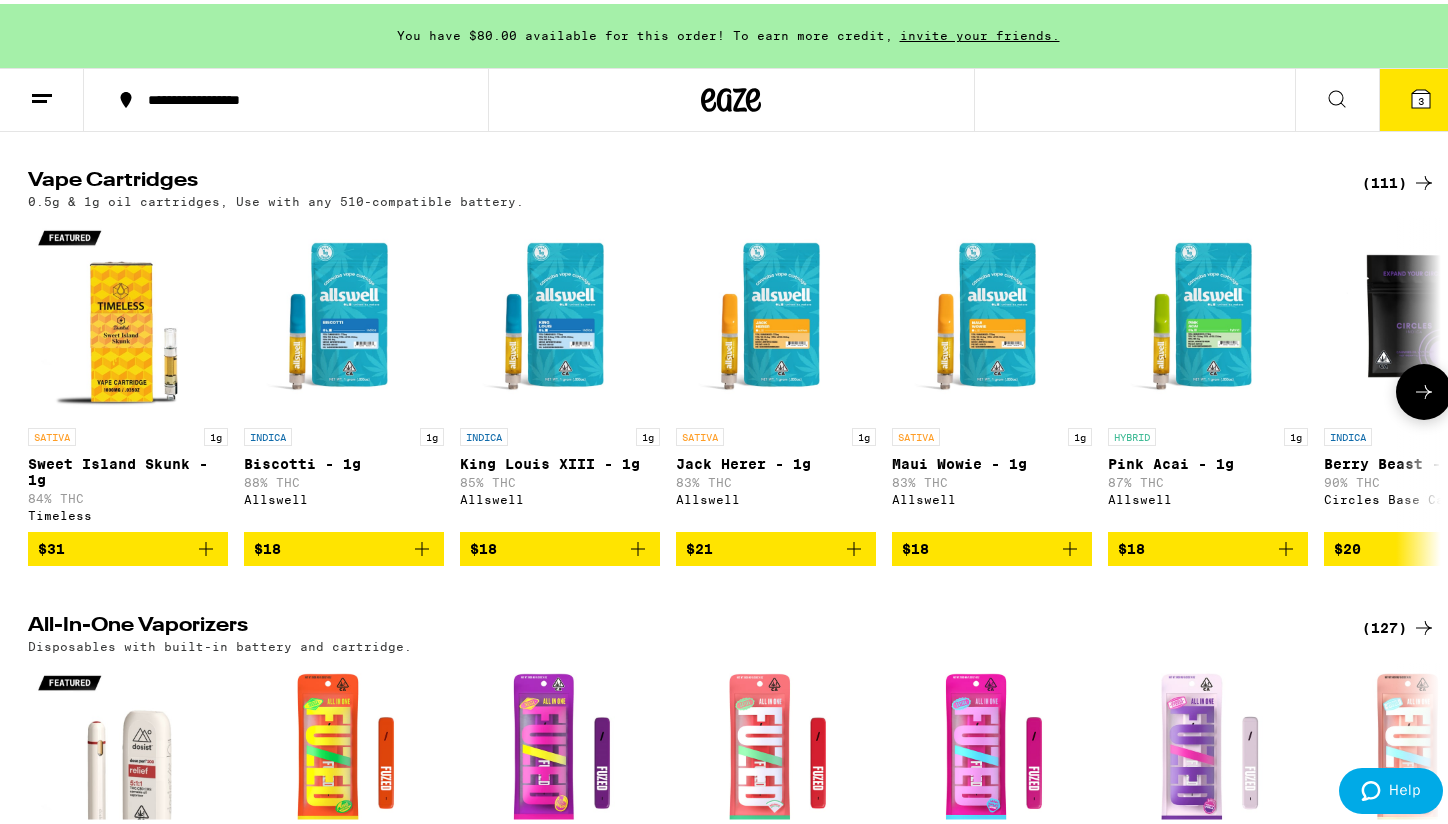 click 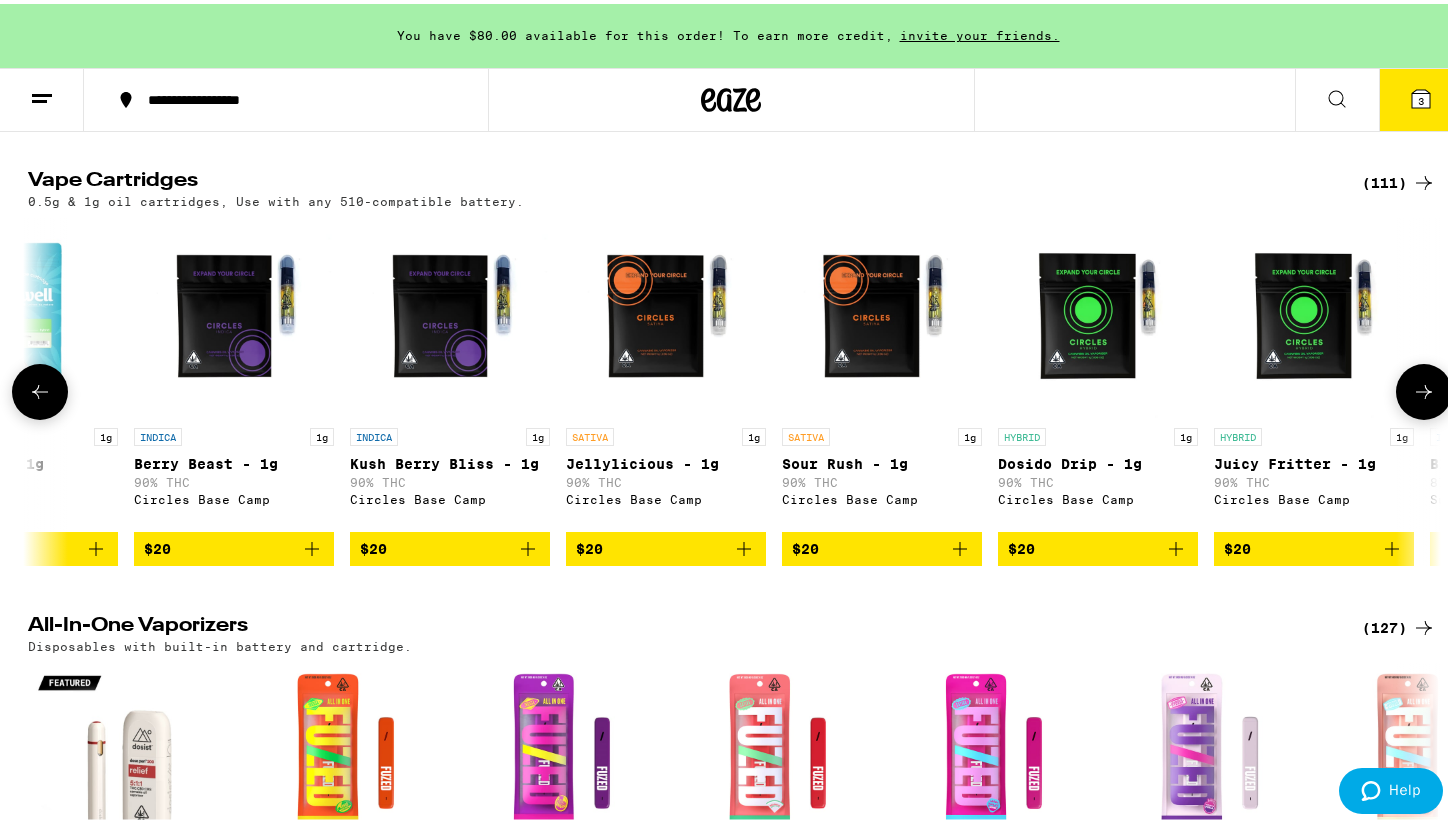 click 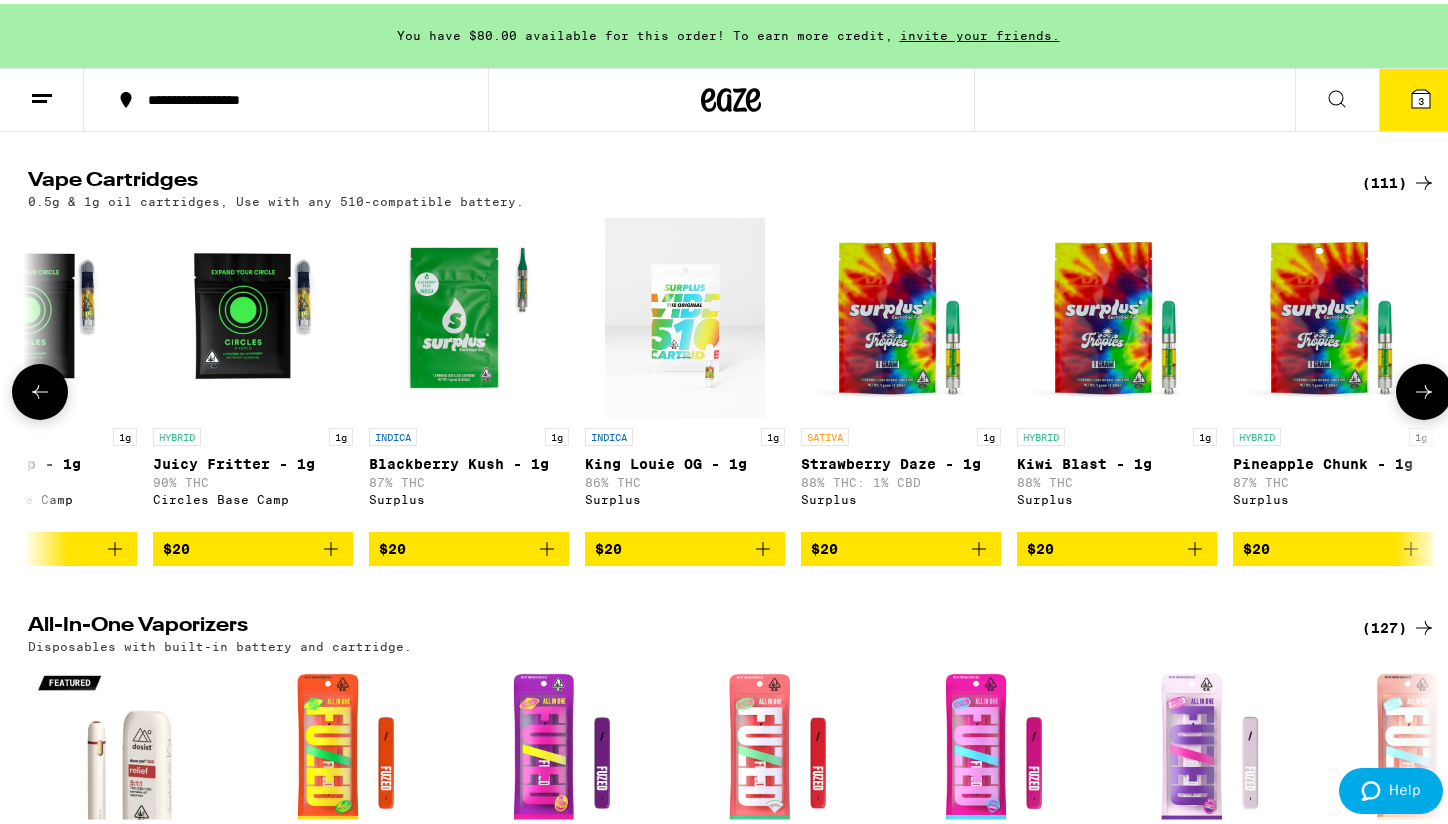 scroll, scrollTop: 0, scrollLeft: 2380, axis: horizontal 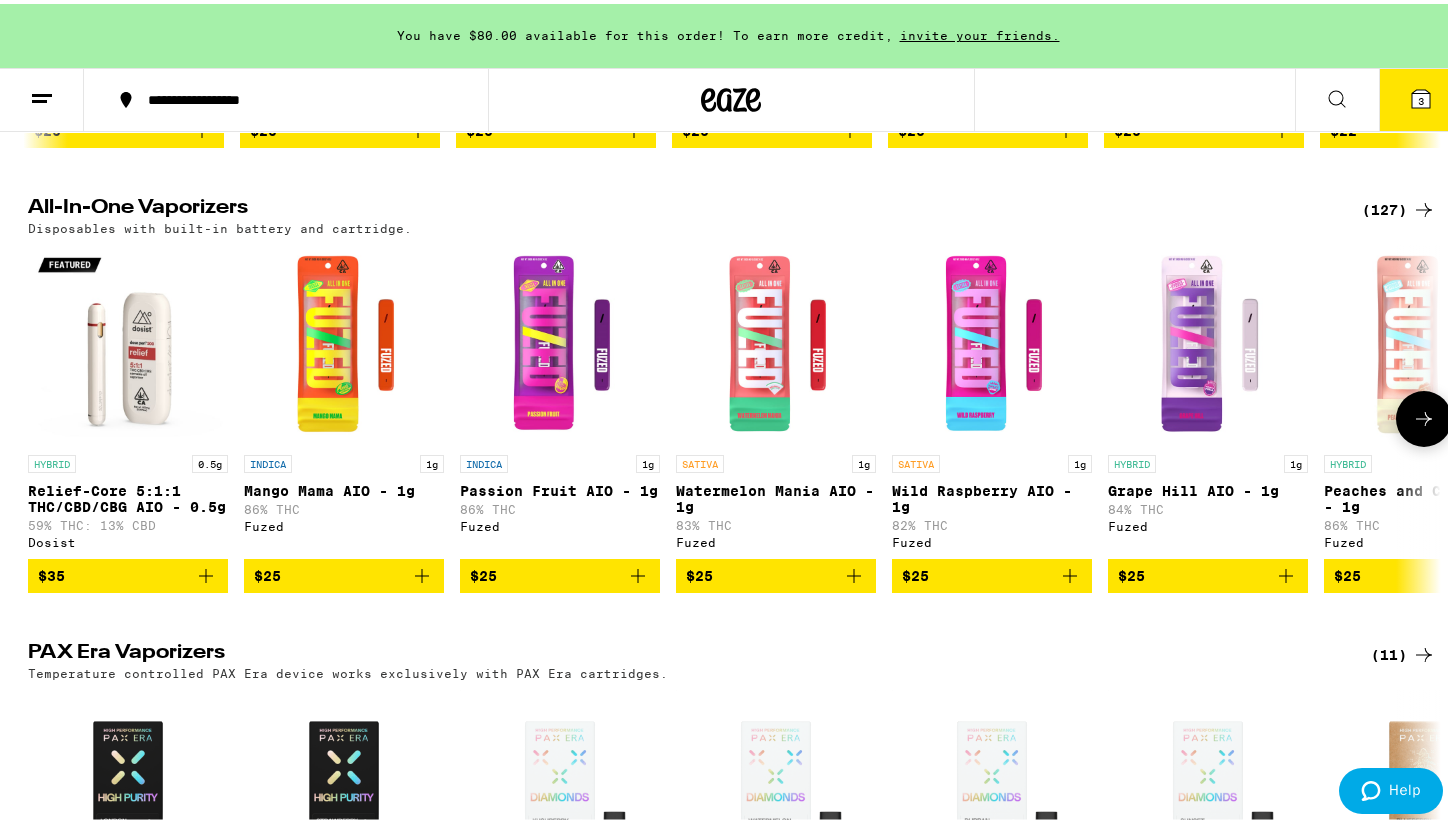 click 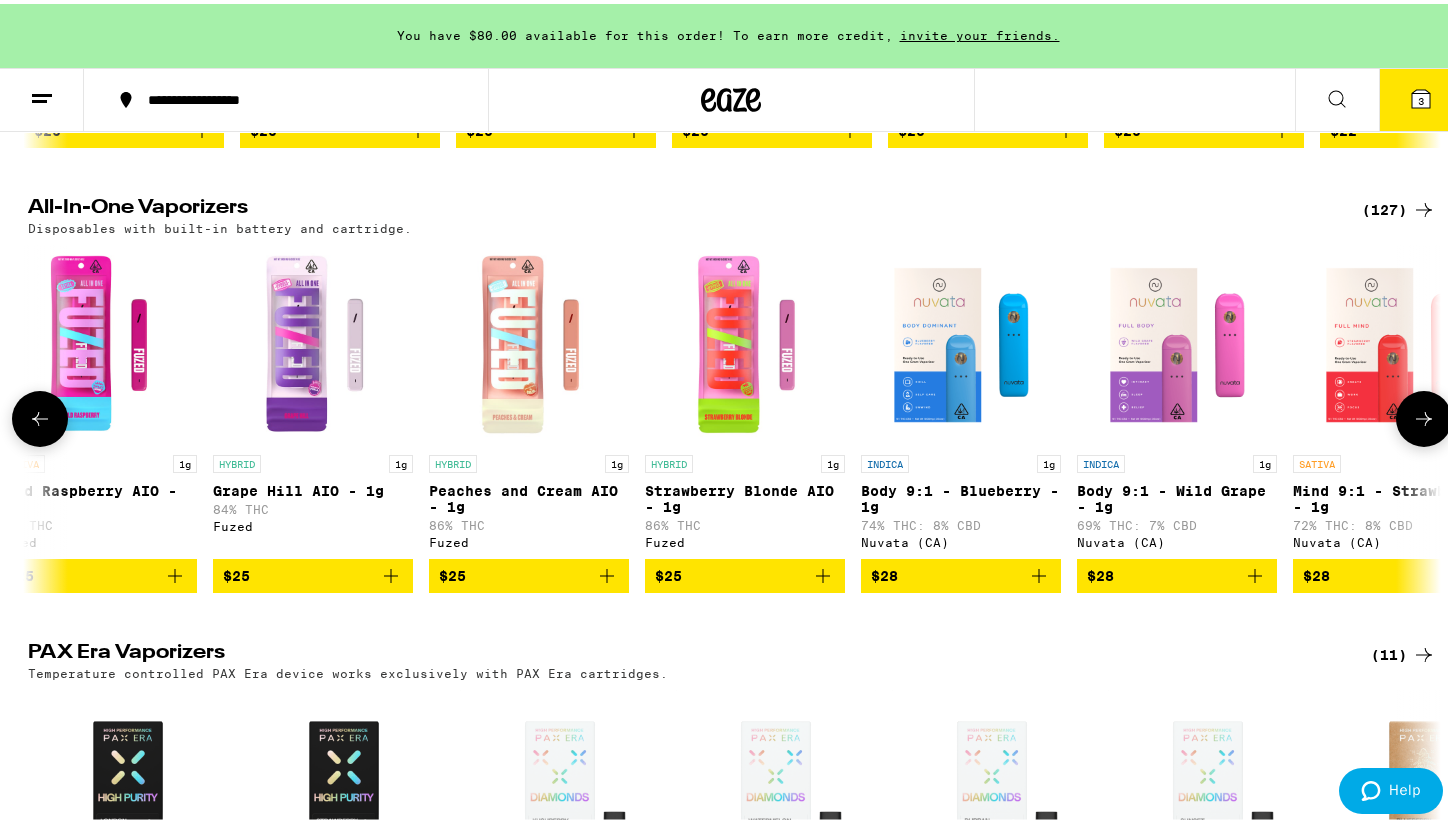 scroll, scrollTop: 0, scrollLeft: 1190, axis: horizontal 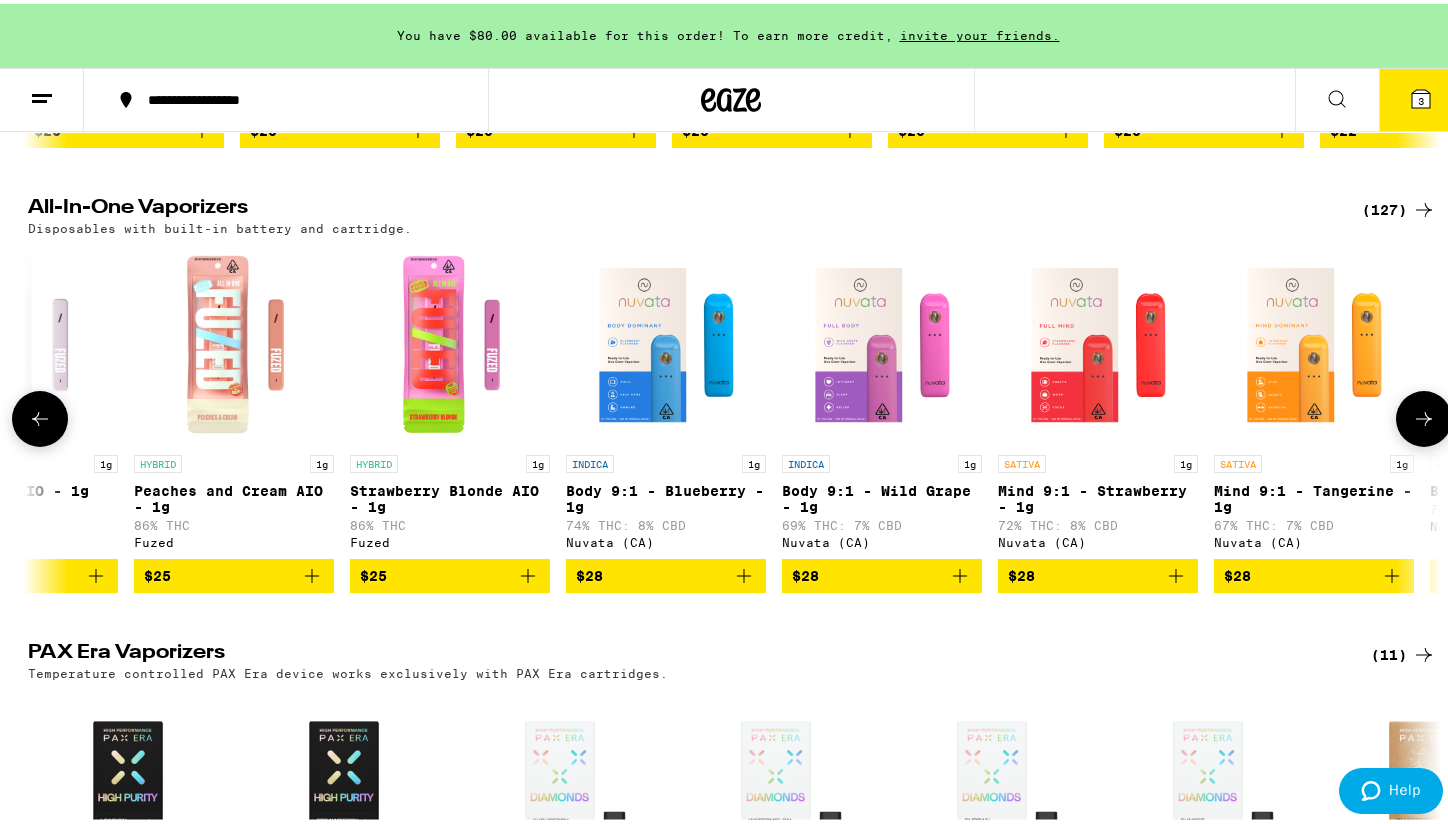 click 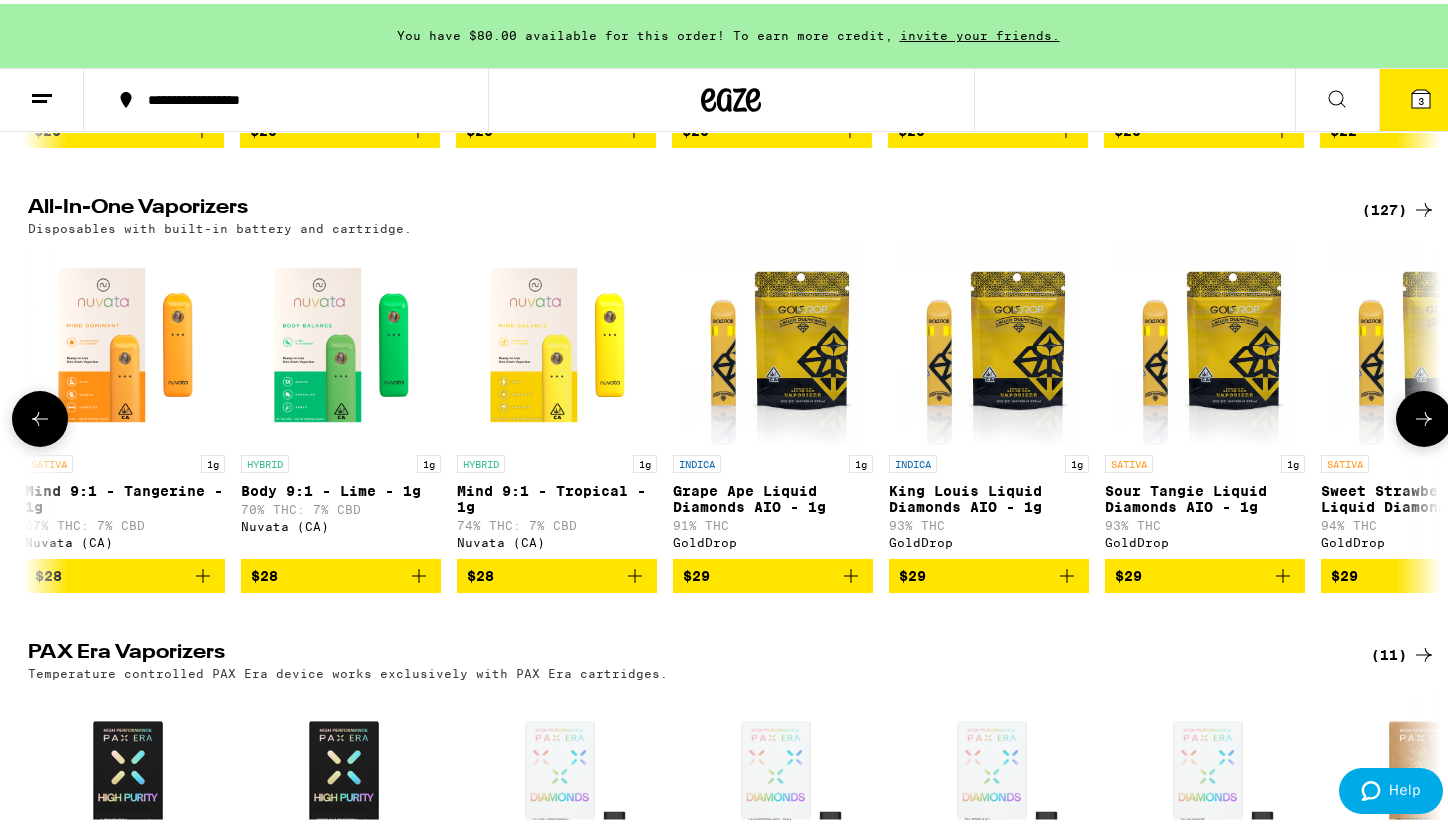 scroll, scrollTop: 0, scrollLeft: 2380, axis: horizontal 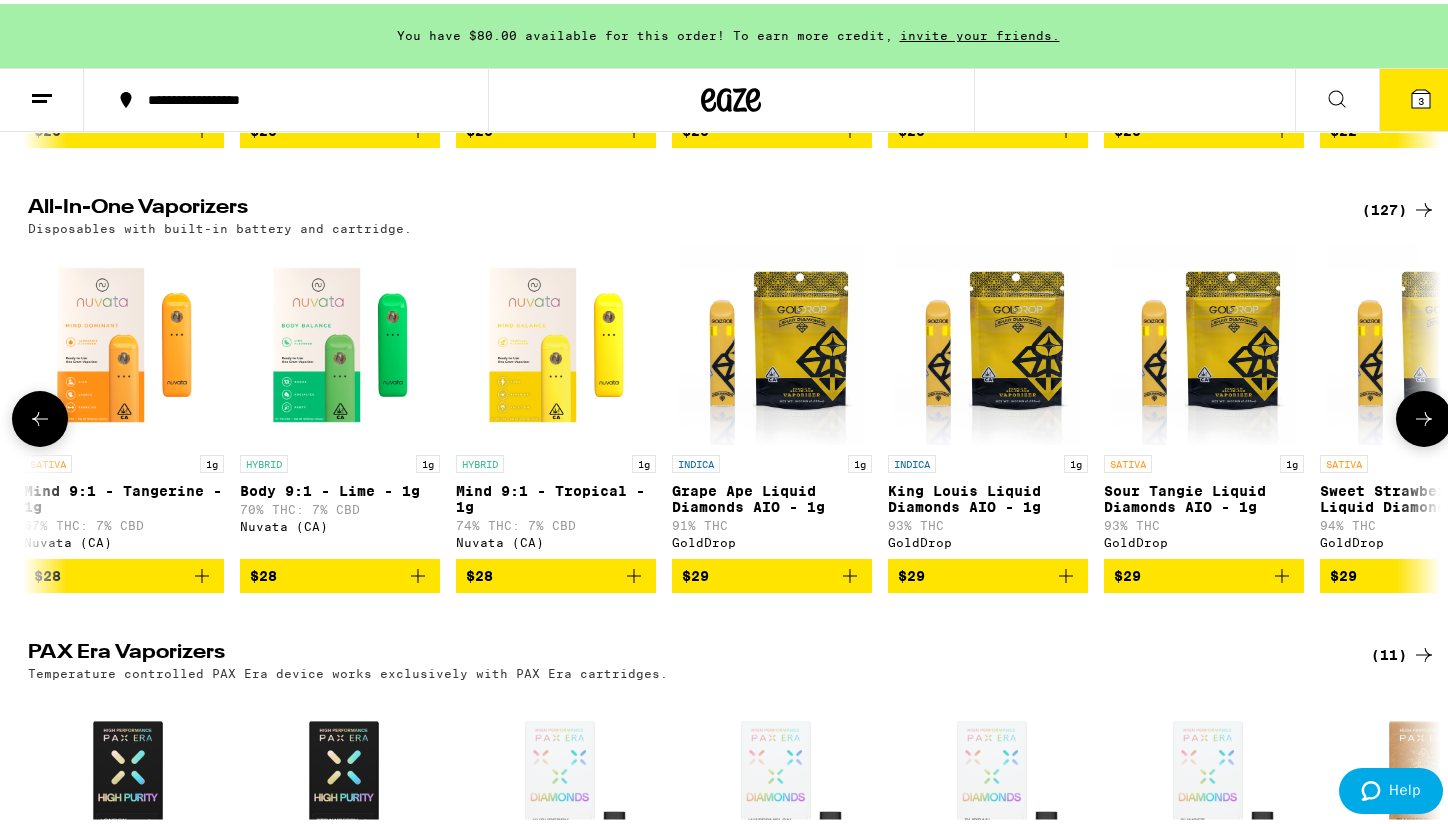 click 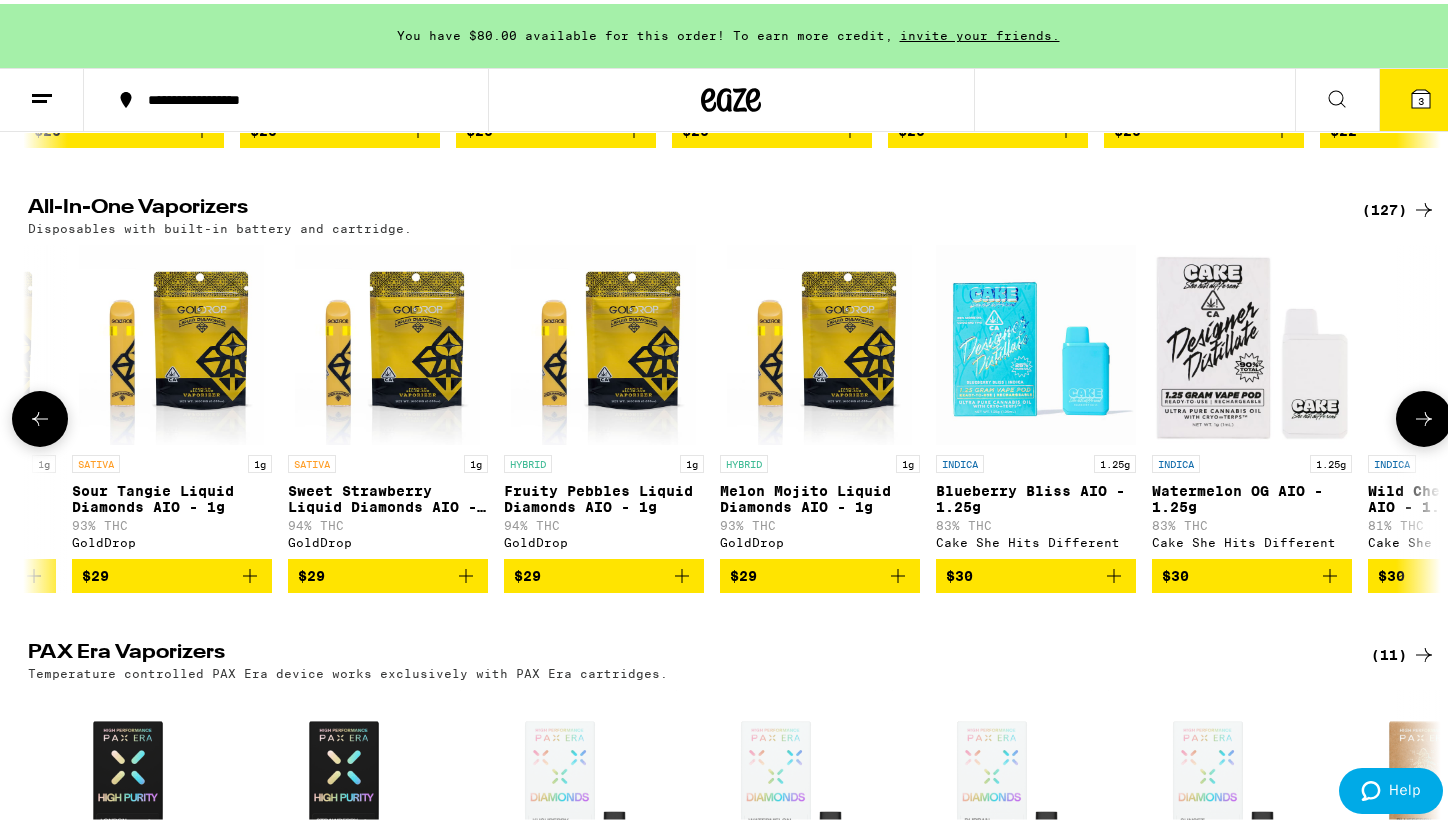 scroll, scrollTop: 0, scrollLeft: 3570, axis: horizontal 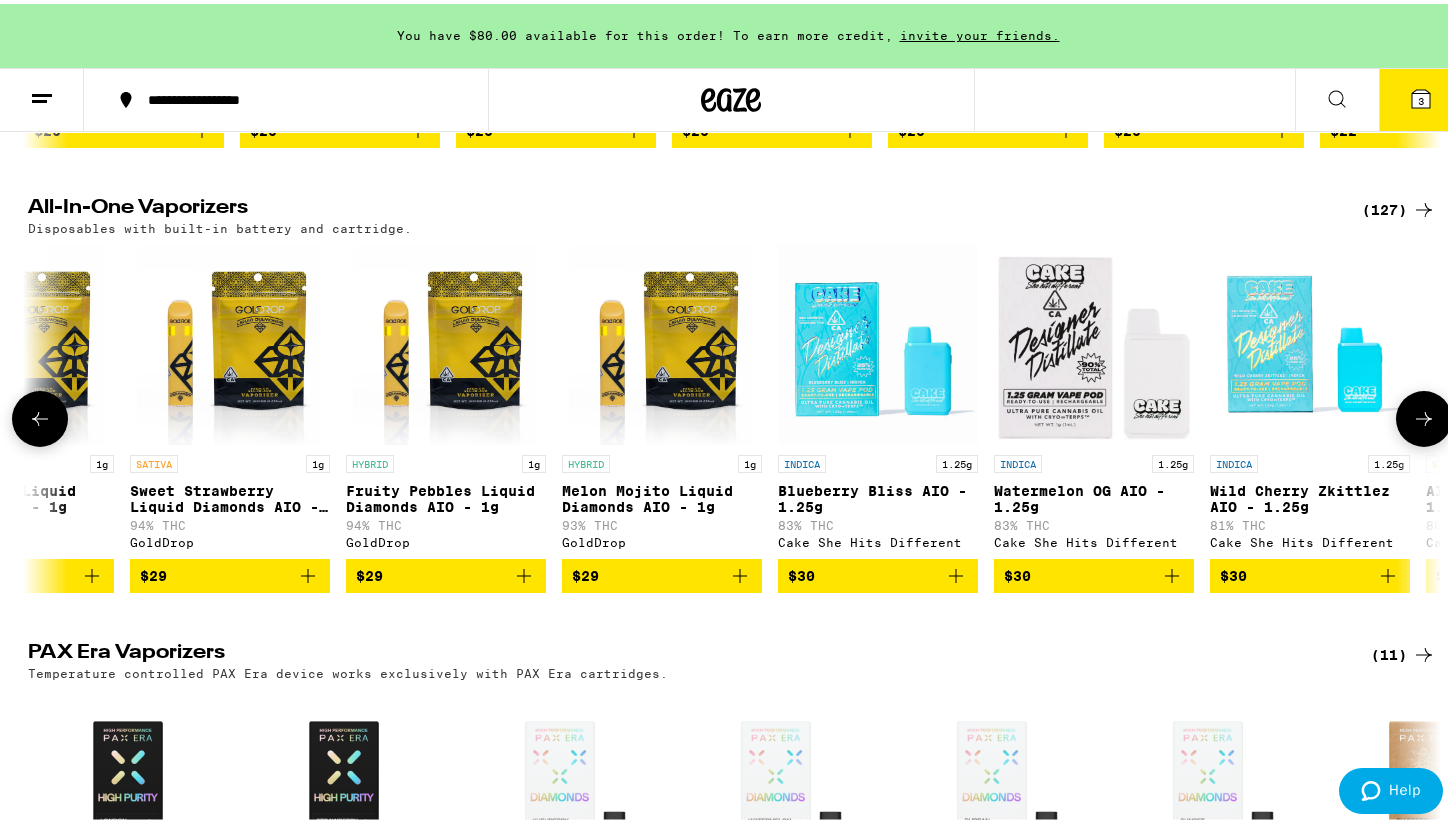 click 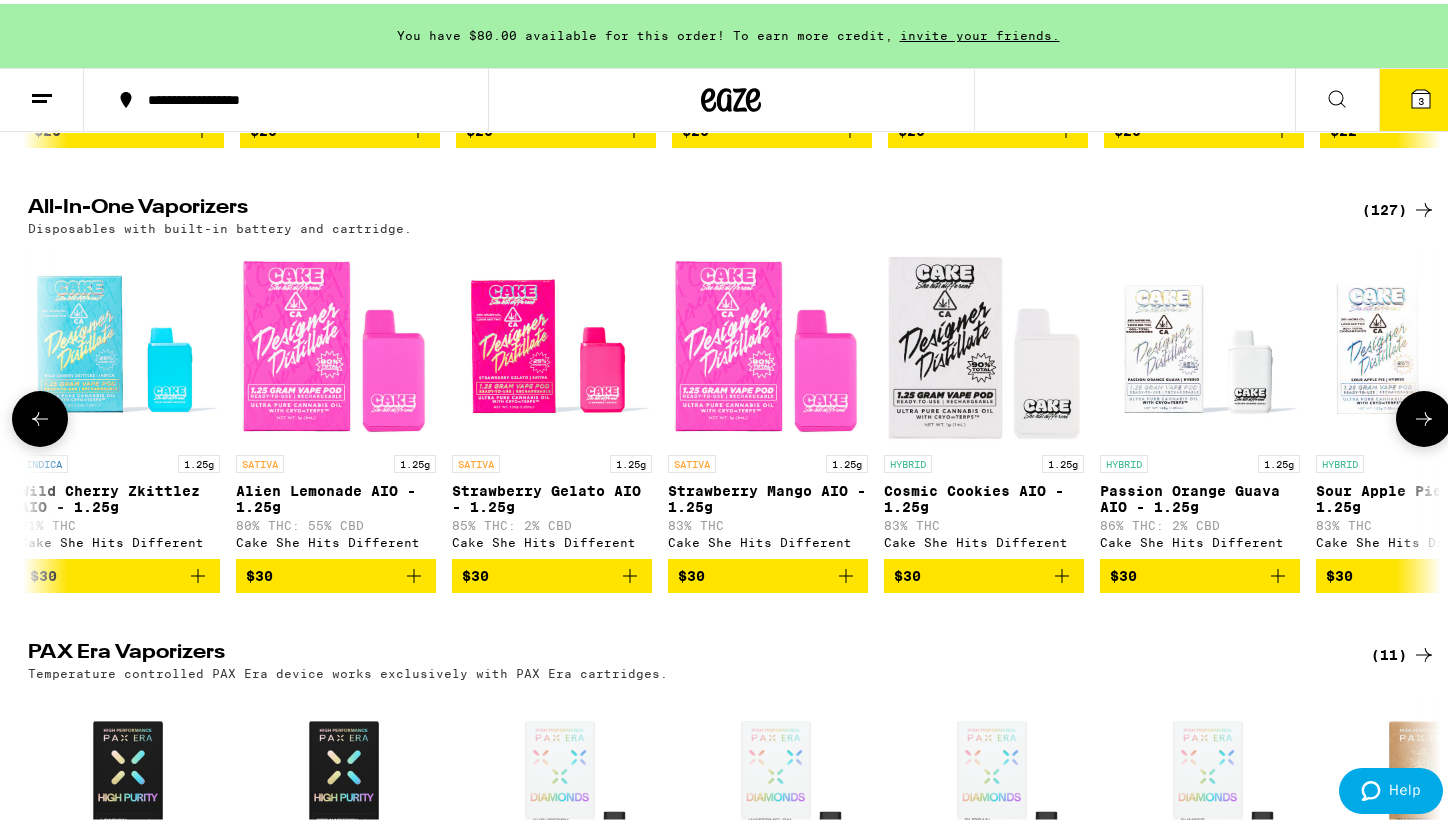 click 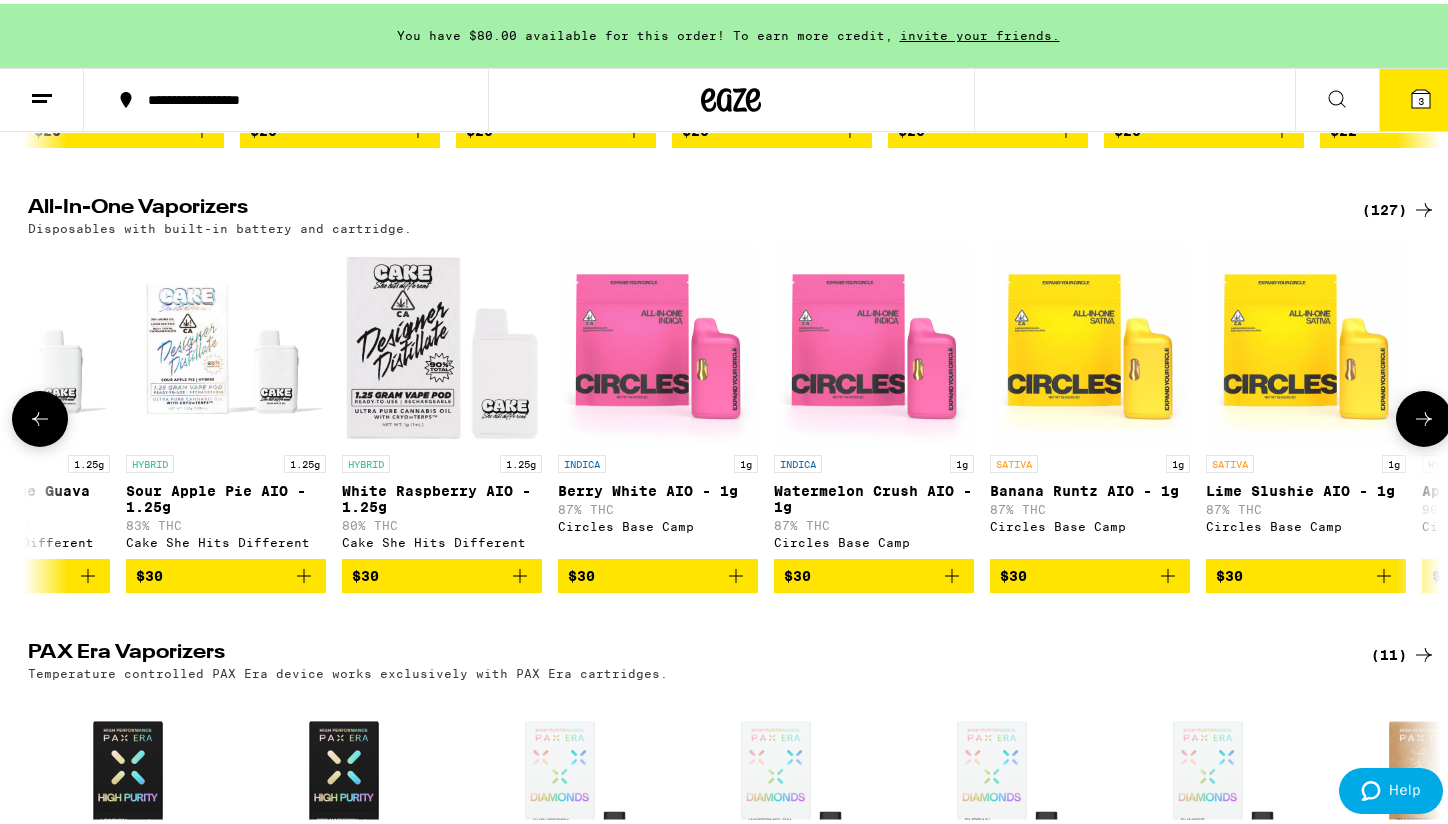 click 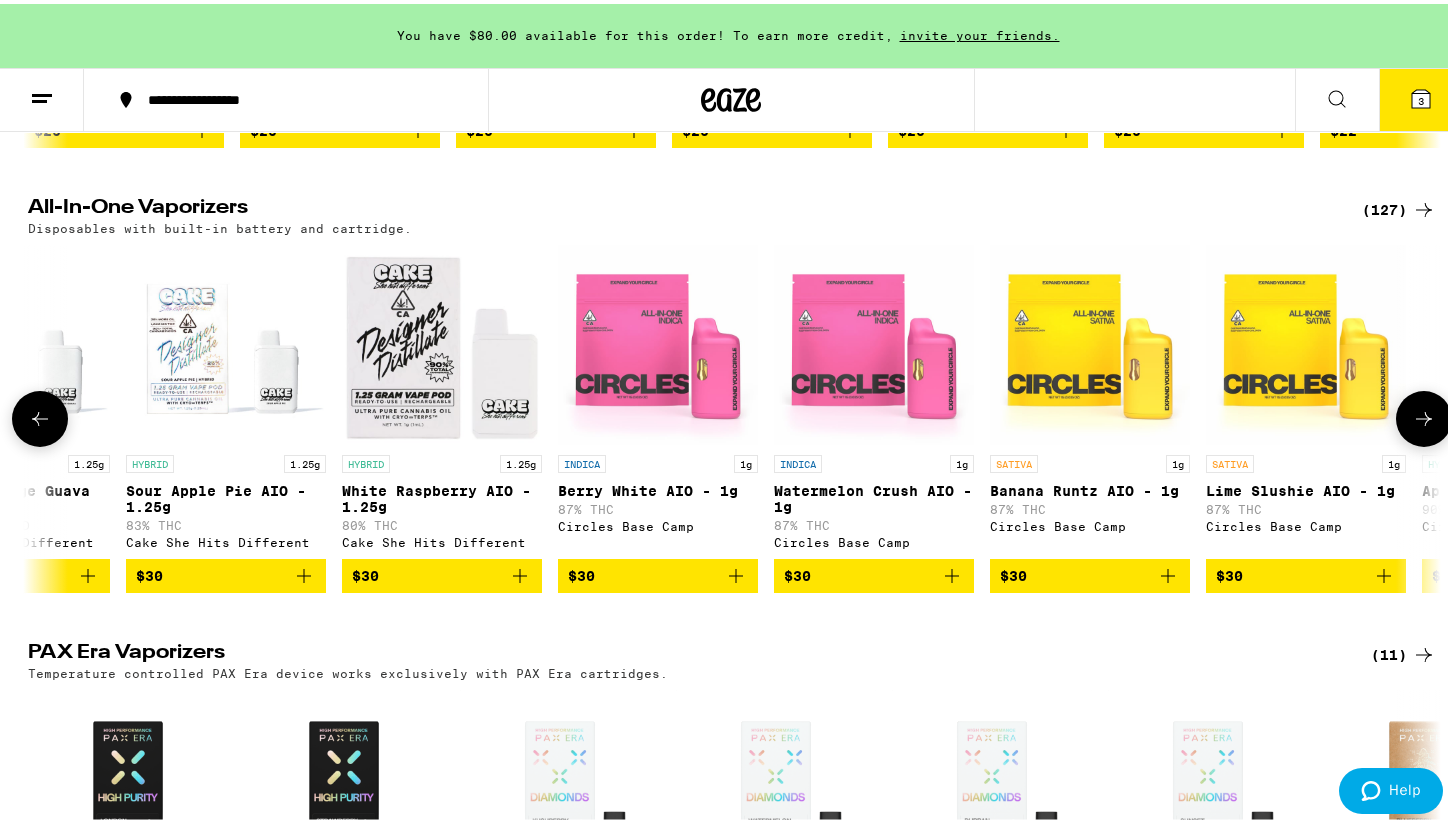 scroll, scrollTop: 0, scrollLeft: 7140, axis: horizontal 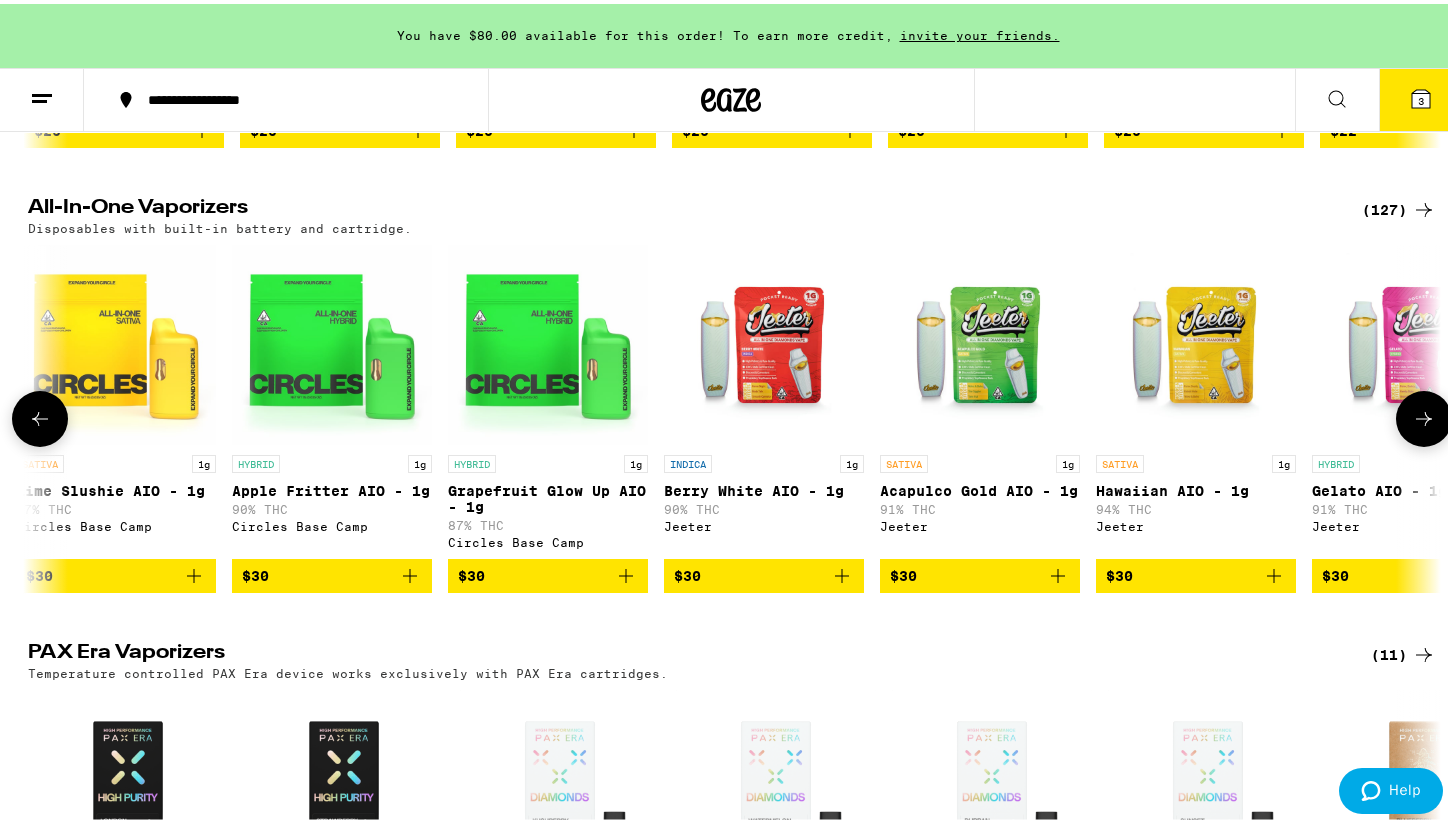 click 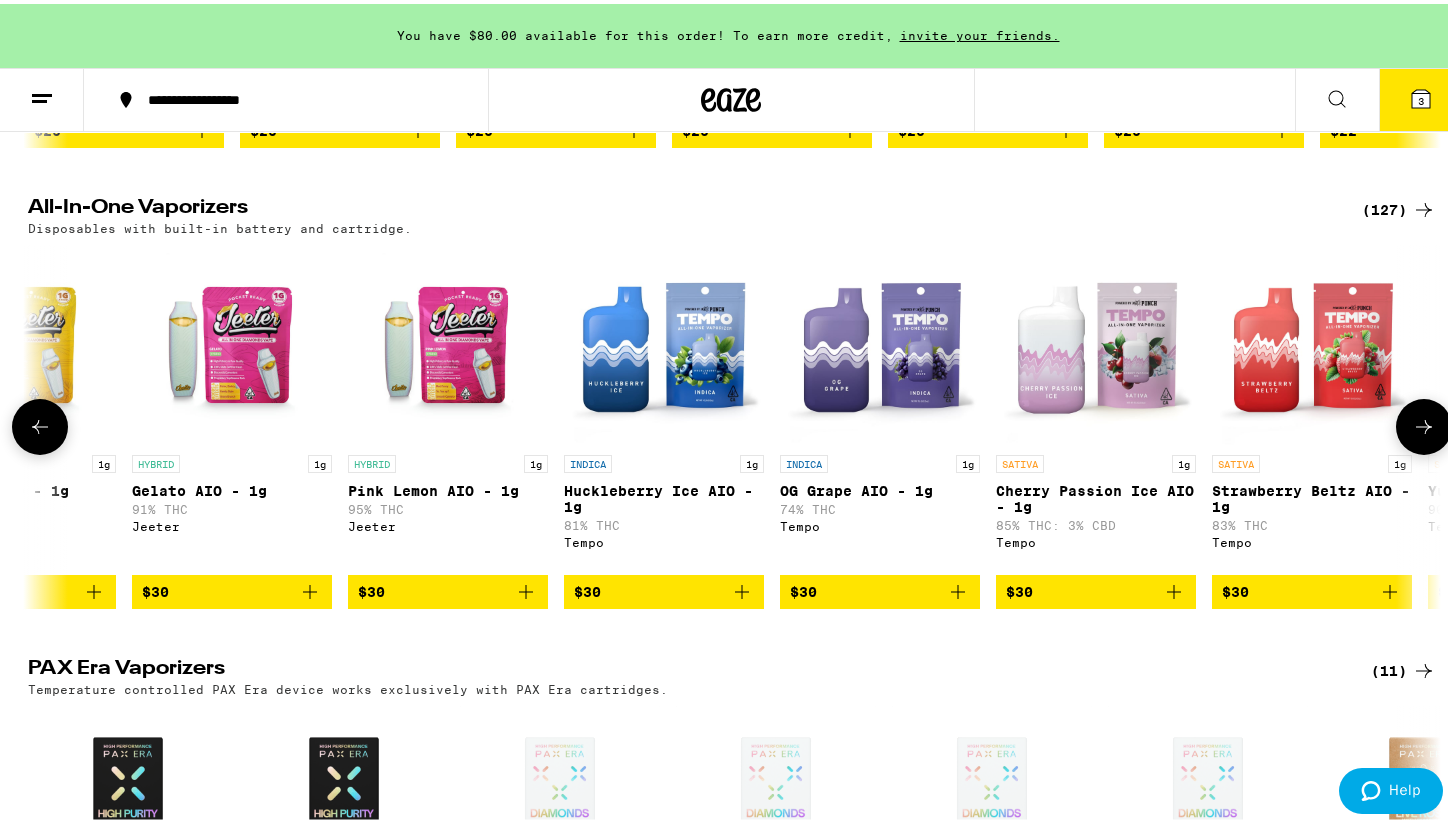 scroll, scrollTop: 0, scrollLeft: 8330, axis: horizontal 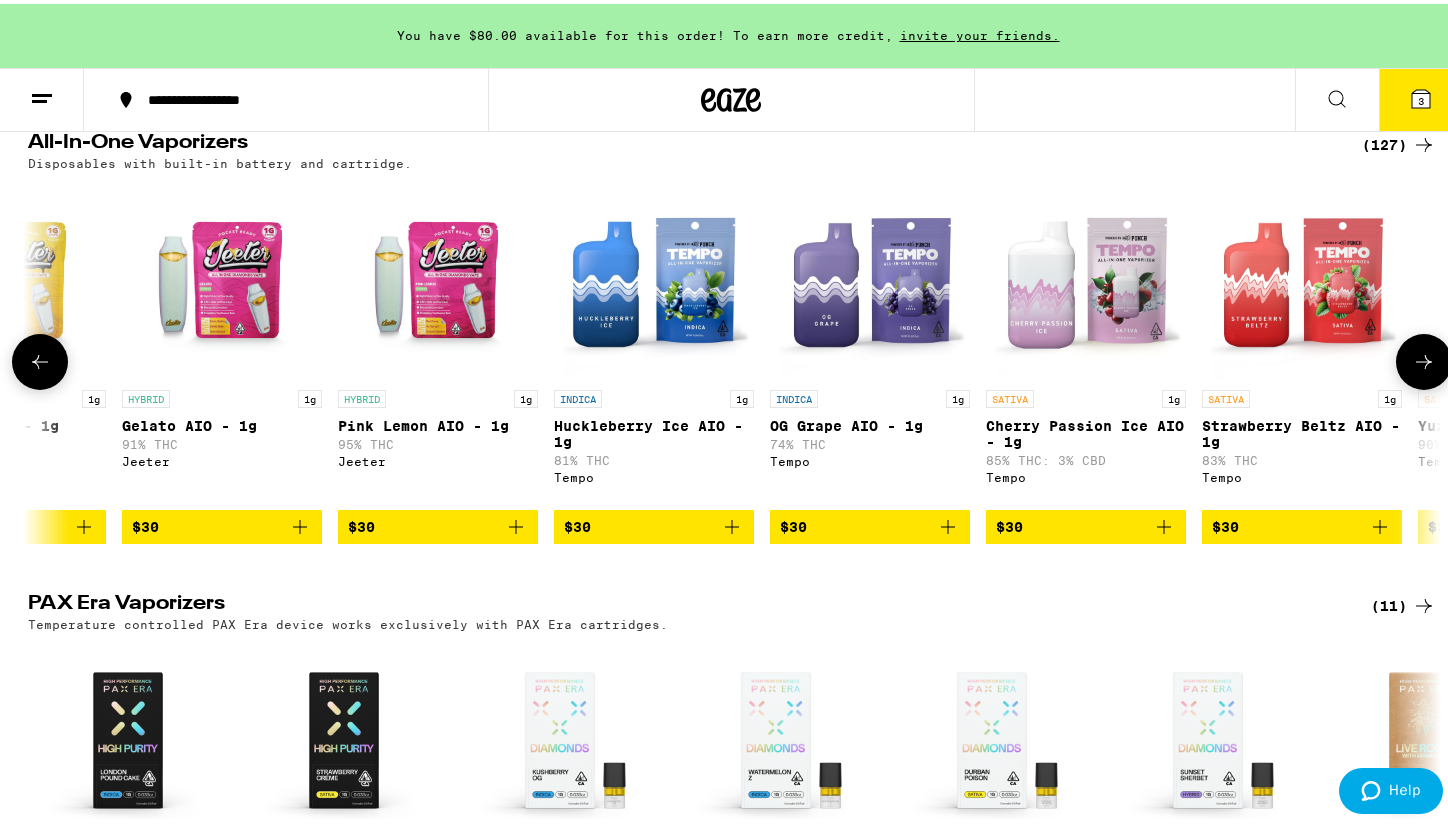 click 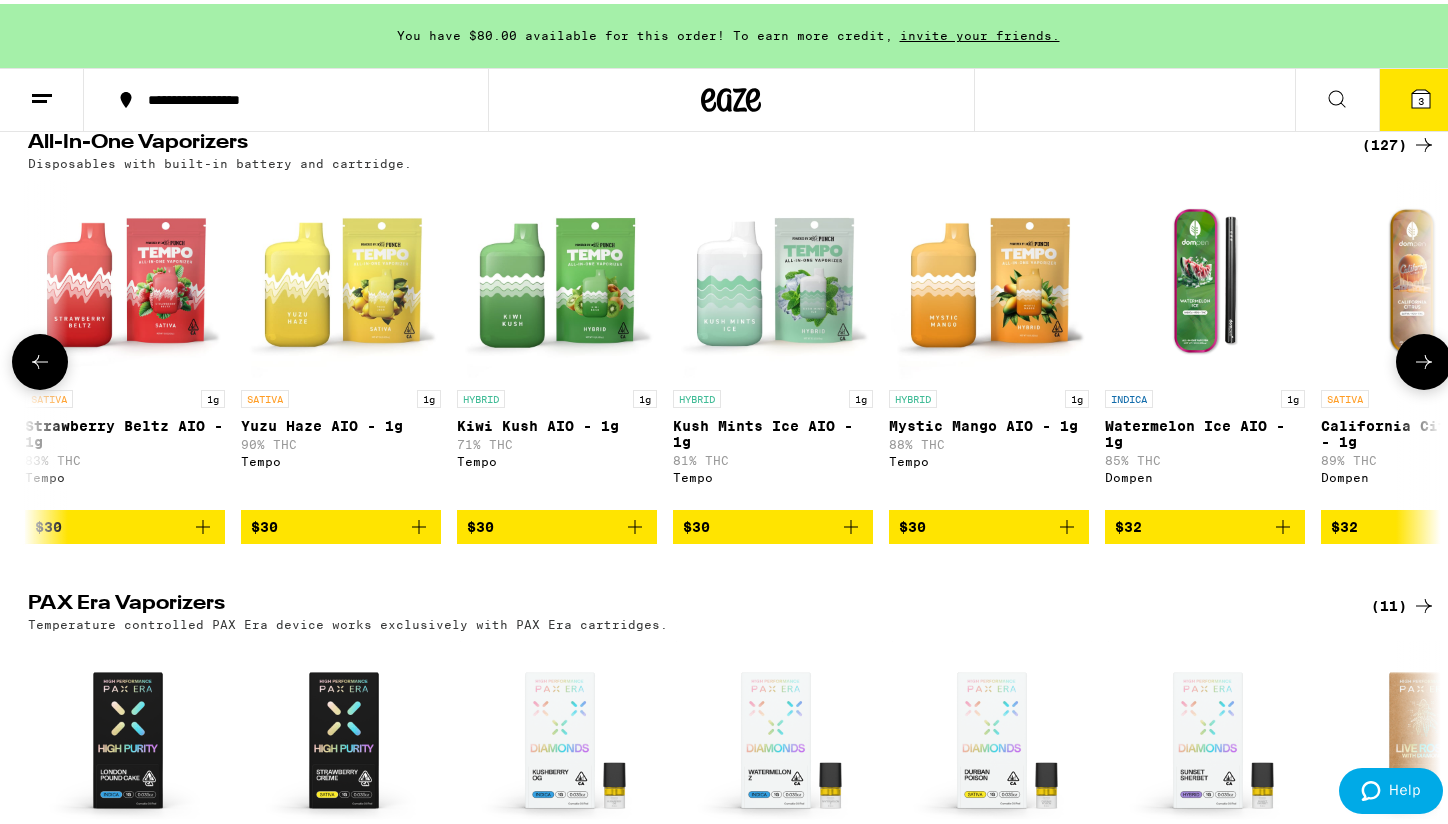 scroll, scrollTop: 0, scrollLeft: 9520, axis: horizontal 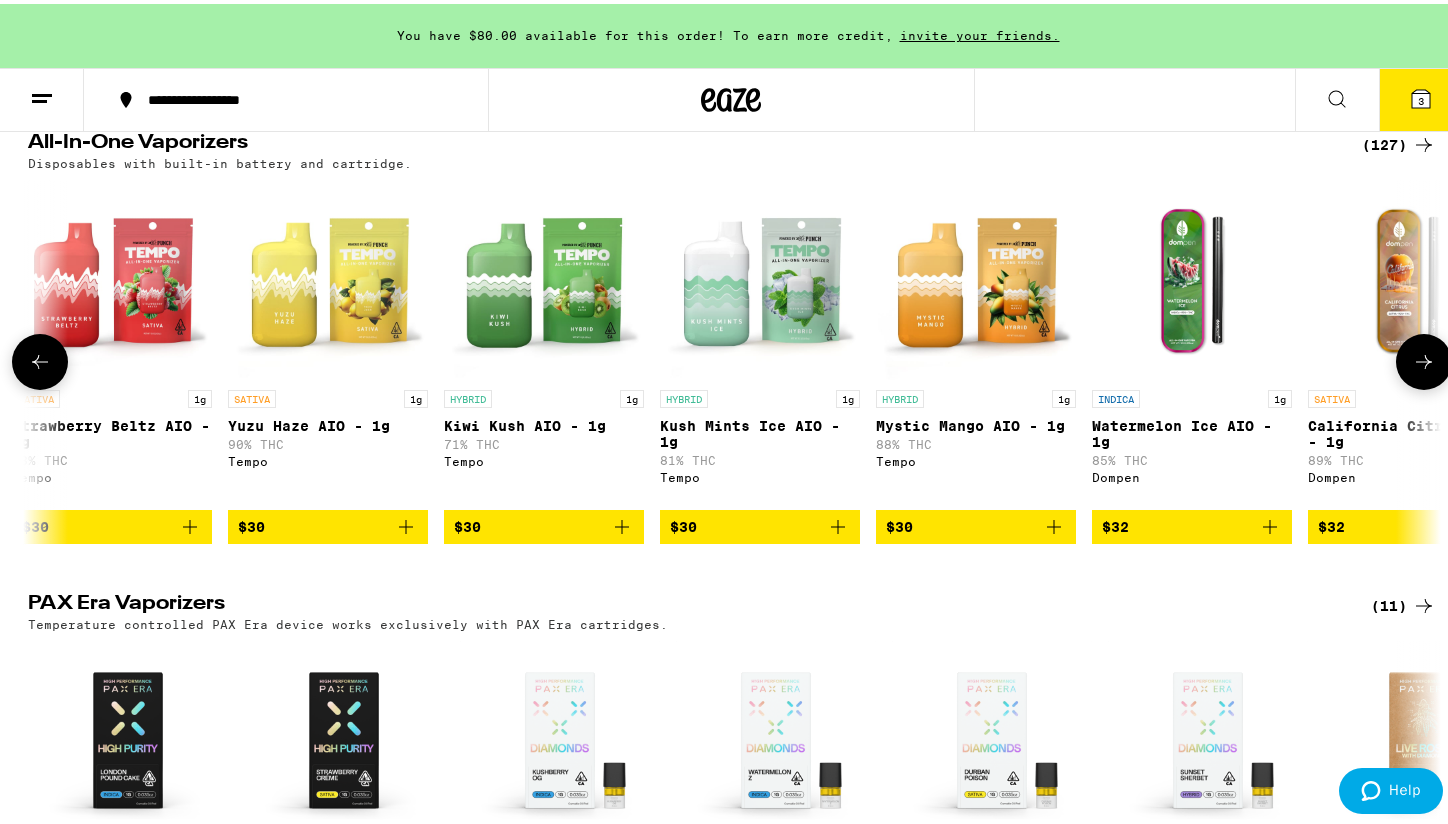 click 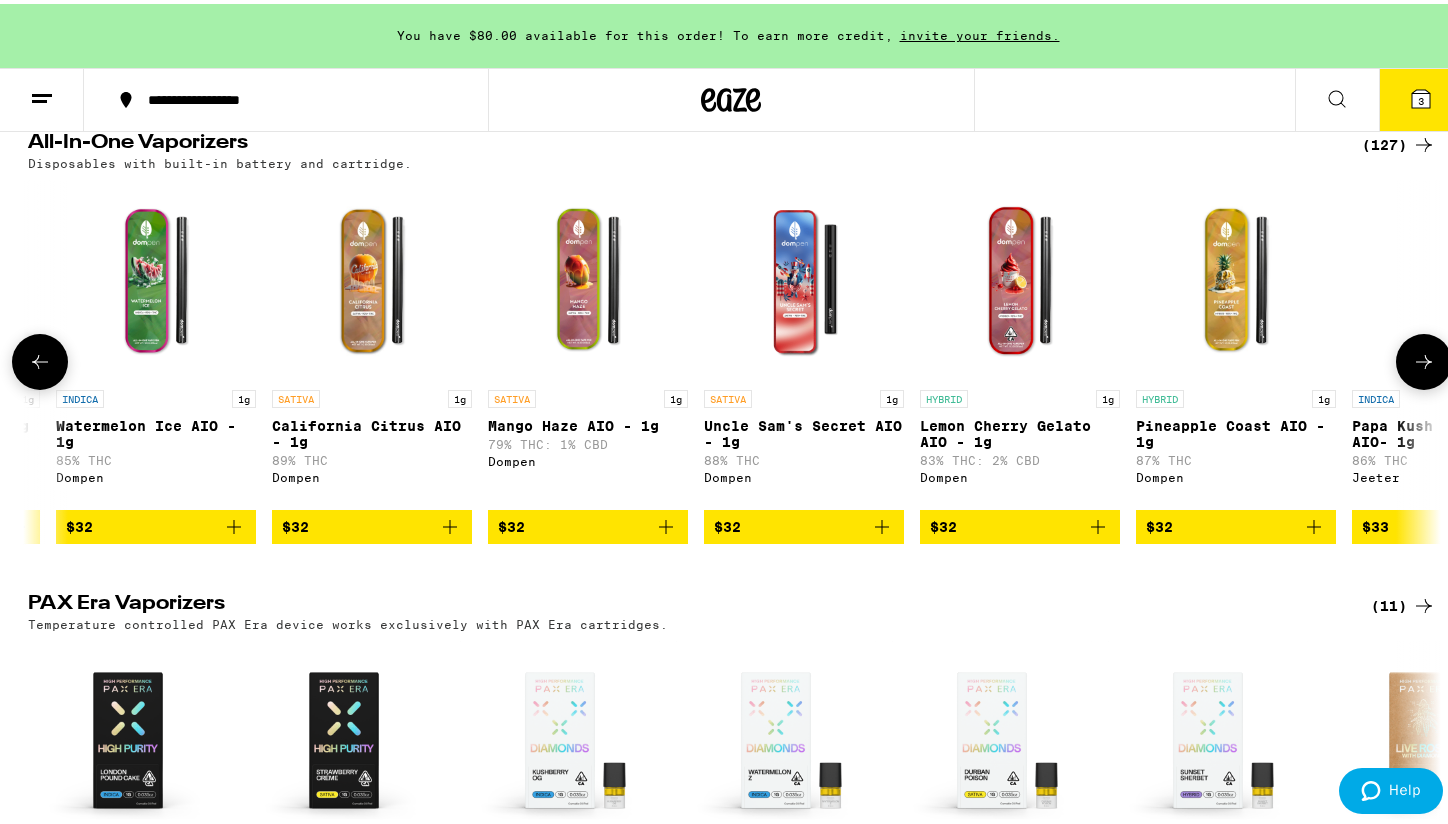 scroll, scrollTop: 0, scrollLeft: 10710, axis: horizontal 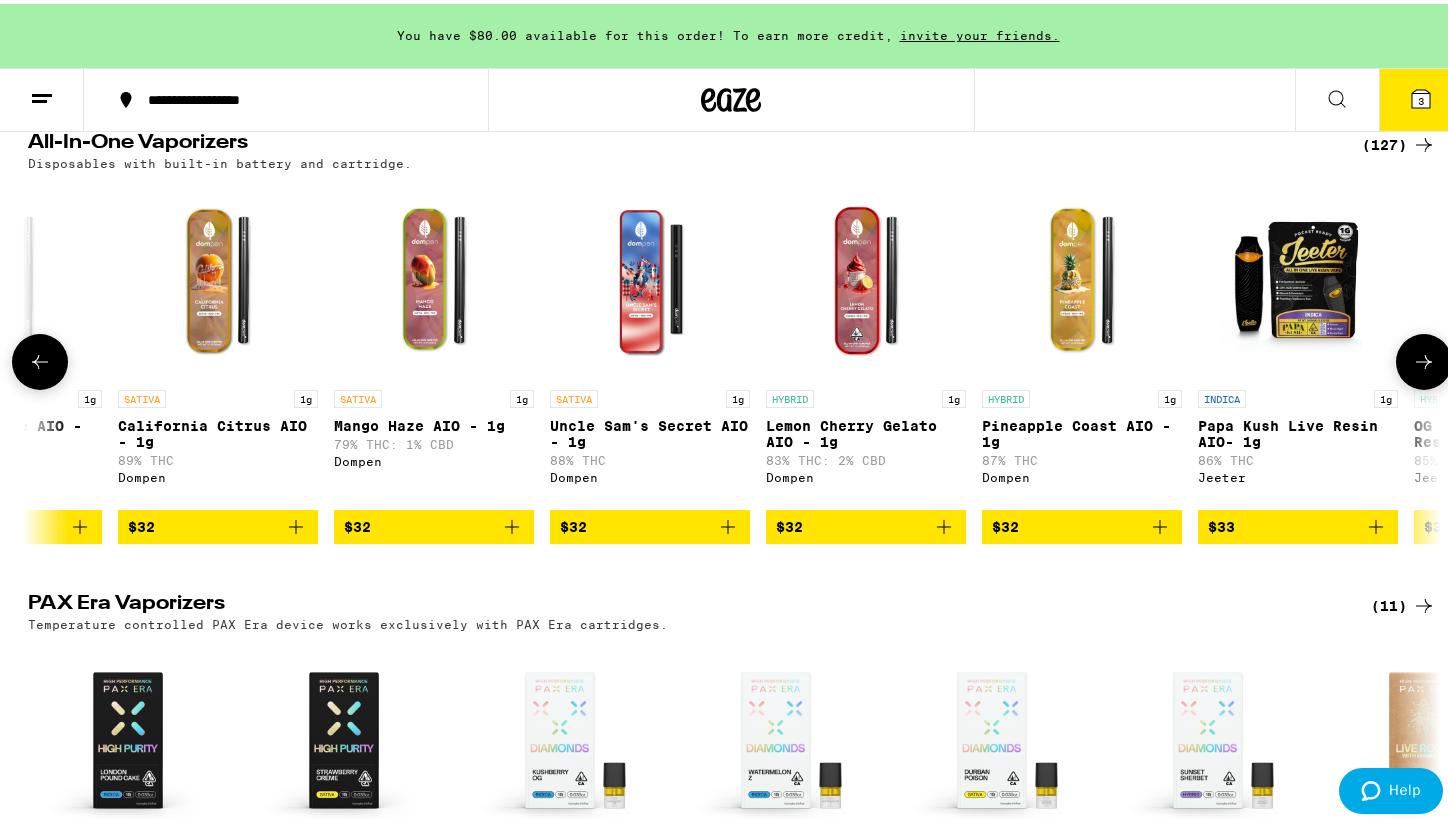 click 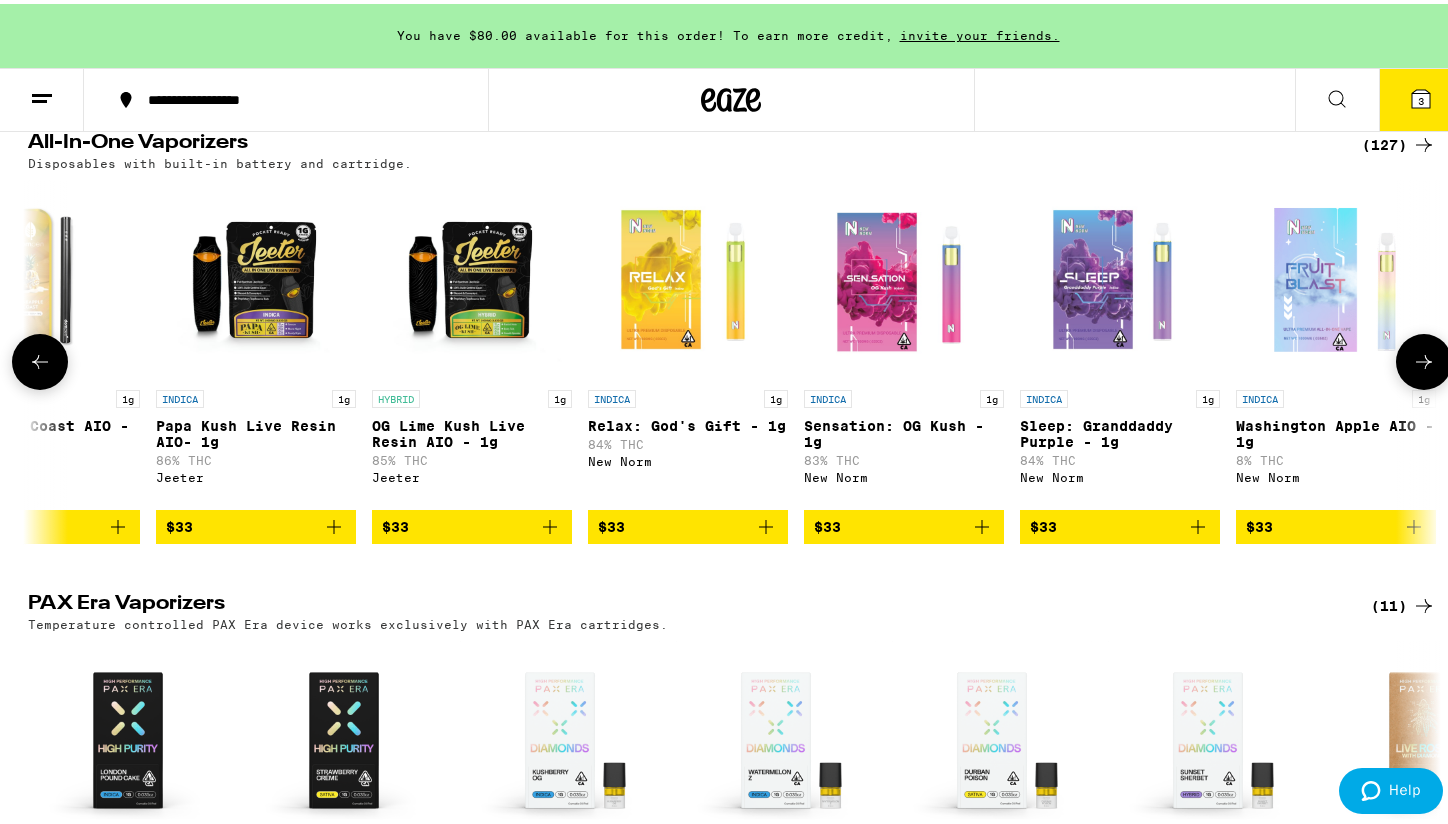 scroll, scrollTop: 0, scrollLeft: 11900, axis: horizontal 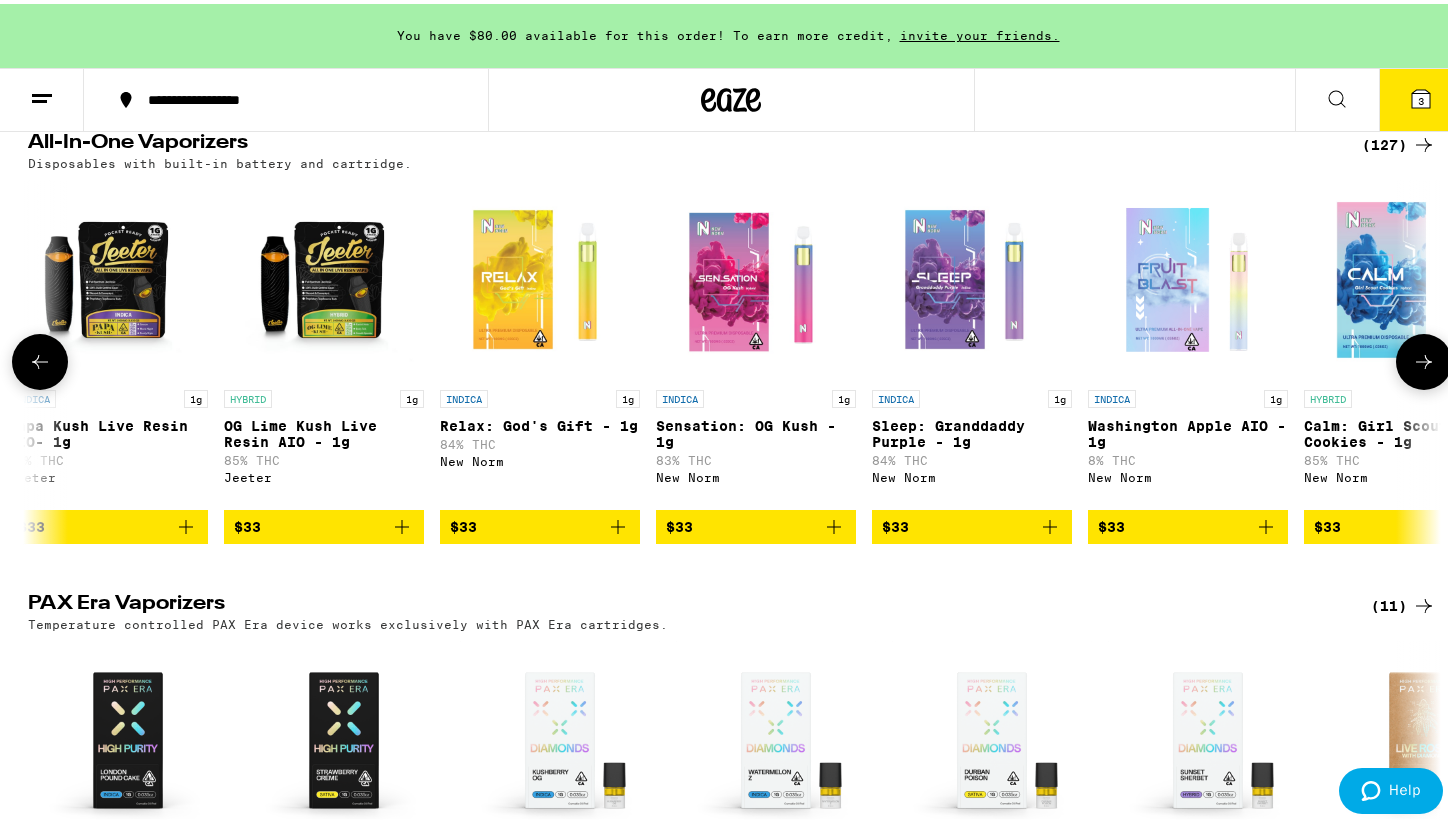 click 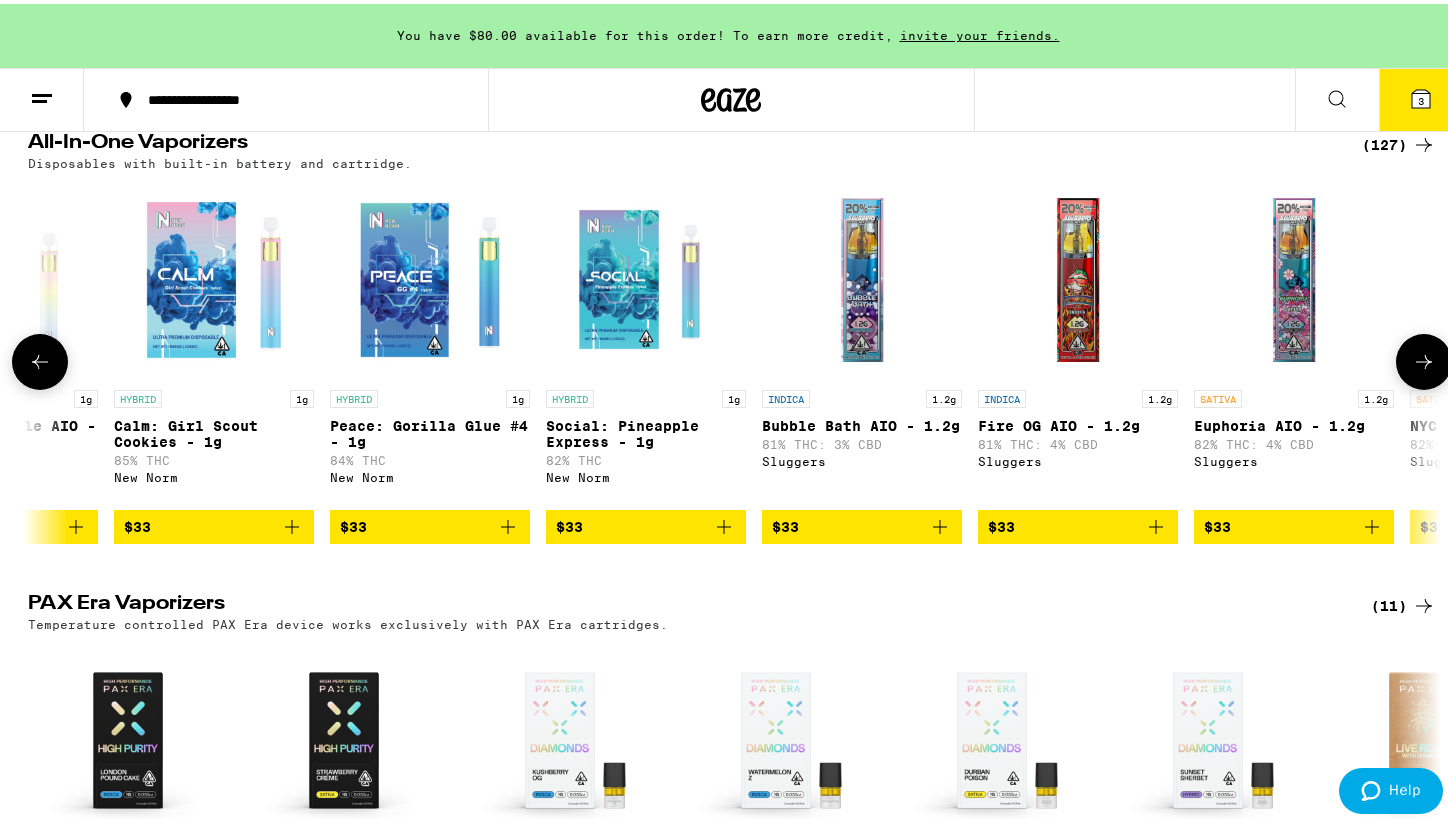 click 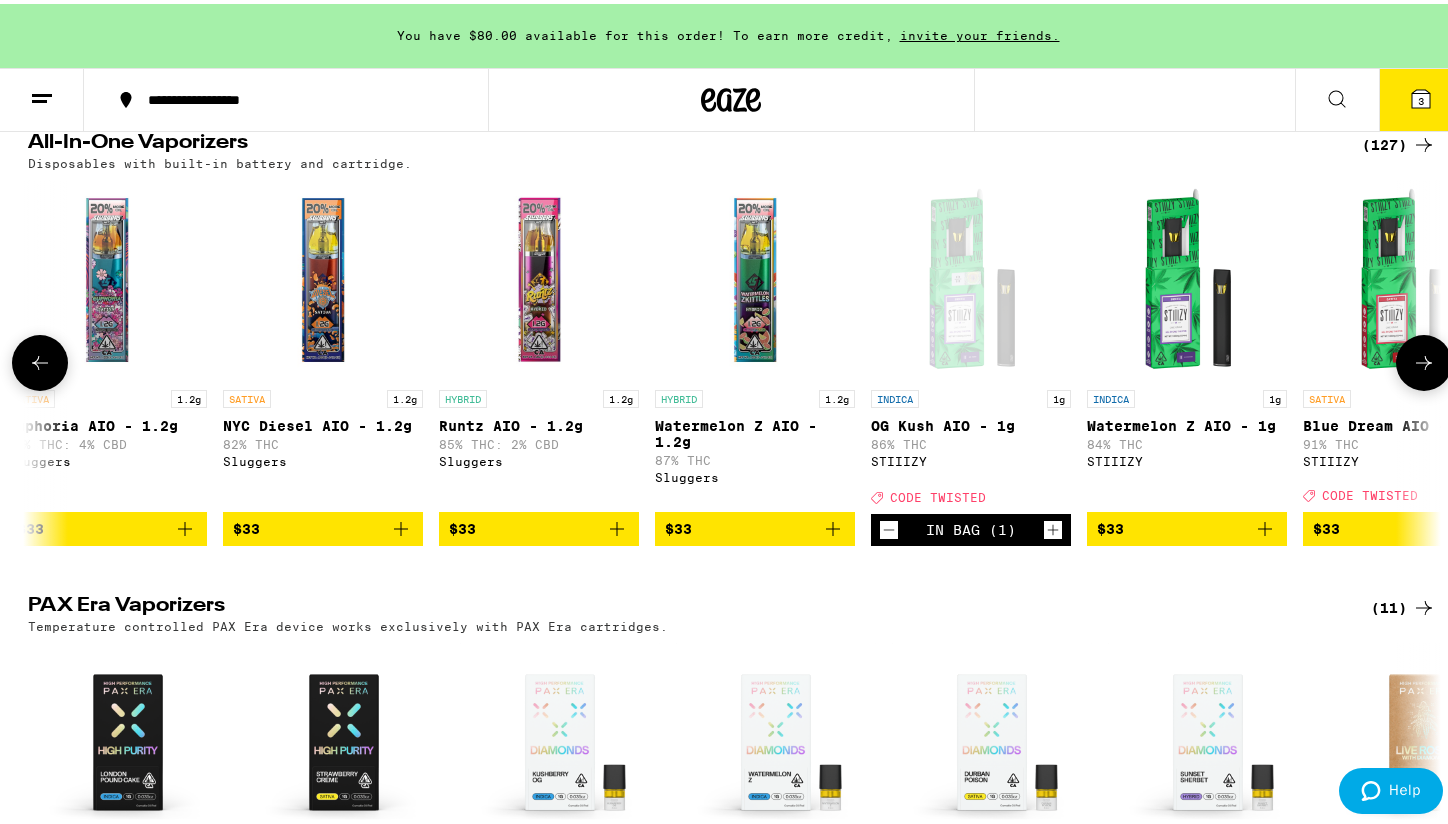 scroll, scrollTop: 0, scrollLeft: 14280, axis: horizontal 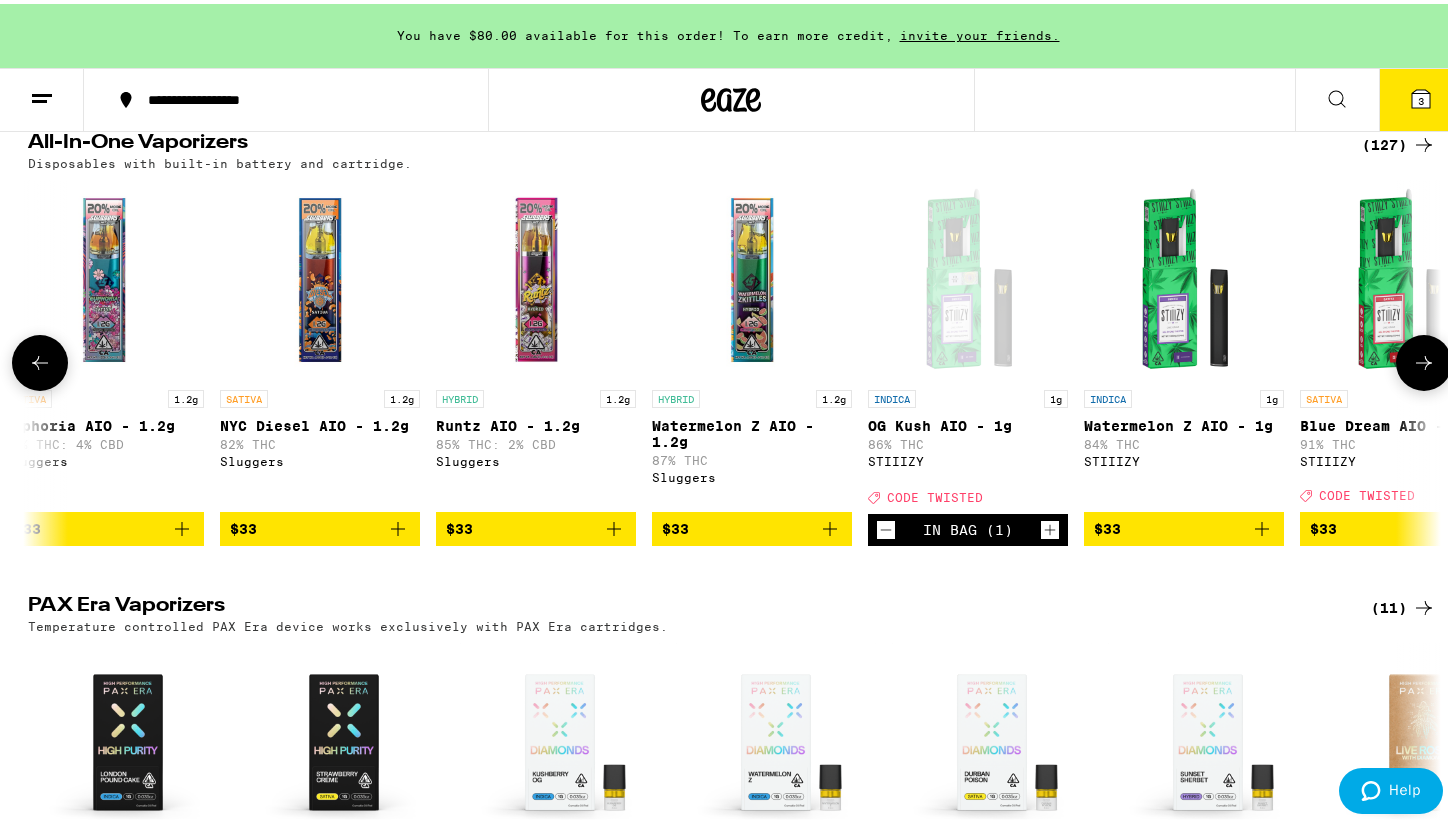 click 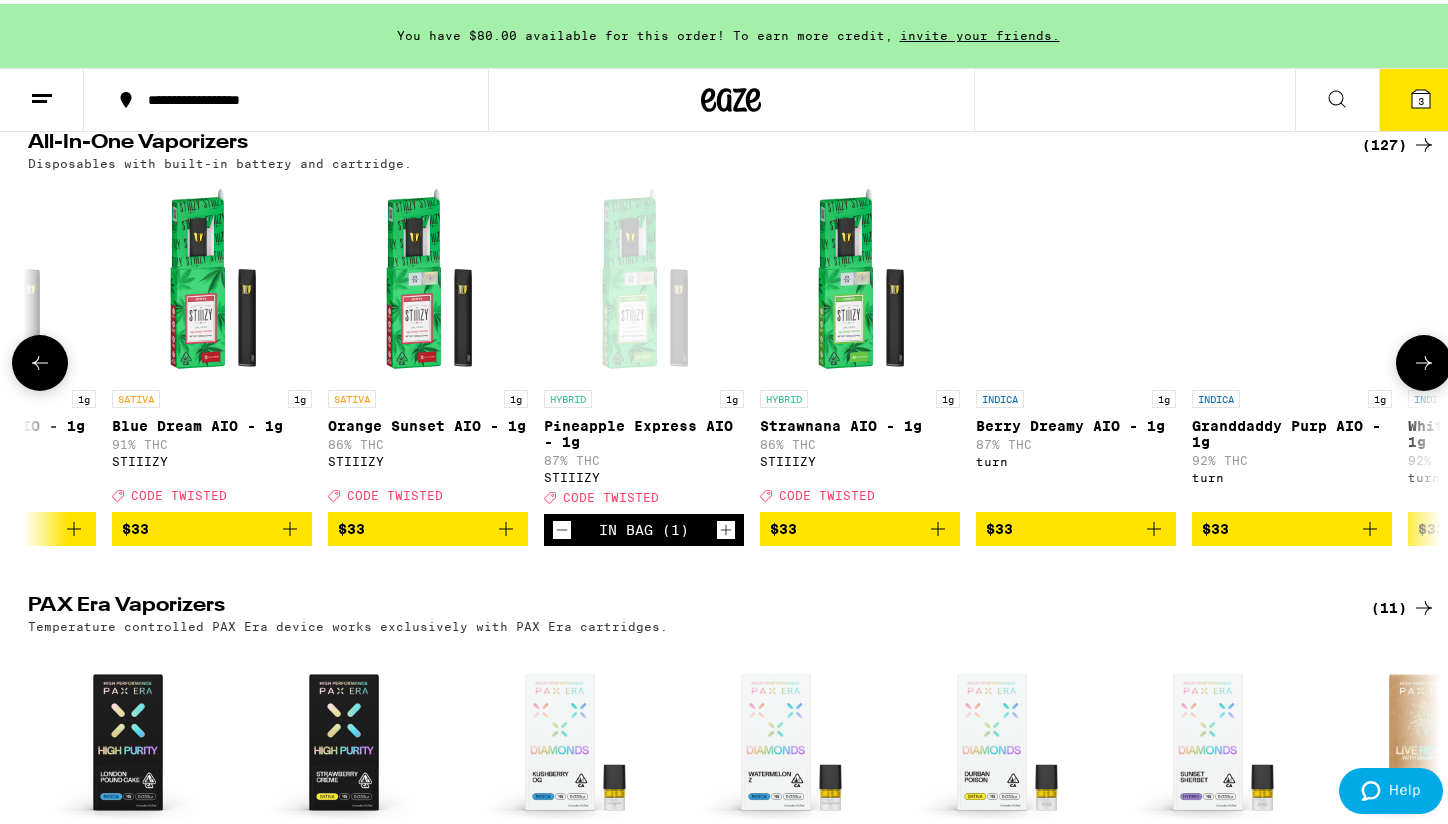 scroll, scrollTop: 0, scrollLeft: 15470, axis: horizontal 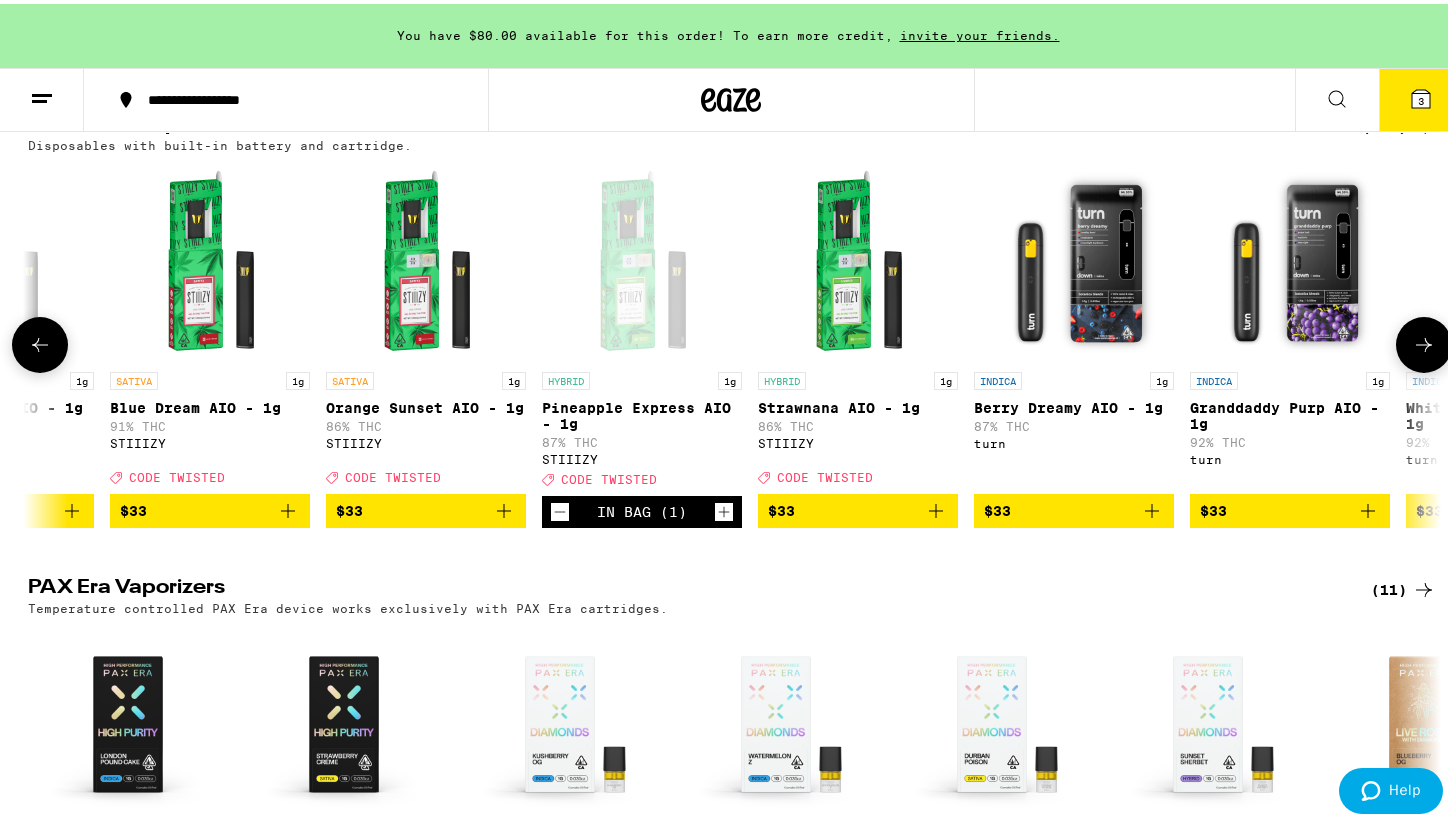 click 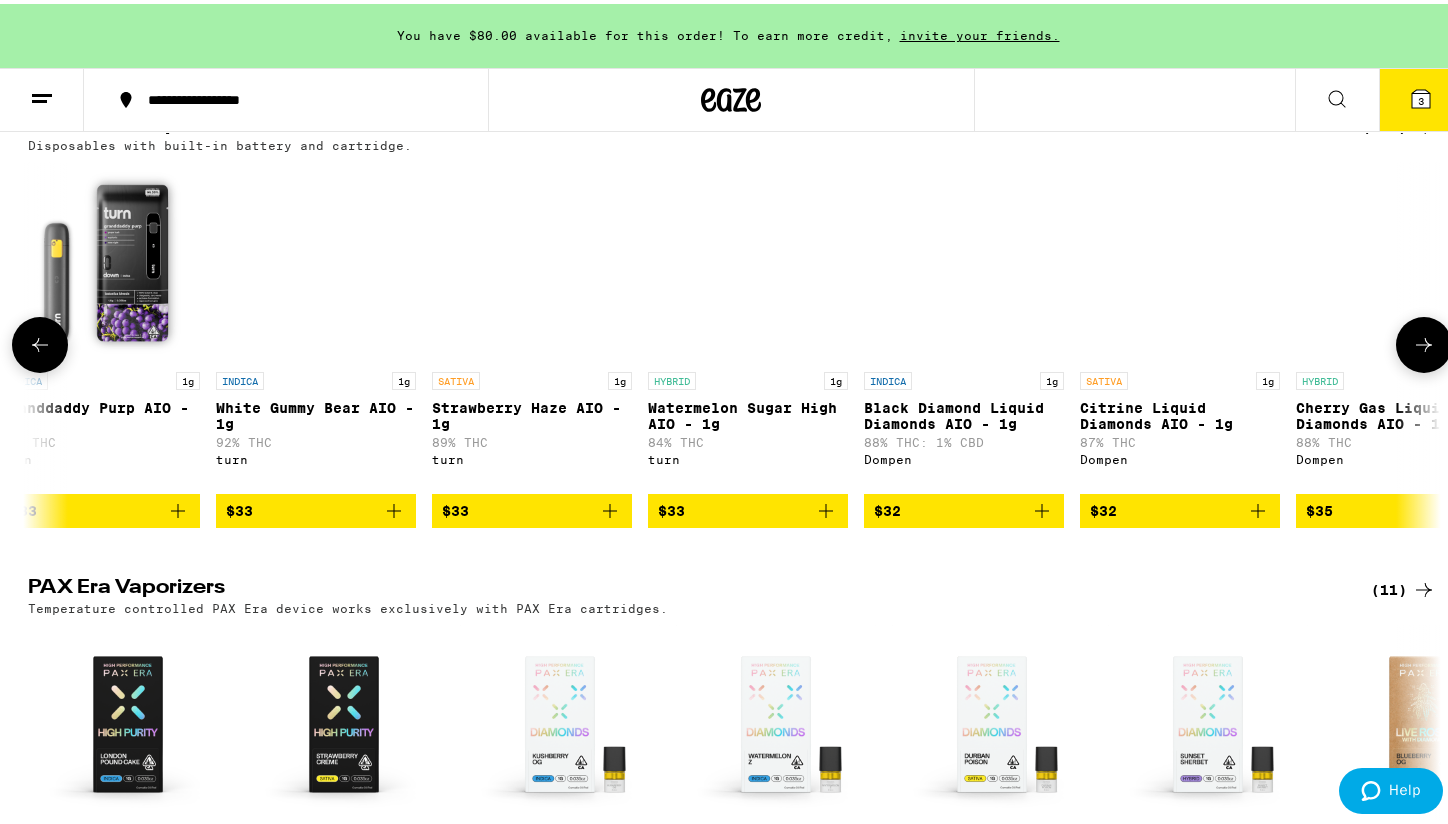 click 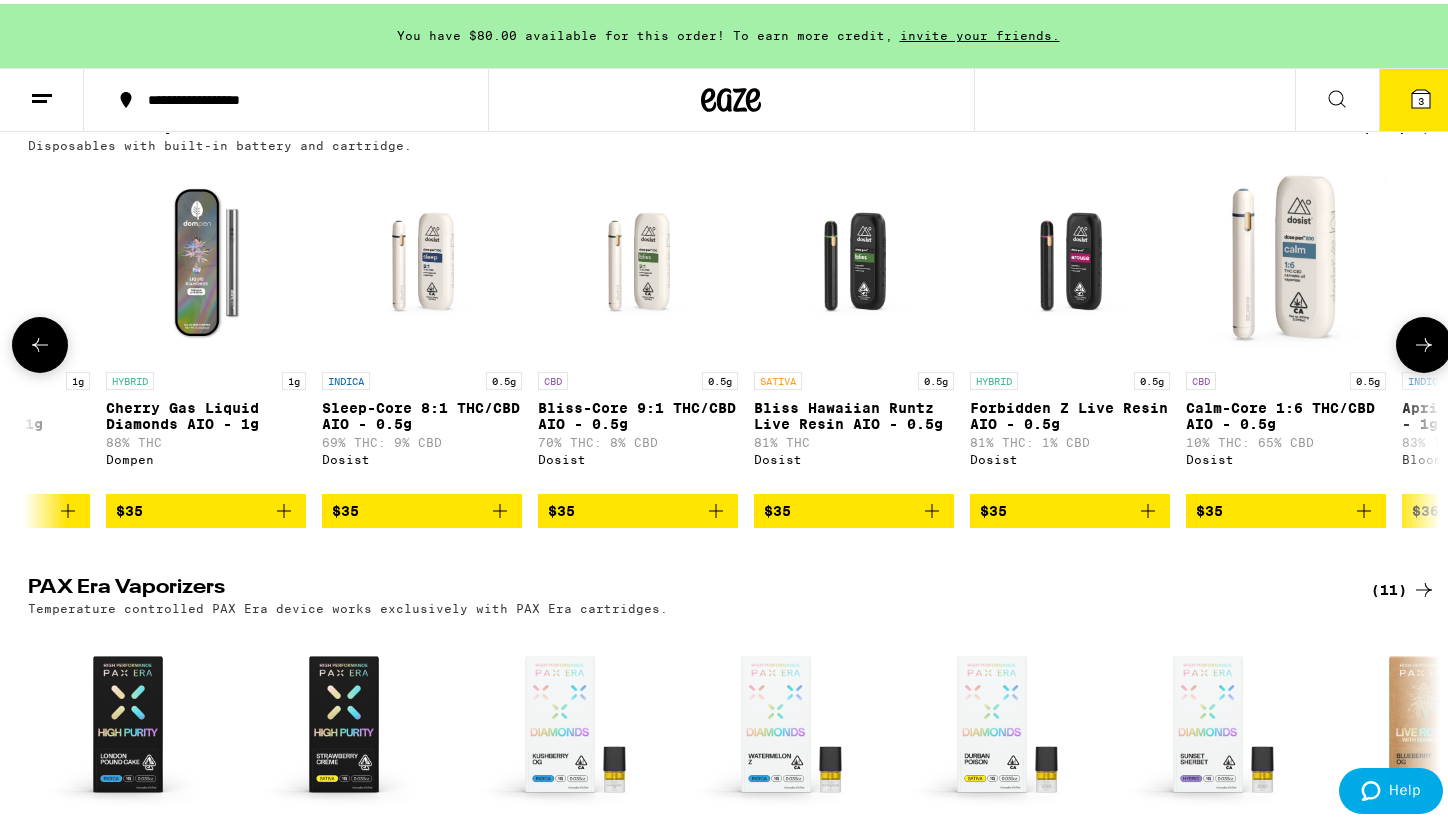 click 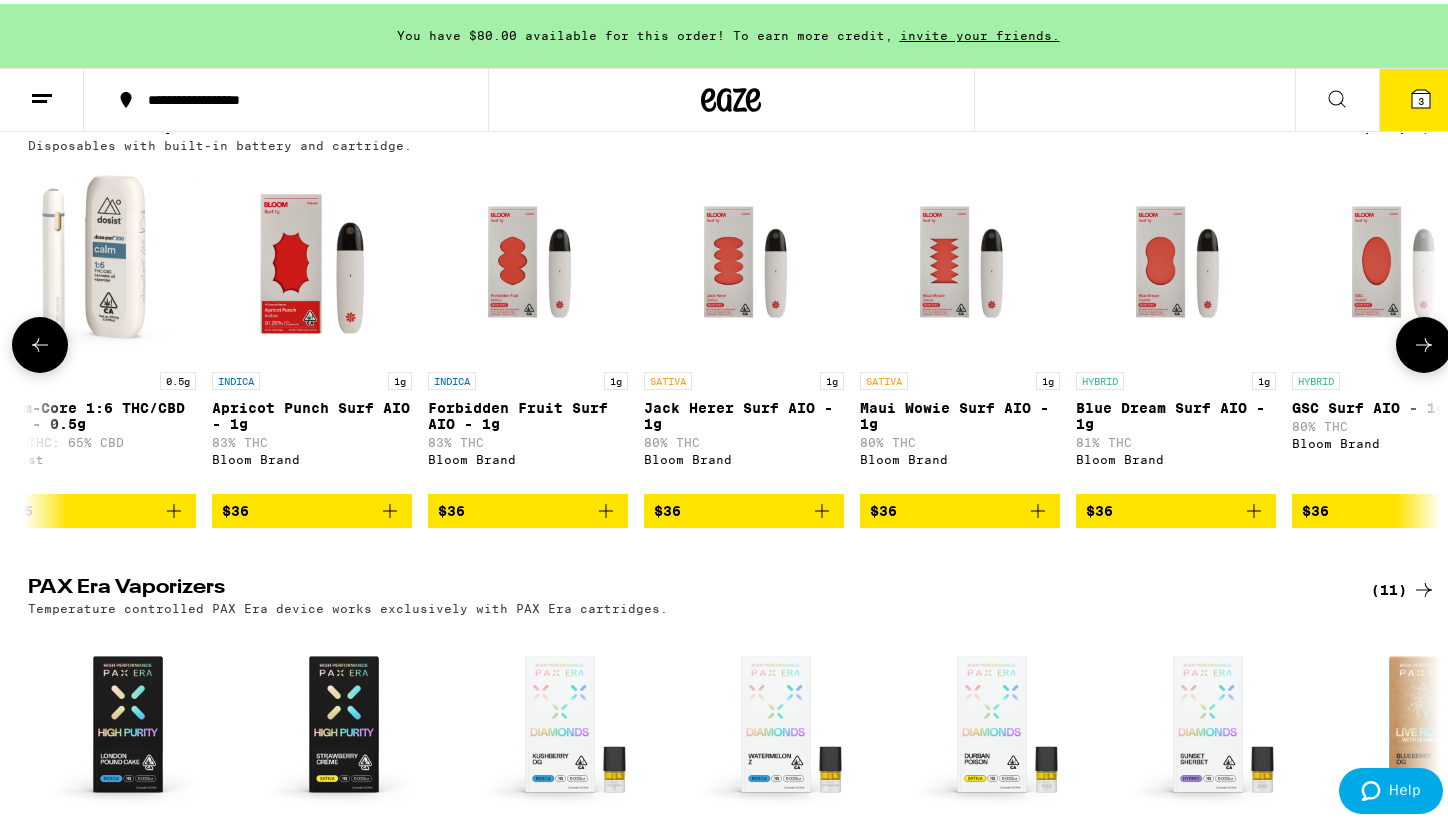 click 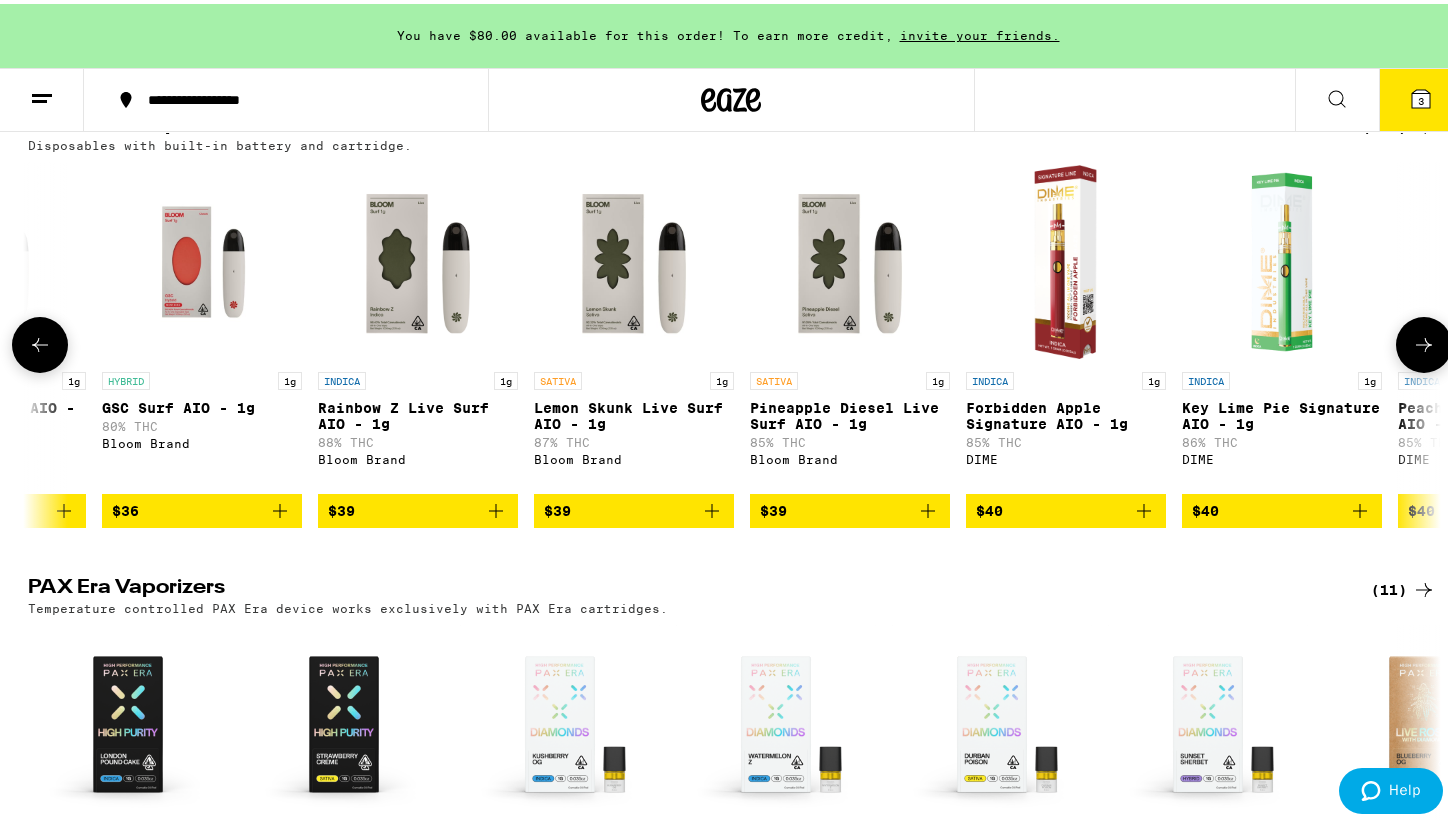 click 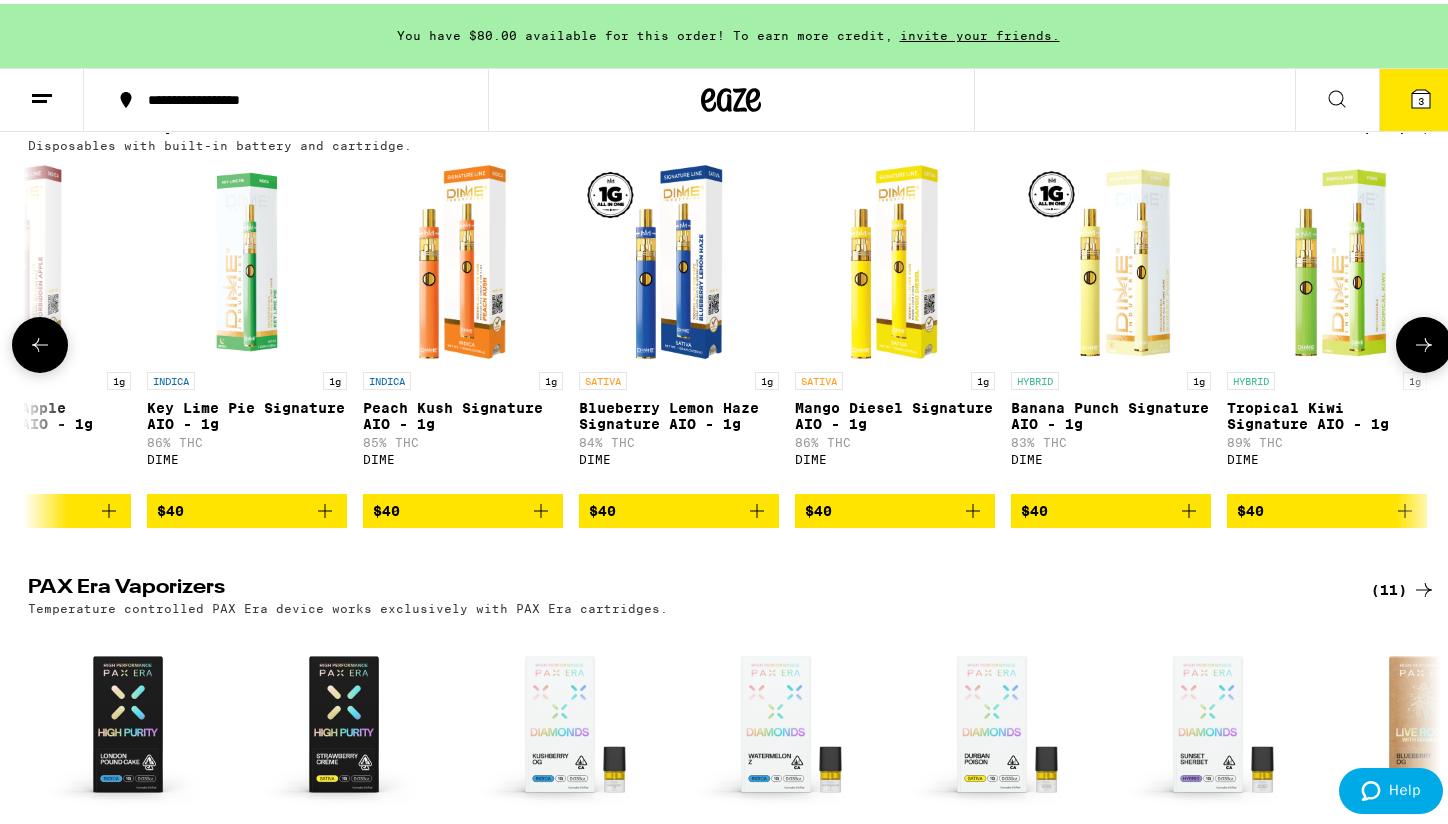 scroll, scrollTop: 0, scrollLeft: 21420, axis: horizontal 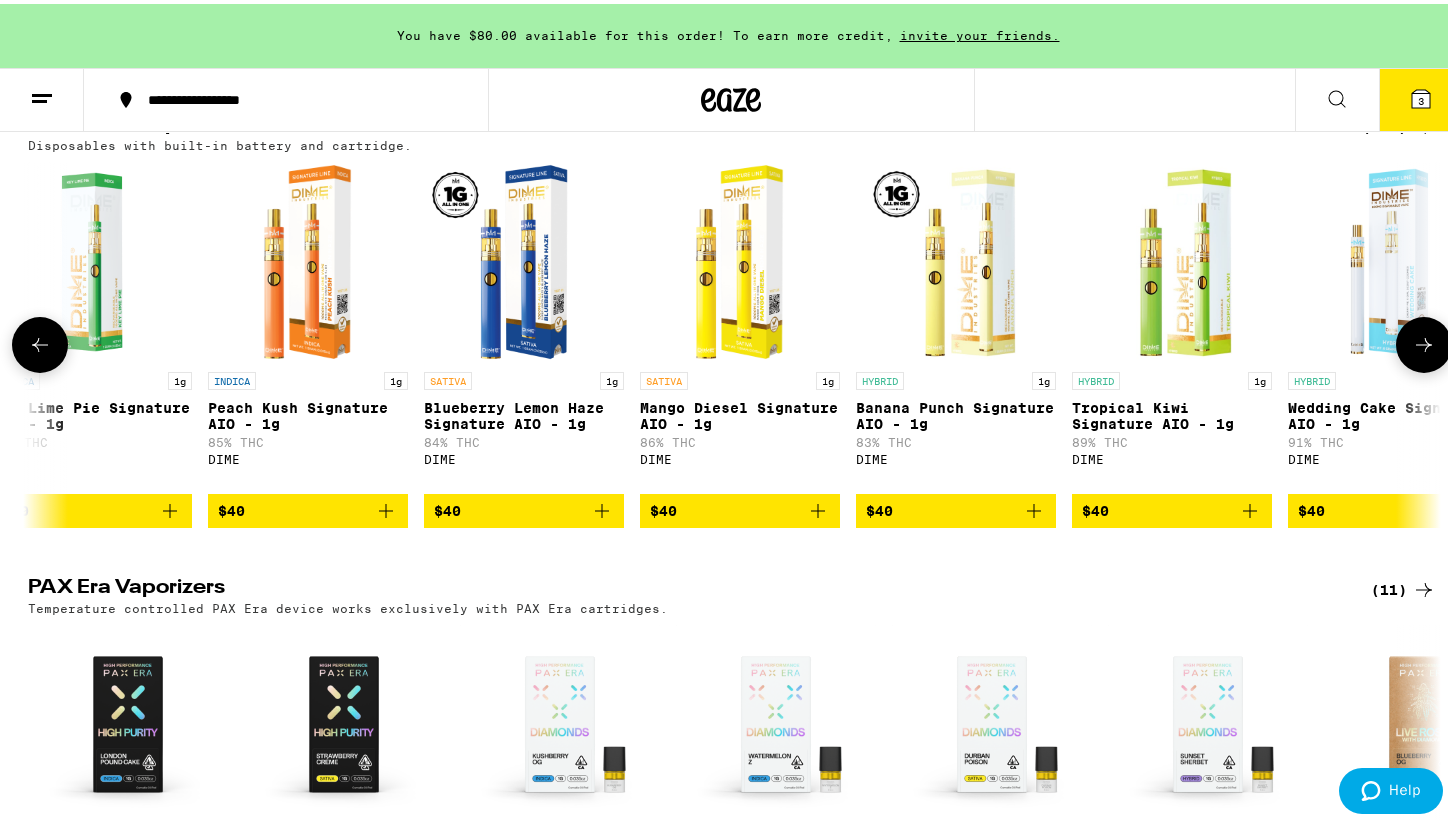 click 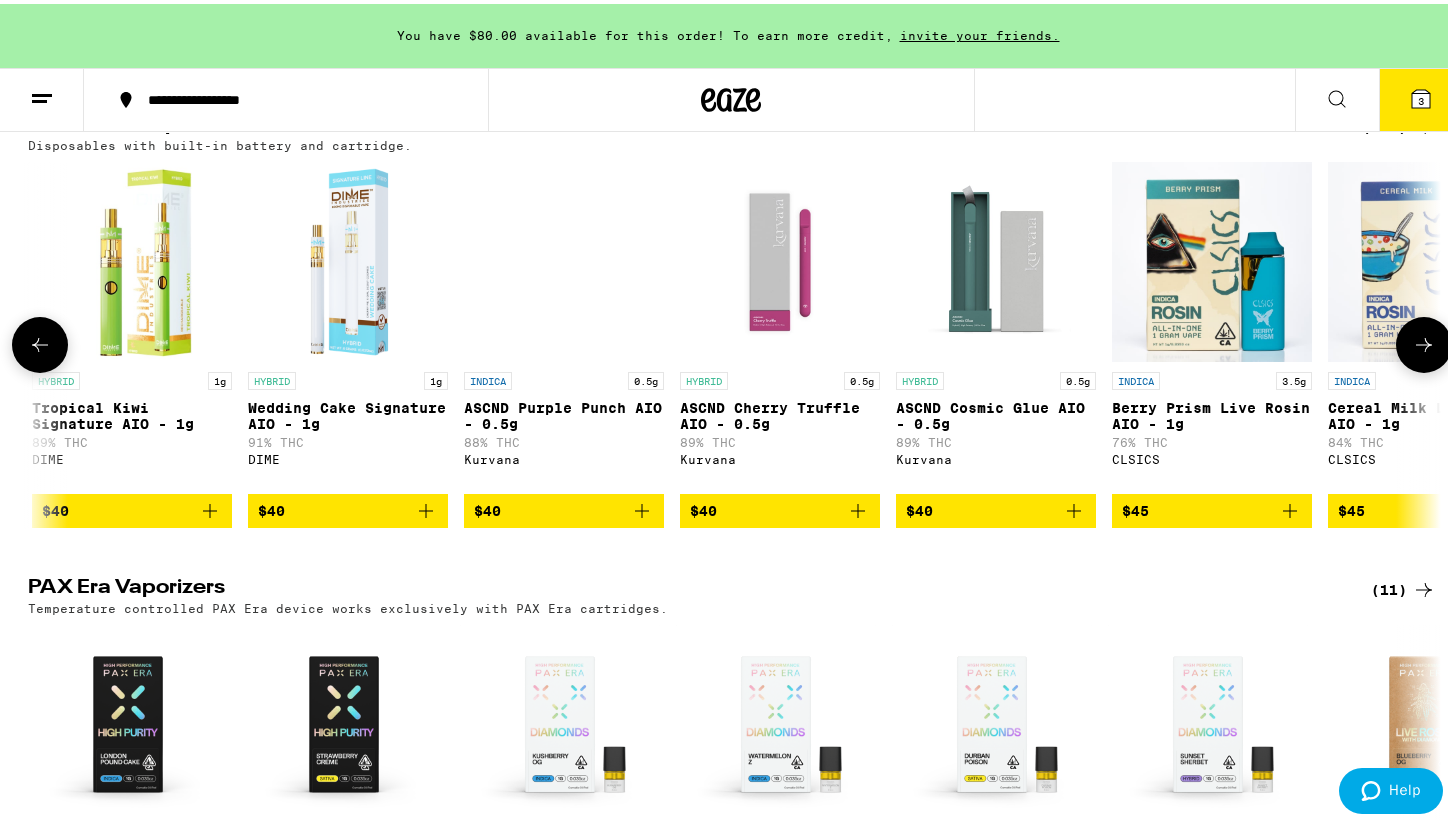 scroll, scrollTop: 0, scrollLeft: 22610, axis: horizontal 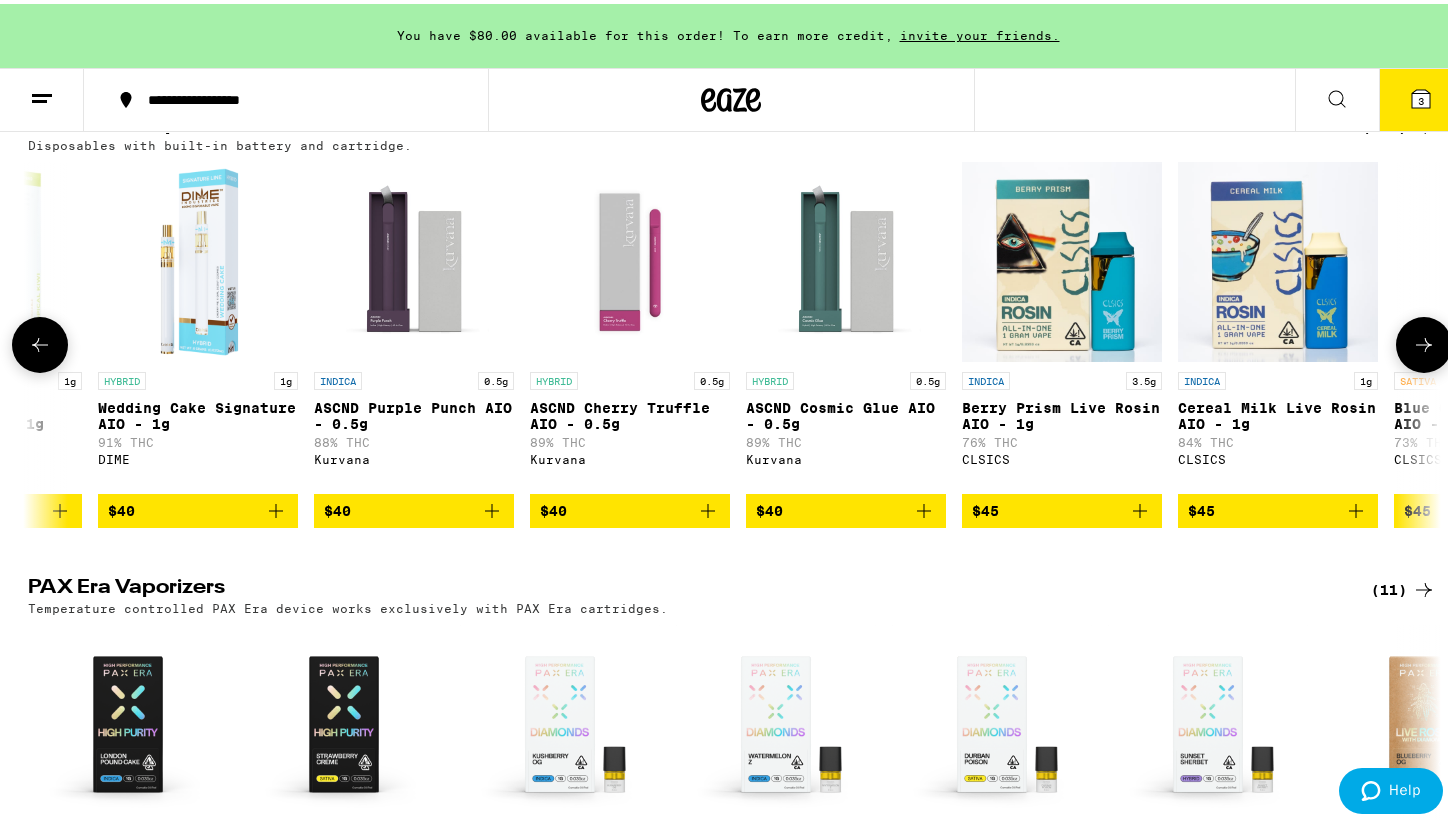 click 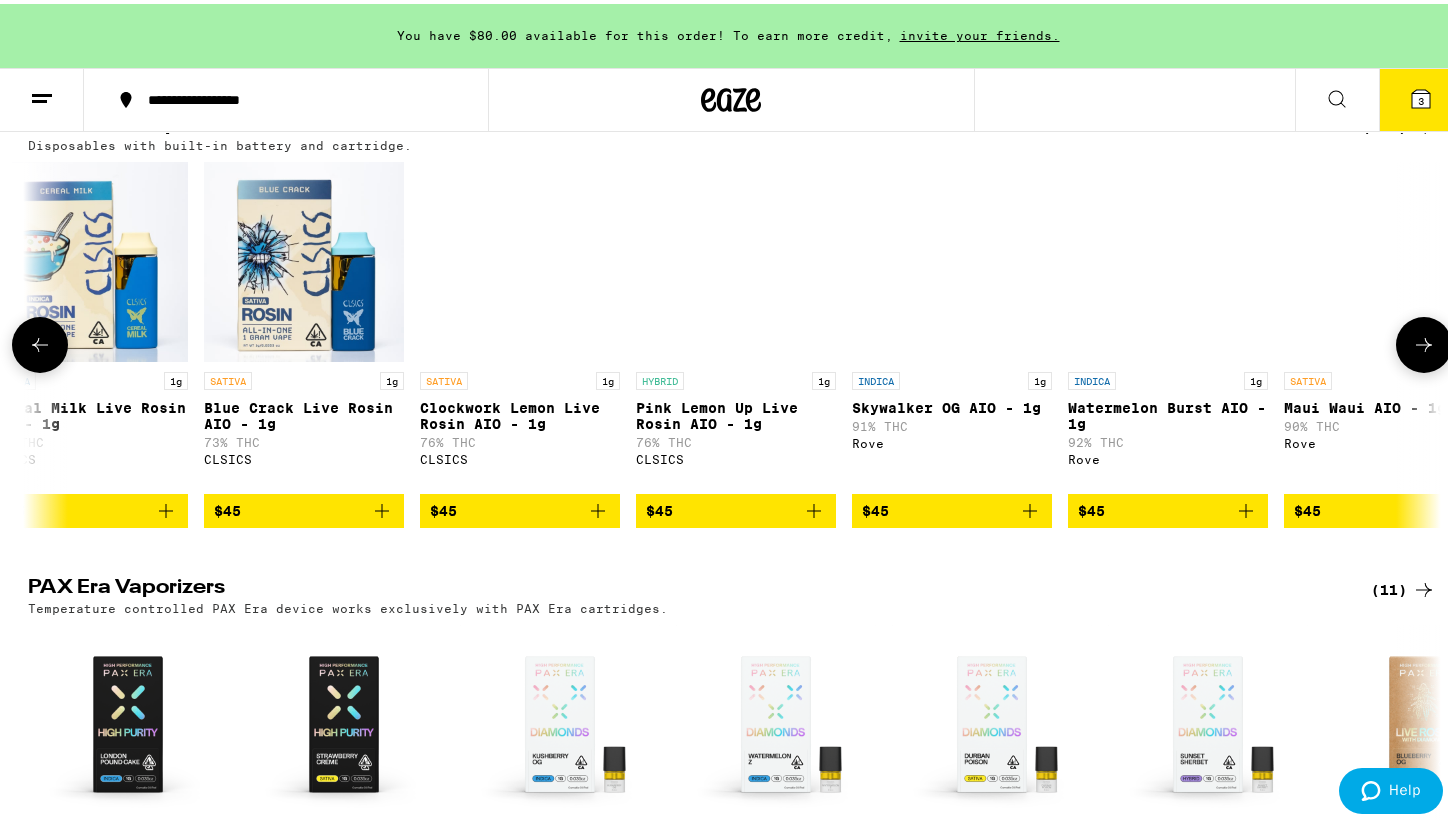 click 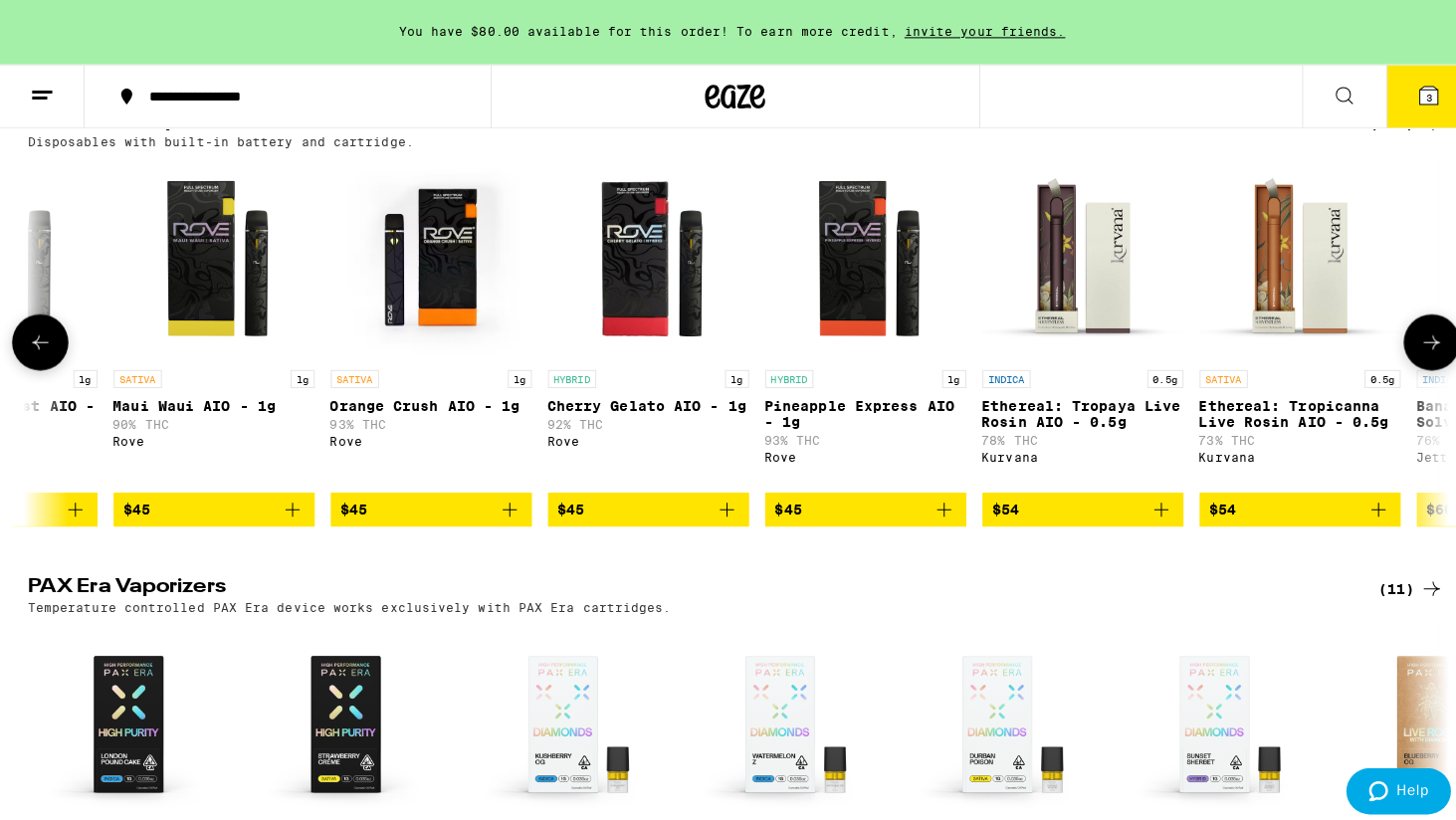 scroll, scrollTop: 0, scrollLeft: 24870, axis: horizontal 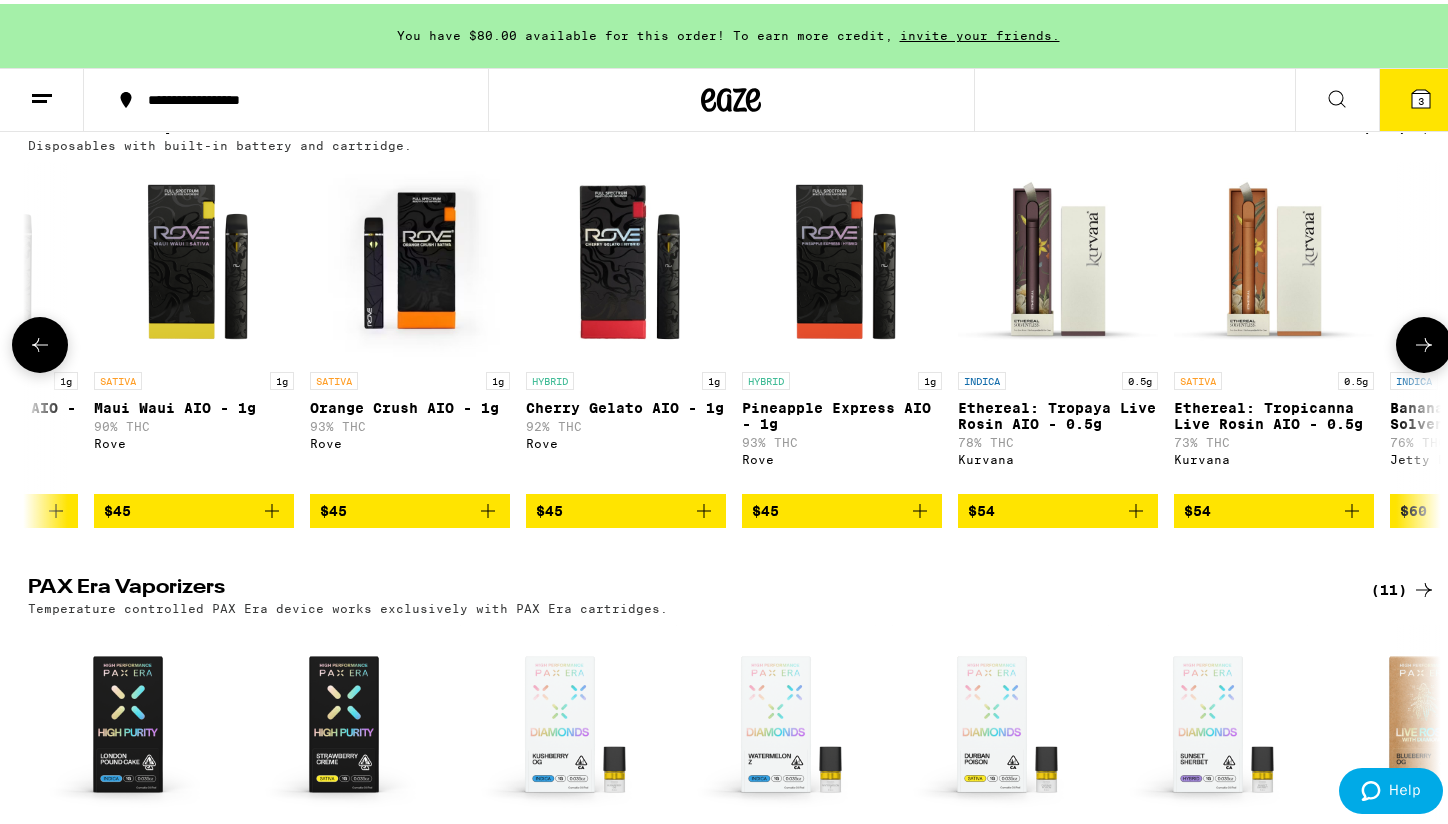 click on "$45" at bounding box center [842, 507] 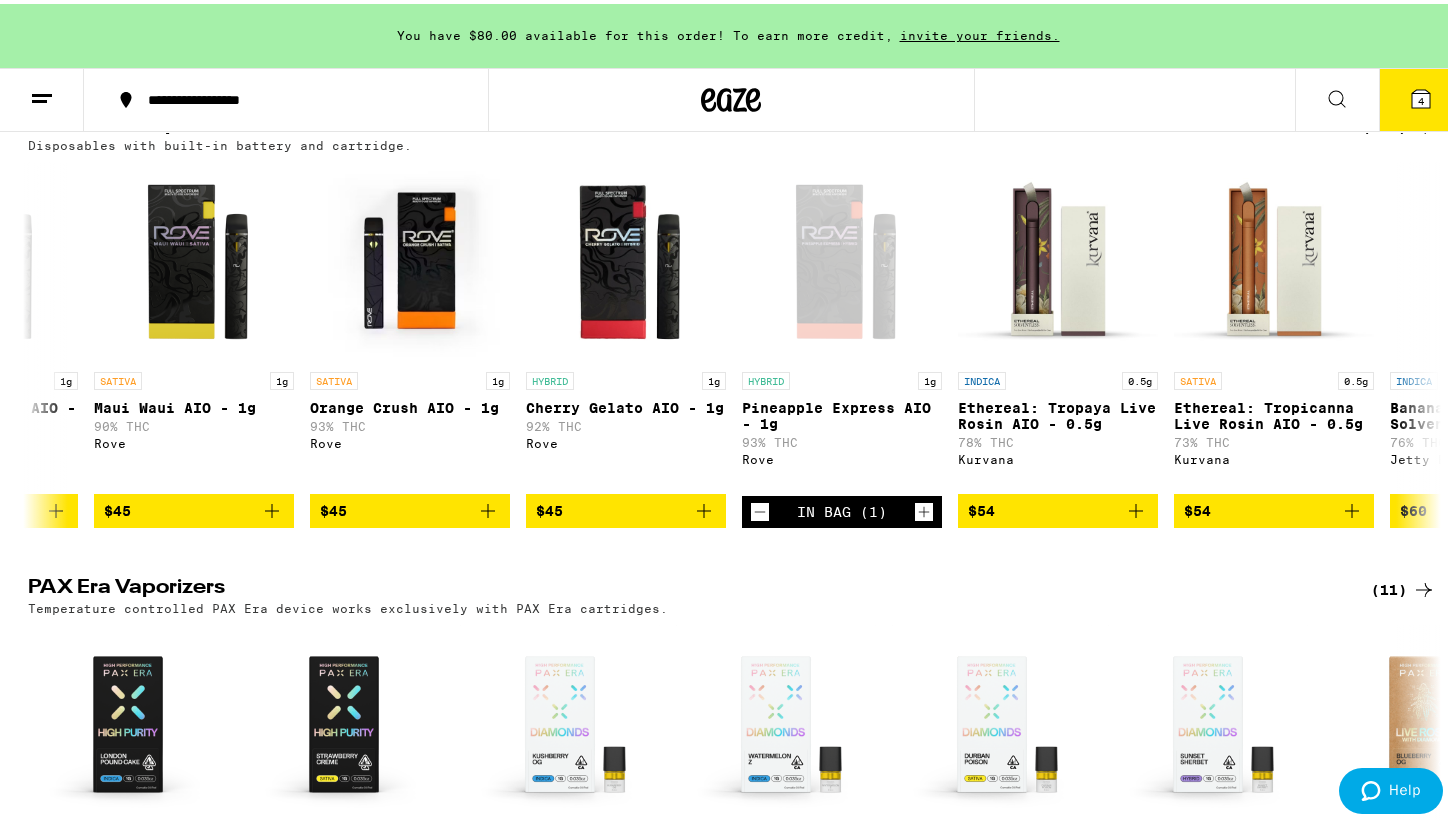 click 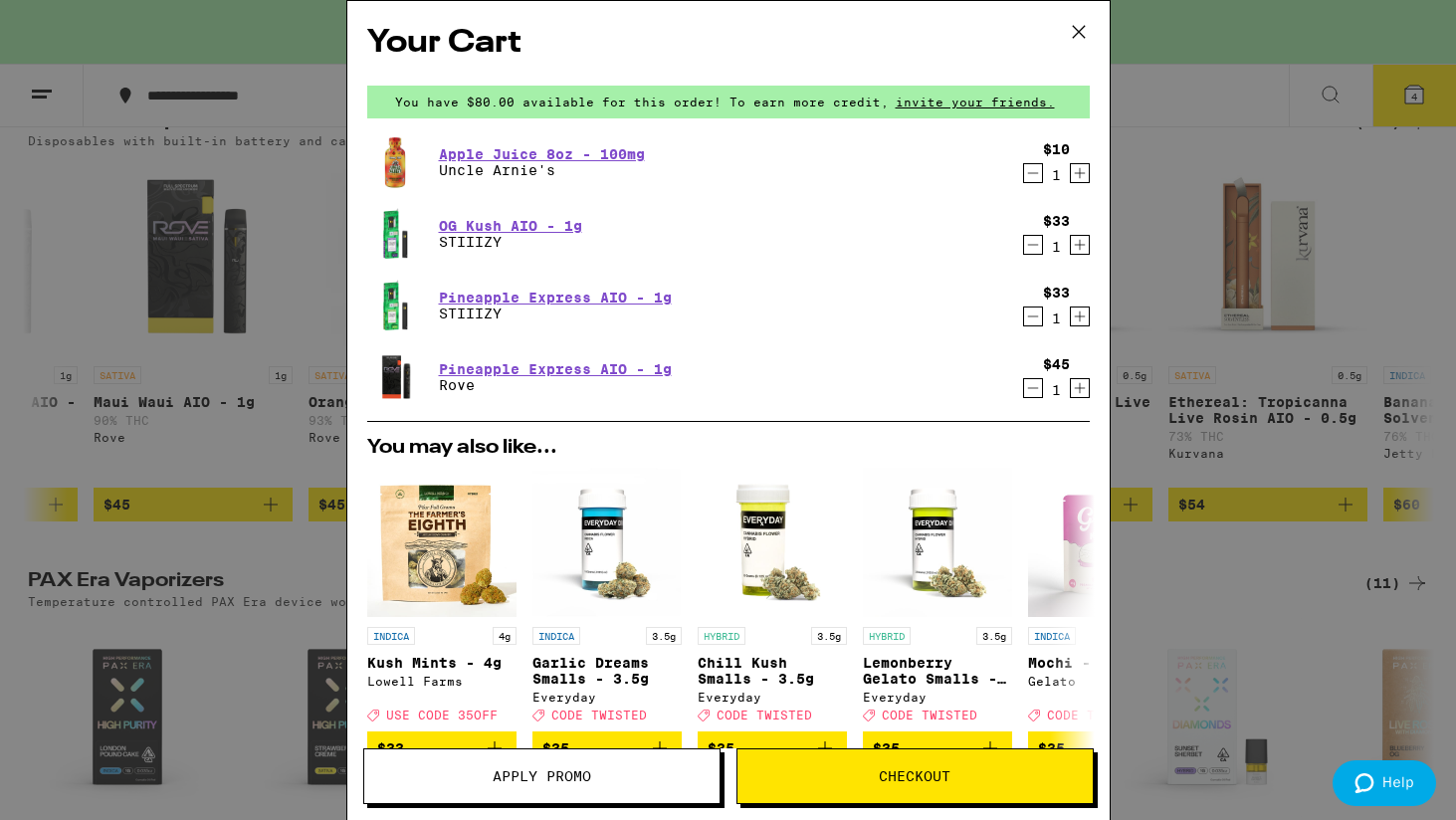 scroll, scrollTop: 0, scrollLeft: 0, axis: both 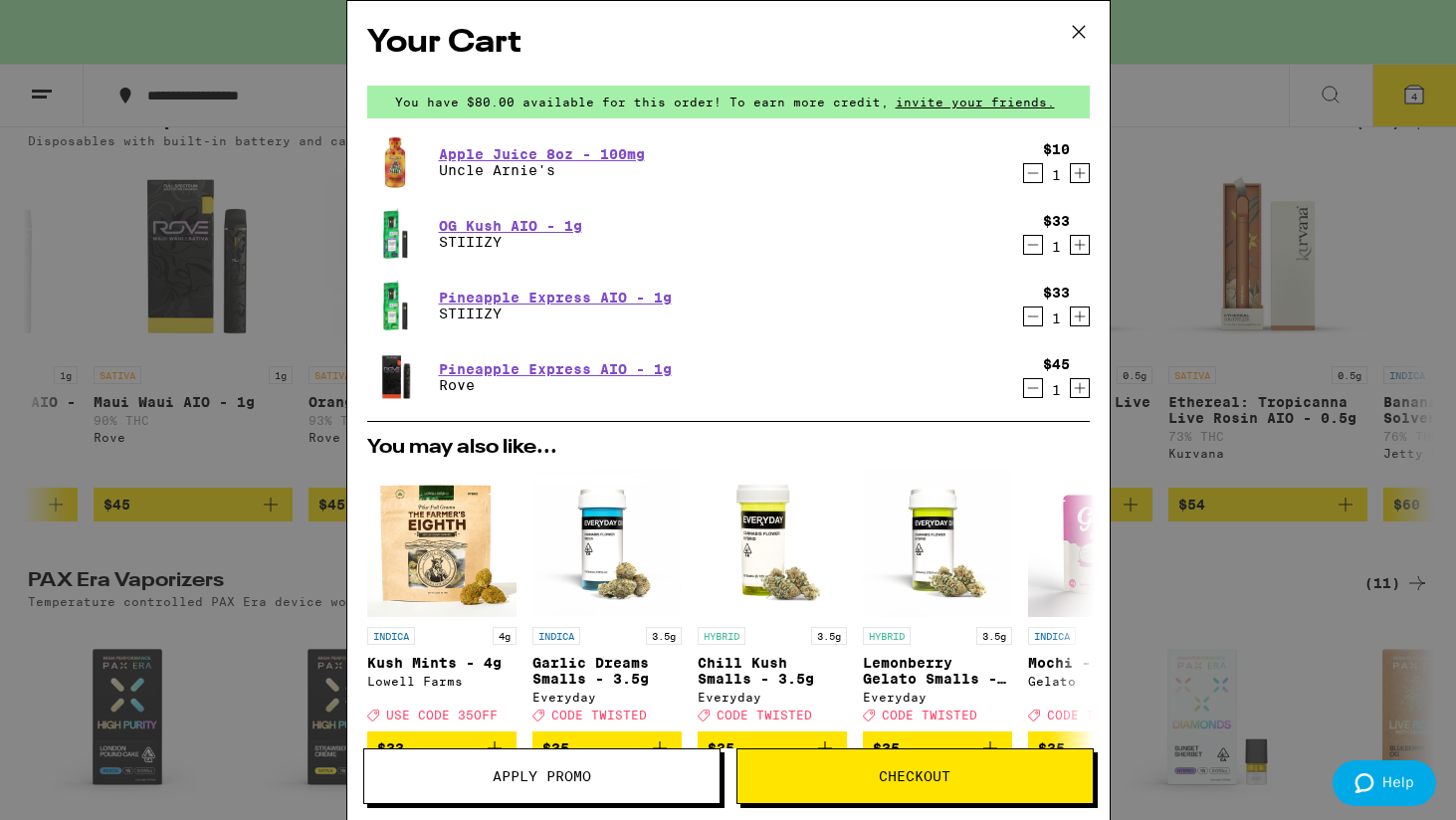 click 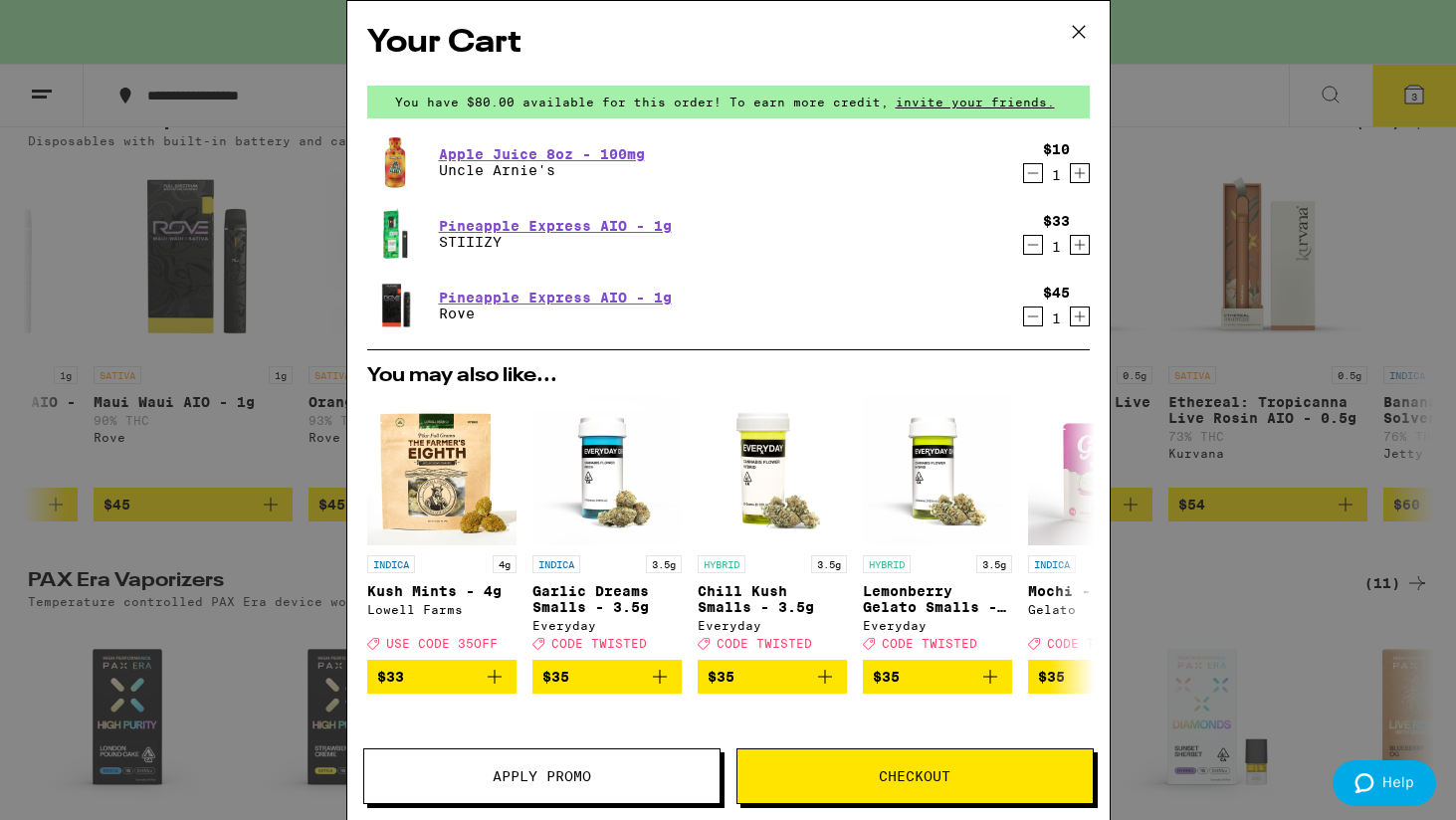 click 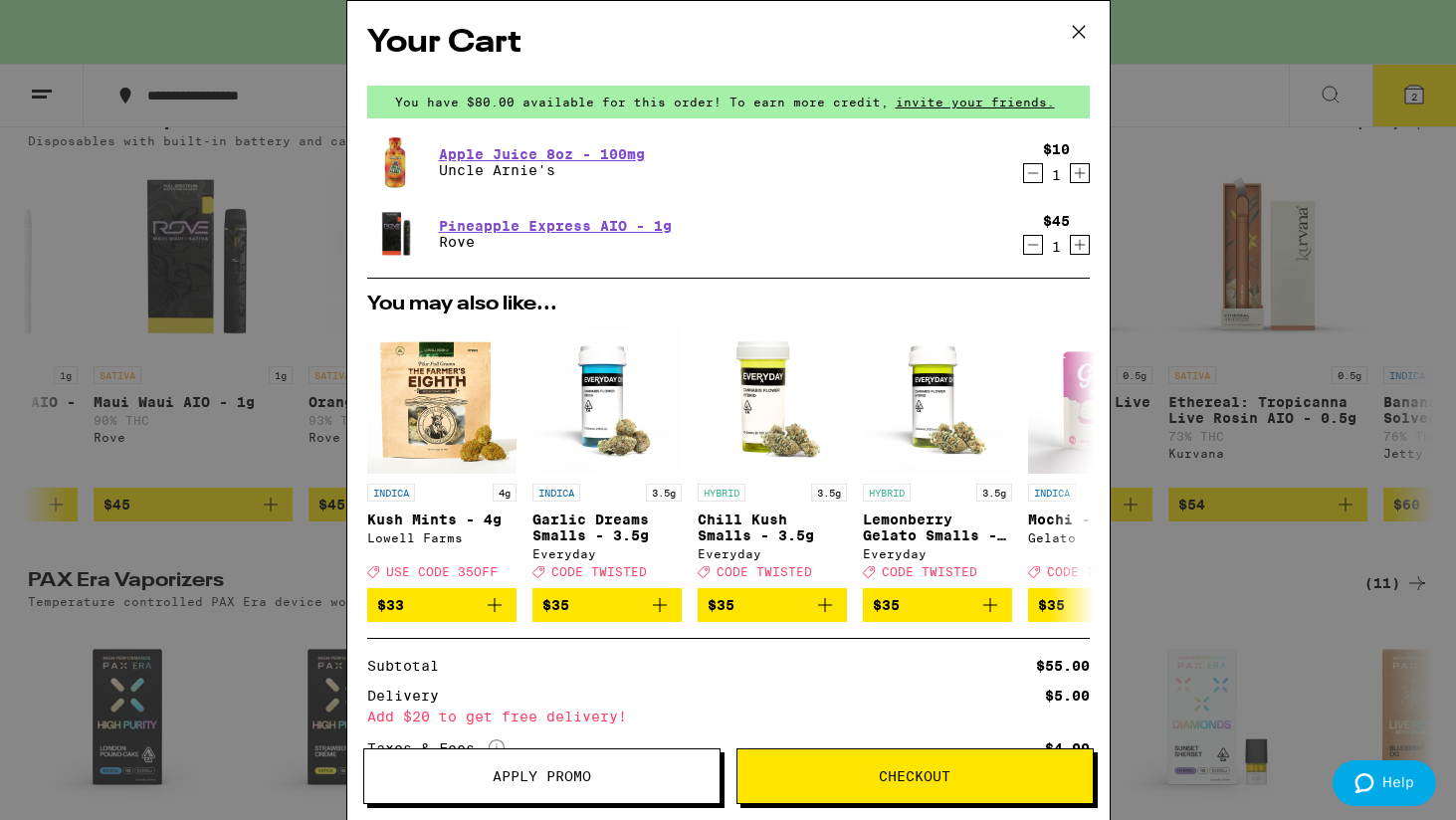 click 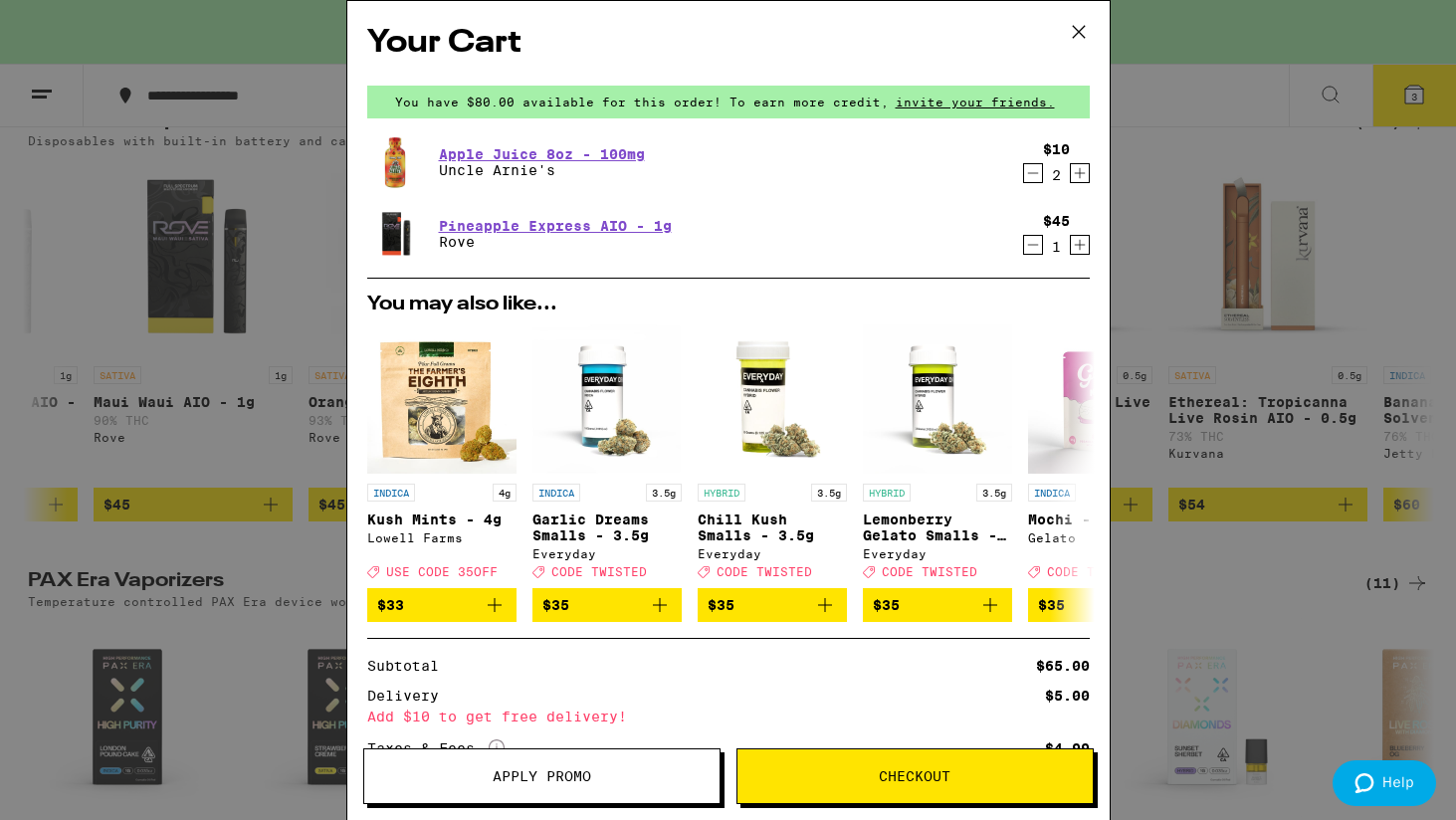 click 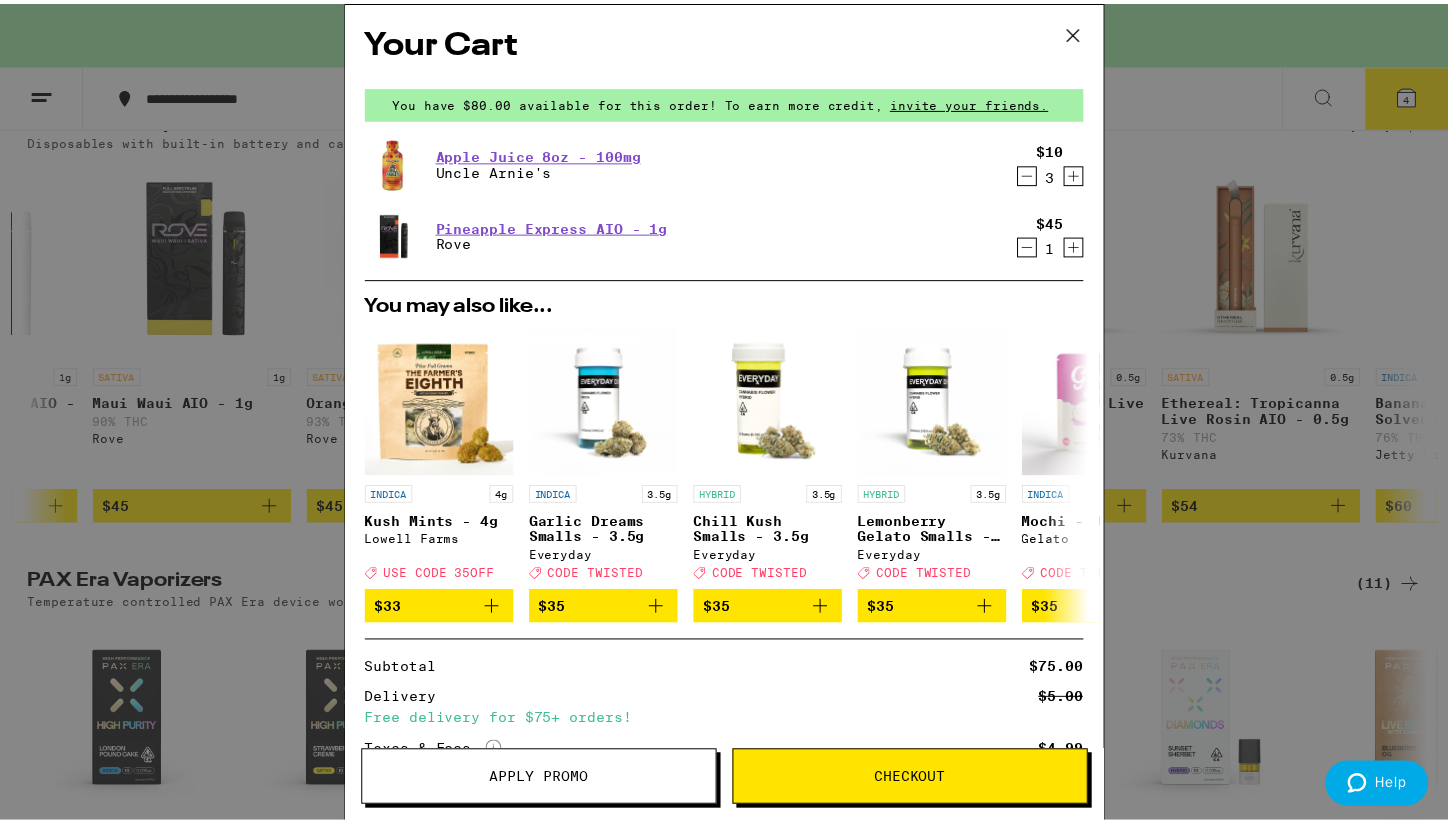 scroll, scrollTop: 0, scrollLeft: 0, axis: both 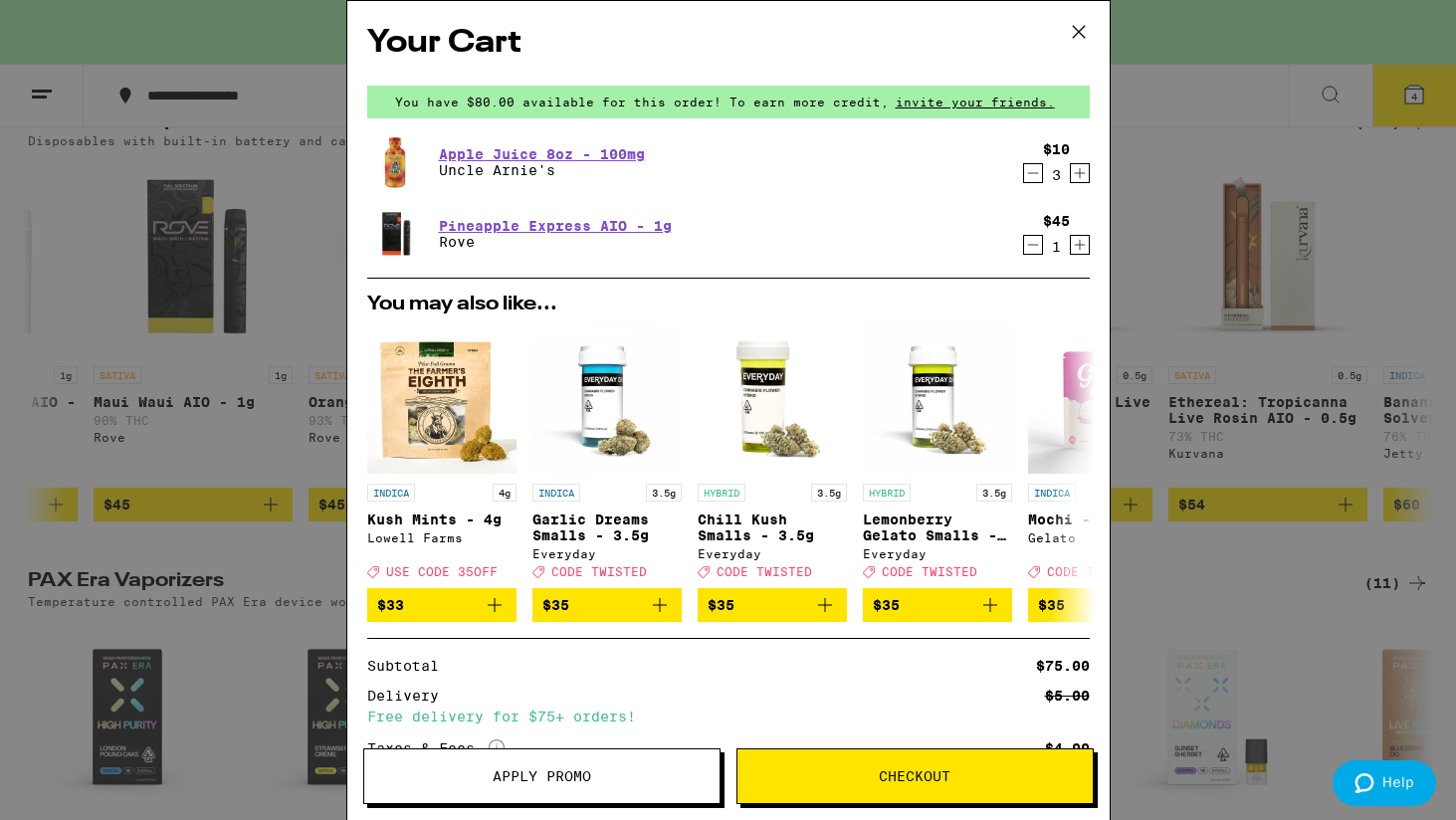 click on "Your Cart You have $80.00 available for this order! To earn more credit, invite your friends. Apple Juice 8oz - 100mg Uncle Arnie's $10 3 Pineapple Express AIO - 1g Rove $45 1 You may also like... INDICA 4g Kush Mints - 4g Lowell Farms Deal Created with Sketch. USE CODE 35OFF $33 INDICA 3.5g Garlic Dreams Smalls - 3.5g Everyday Deal Created with Sketch. CODE TWISTED $35 HYBRID 3.5g Chill Kush Smalls - 3.5g Everyday Deal Created with Sketch. CODE TWISTED $35 HYBRID 3.5g Lemonberry Gelato Smalls - 3.5g Everyday Deal Created with Sketch. CODE TWISTED $35 INDICA 3.5g Mochi - 3.5g Gelato Deal Created with Sketch. CODE TWISTED $35 SATIVA 3.5g Blackberry Diesel - 3.5g Gelato Deal Created with Sketch. CODE TWISTED $35 HYBRID 3.5g Melonade - 3.5g Gelato Deal Created with Sketch. CODE TWISTED $35 HYBRID 3.5g Orangeade - 3.5g Gelato Deal Created with Sketch. CODE TWISTED $35 SATIVA 3.5g Tequila Sunrise - 3.5g Cookies Deal Created with Sketch. USE CODE 35OFF $40 SATIVA 3.5g Melon Fizz - 3.5g Ember Valley Deal $50 $75.00" at bounding box center (728, 410) 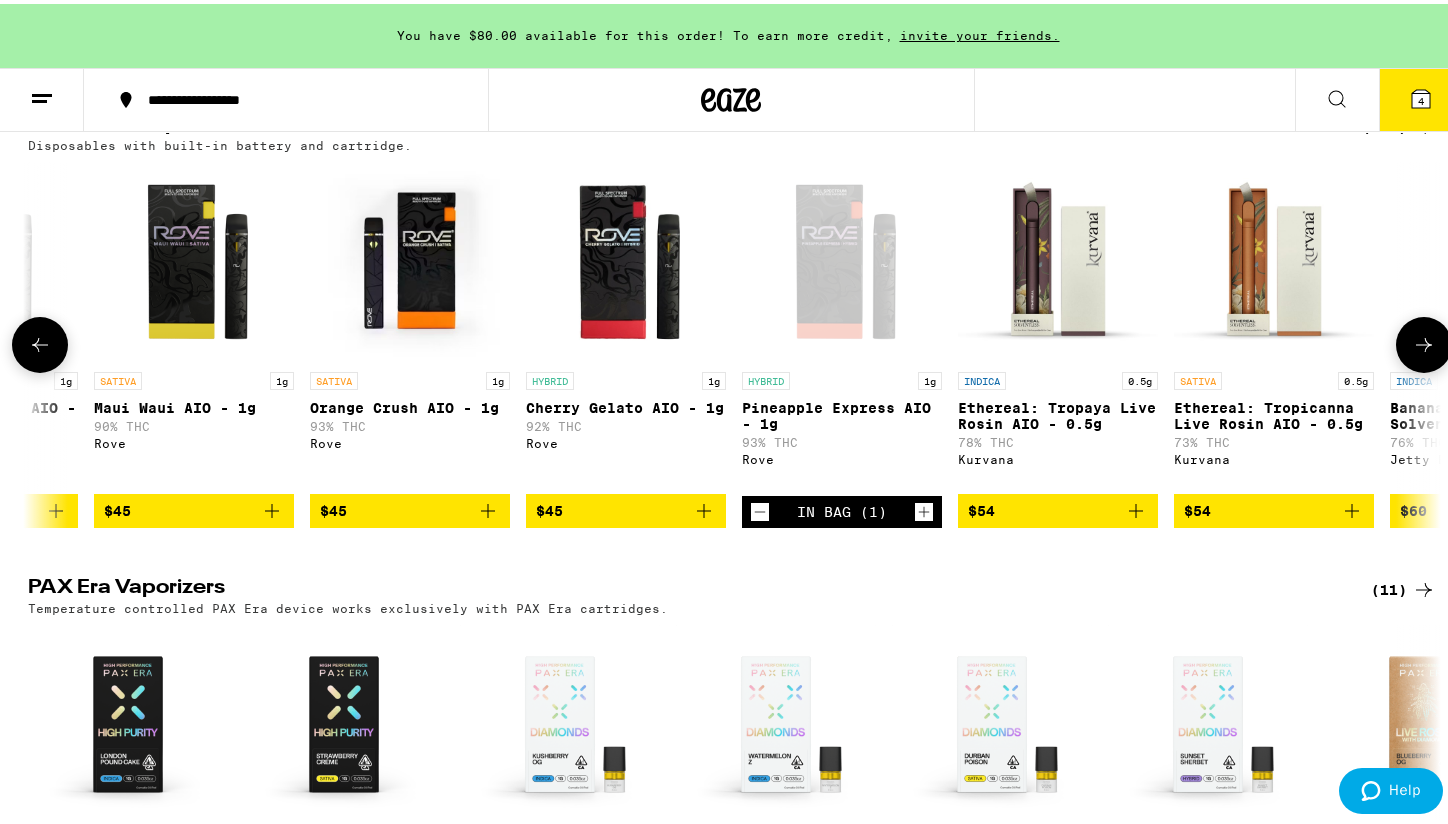 click 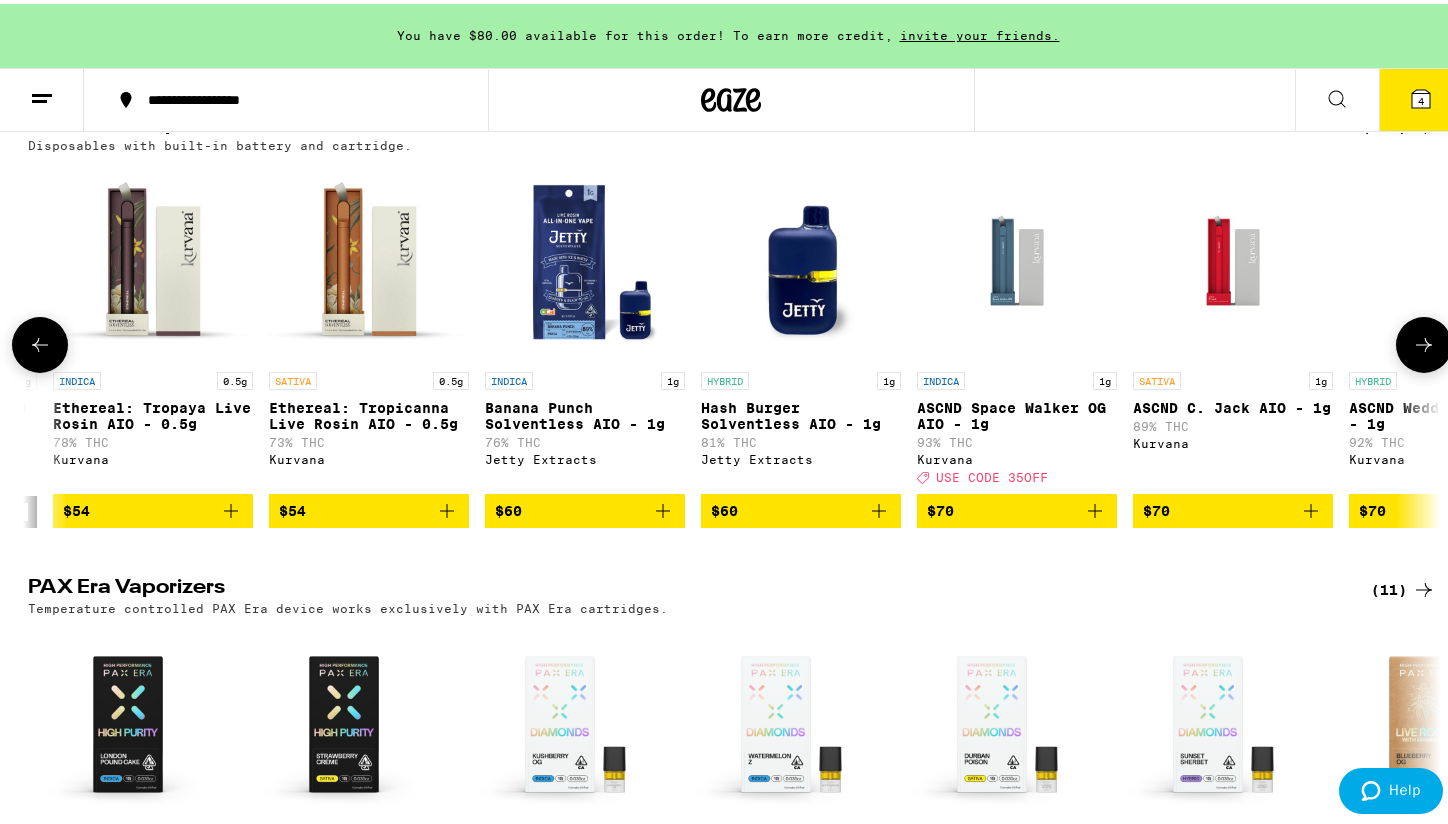 scroll, scrollTop: 0, scrollLeft: 26024, axis: horizontal 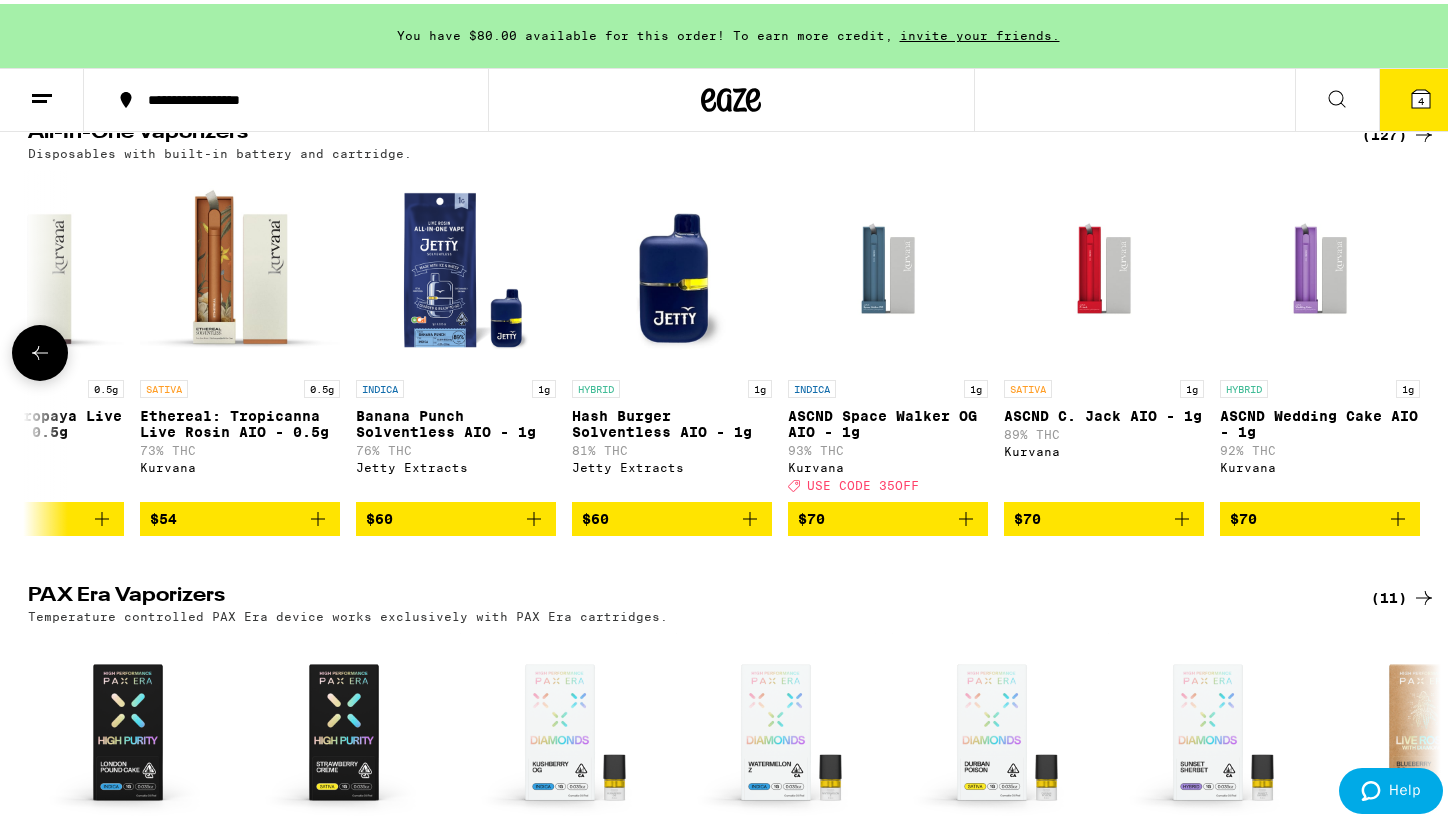 click on "$60" at bounding box center (672, 515) 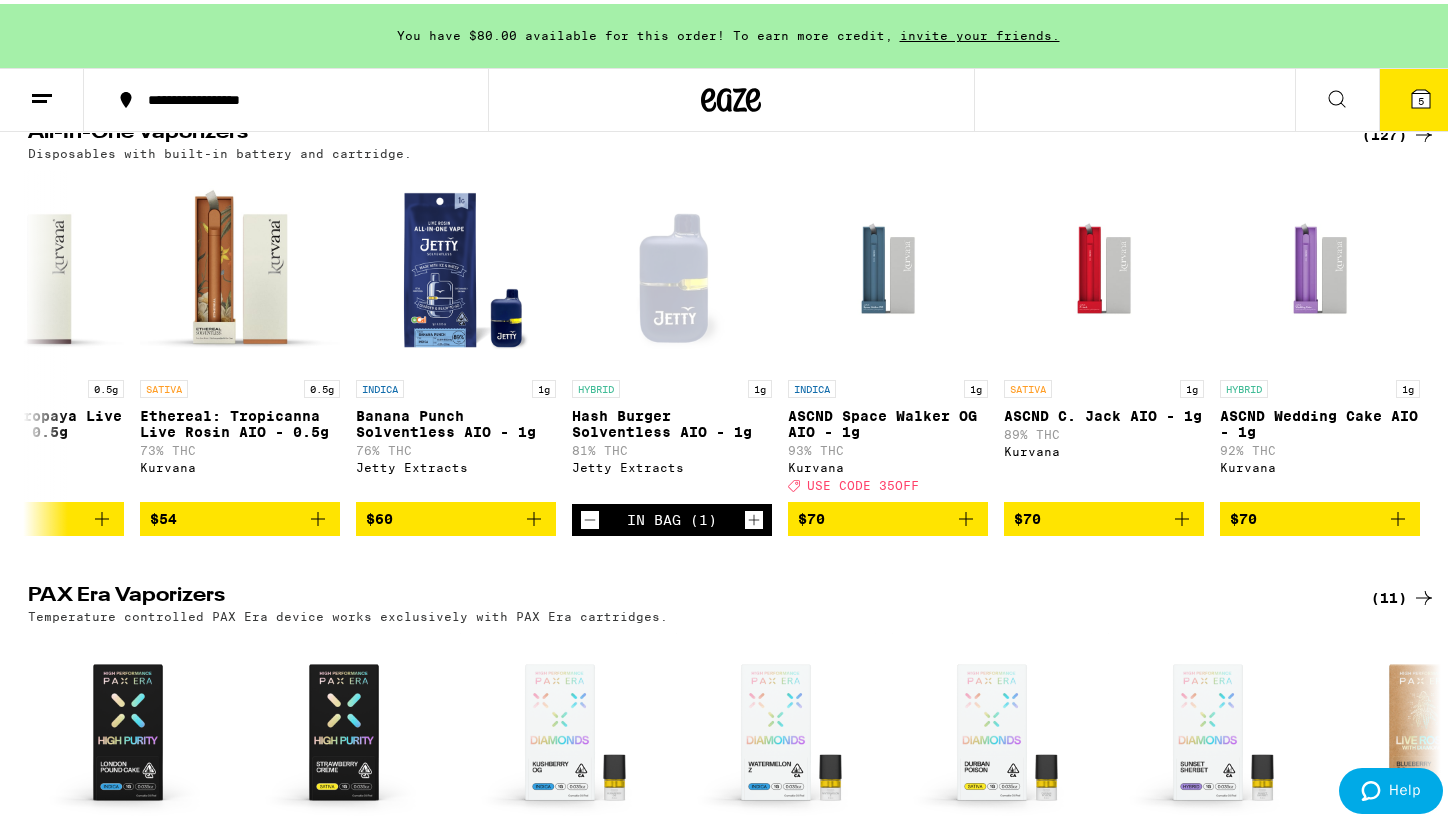 click on "5" at bounding box center (1421, 96) 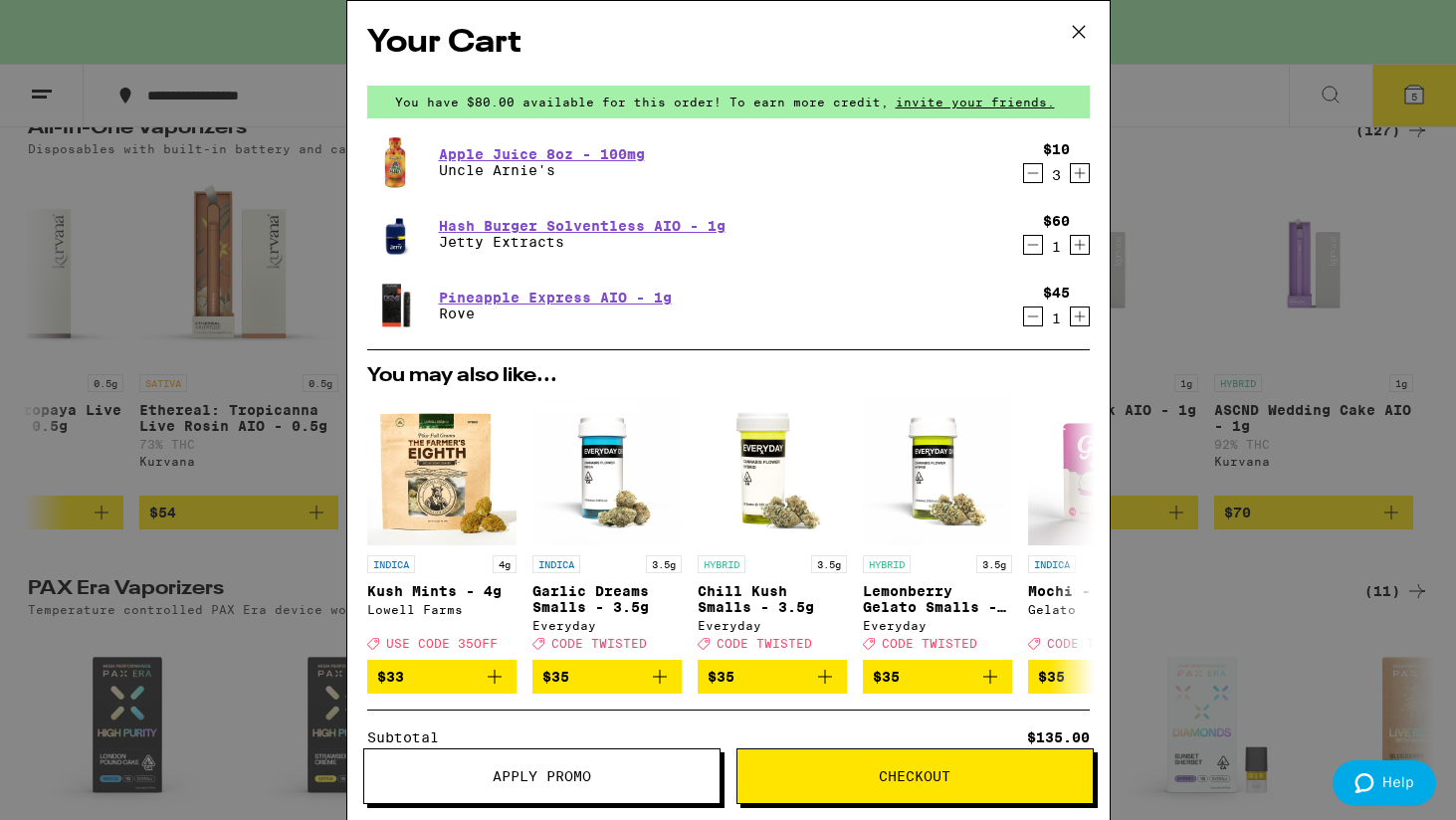 click 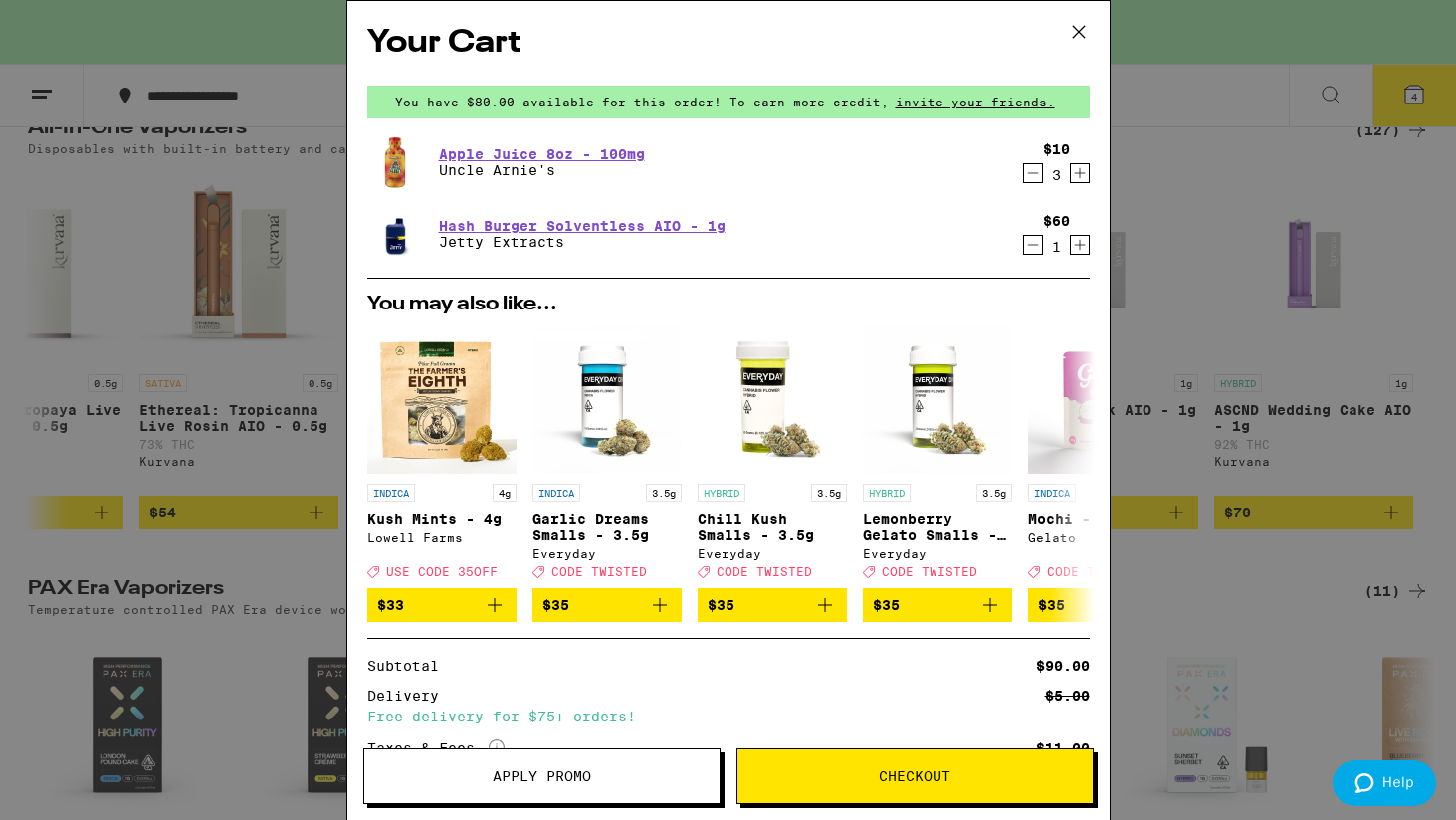 click on "Apply Promo" at bounding box center (541, 776) 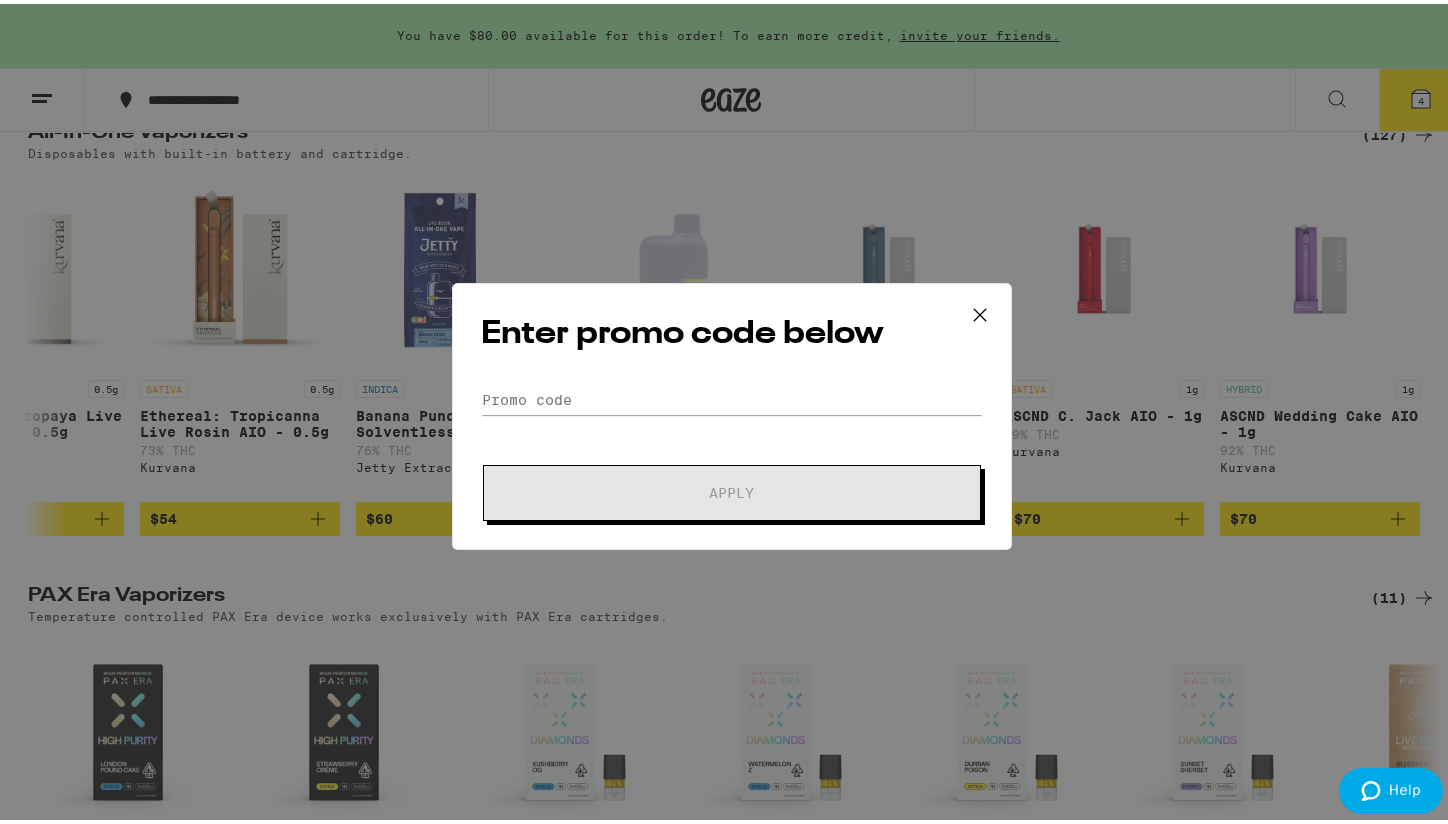 click on "Enter promo code below Promo Code Apply" at bounding box center (731, 412) 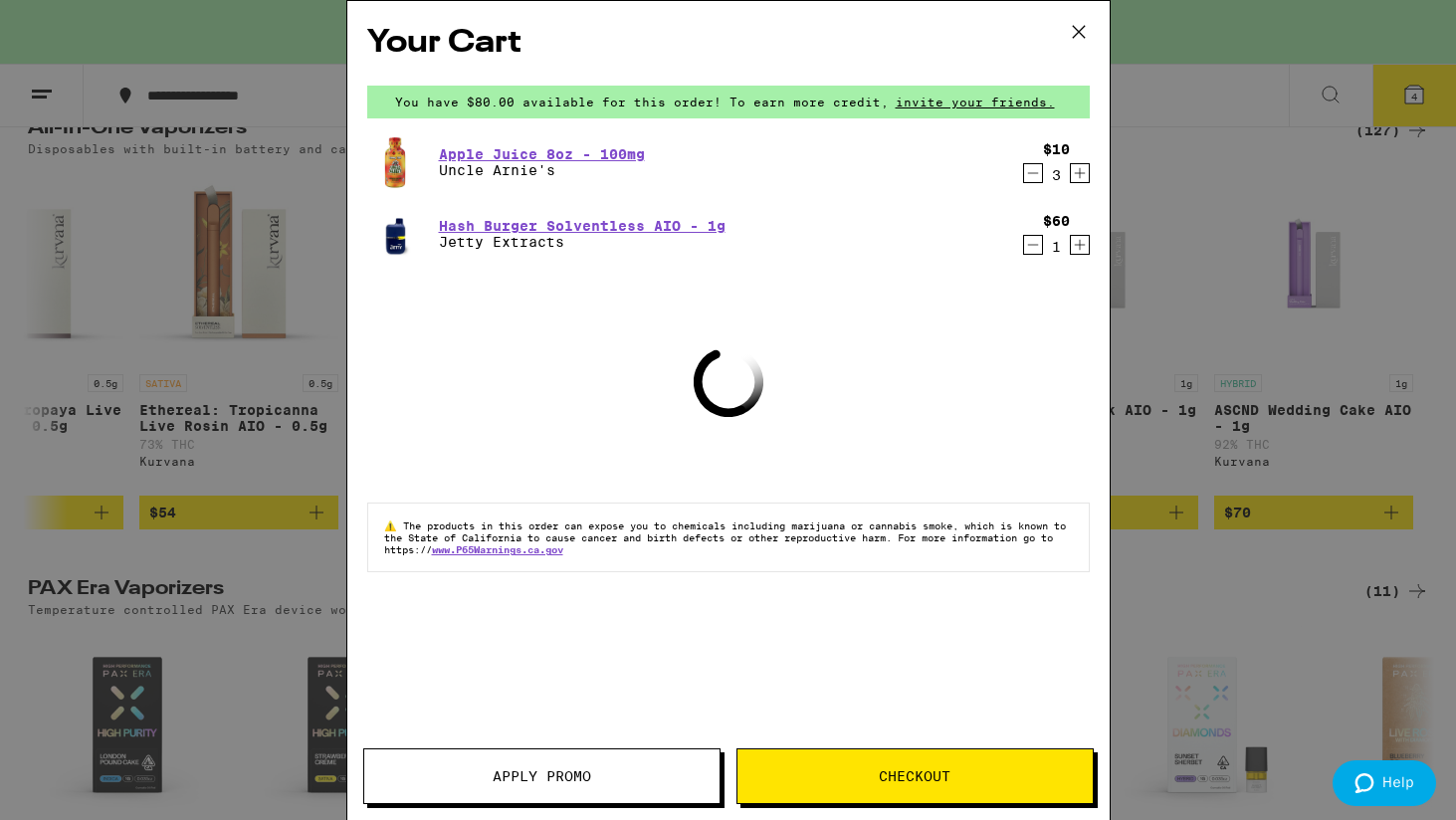 click on "Your Cart You have $80.00 available for this order! To earn more credit, invite your friends. Apple Juice 8oz - 100mg Uncle Arnie's $10 3 Hash Burger Solventless AIO - 1g Jetty Extracts $60 1 Loading ⚠️ The products in this order can expose you to chemicals including marijuana or cannabis smoke, which is known to the State of California to cause cancer and birth defects or other reproductive harm. For more information go to https:// www.P65Warnings.ca.gov Apply Promo Checkout" at bounding box center [728, 410] 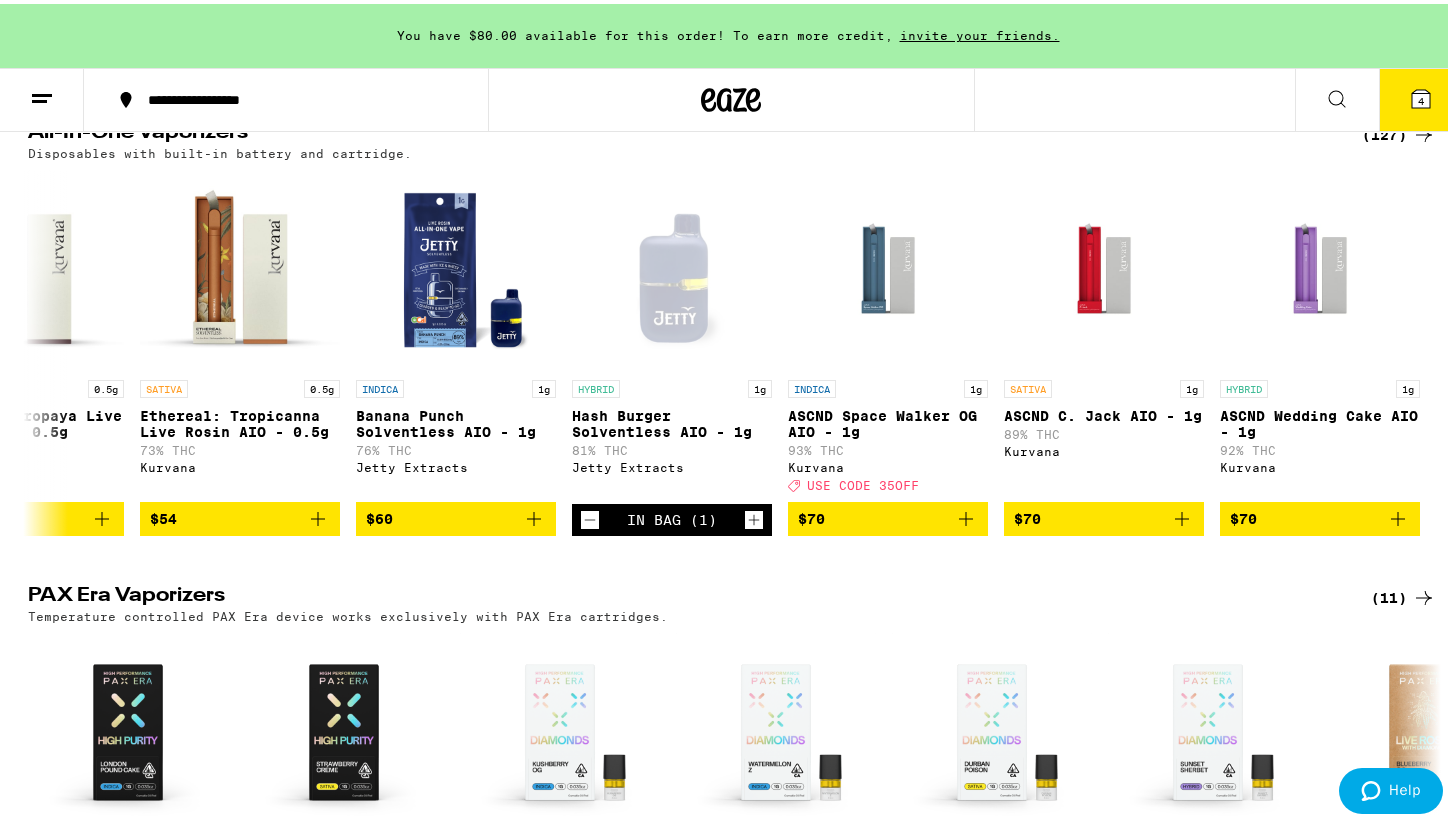 click 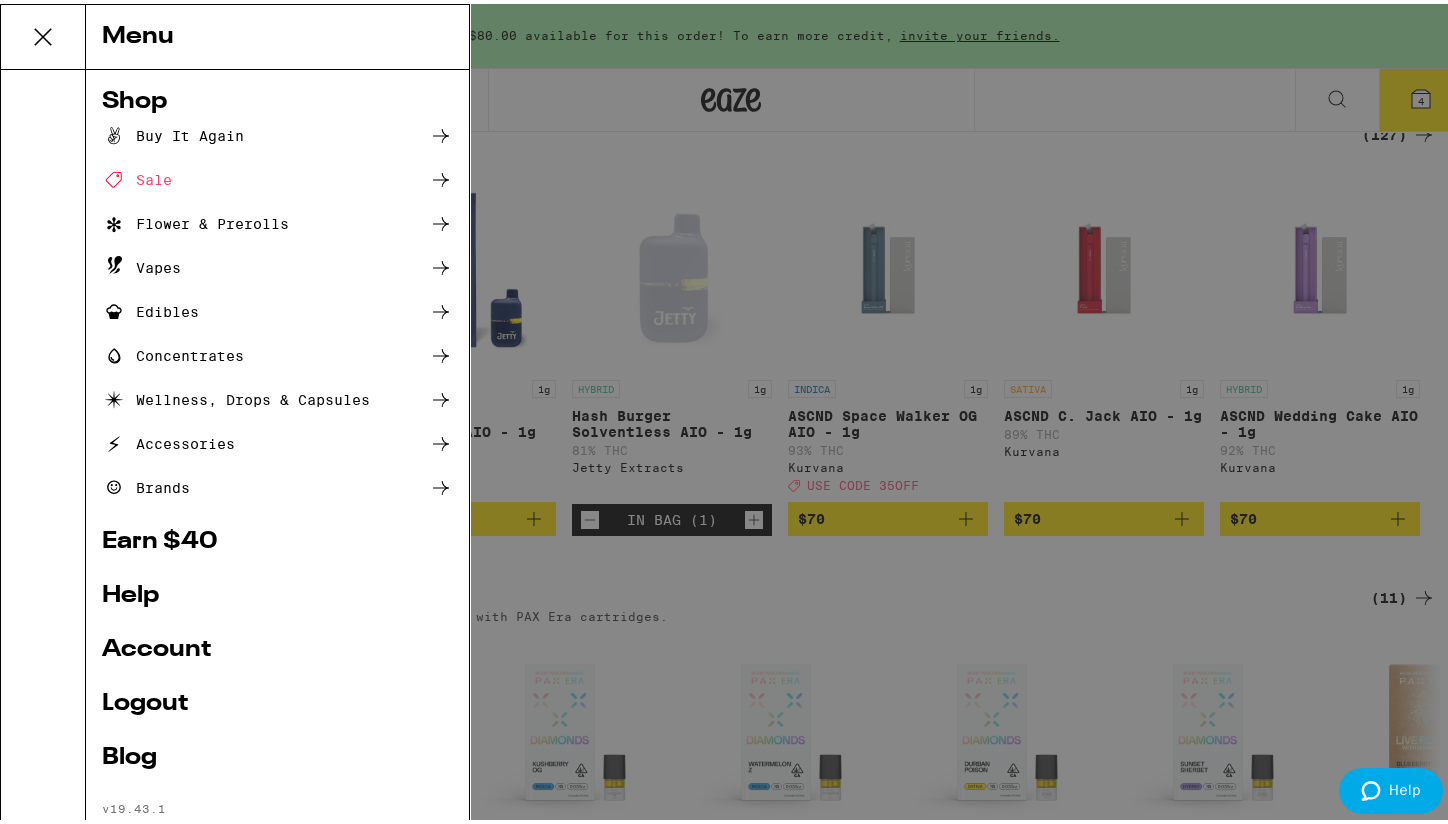 click on "Sale" at bounding box center [137, 176] 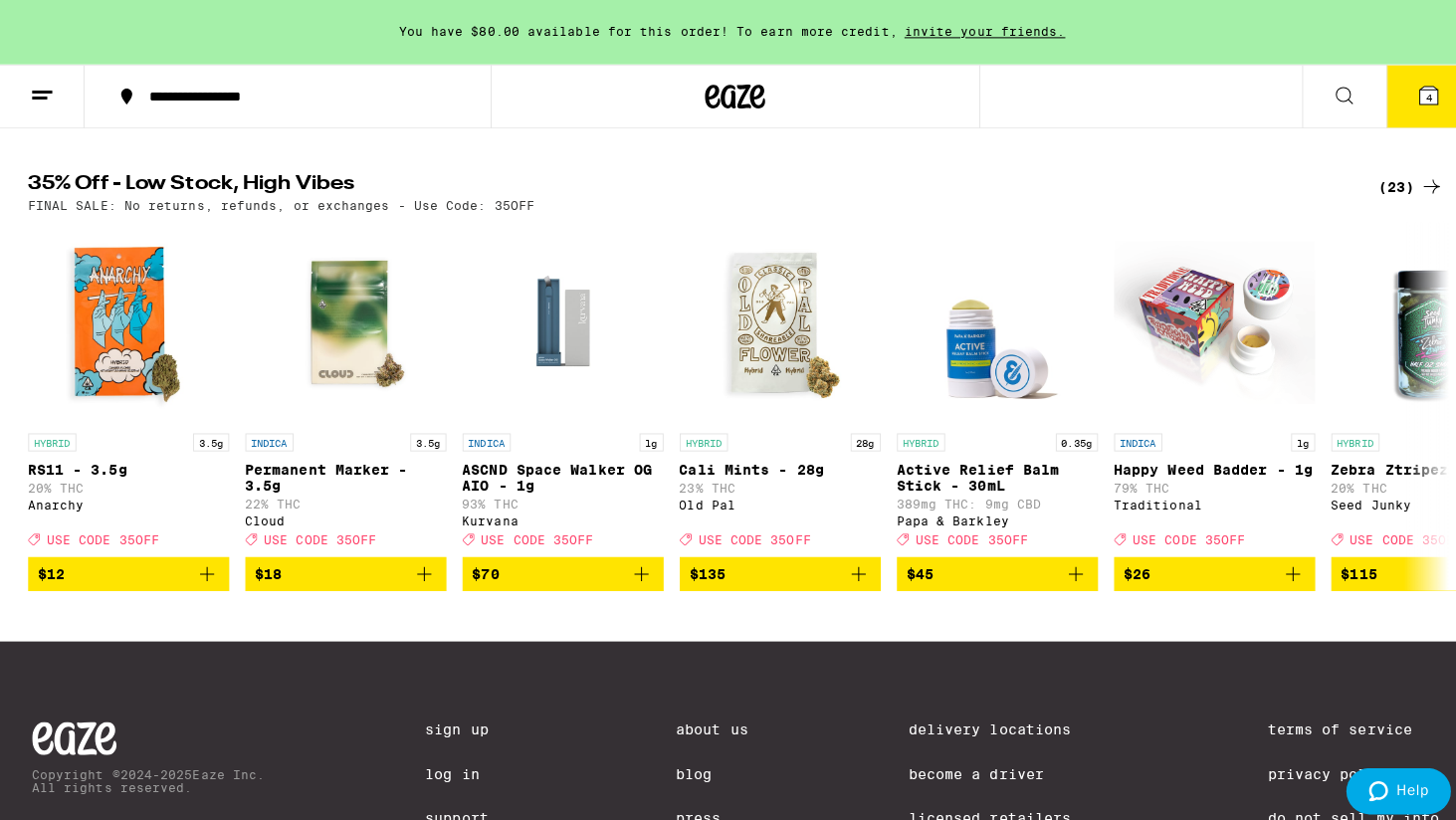 scroll, scrollTop: 555, scrollLeft: 0, axis: vertical 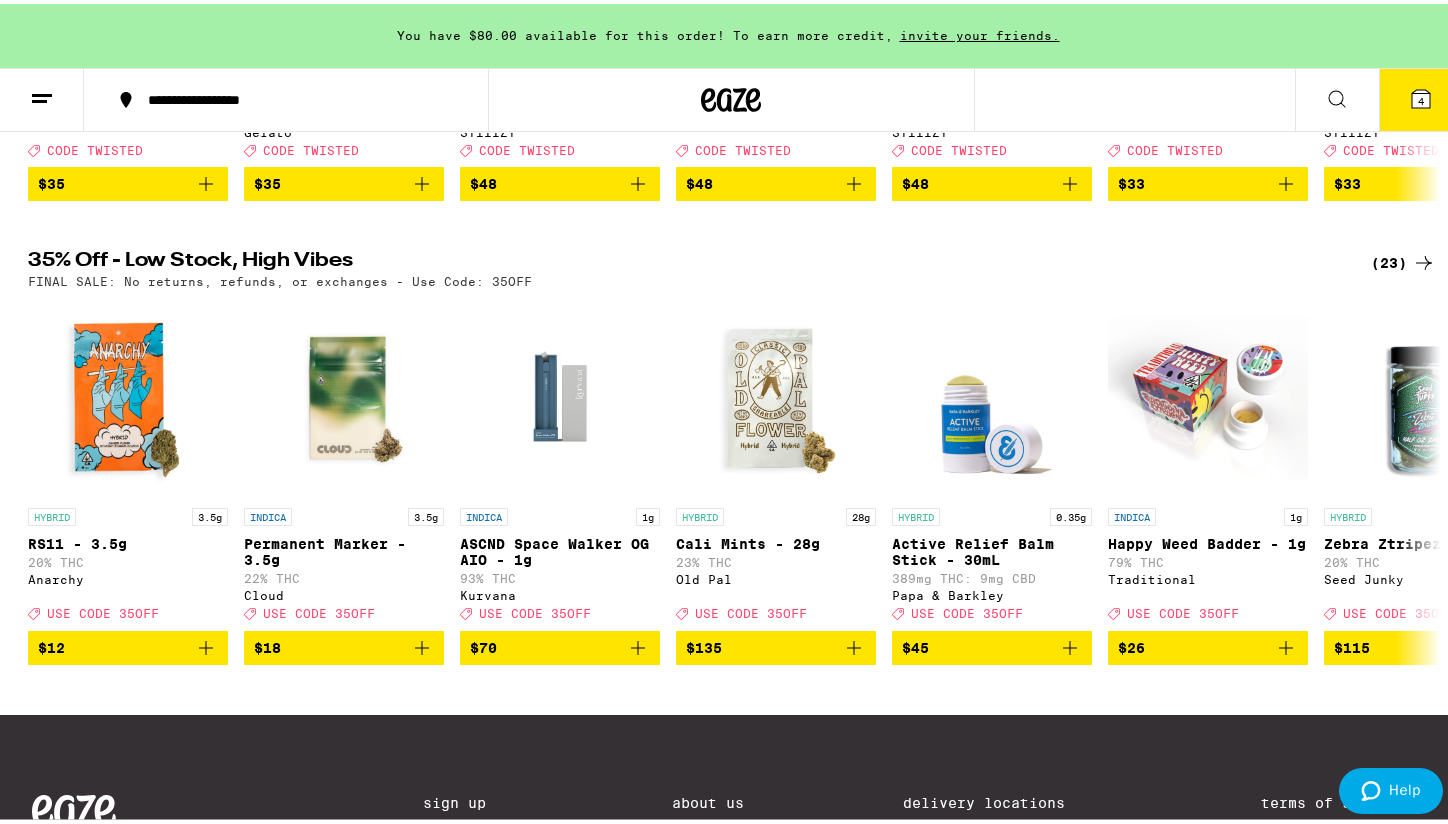 click on "4" at bounding box center [1421, 96] 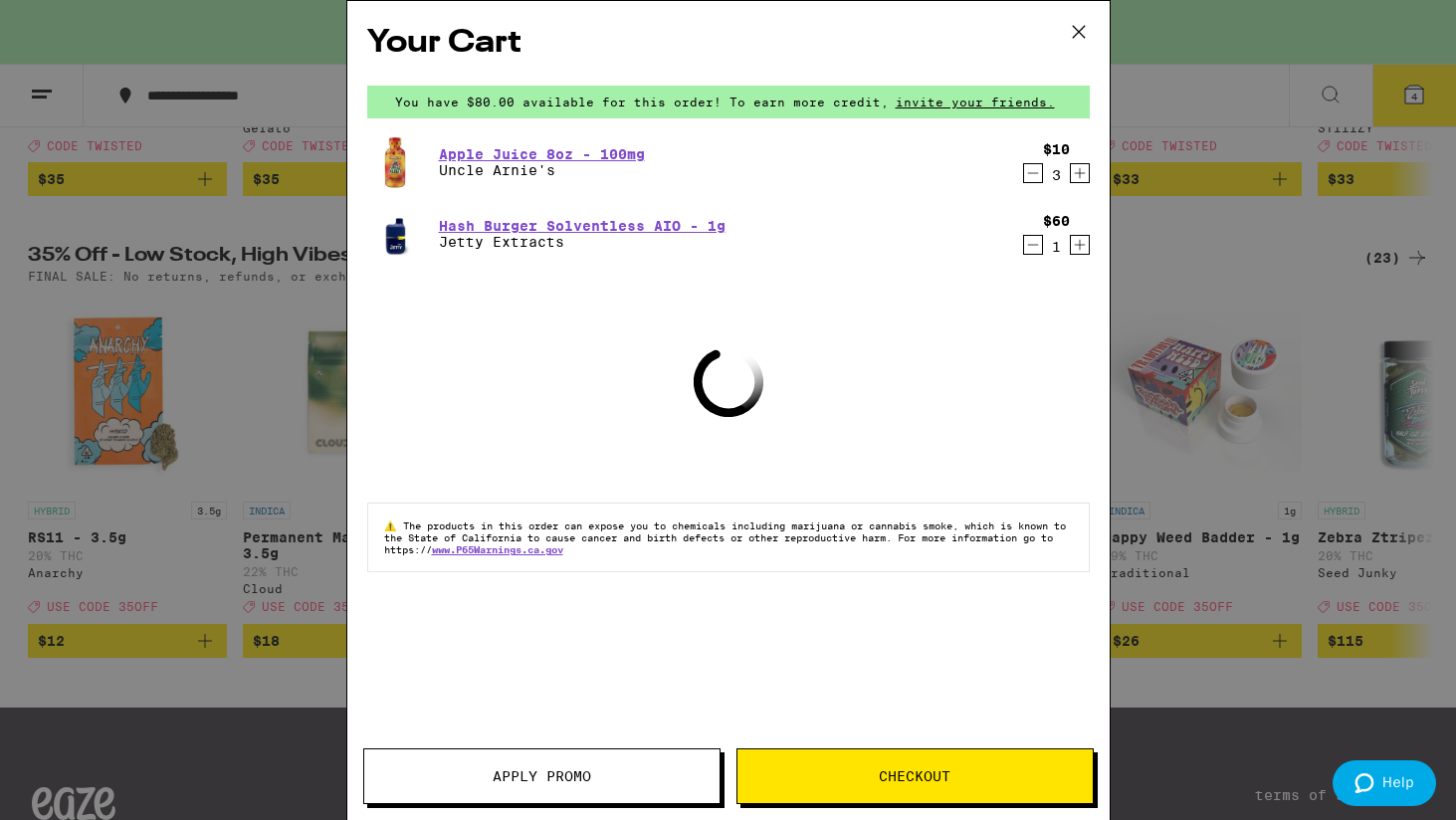 click on "Apply Promo" at bounding box center (541, 776) 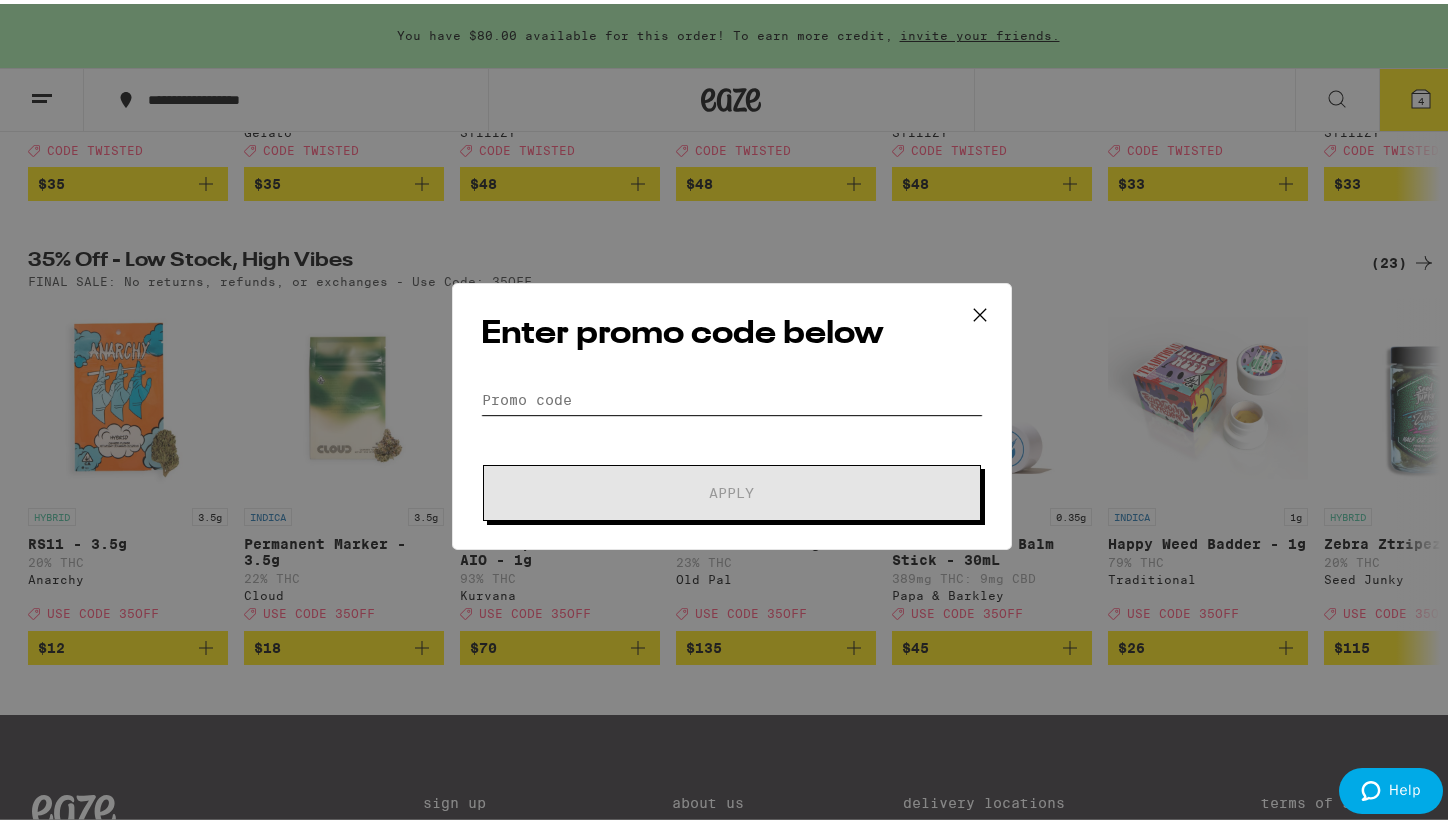 click on "Promo Code" at bounding box center (732, 396) 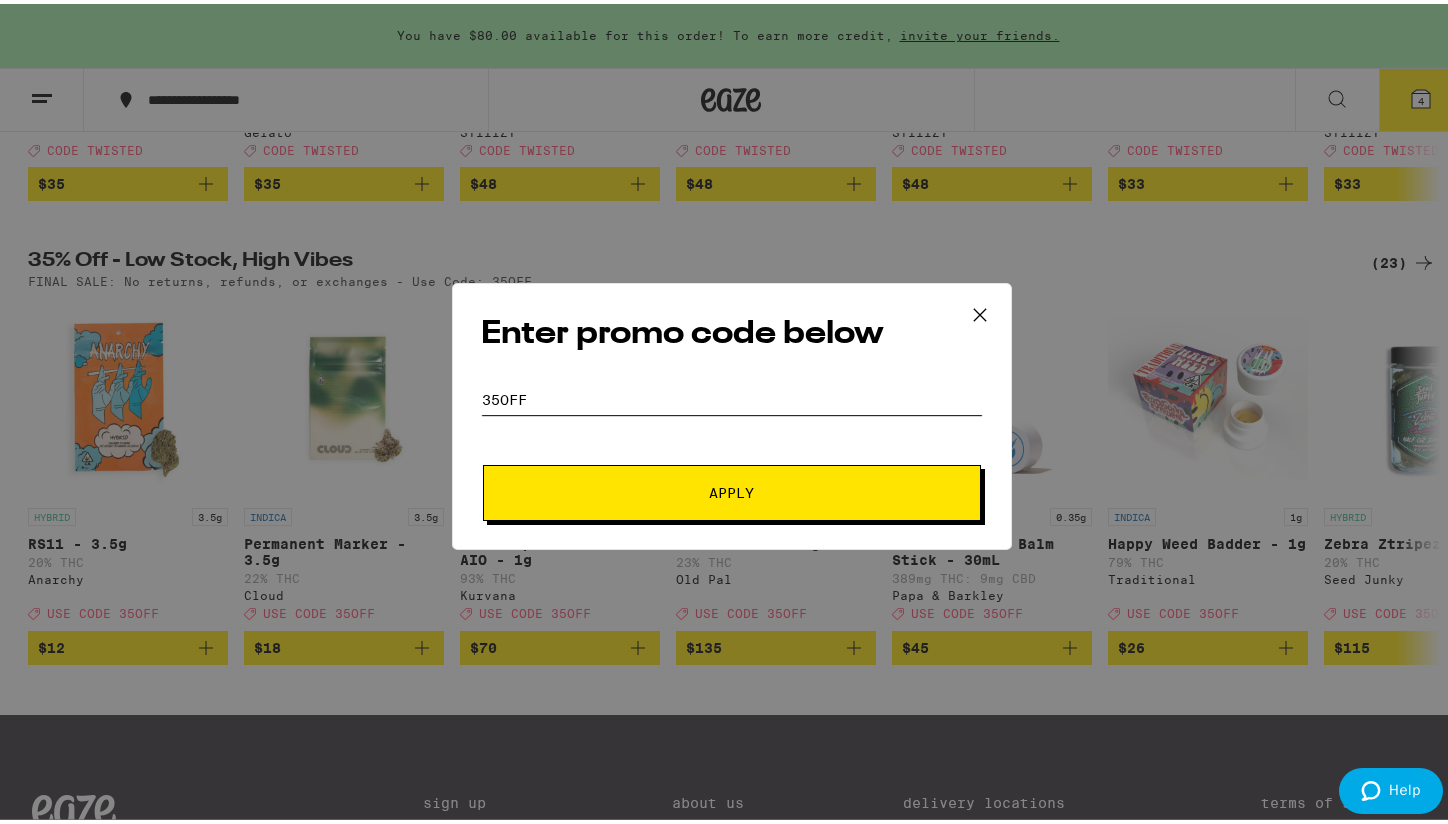 type on "35off" 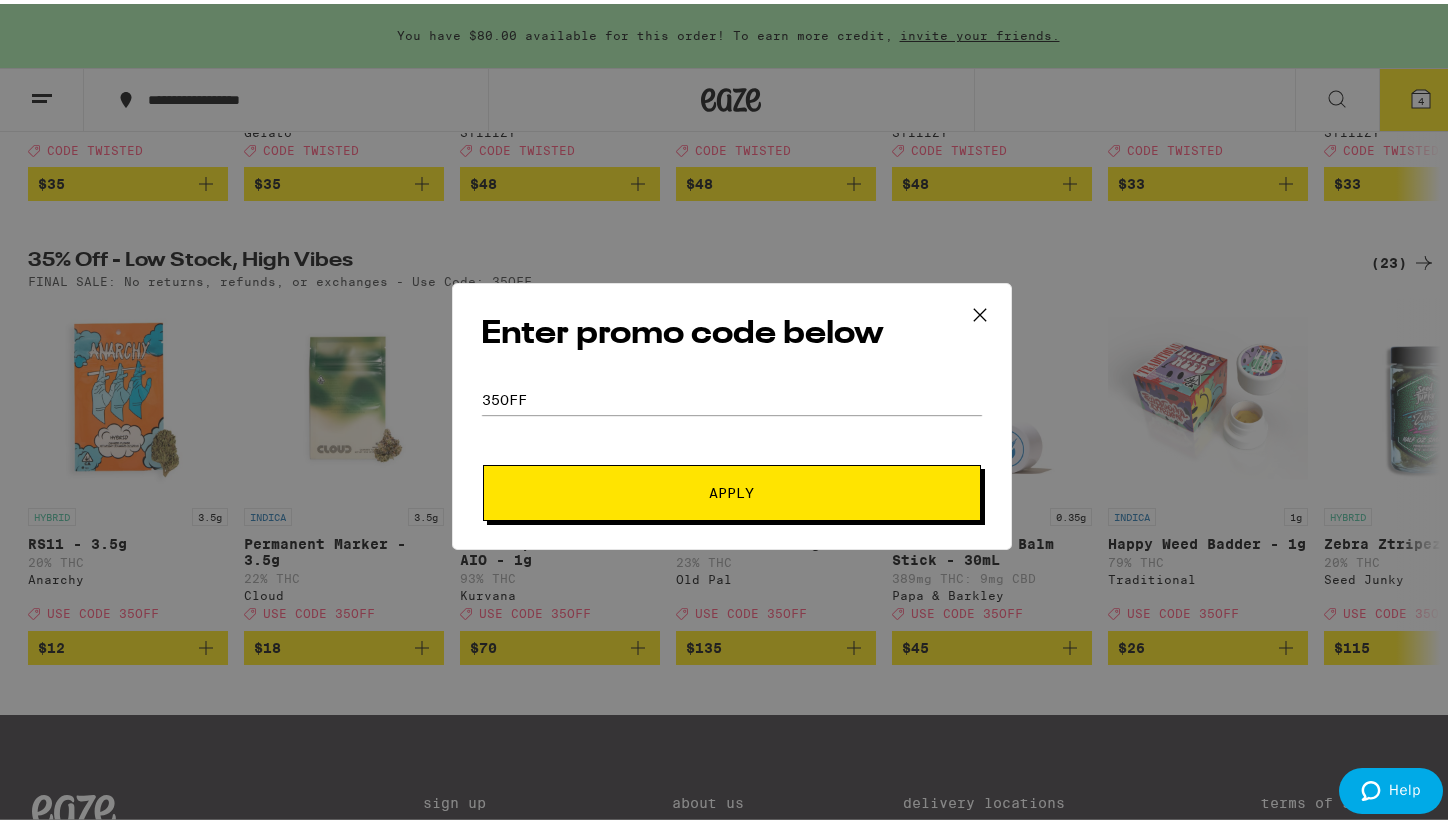 click on "Apply" at bounding box center [732, 489] 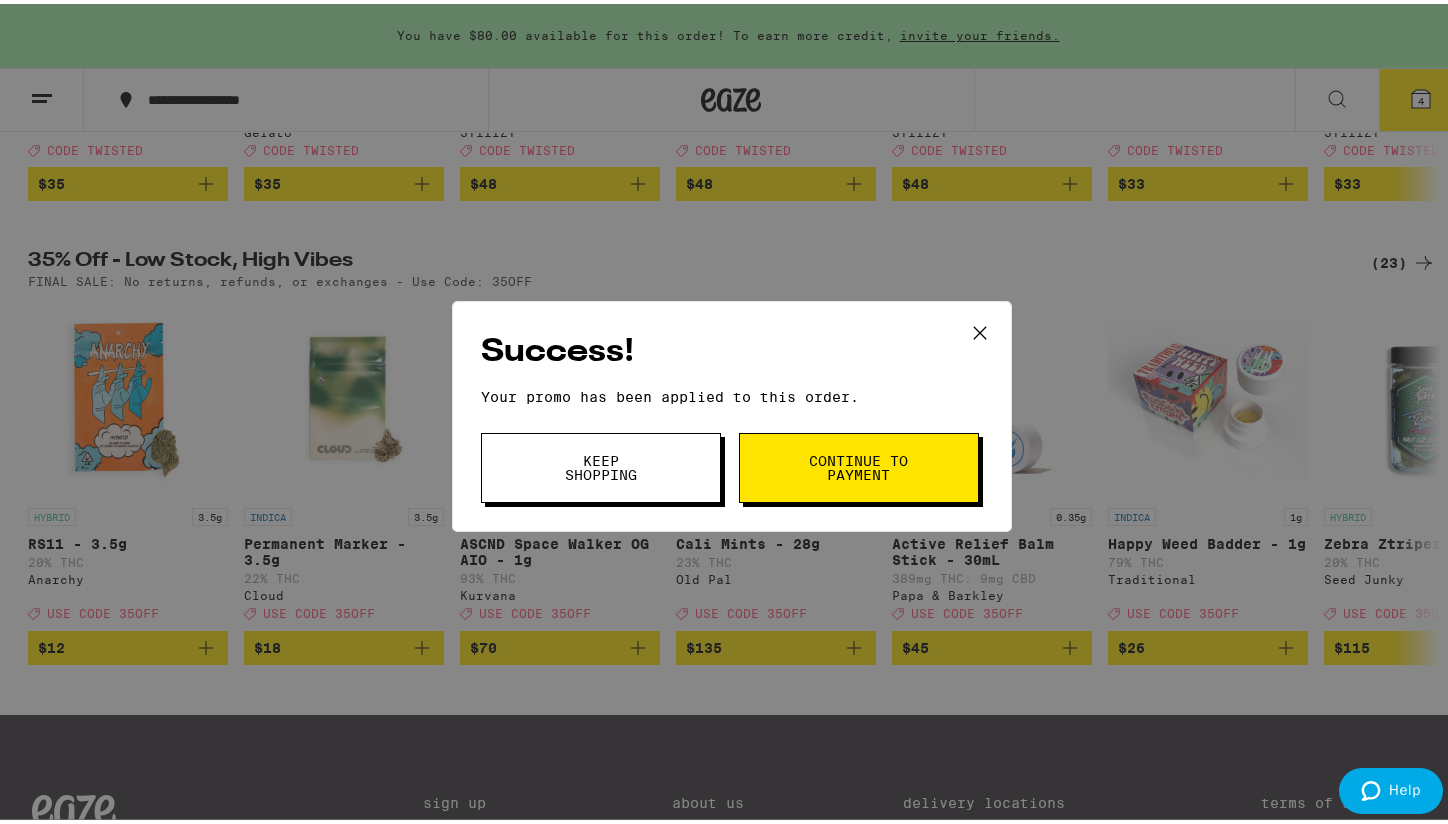 click on "Success! Your promo has been applied to this order. Promo Code 35off Keep Shopping Continue to payment" at bounding box center [732, 412] 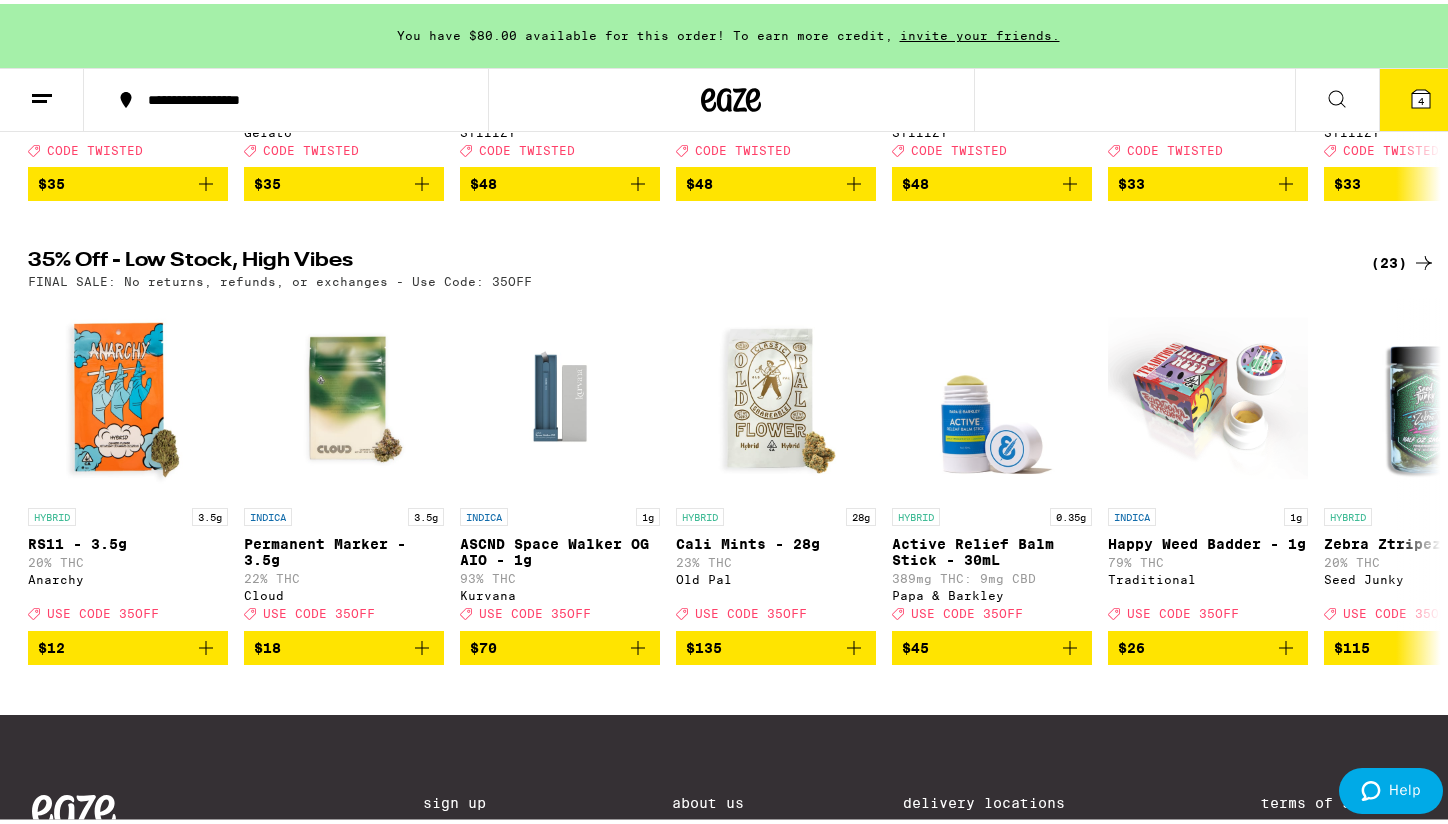 click on "4" at bounding box center [1421, 96] 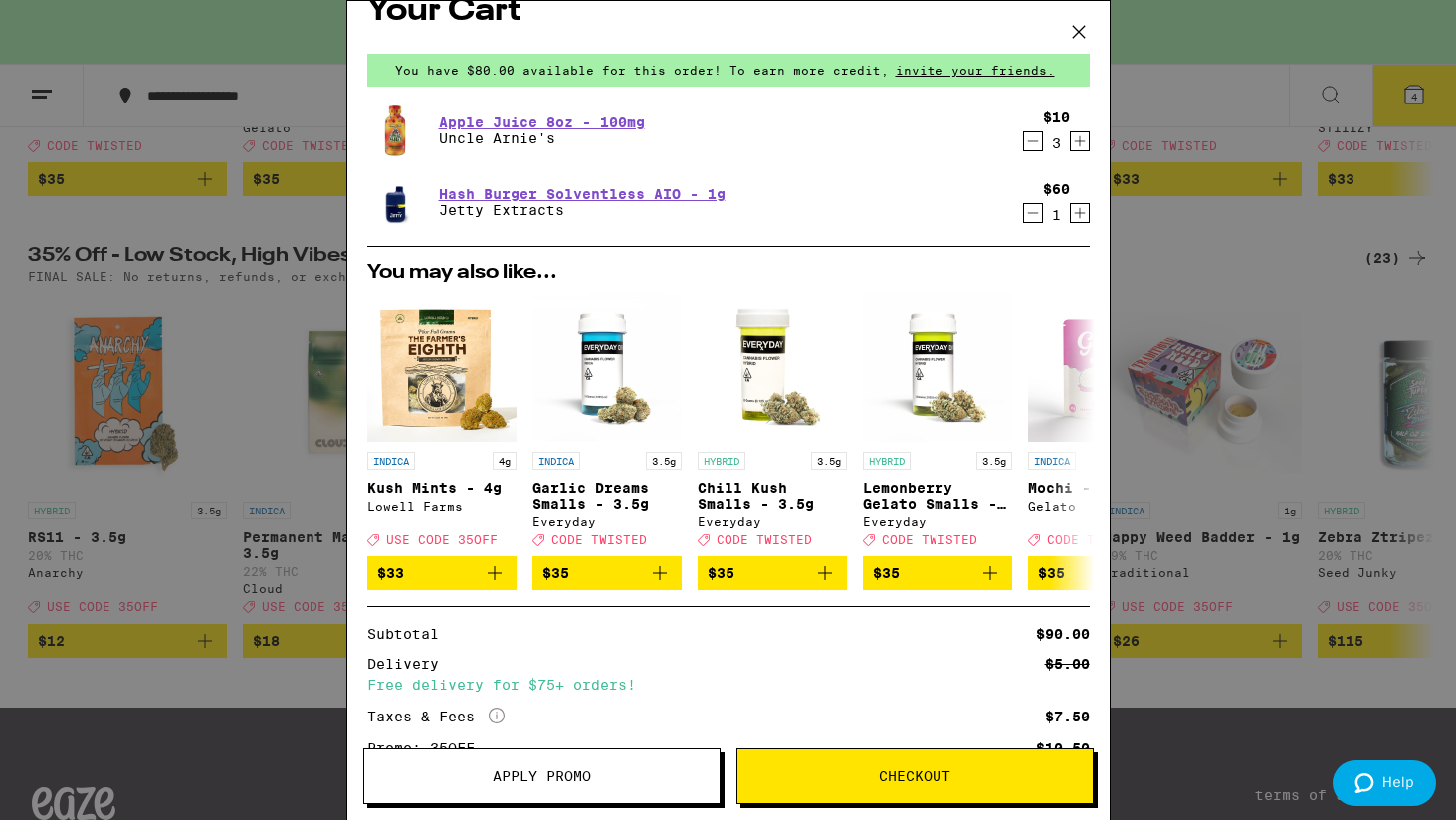 scroll, scrollTop: 31, scrollLeft: 0, axis: vertical 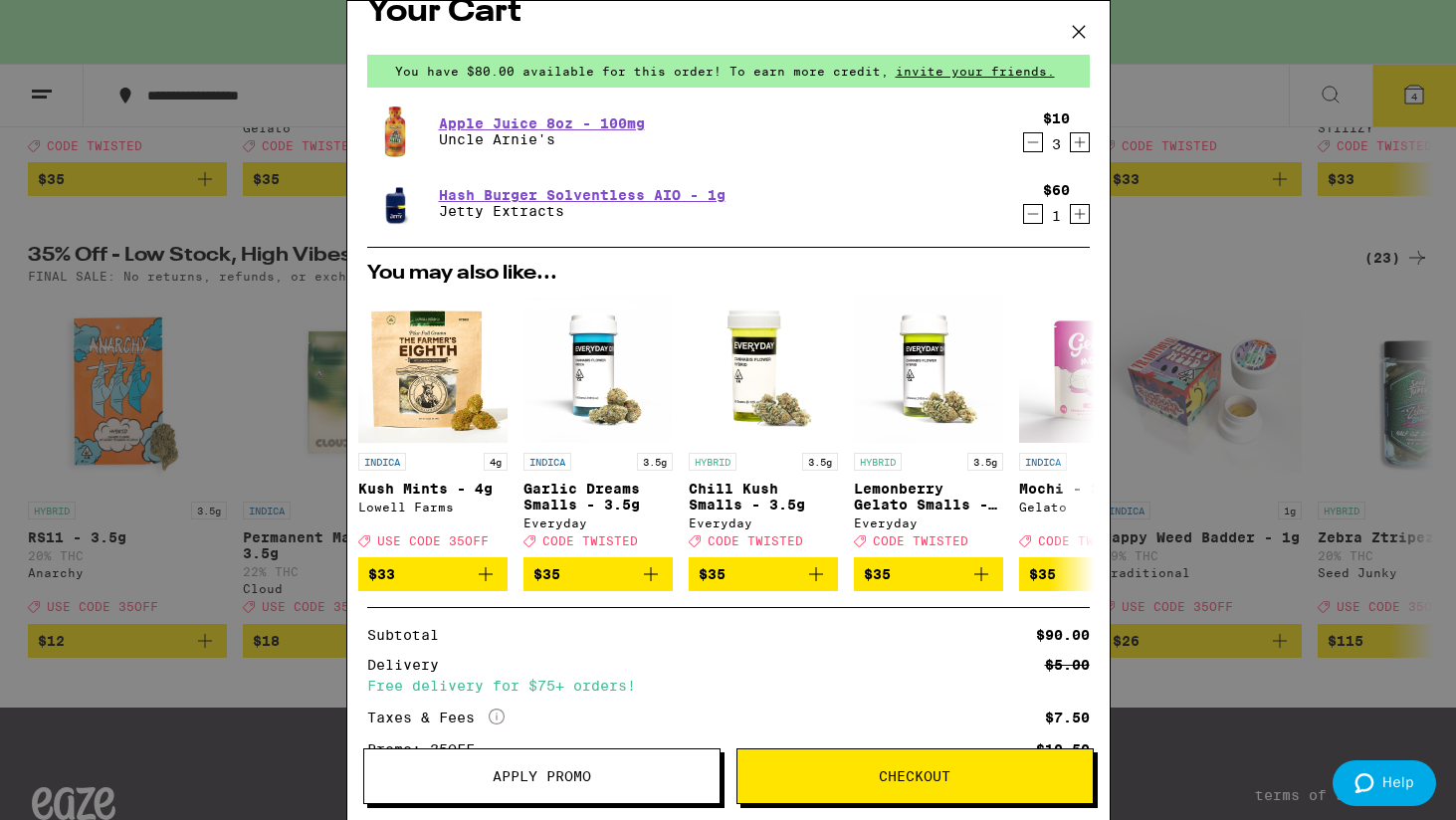 click on "Your Cart You have $80.00 available for this order! To earn more credit, invite your friends. Apple Juice 8oz - 100mg Uncle Arnie's $10 3 Hash Burger Solventless AIO - 1g Jetty Extracts $60 1 You may also like... INDICA 4g Kush Mints - 4g Lowell Farms Deal Created with Sketch. USE CODE 35OFF $33 INDICA 3.5g Garlic Dreams Smalls - 3.5g Everyday Deal Created with Sketch. CODE TWISTED $35 HYBRID 3.5g Chill Kush Smalls - 3.5g Everyday Deal Created with Sketch. CODE TWISTED $35 HYBRID 3.5g Lemonberry Gelato Smalls - 3.5g Everyday Deal Created with Sketch. CODE TWISTED $35 INDICA 3.5g Mochi - 3.5g Gelato Deal Created with Sketch. CODE TWISTED $35 SATIVA 3.5g Blackberry Diesel - 3.5g Gelato Deal Created with Sketch. CODE TWISTED $35 HYBRID 3.5g Melonade - 3.5g Gelato Deal Created with Sketch. CODE TWISTED $35 HYBRID 3.5g Orangeade - 3.5g Gelato Deal Created with Sketch. CODE TWISTED $35 SATIVA 3.5g Tequila Sunrise - 3.5g Cookies Deal Created with Sketch. USE CODE 35OFF $40 SATIVA 3.5g Melon Fizz - 3.5g Ember Valley" at bounding box center (728, 410) 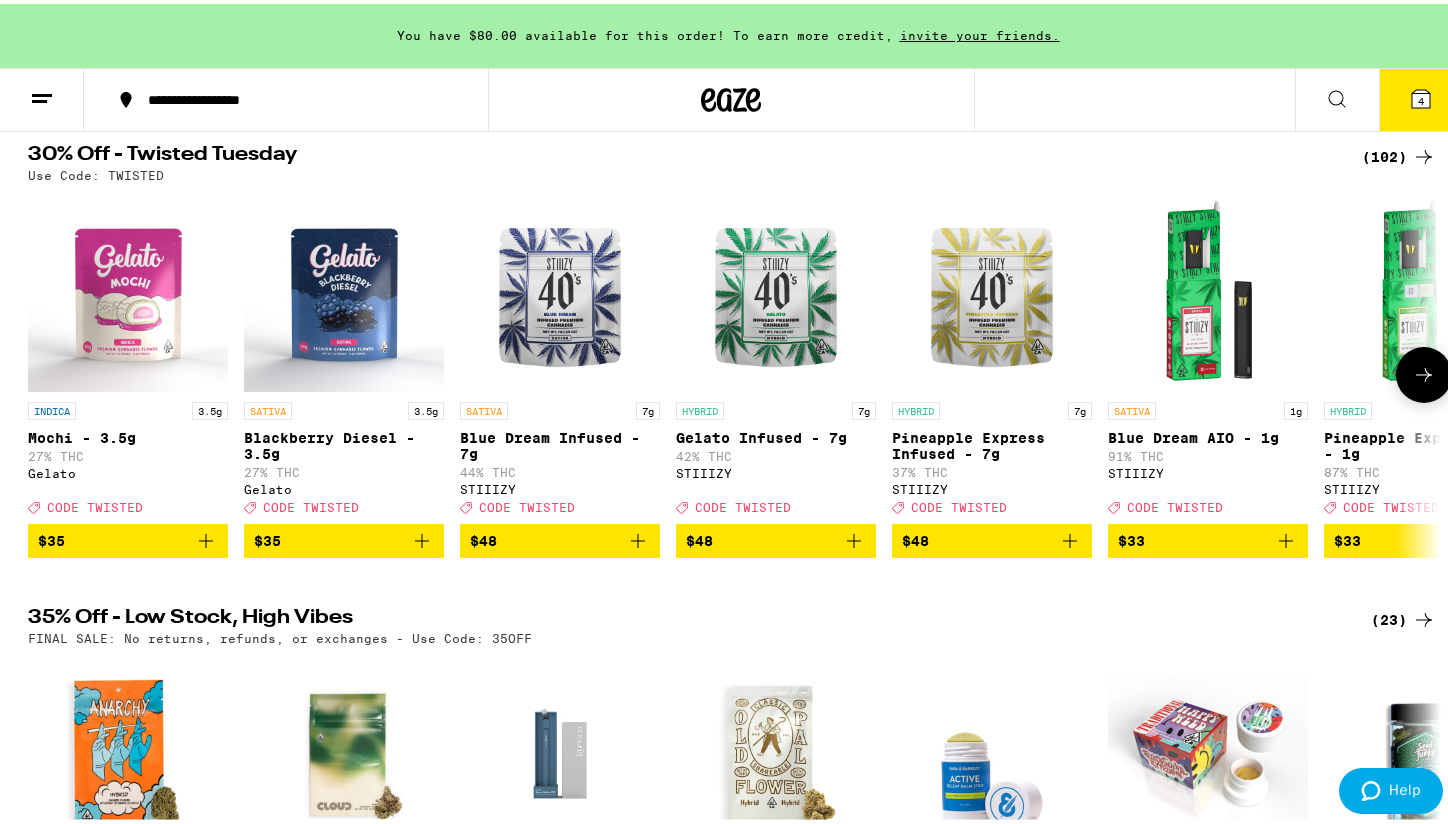 scroll, scrollTop: 171, scrollLeft: 0, axis: vertical 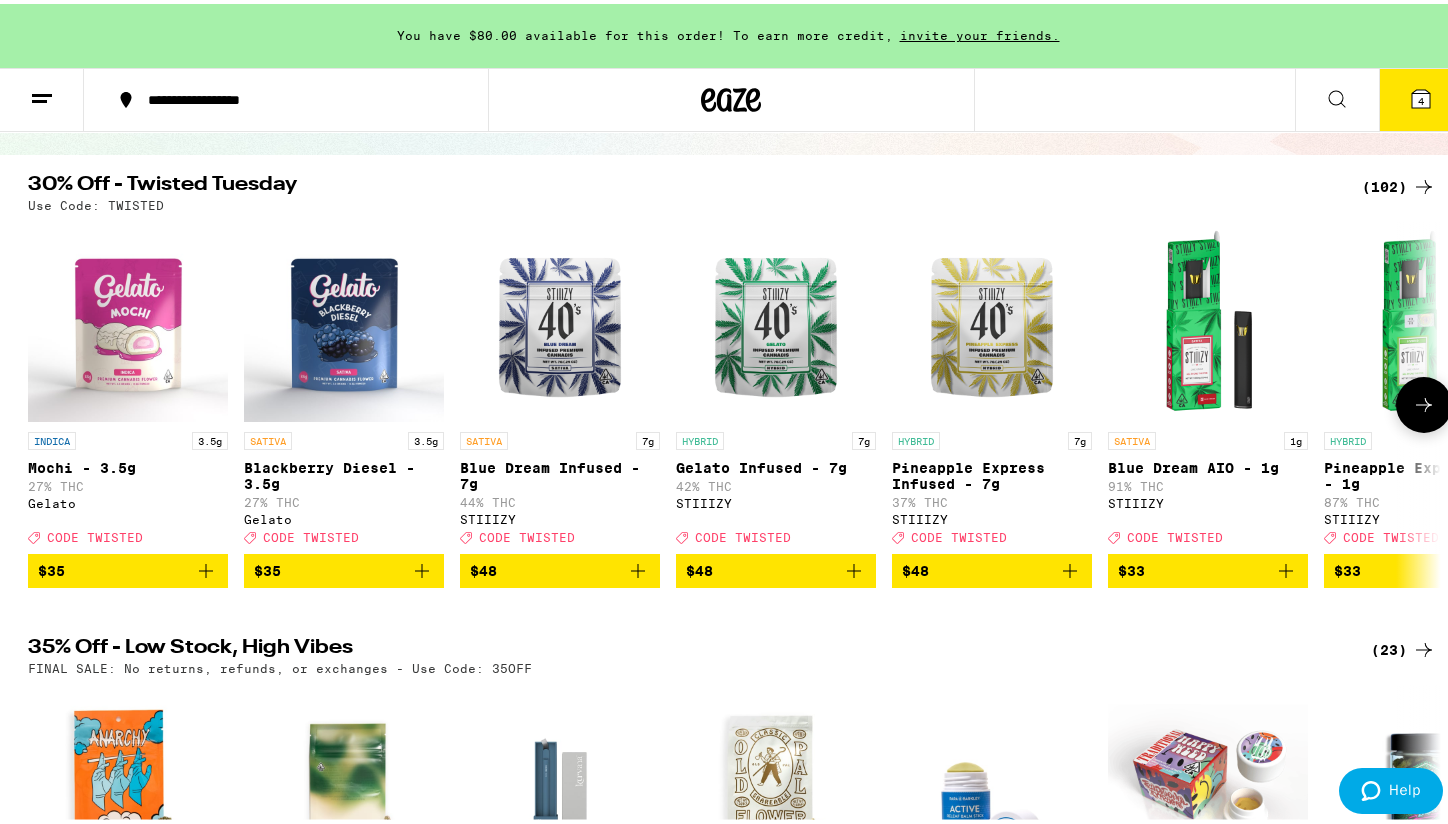 click 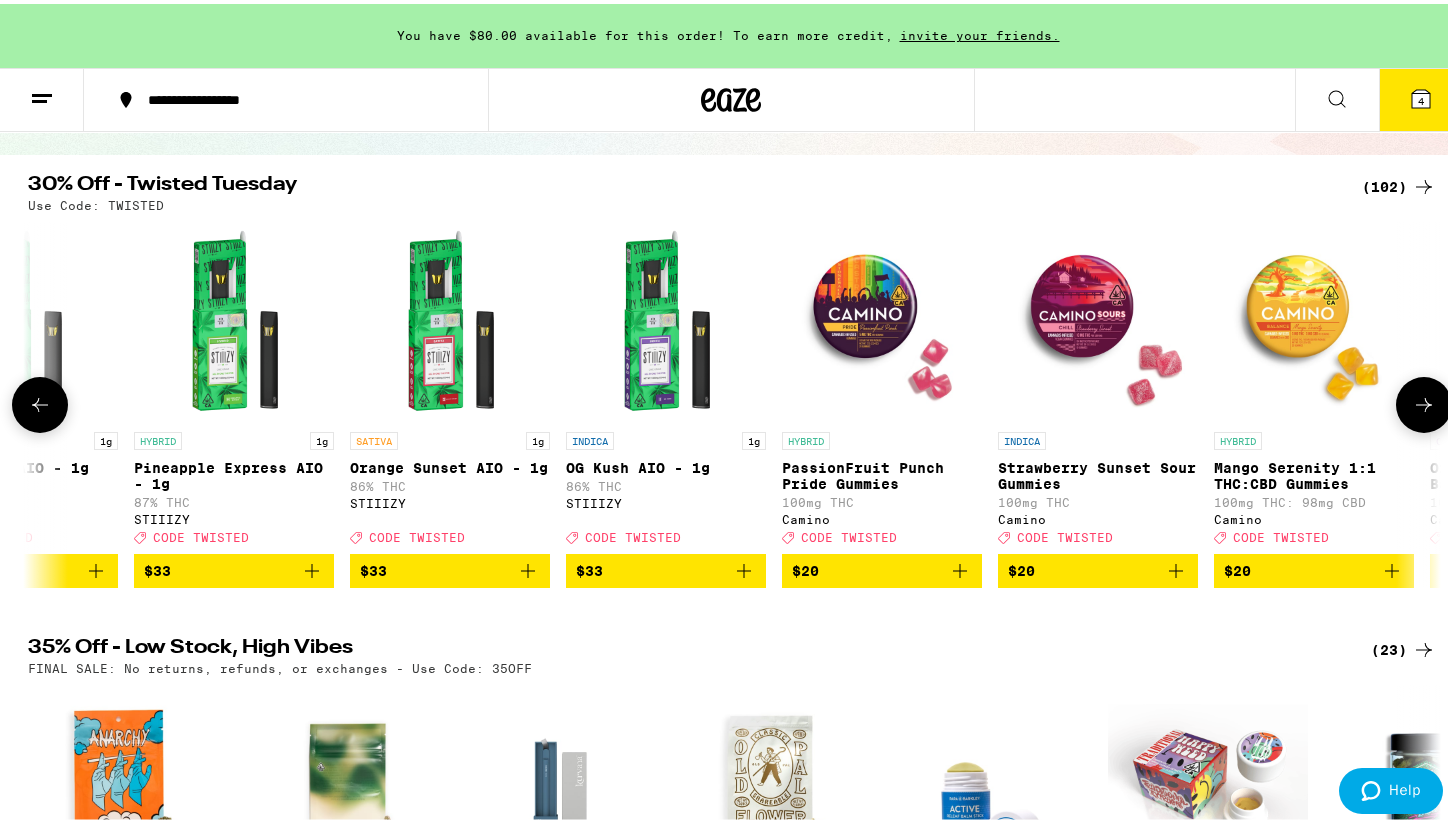 click 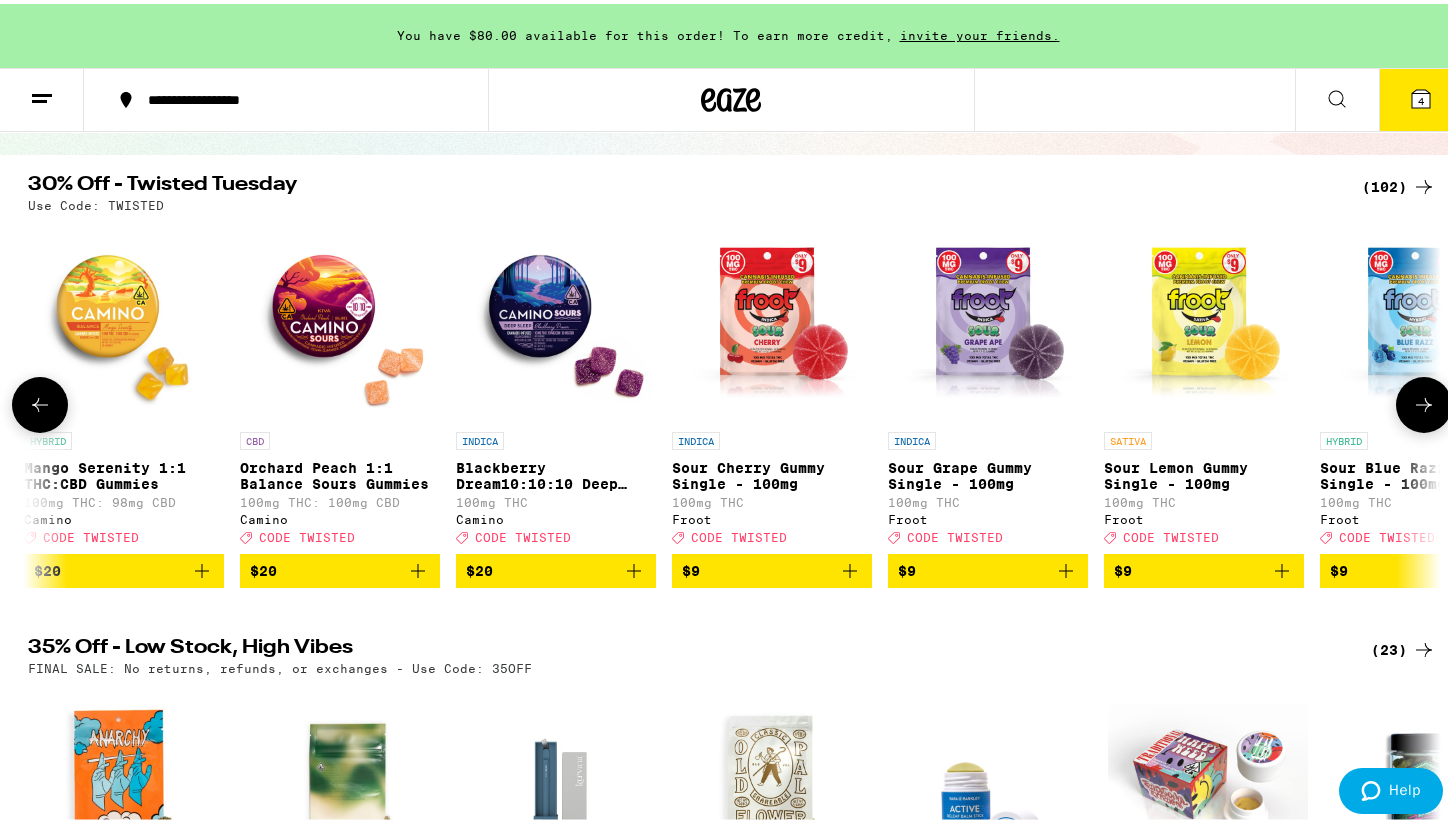 click 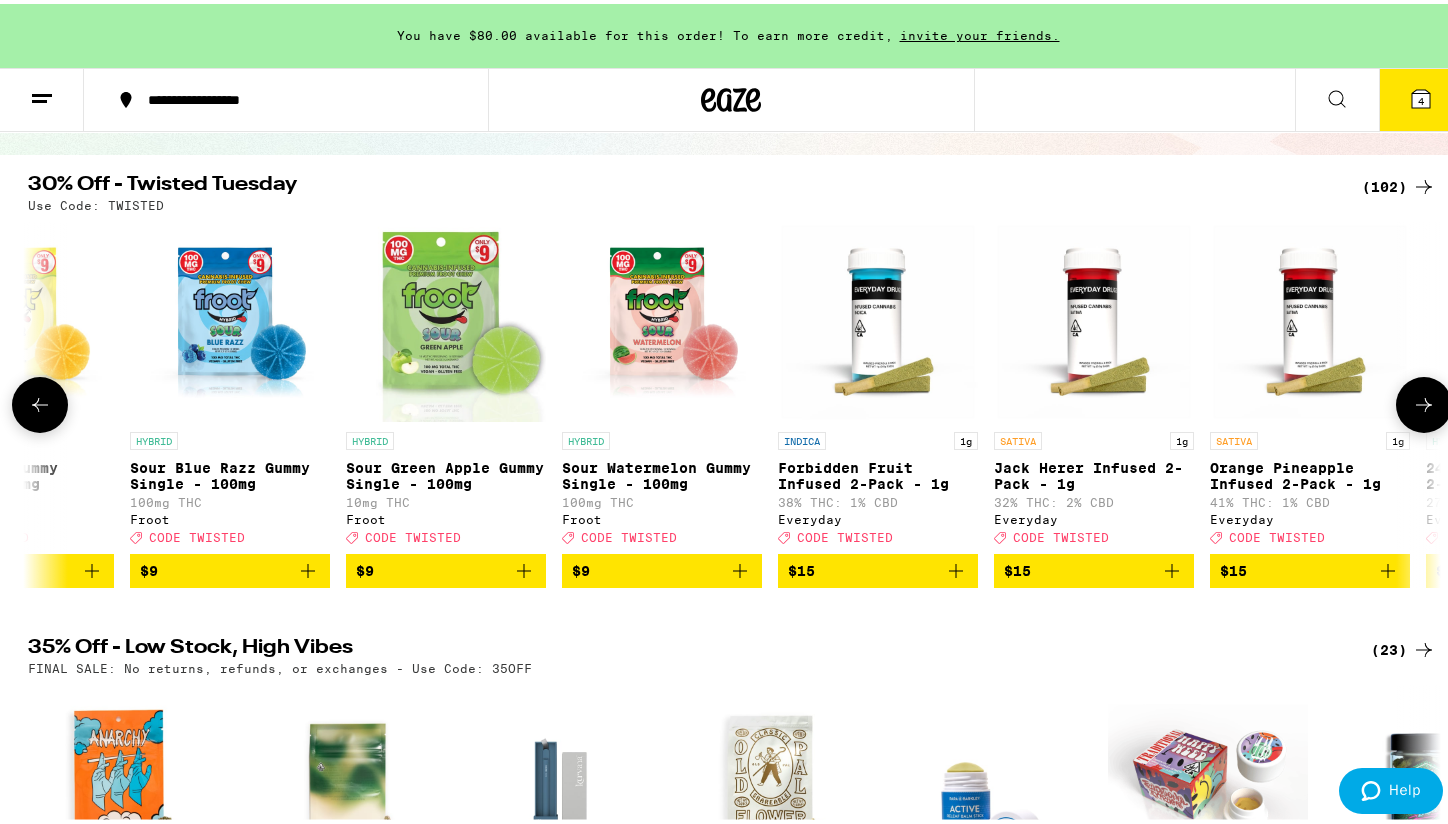 click 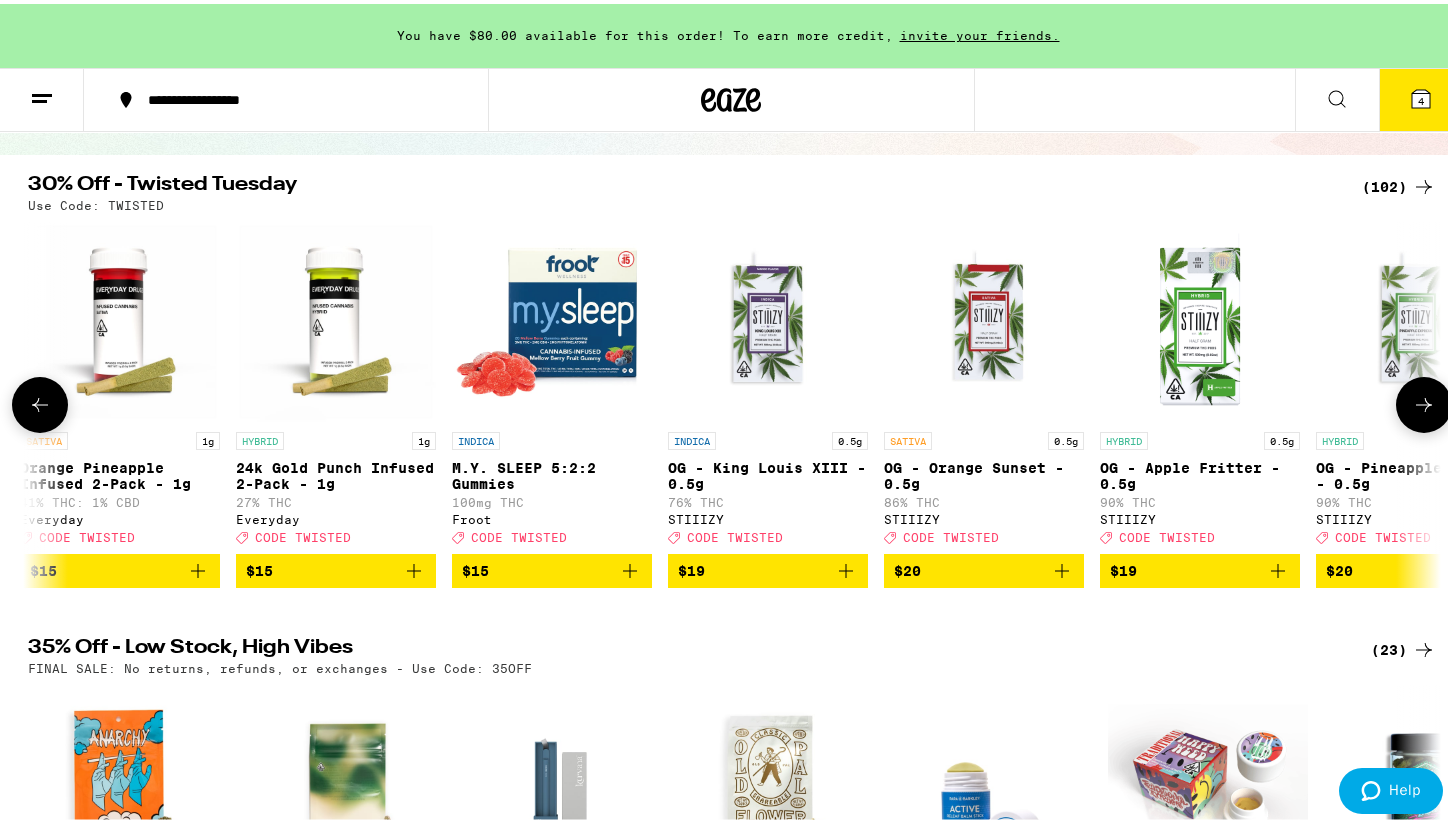click 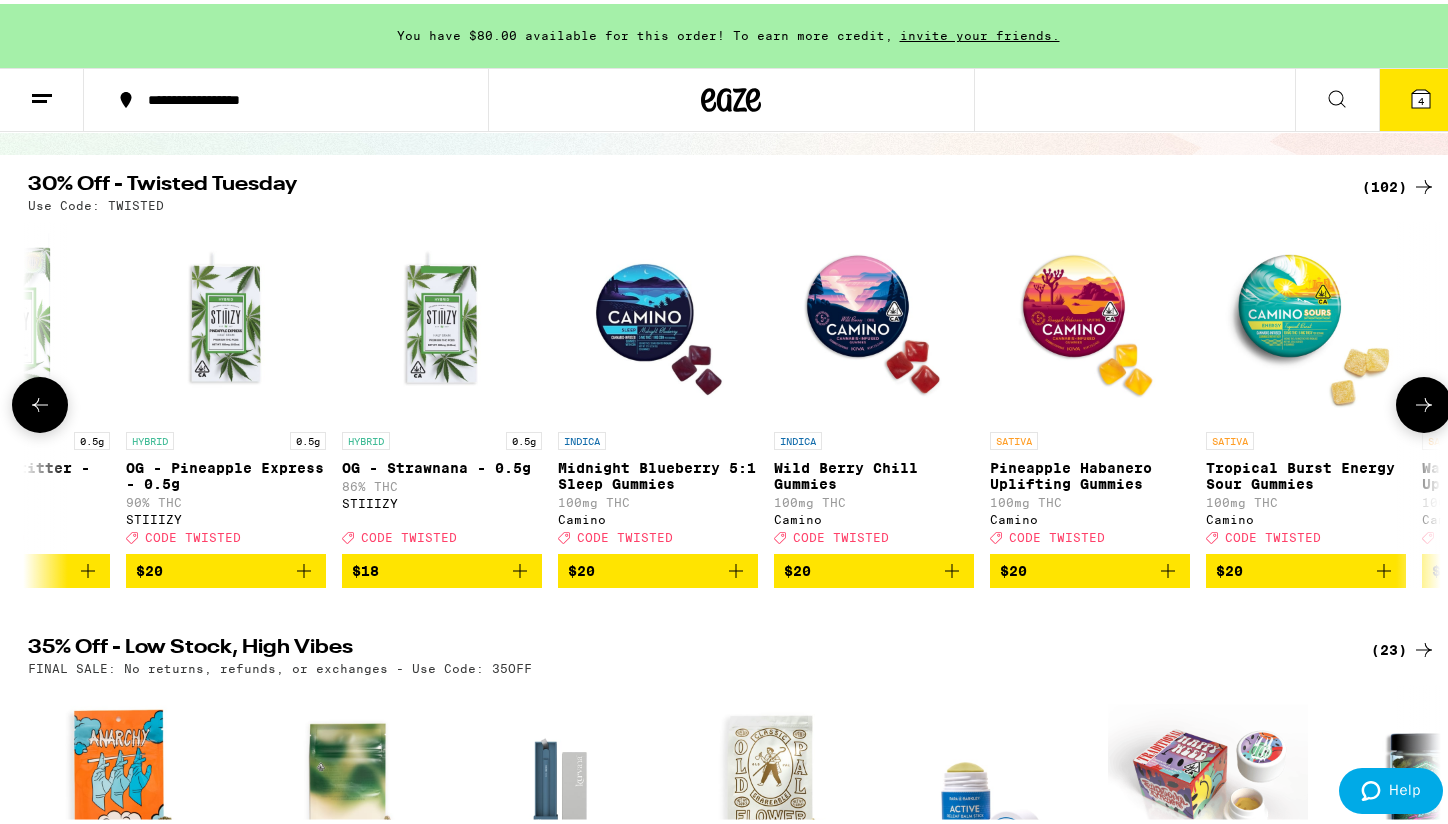 click 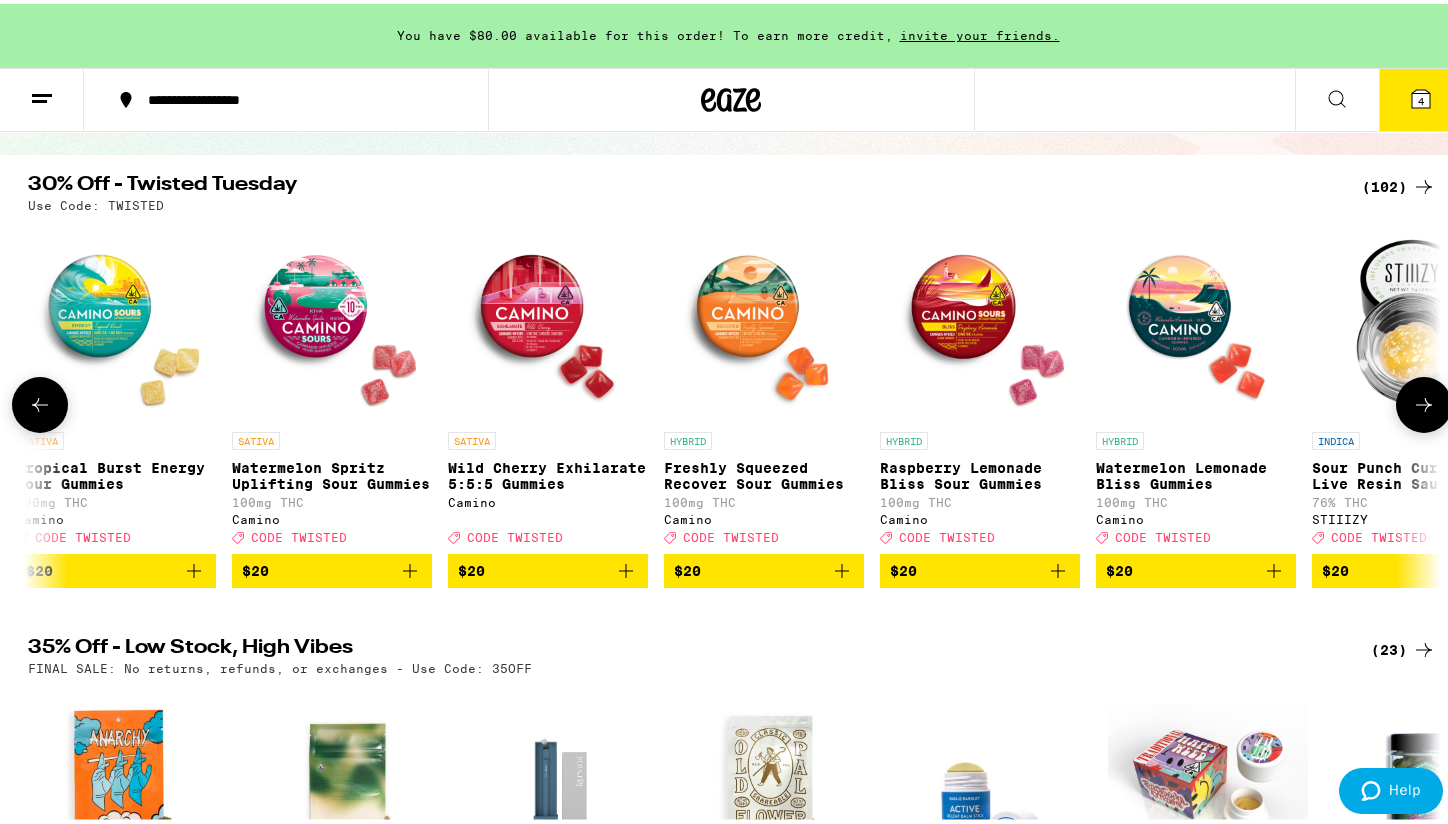 click 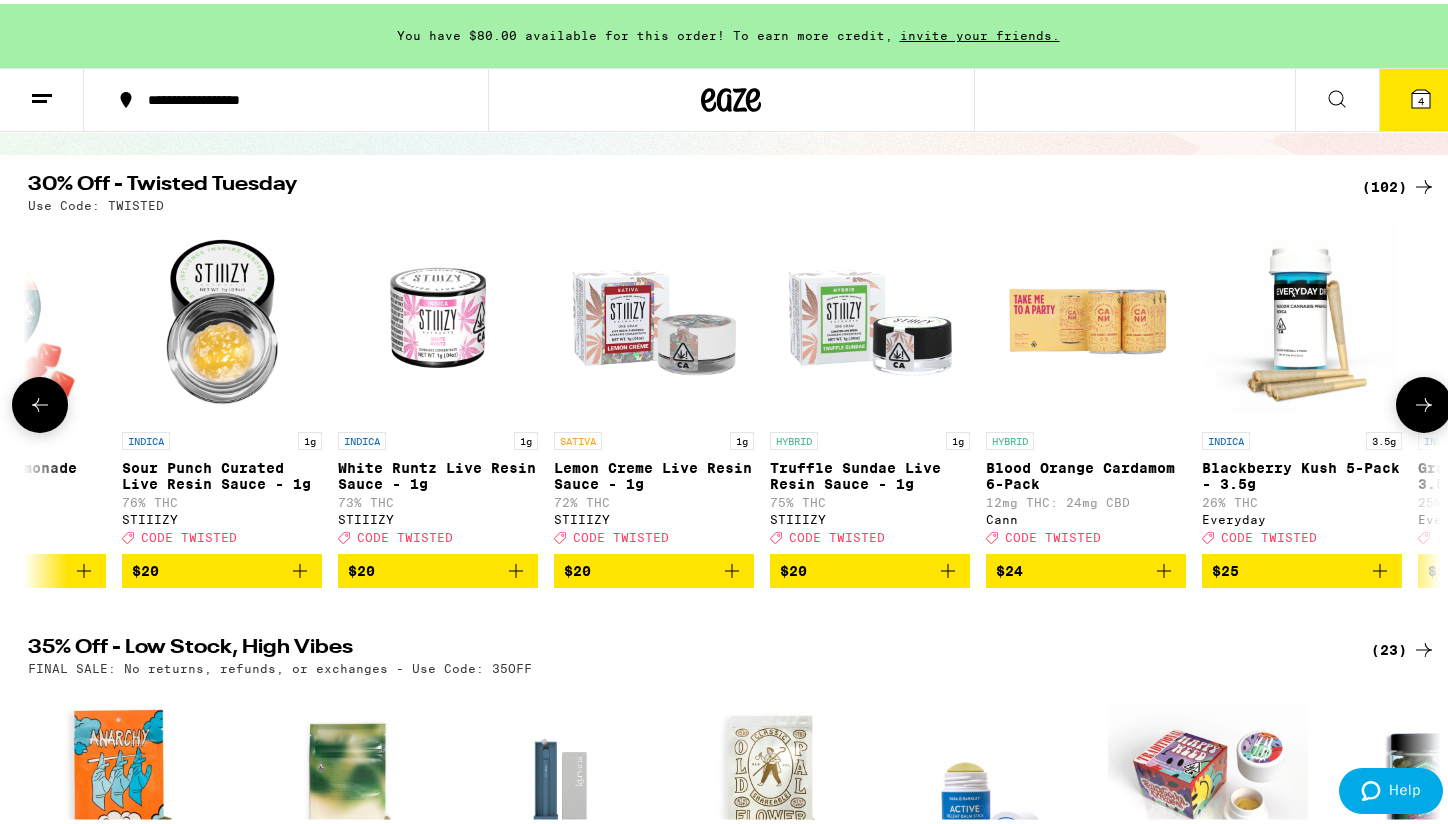 click 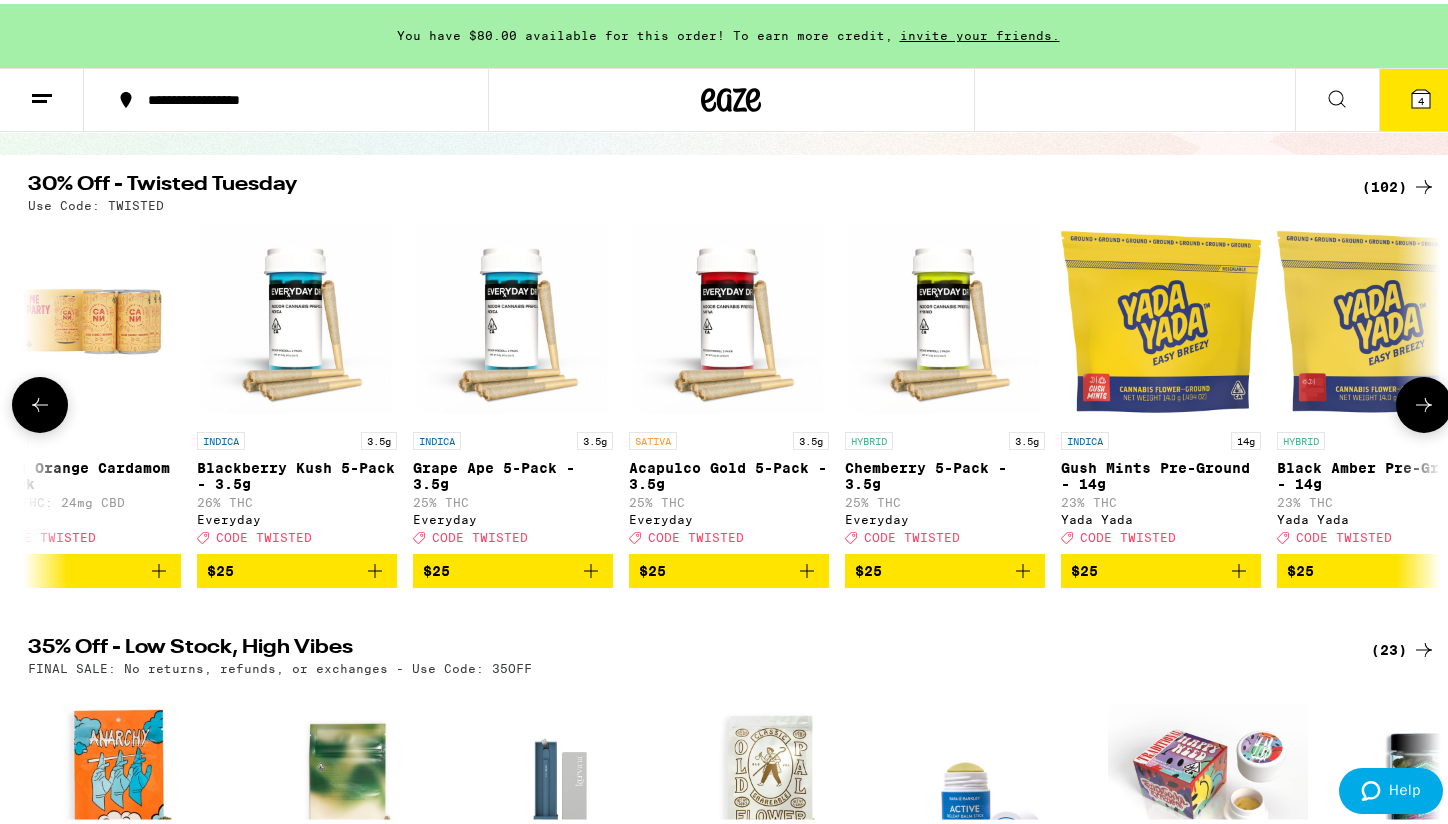 scroll, scrollTop: 0, scrollLeft: 9520, axis: horizontal 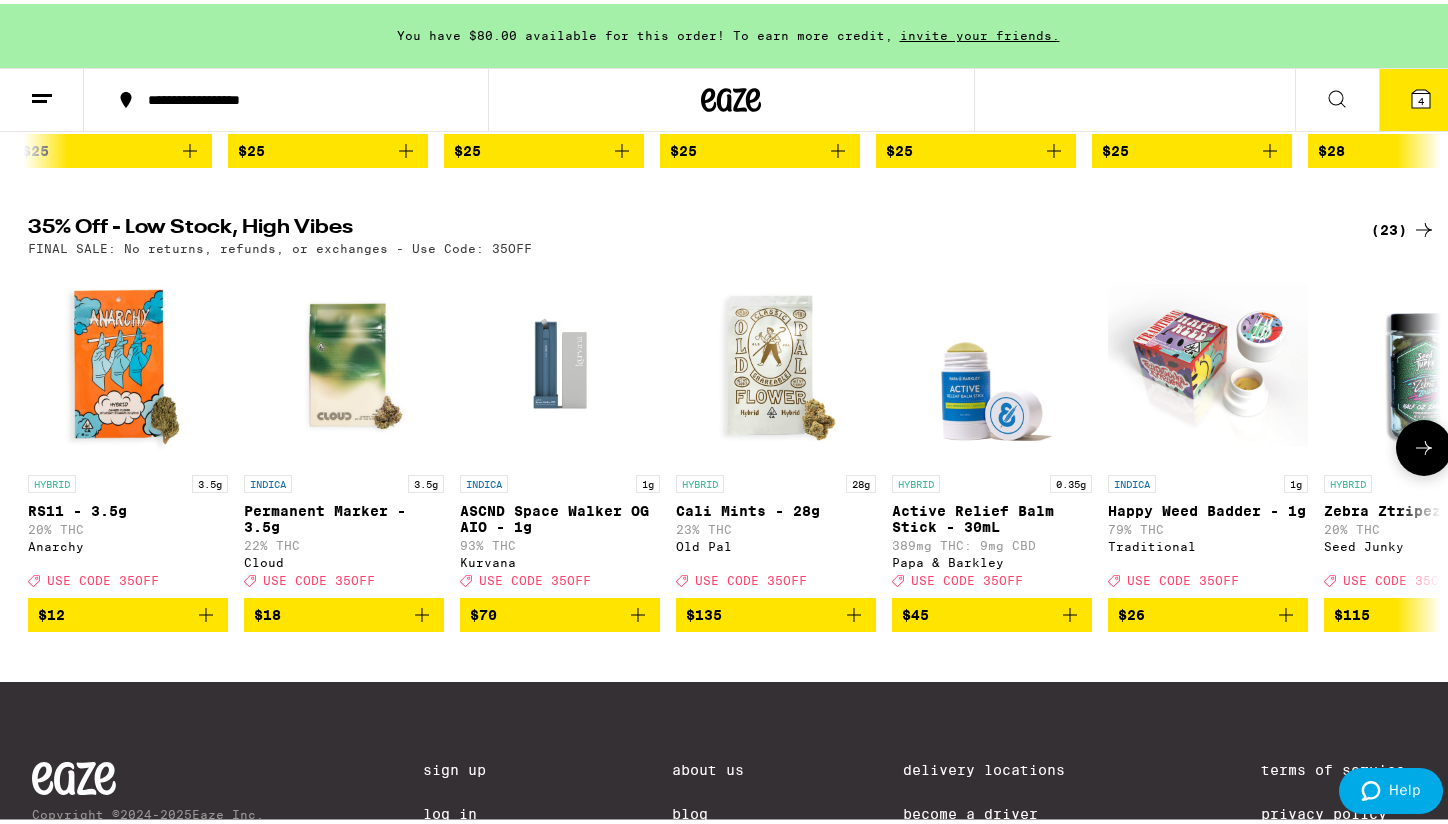 click 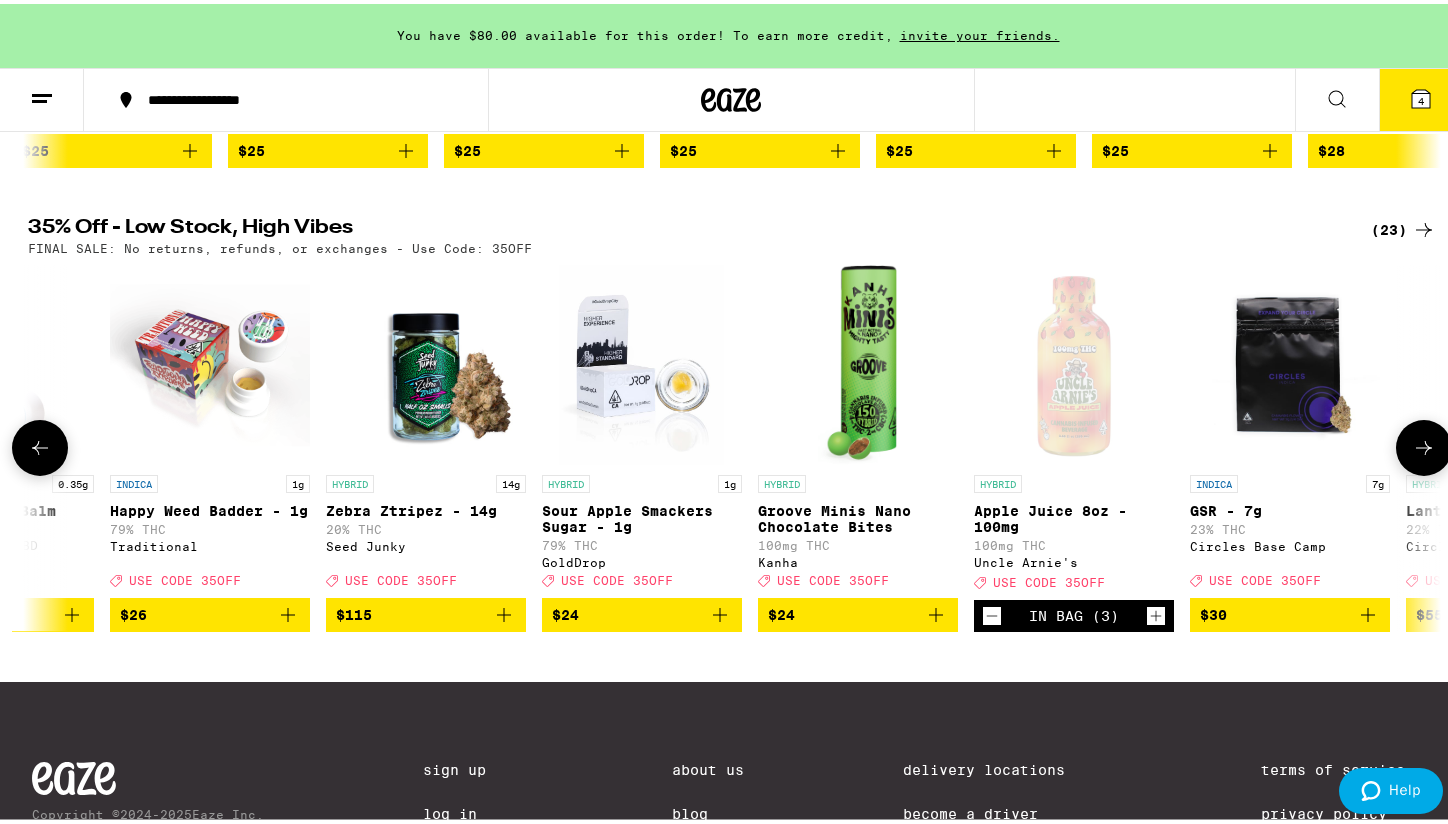 scroll, scrollTop: 0, scrollLeft: 1190, axis: horizontal 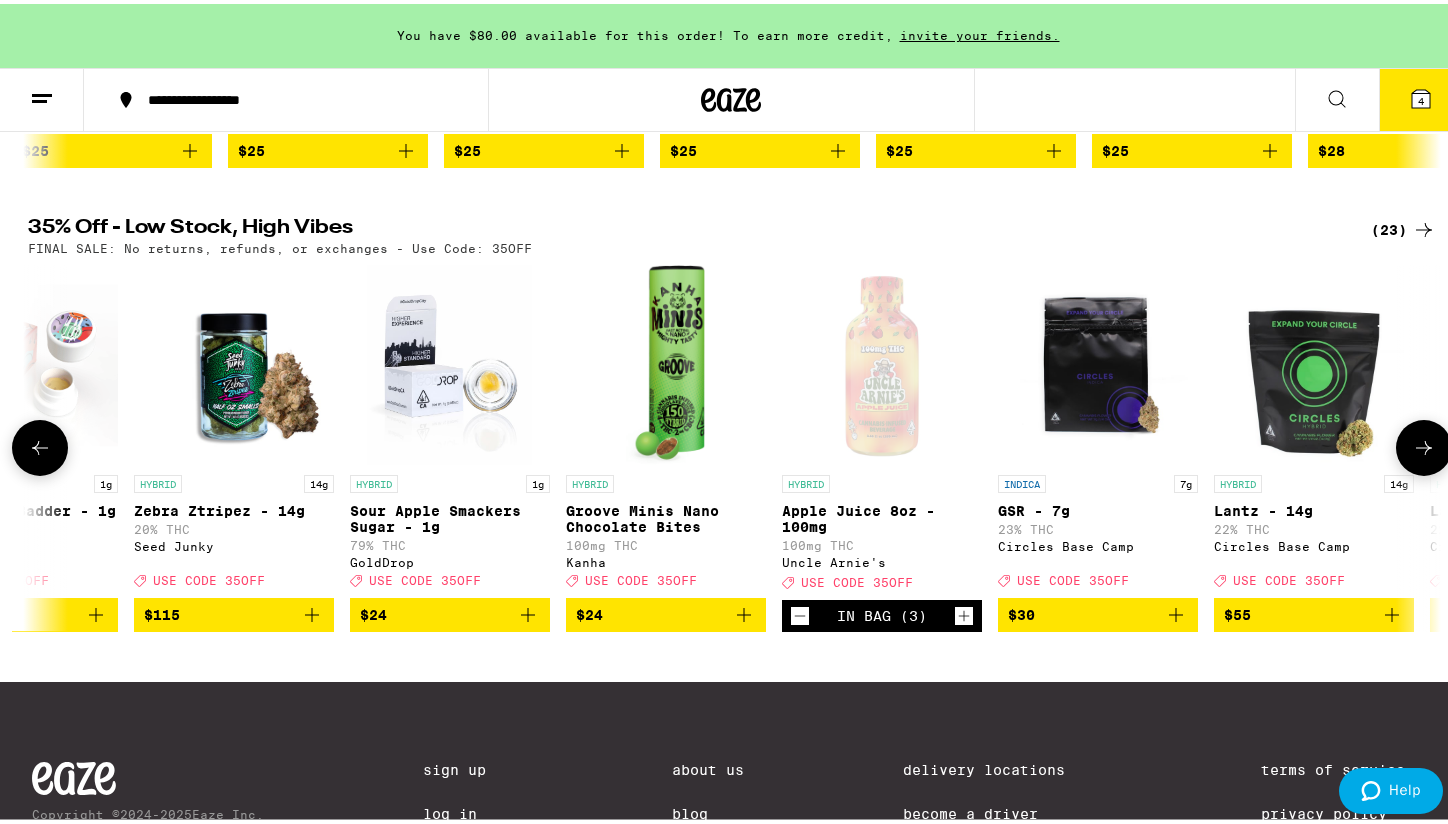 click on "Sour Apple Smackers Sugar - 1g" at bounding box center [450, 515] 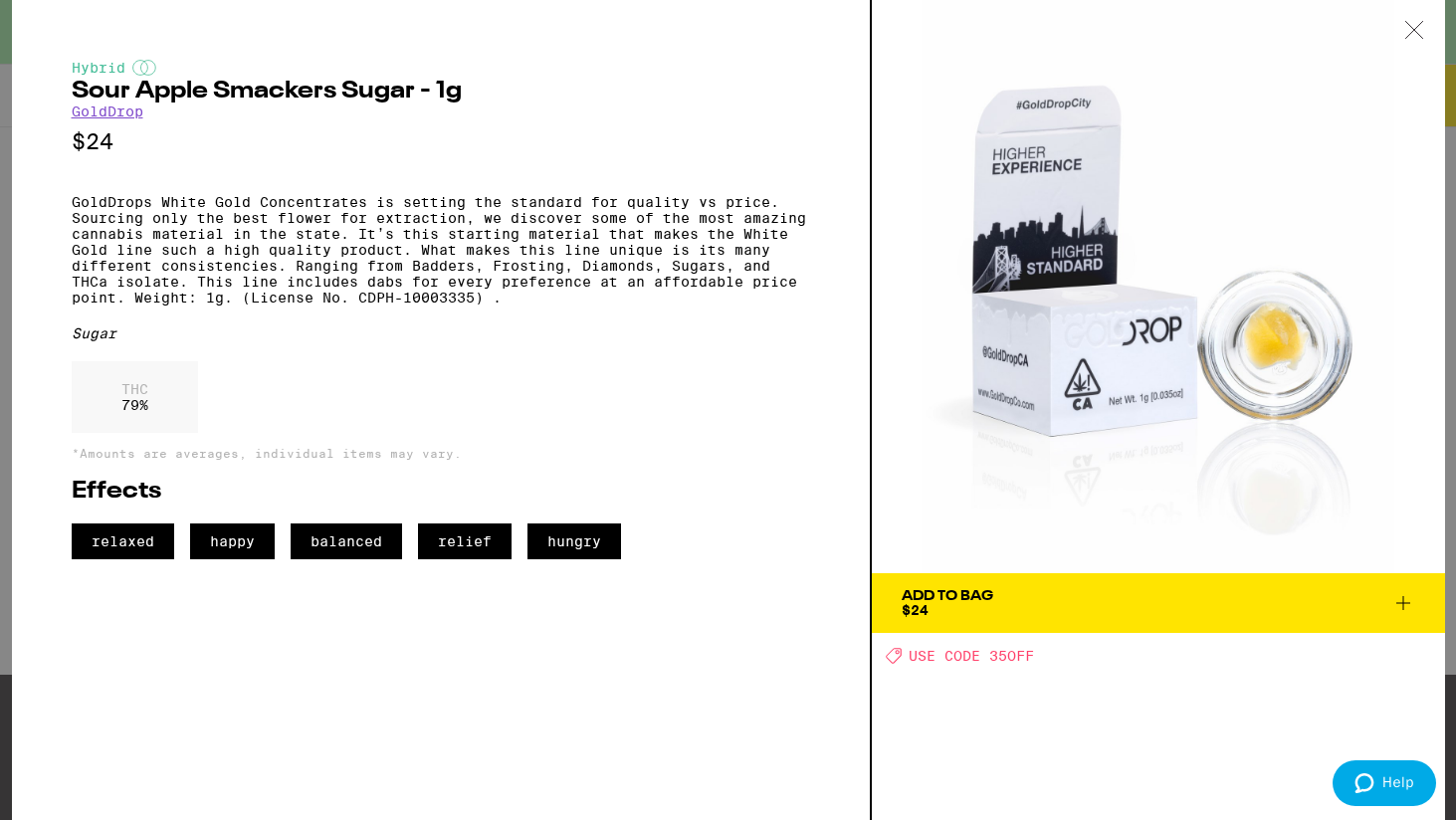 click 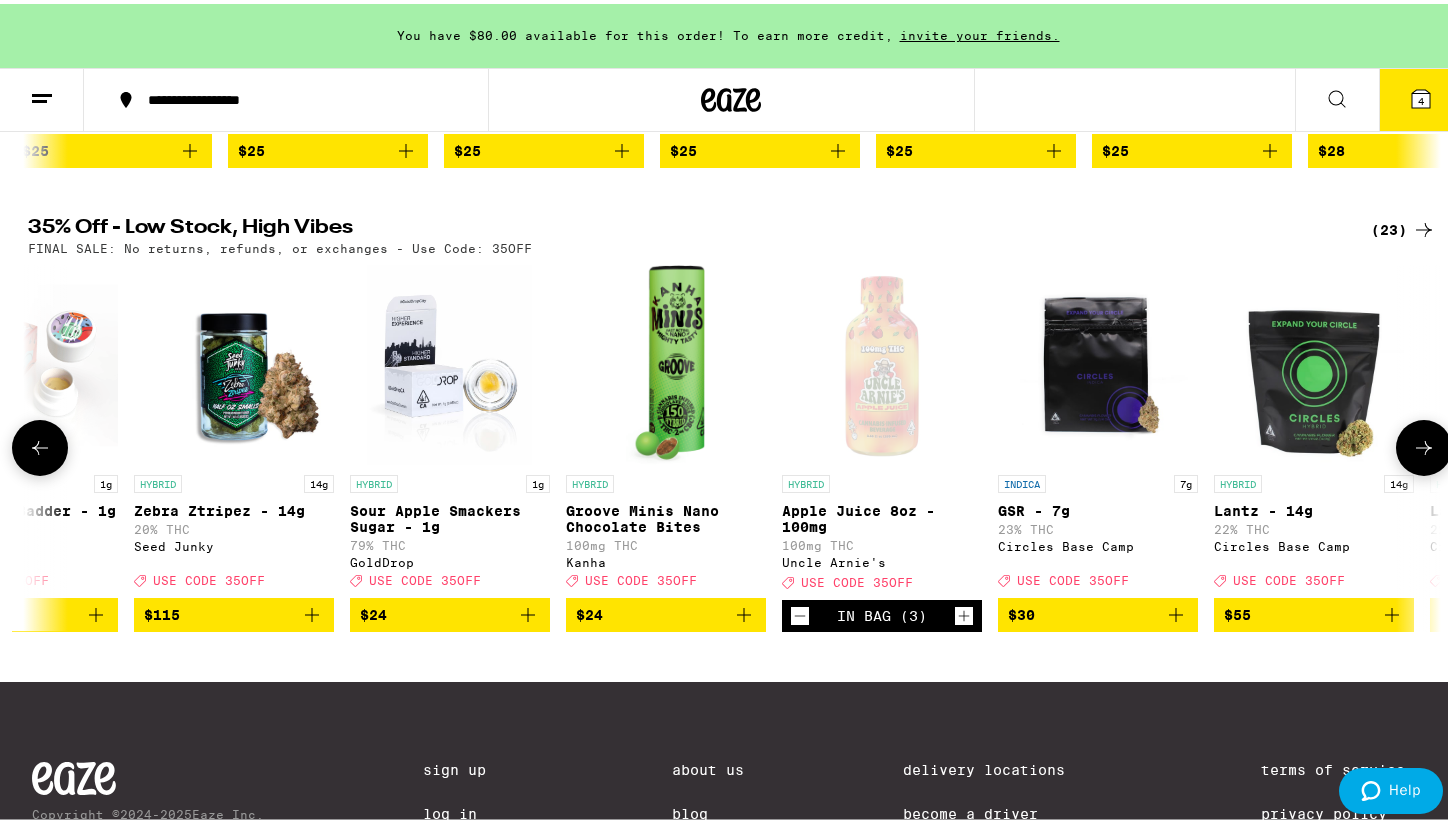 click 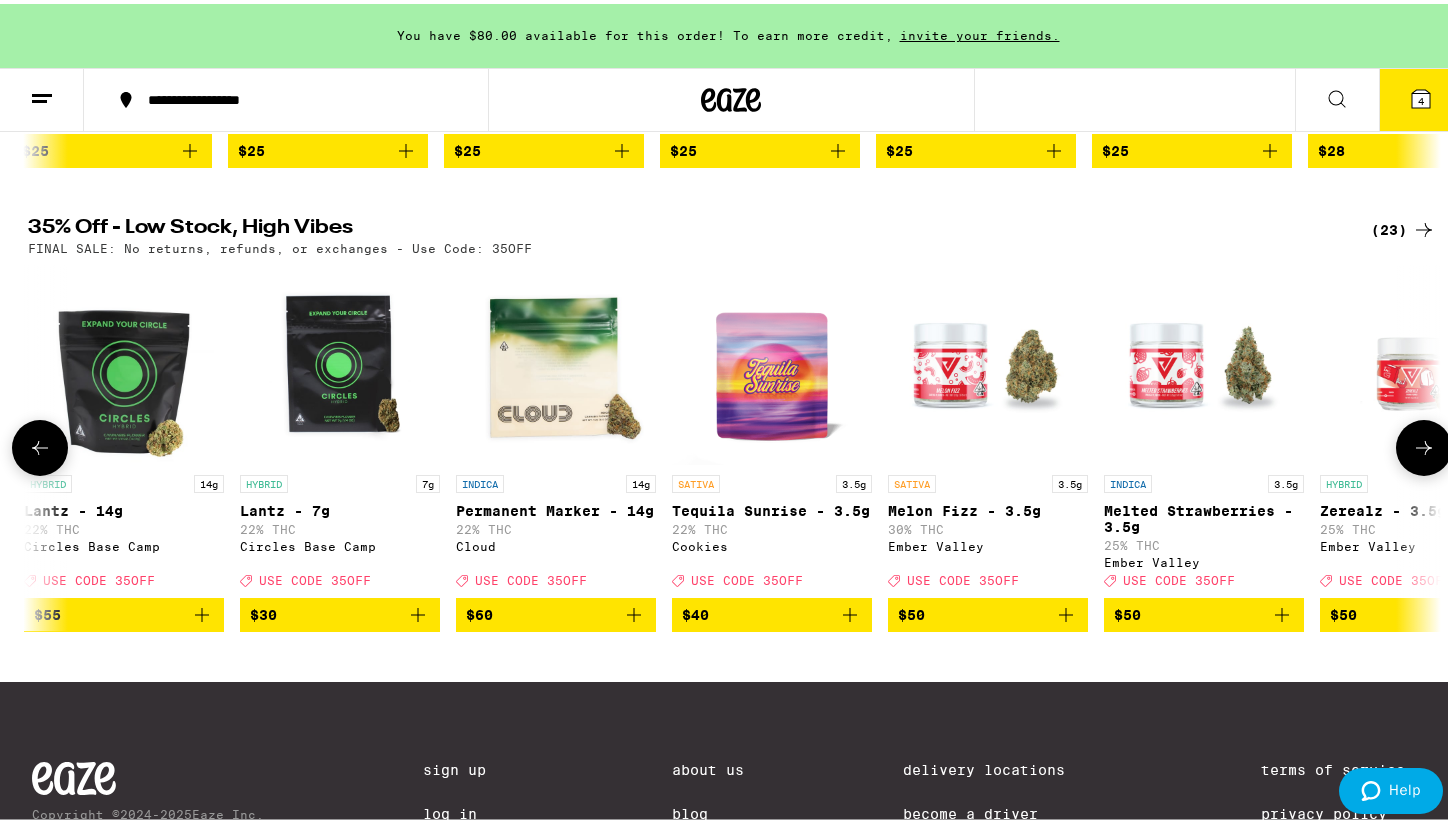 click 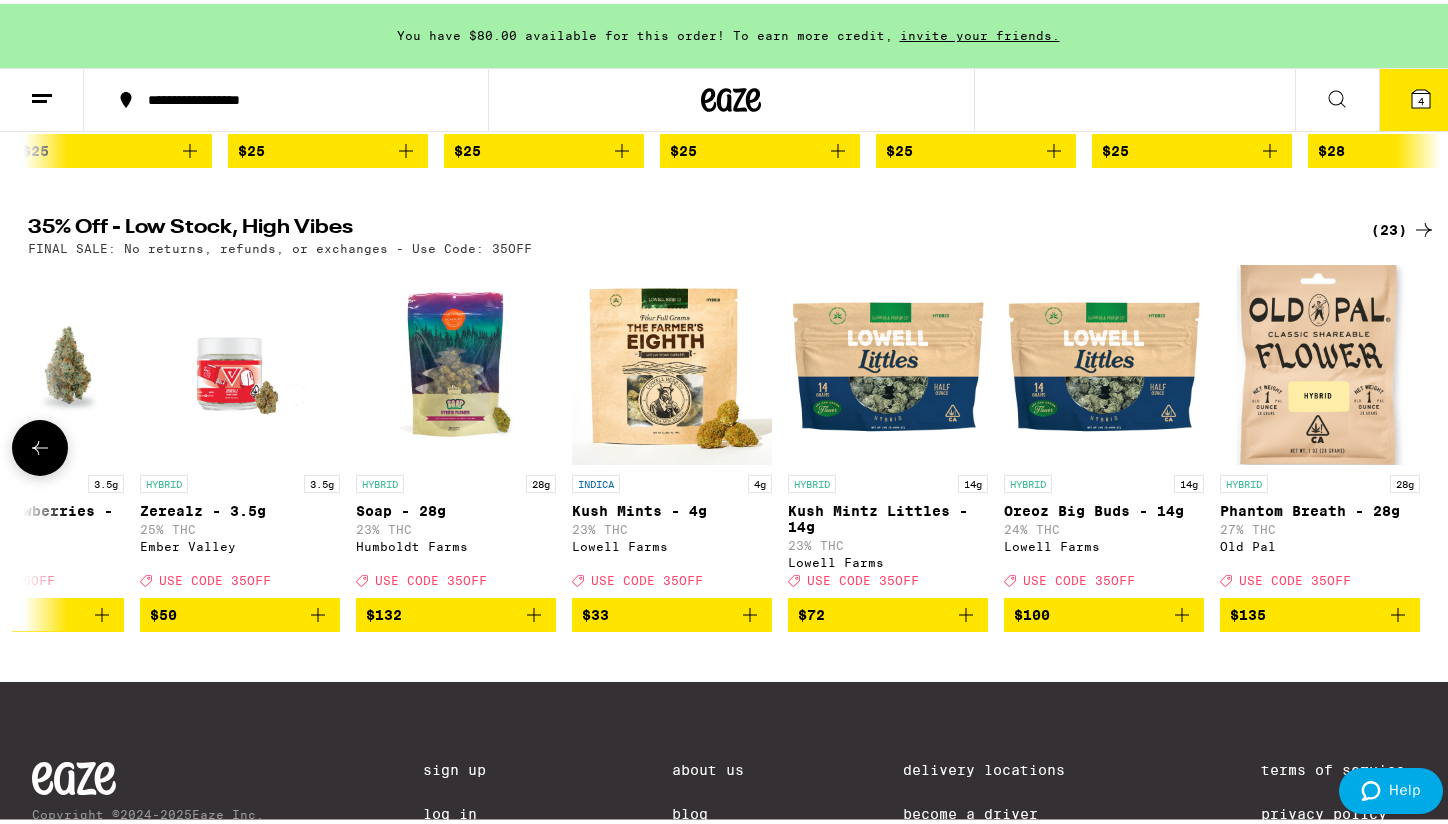 click 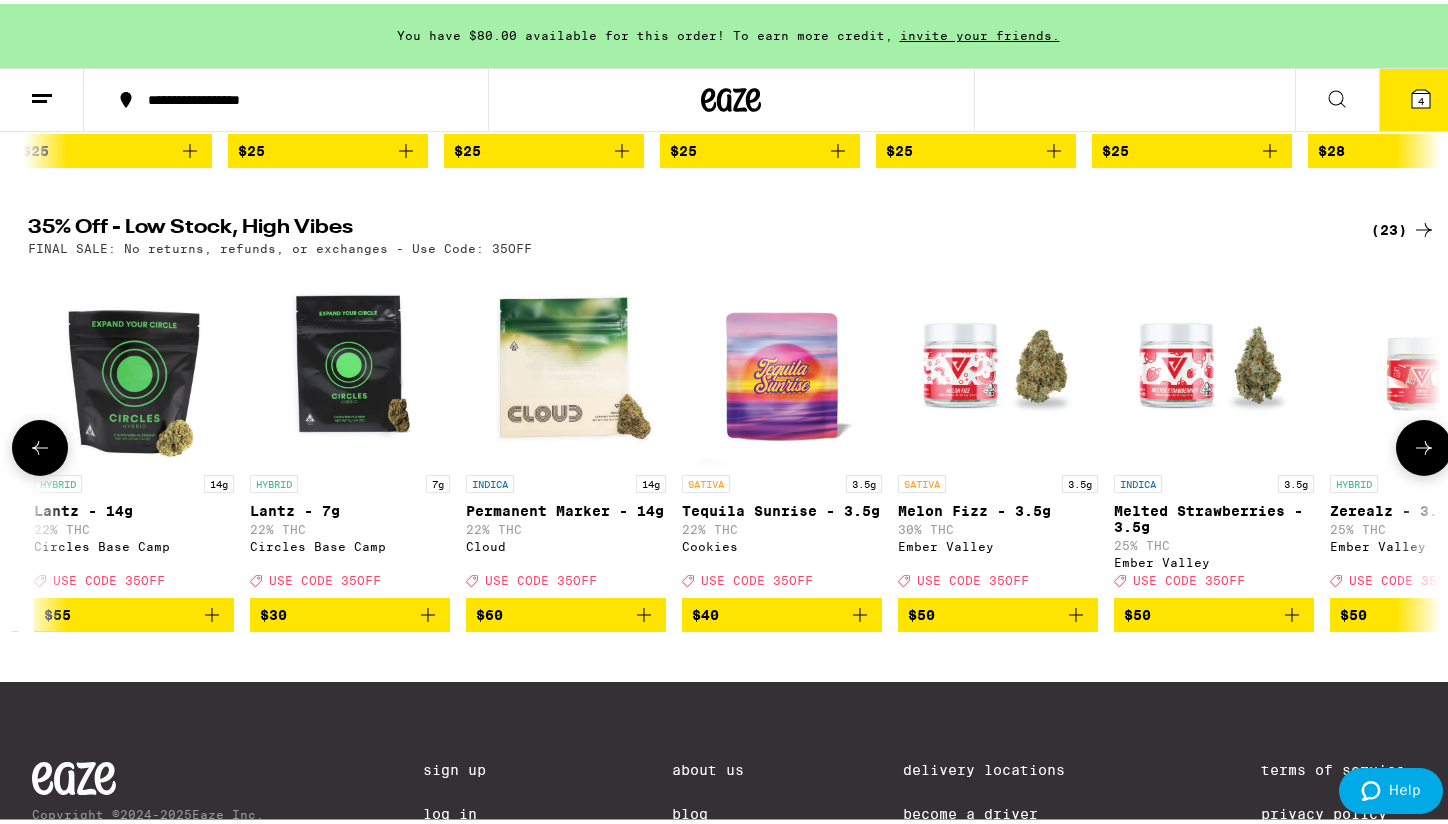 click 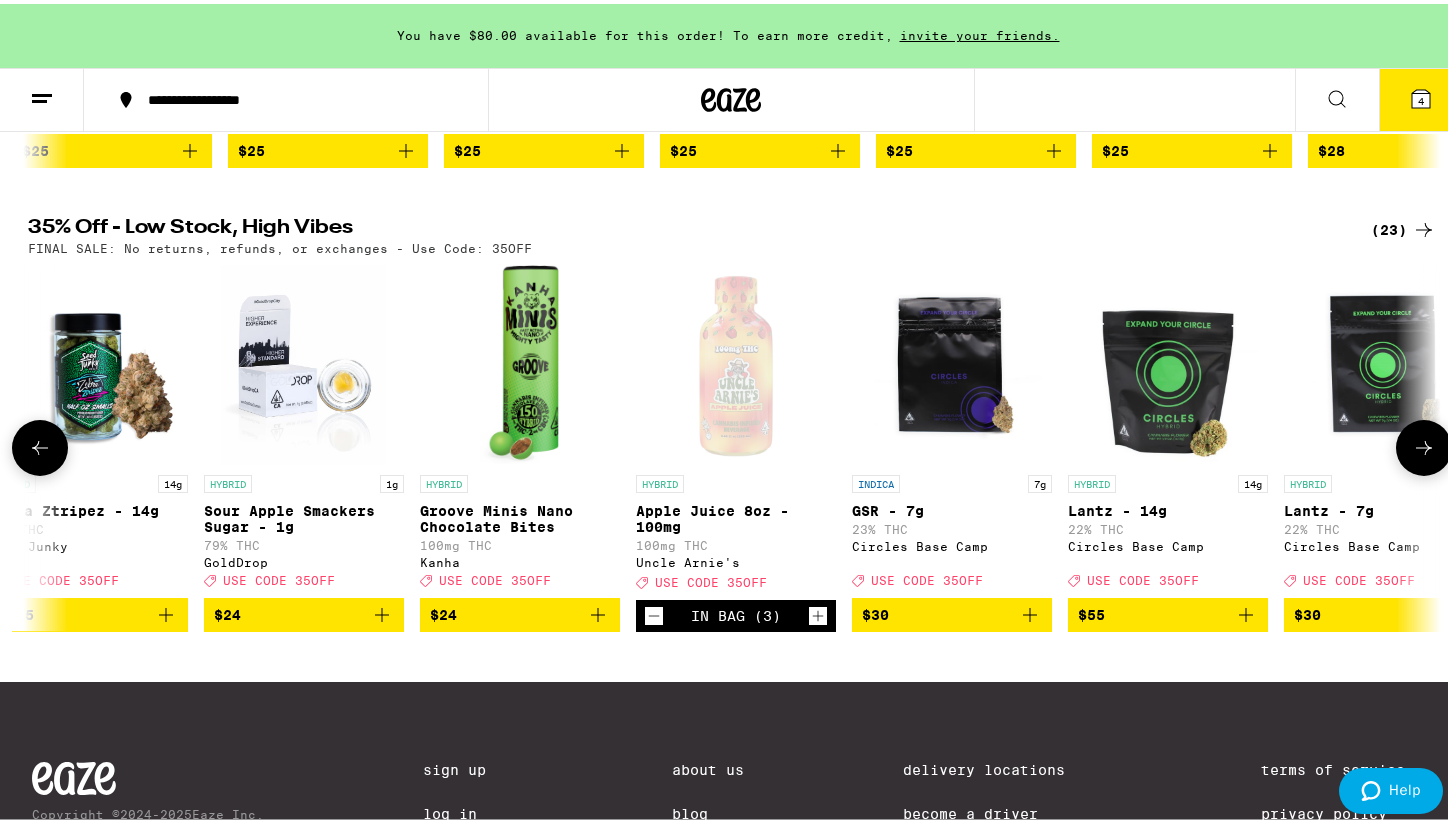 scroll, scrollTop: 0, scrollLeft: 1180, axis: horizontal 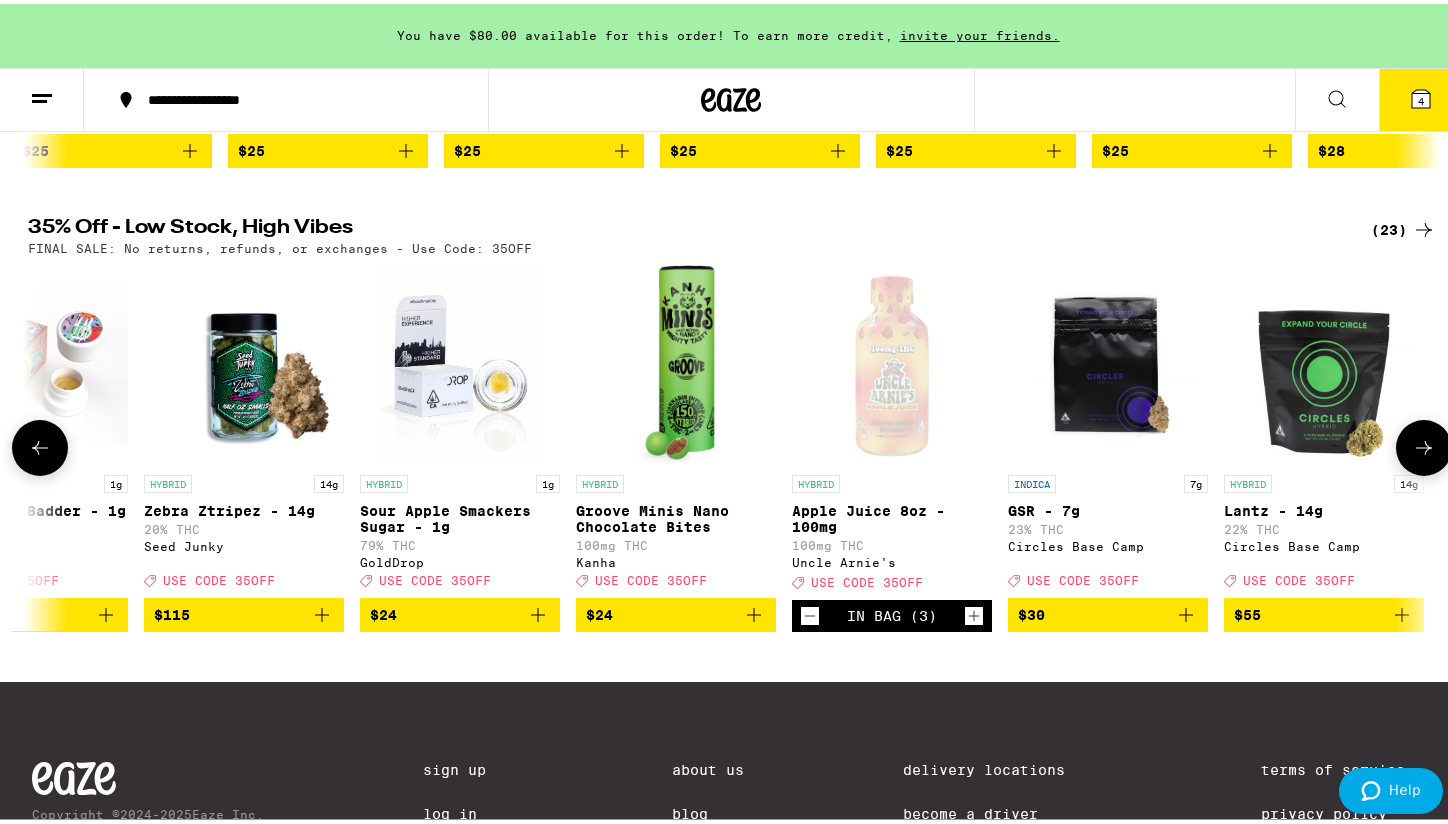 click 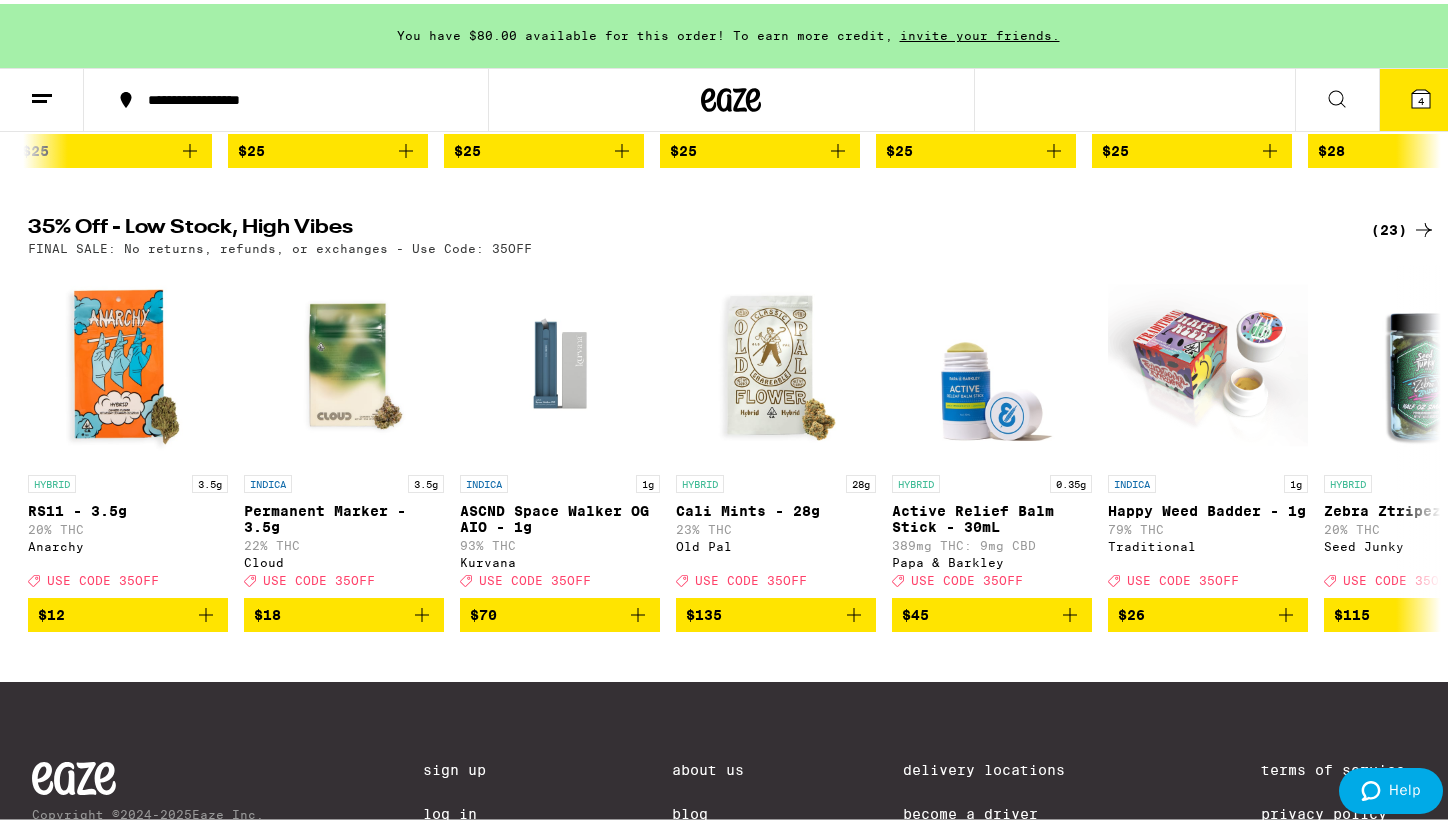 click on "invite your friends." at bounding box center [980, 31] 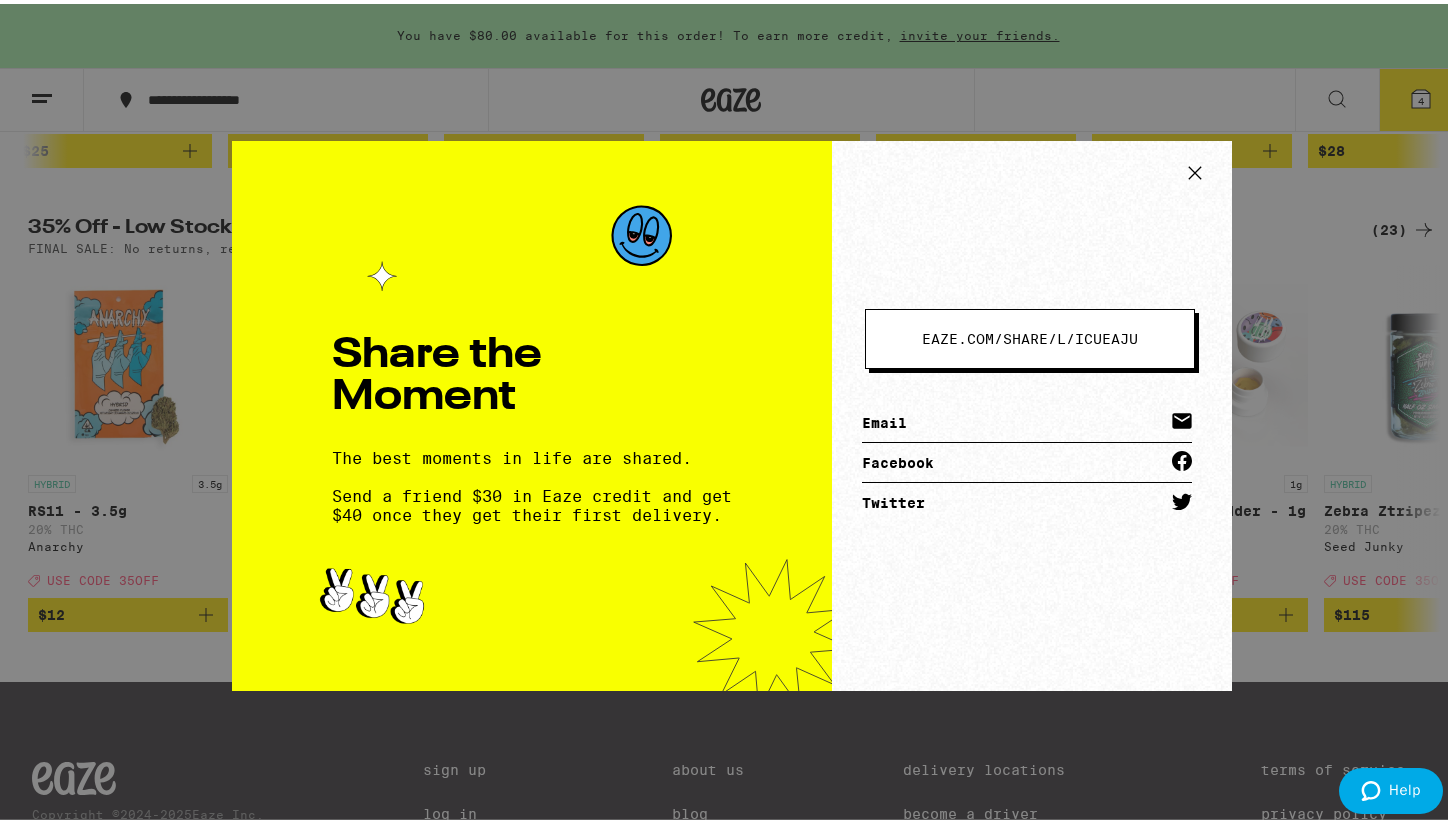 click on "eaze.com/share/l /" at bounding box center (998, 335) 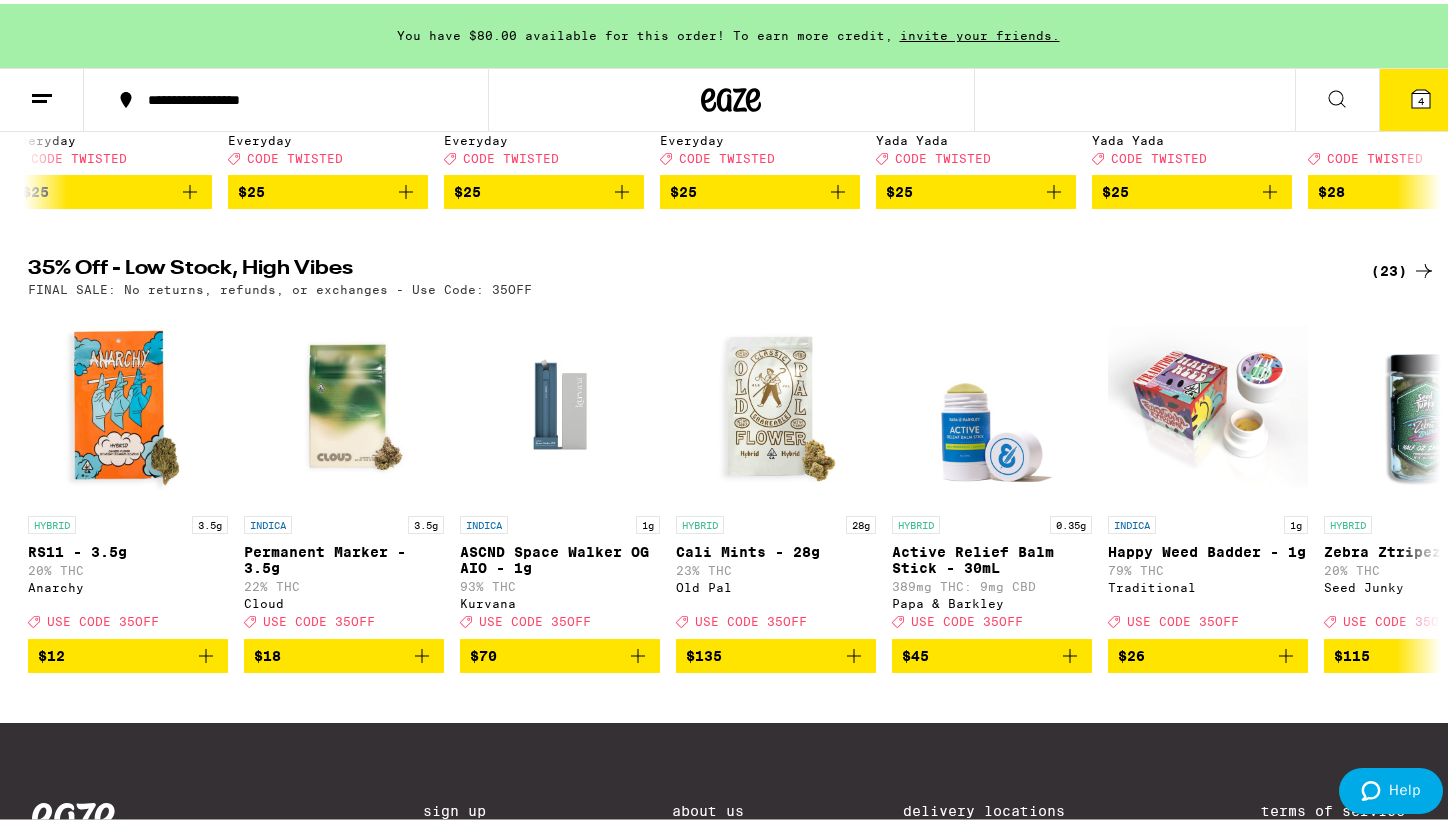 scroll, scrollTop: 538, scrollLeft: 0, axis: vertical 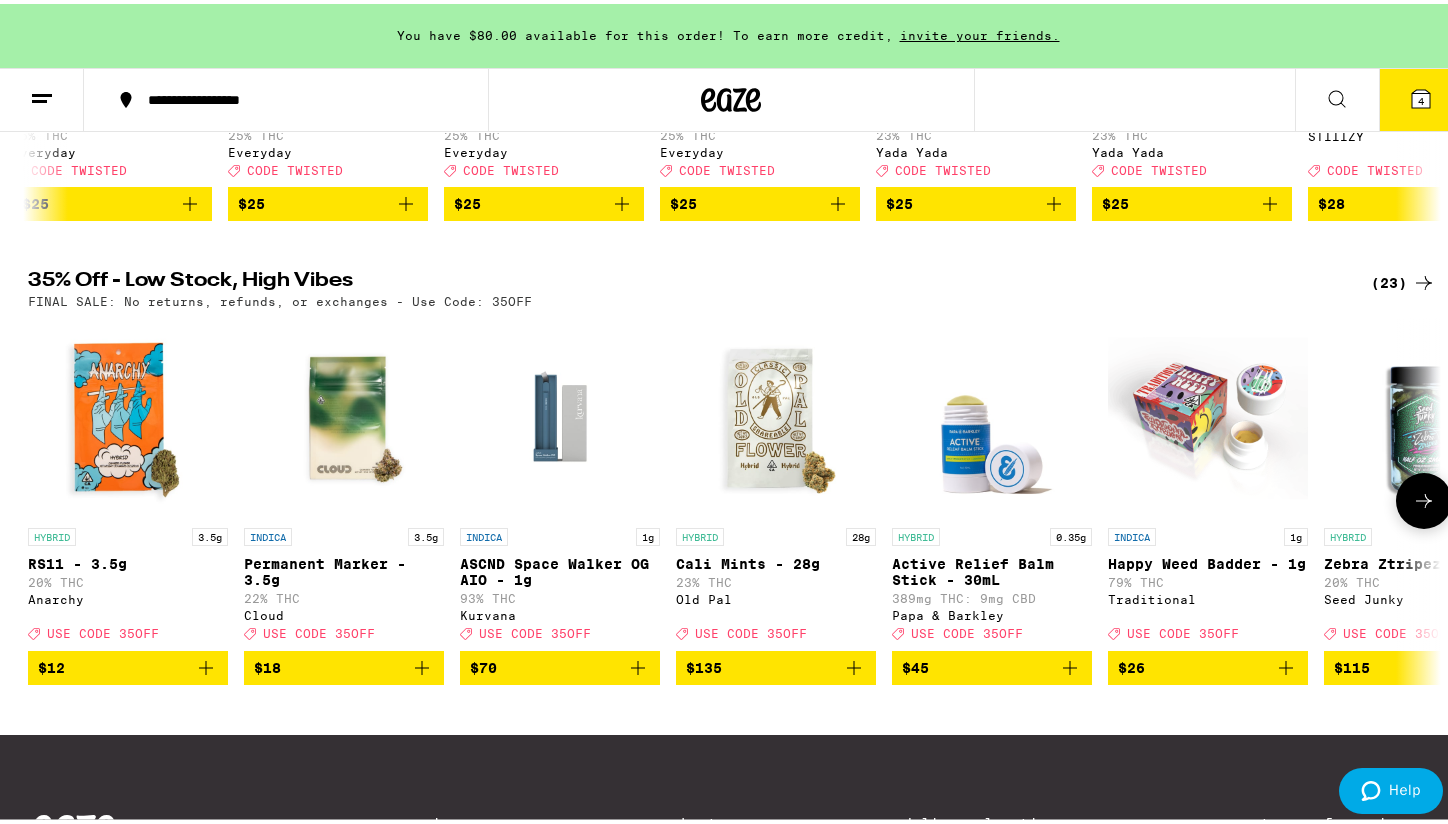click at bounding box center [1424, 497] 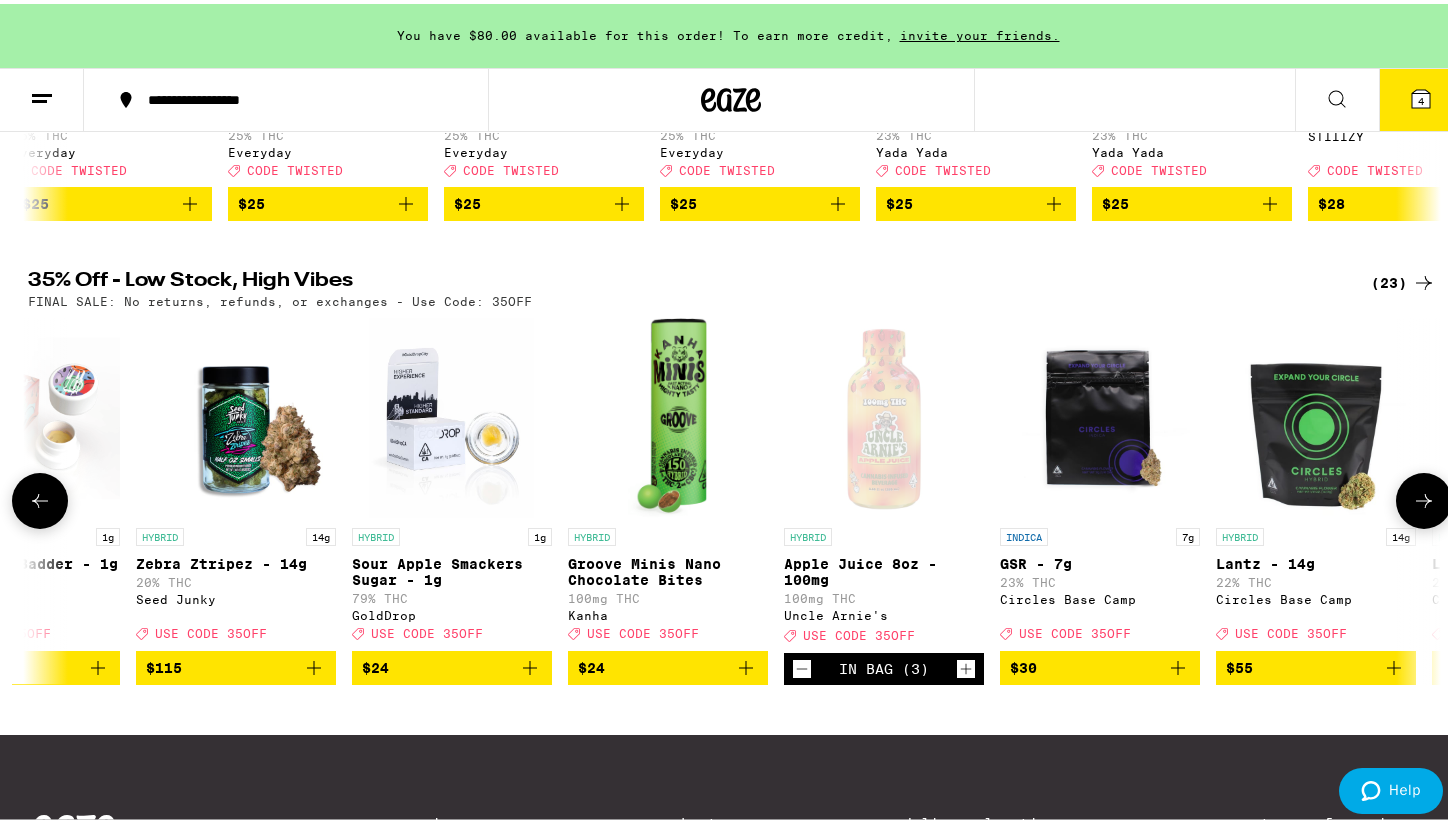scroll, scrollTop: 0, scrollLeft: 1190, axis: horizontal 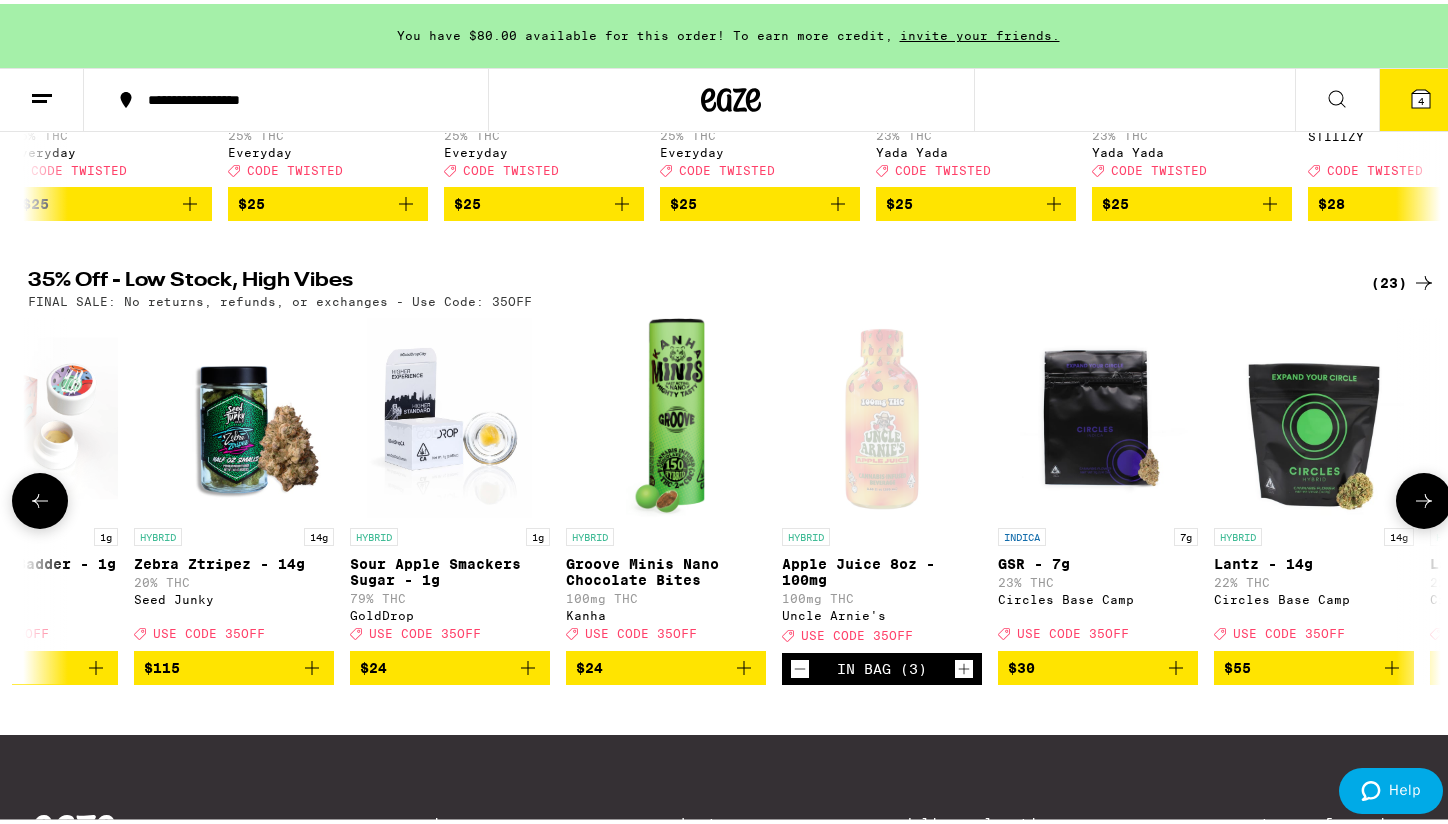 click at bounding box center (1424, 497) 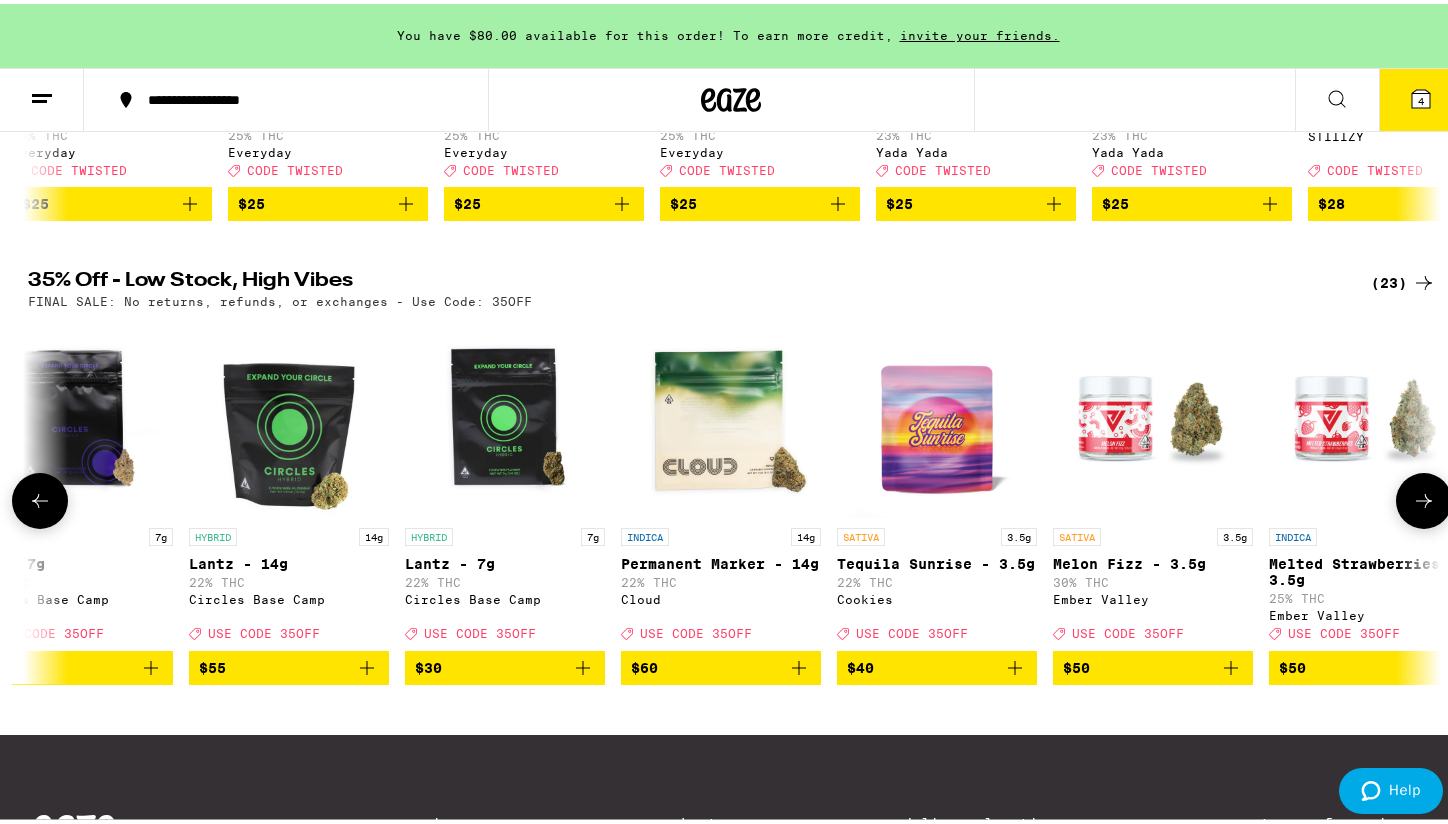 scroll, scrollTop: 0, scrollLeft: 2380, axis: horizontal 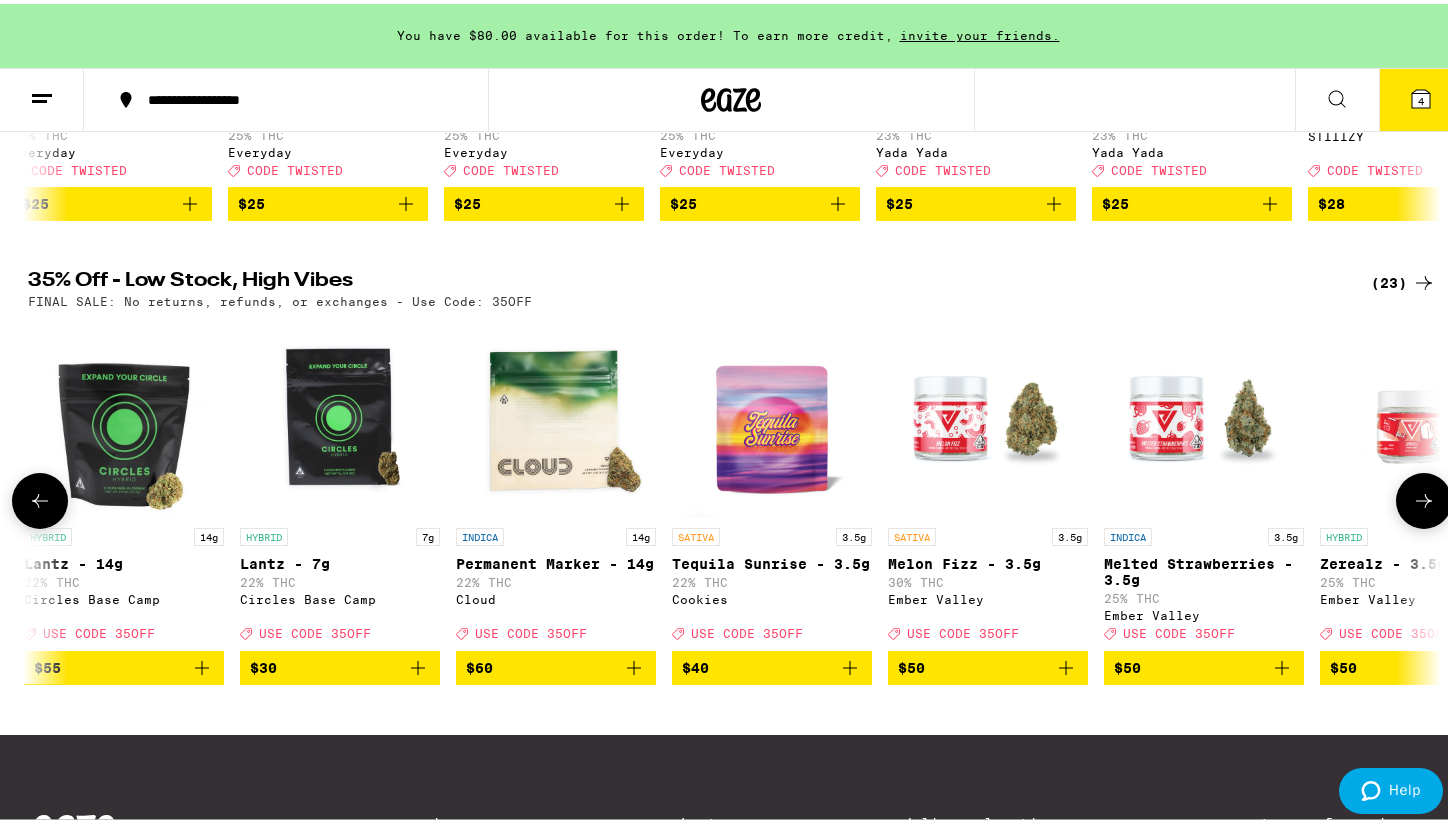 click at bounding box center (1424, 497) 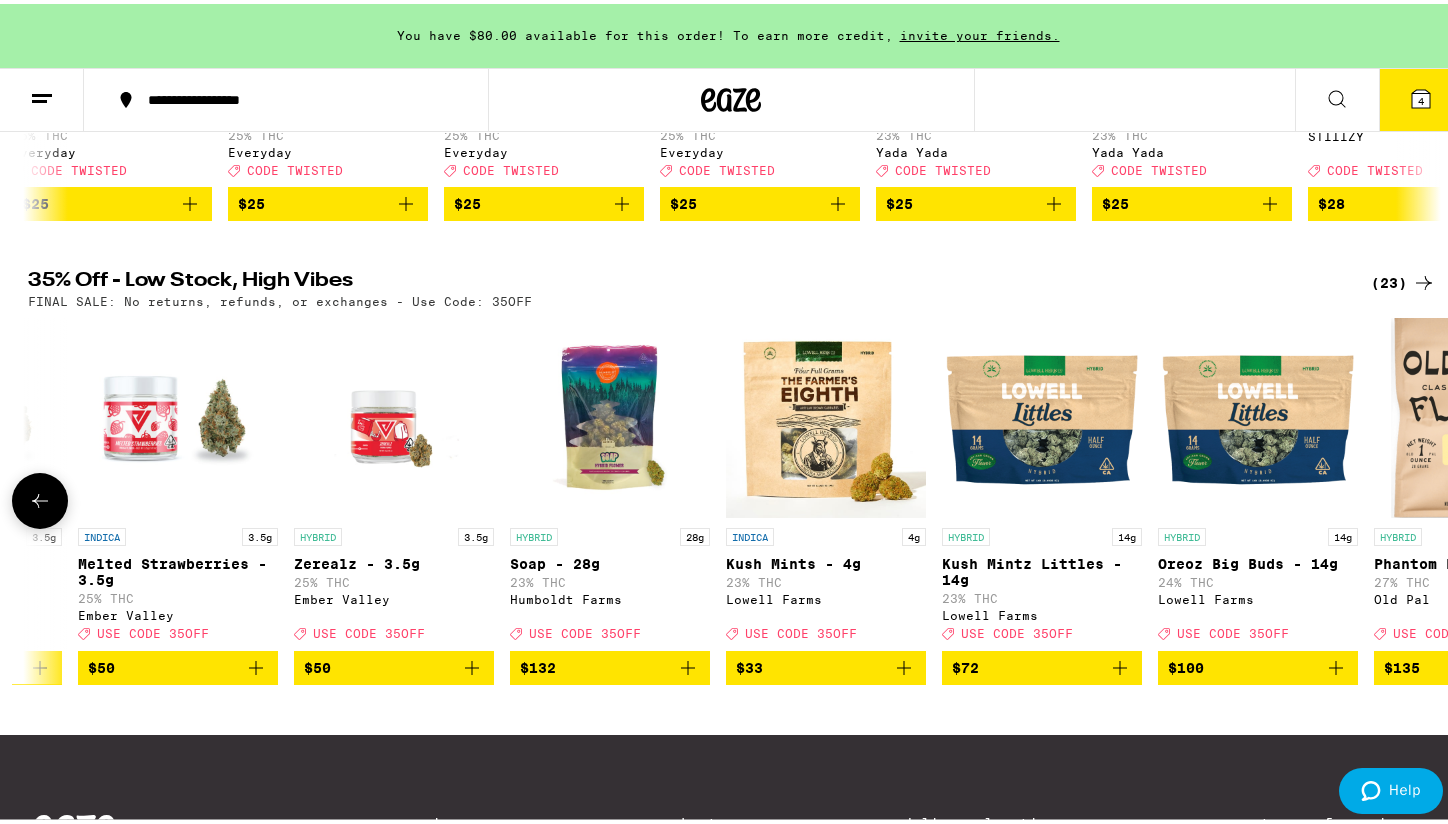scroll, scrollTop: 0, scrollLeft: 3560, axis: horizontal 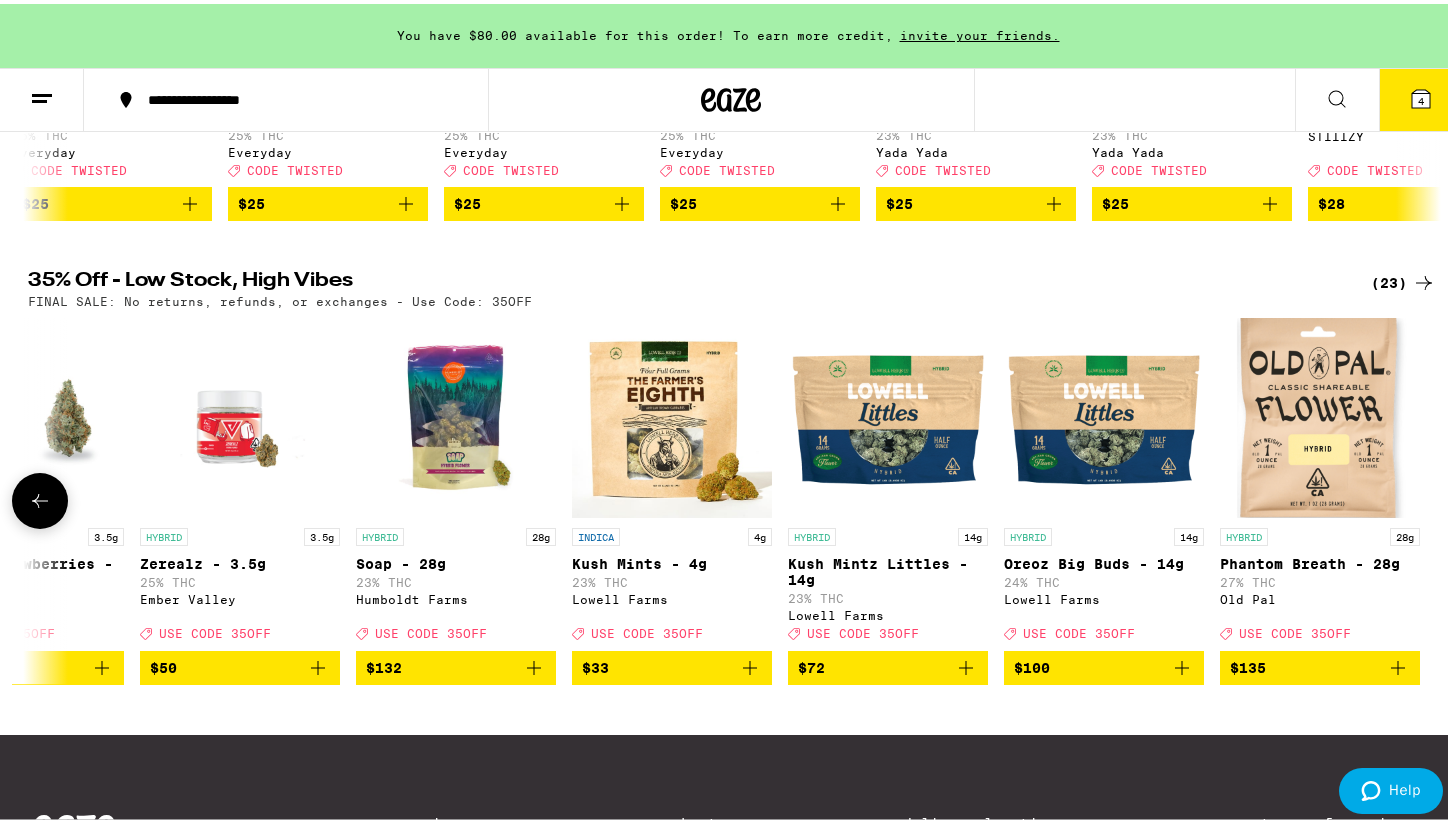 click 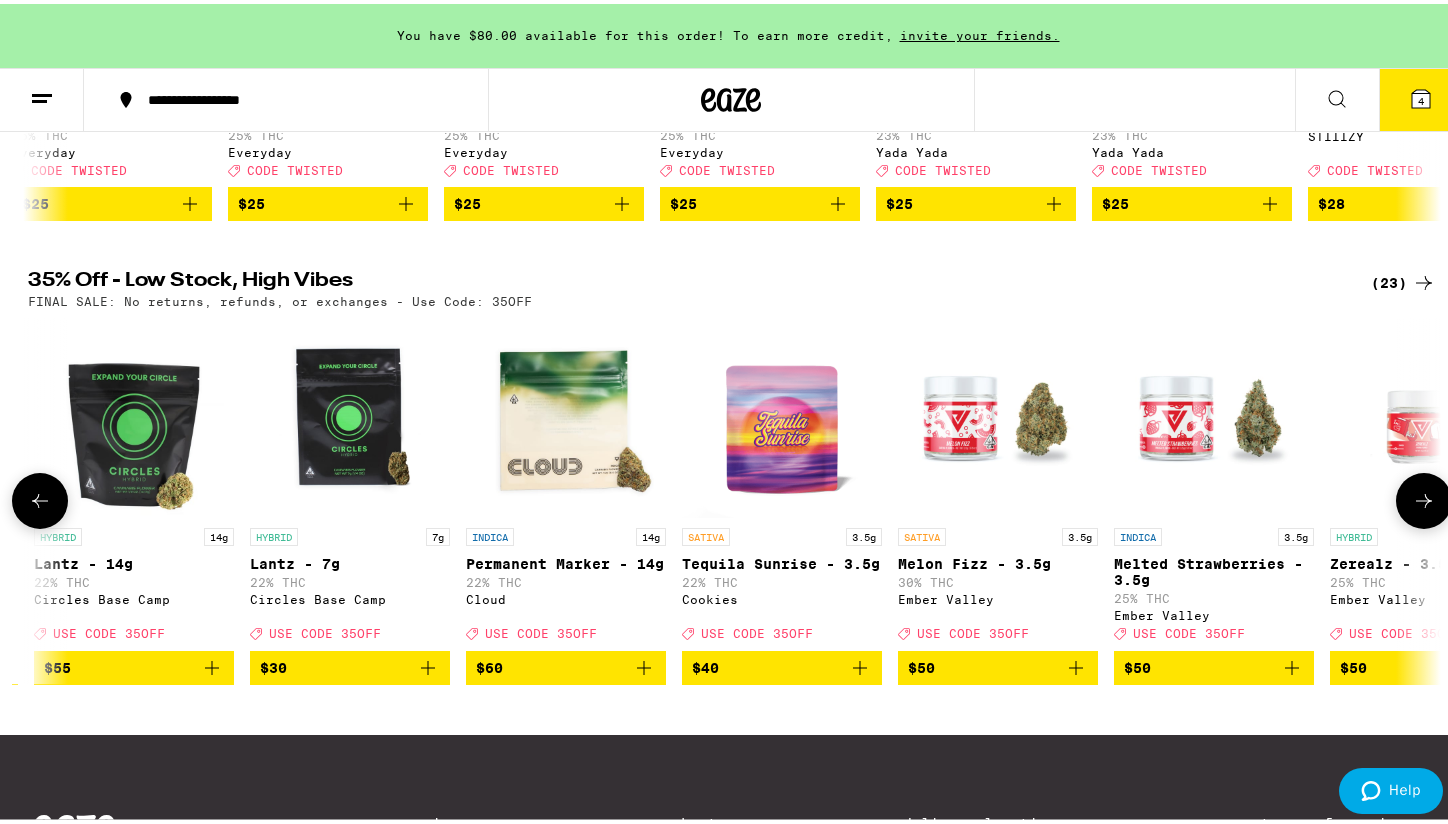 click 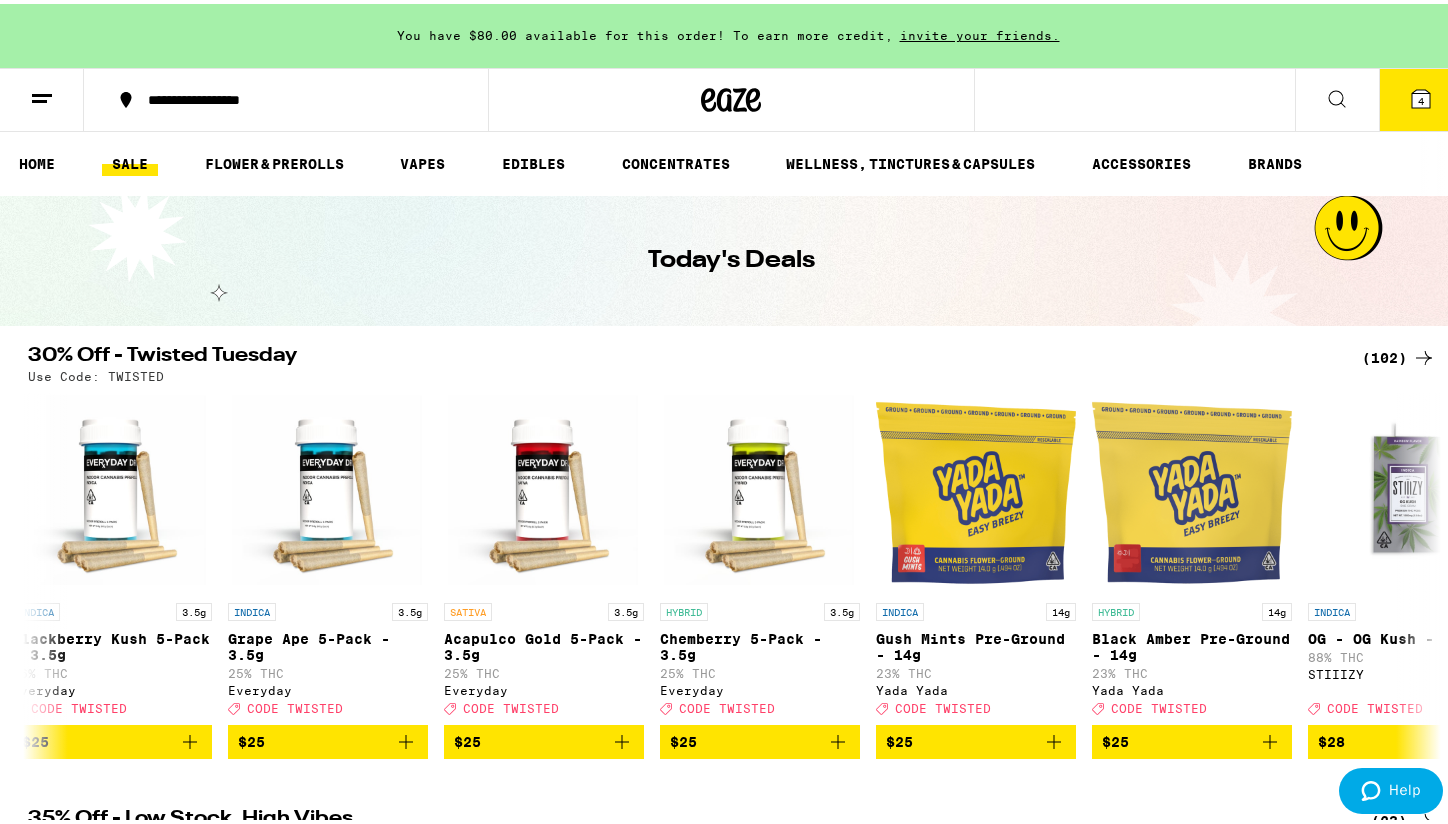 scroll, scrollTop: 0, scrollLeft: 0, axis: both 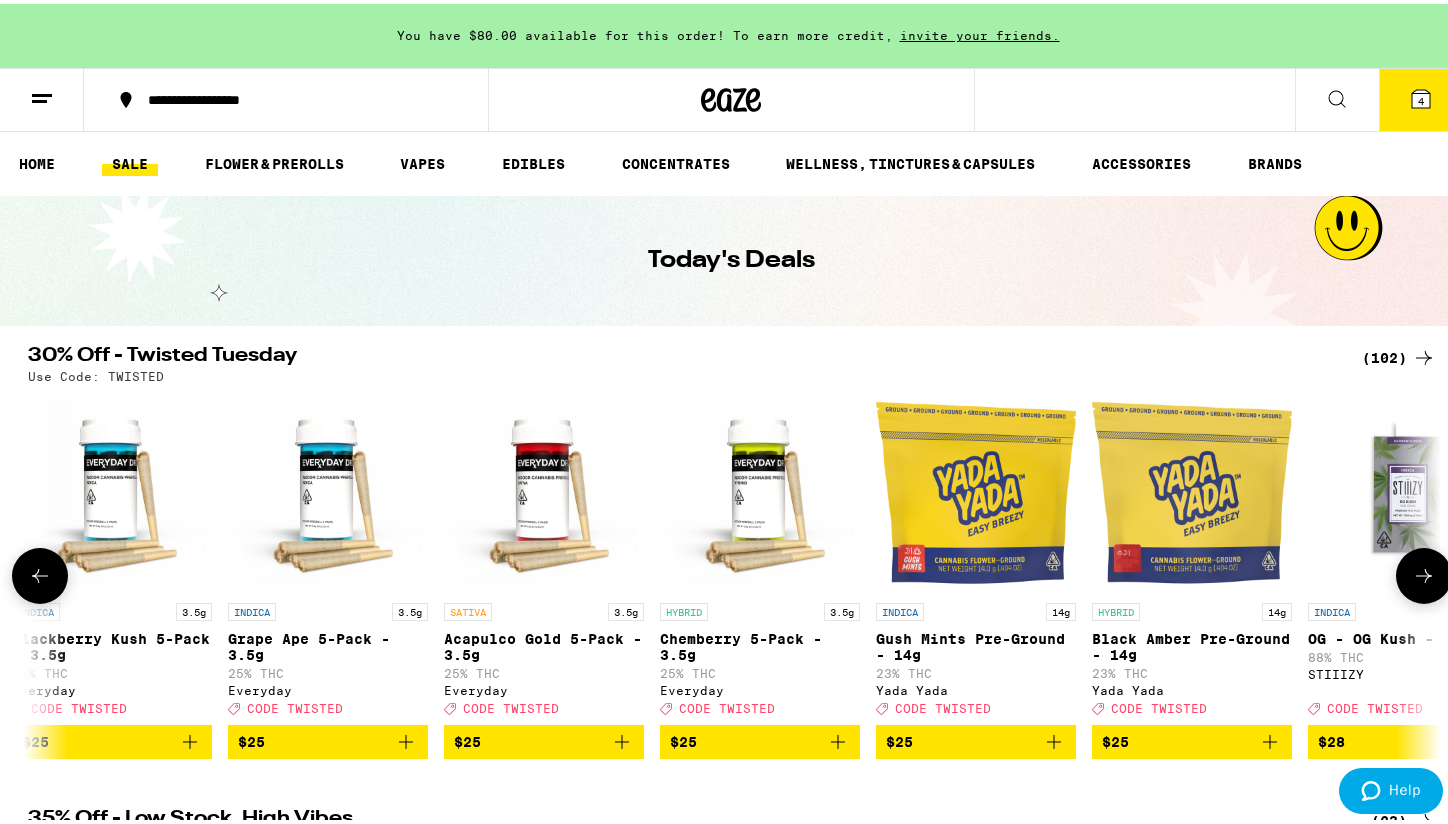 click at bounding box center (1424, 572) 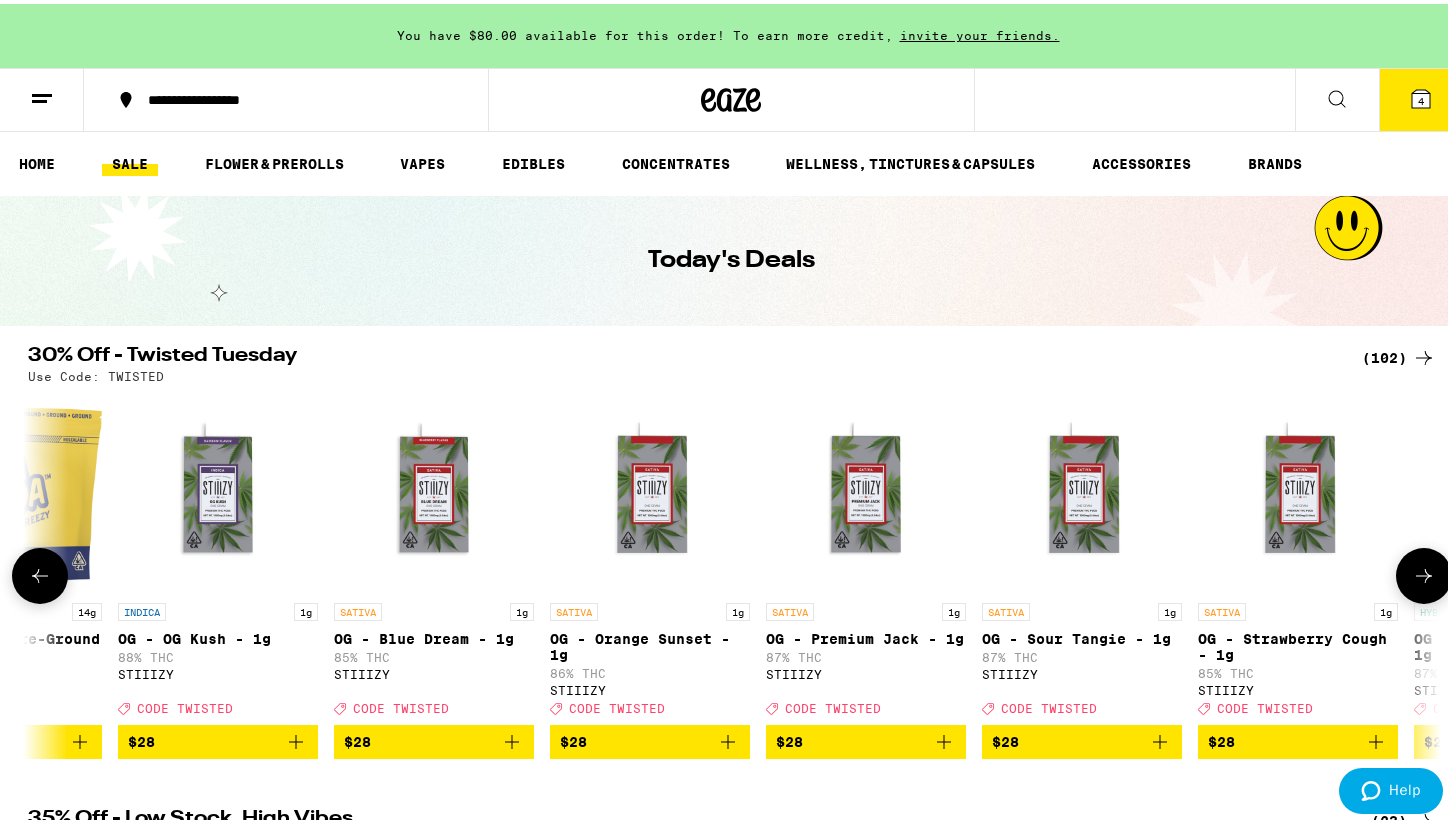click at bounding box center [1424, 572] 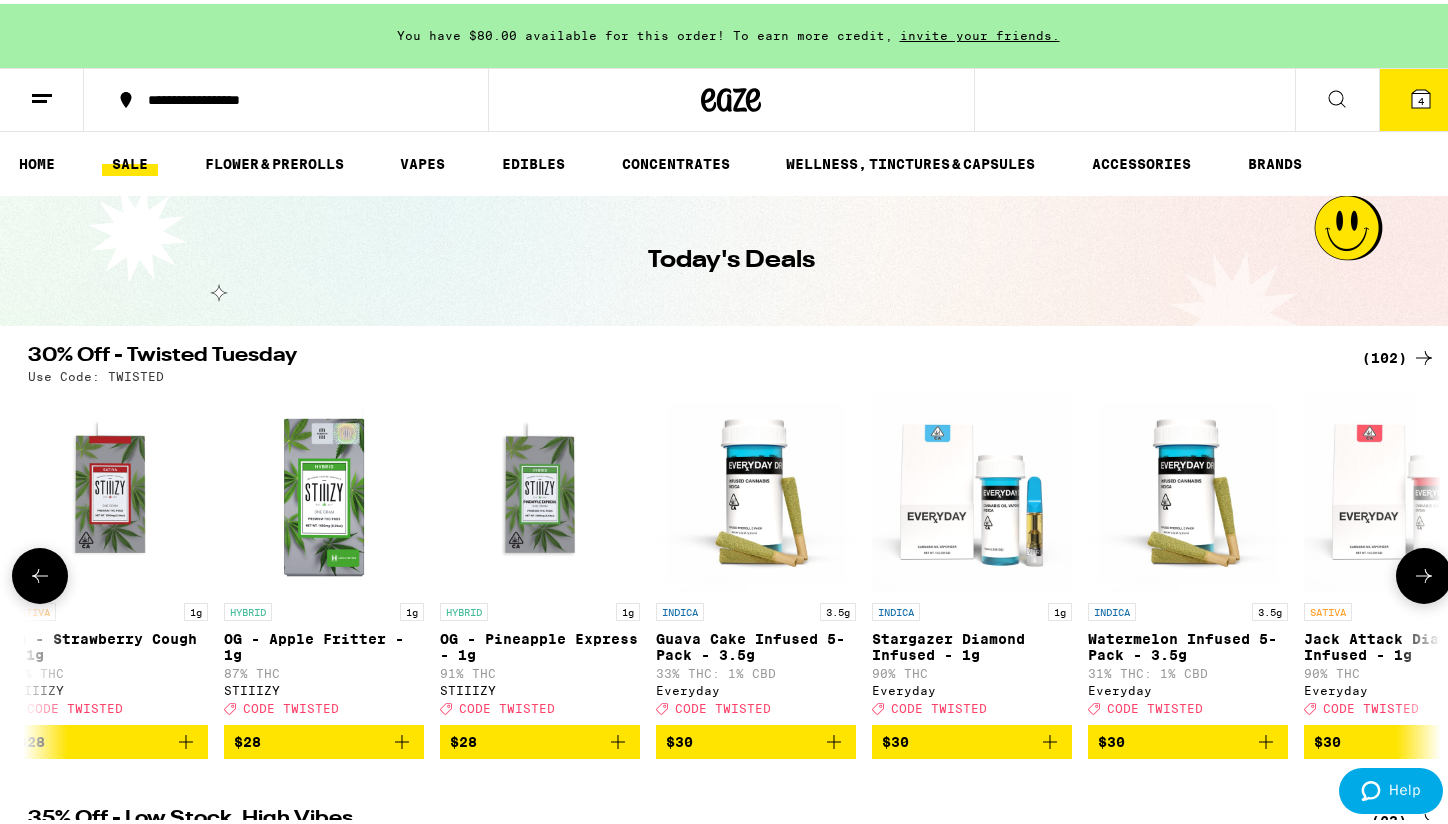 click at bounding box center [1424, 572] 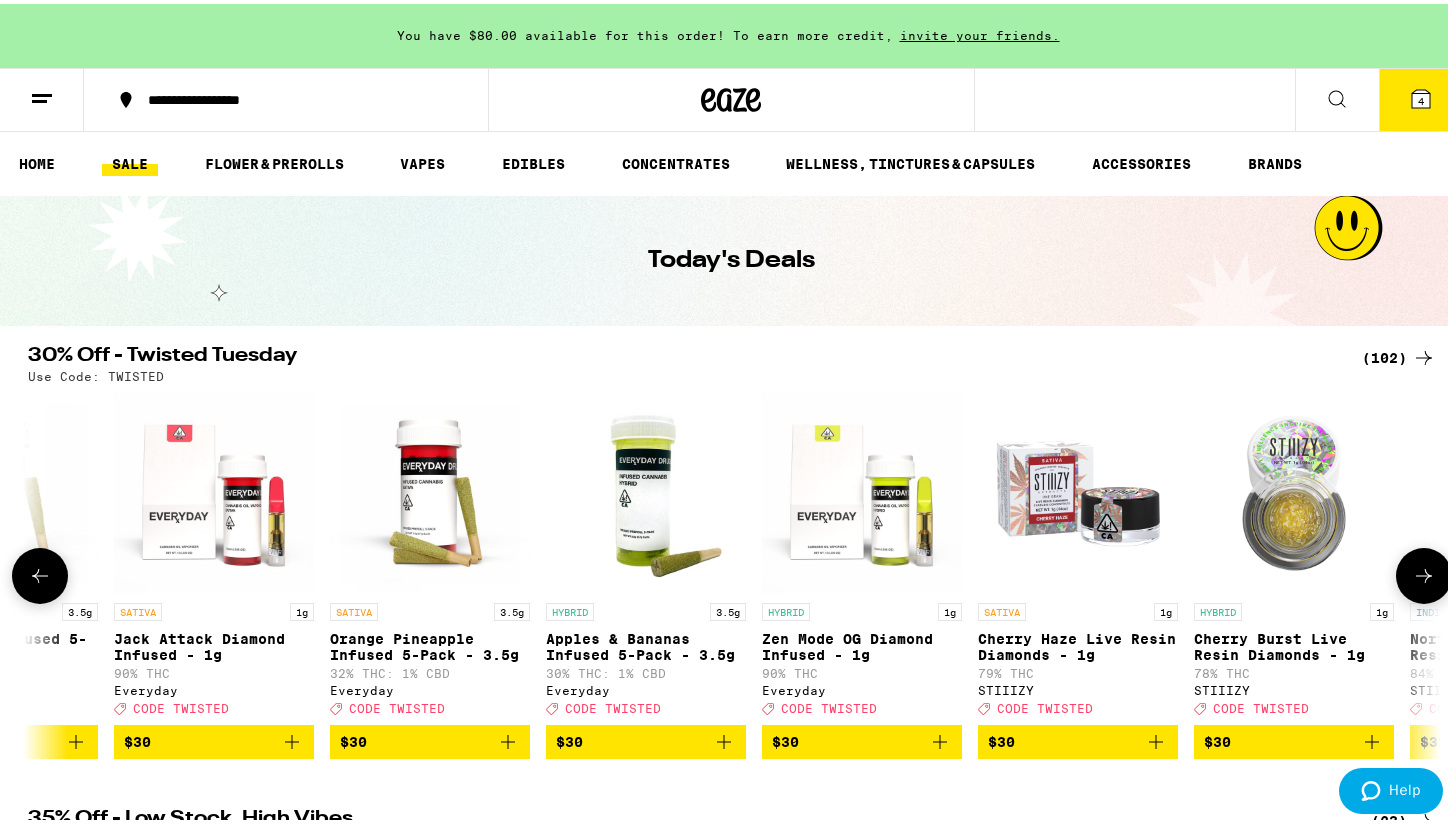 click at bounding box center [1424, 572] 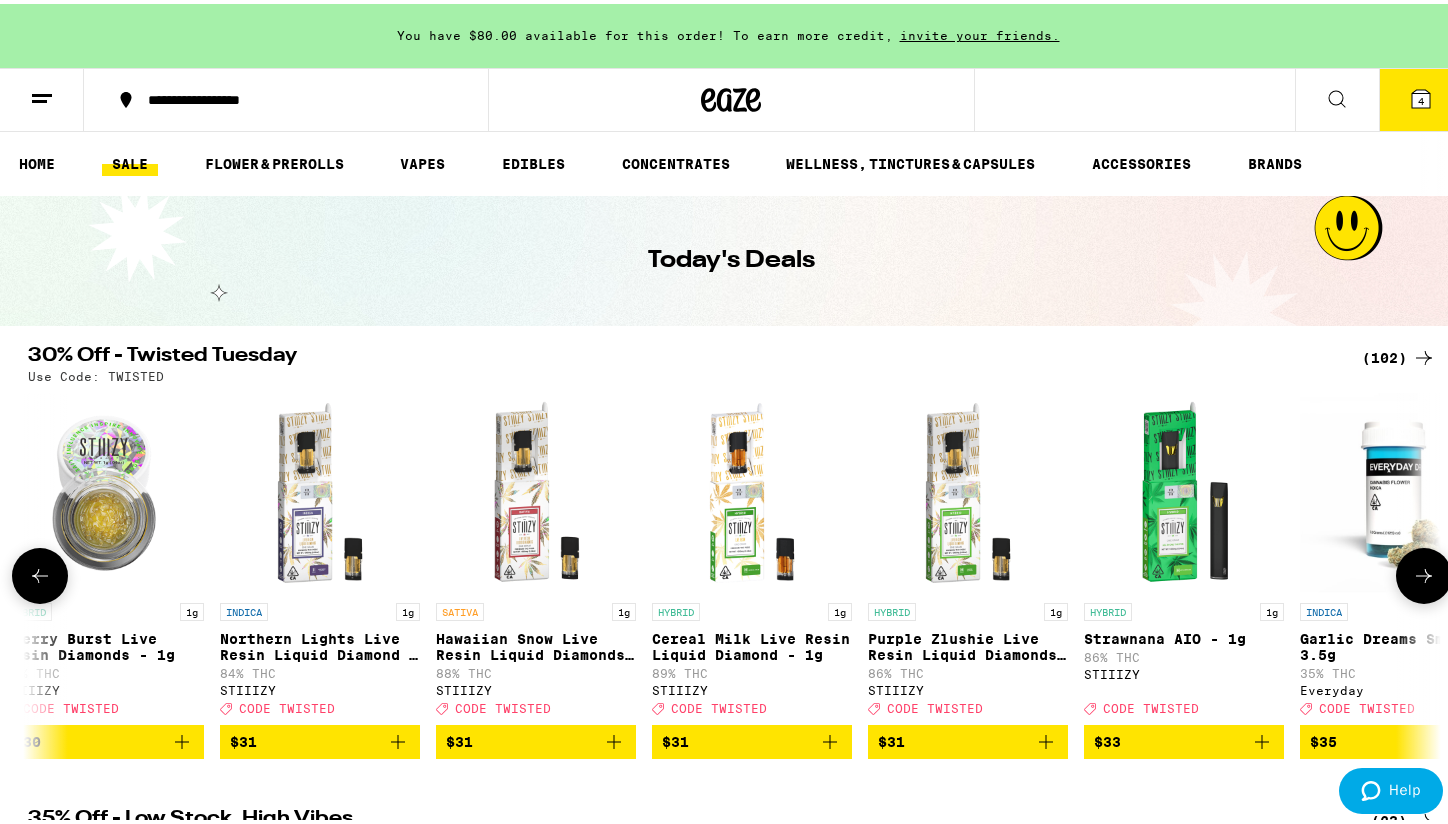 click at bounding box center [1424, 572] 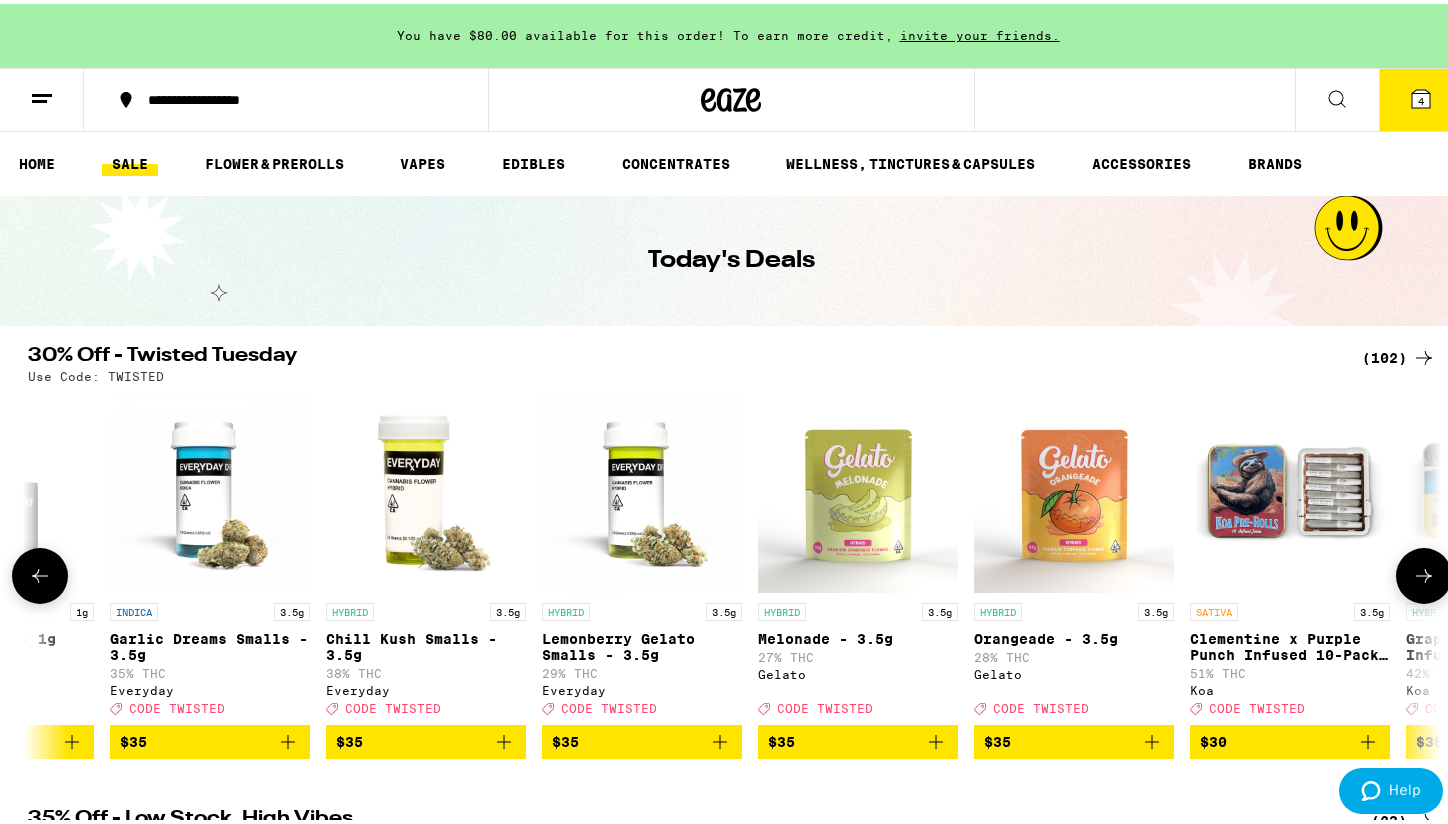 click at bounding box center (1424, 572) 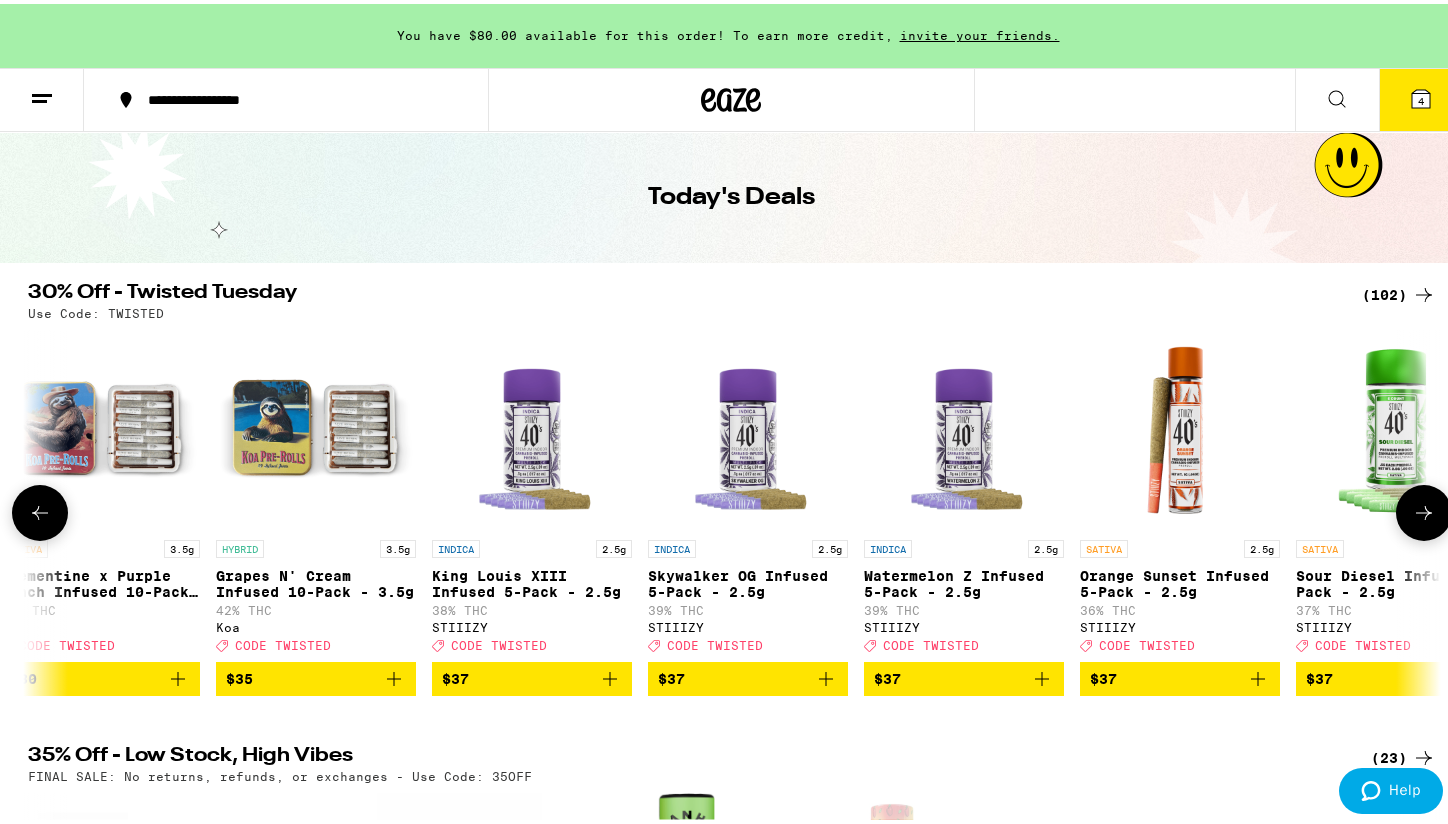 scroll, scrollTop: 67, scrollLeft: 0, axis: vertical 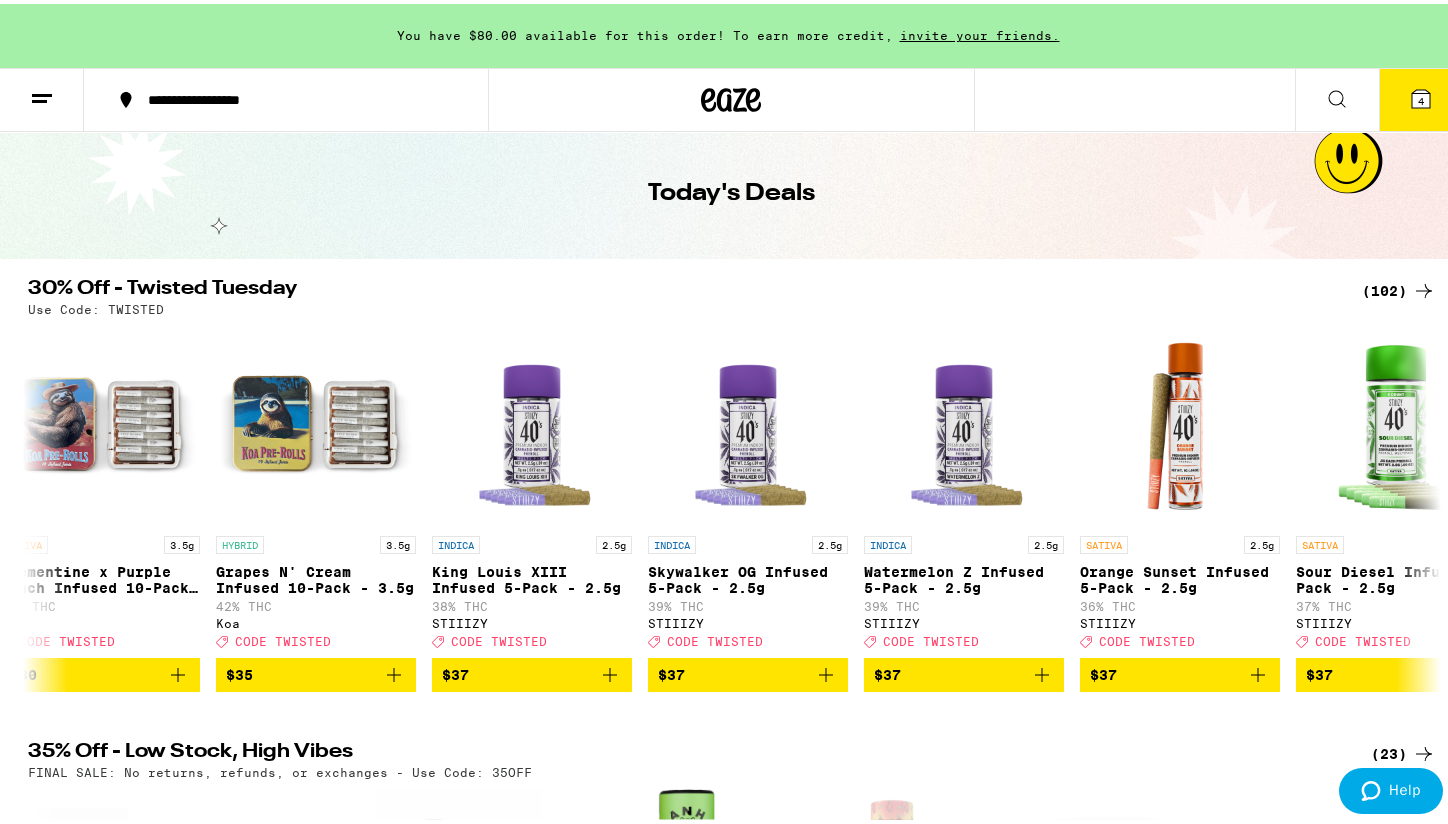 click on "(102)" at bounding box center [1399, 287] 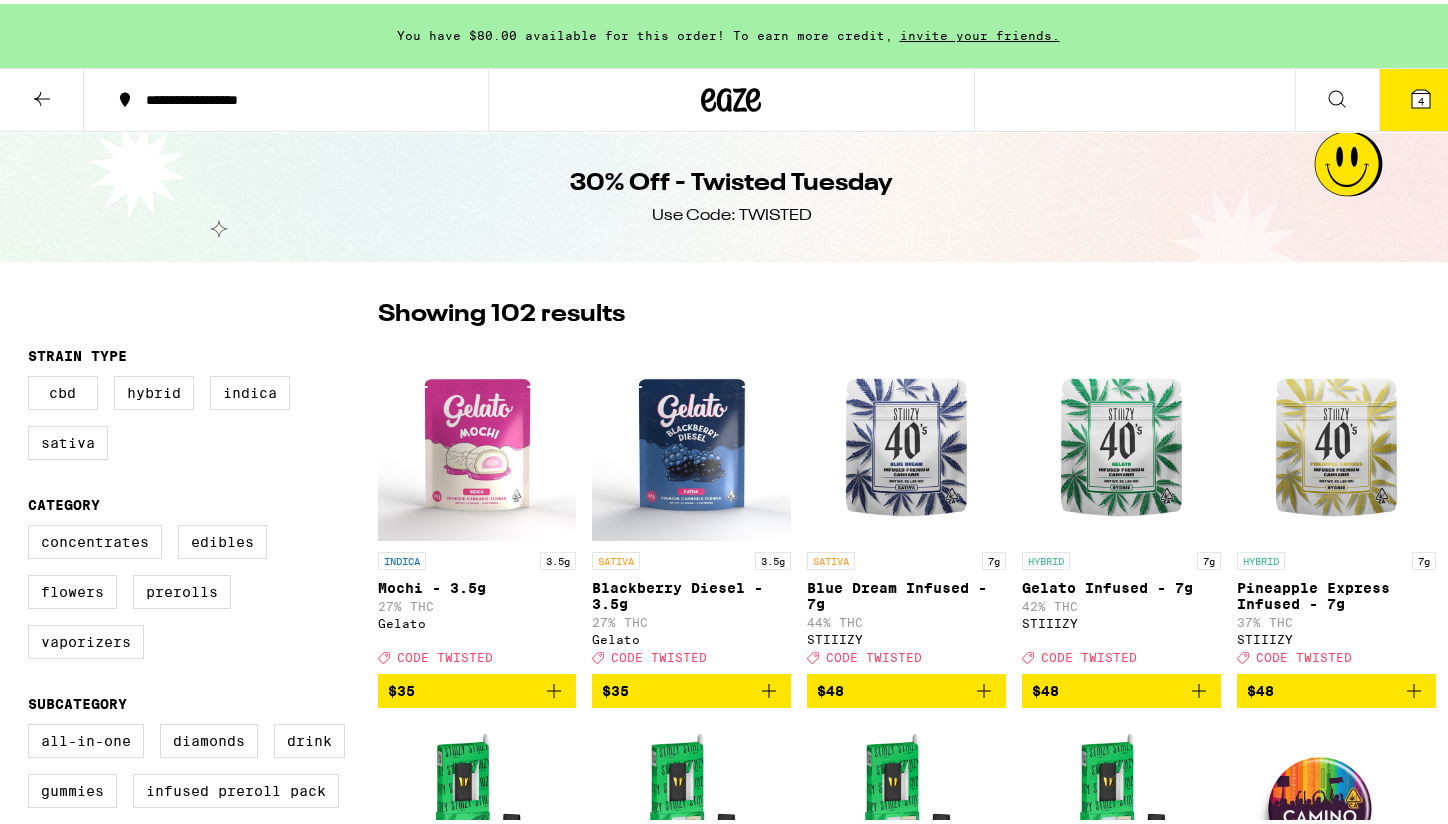 click on "Clearfalse filter Strain Type CBD Hybrid Indica Sativa Category Concentrates Edibles Flowers Prerolls Vaporizers Subcategory All-In-One Diamonds Drink Gummies Infused Preroll Pack Pre-ground Flower Preroll Pack Sauce STIIIZY Cartridge - 0.5g STIIIZY Cartridge - 1g Universal Cartridge - 1g Whole Flower - 1/4 oz Whole Flower - 1/8 oz Whole Flower - 10g Whole Flower - 20g Brand Camino Cann Everyday Froot Gelato Koa STIIIZY Yada Yada Showing 102 results INDICA 3.5g Mochi - 3.5g 27% THC Gelato Deal Created with Sketch. CODE TWISTED $35 SATIVA 3.5g Blackberry Diesel - 3.5g 27% THC Gelato Deal Created with Sketch. CODE TWISTED $35 SATIVA 7g Blue Dream Infused - 7g 44% THC STIIIZY Deal Created with Sketch. CODE TWISTED $48 HYBRID 7g Gelato Infused - 7g 42% THC STIIIZY Deal Created with Sketch. CODE TWISTED $48 HYBRID 7g Pineapple Express Infused - 7g 37% THC STIIIZY Deal Created with Sketch. CODE TWISTED $48 SATIVA 1g Blue Dream AIO - 1g 91% THC STIIIZY Deal Created with Sketch. CODE TWISTED $33 HYBRID 1g 87% THC $33" at bounding box center (732, 4329) 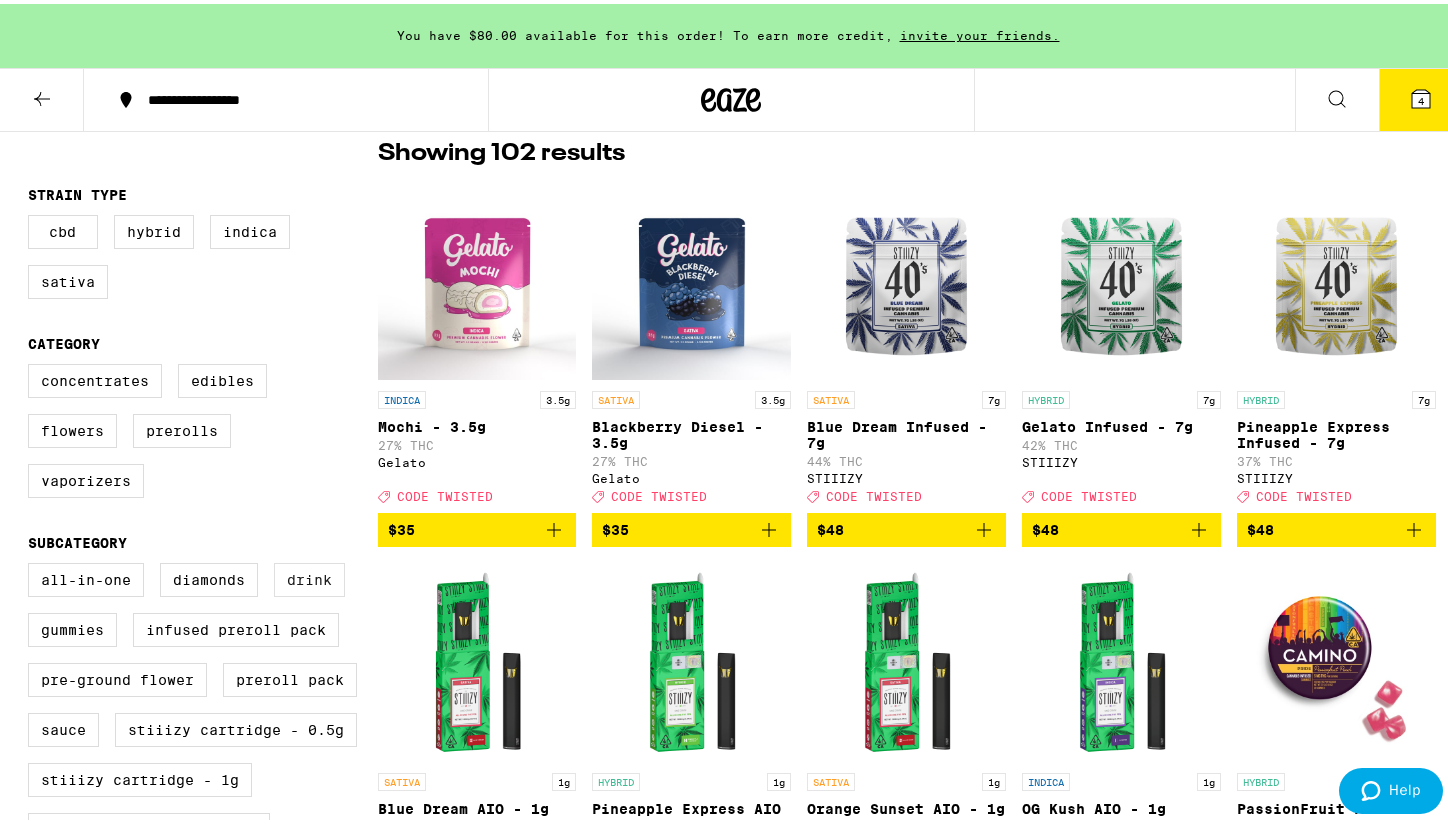 scroll, scrollTop: 66, scrollLeft: 0, axis: vertical 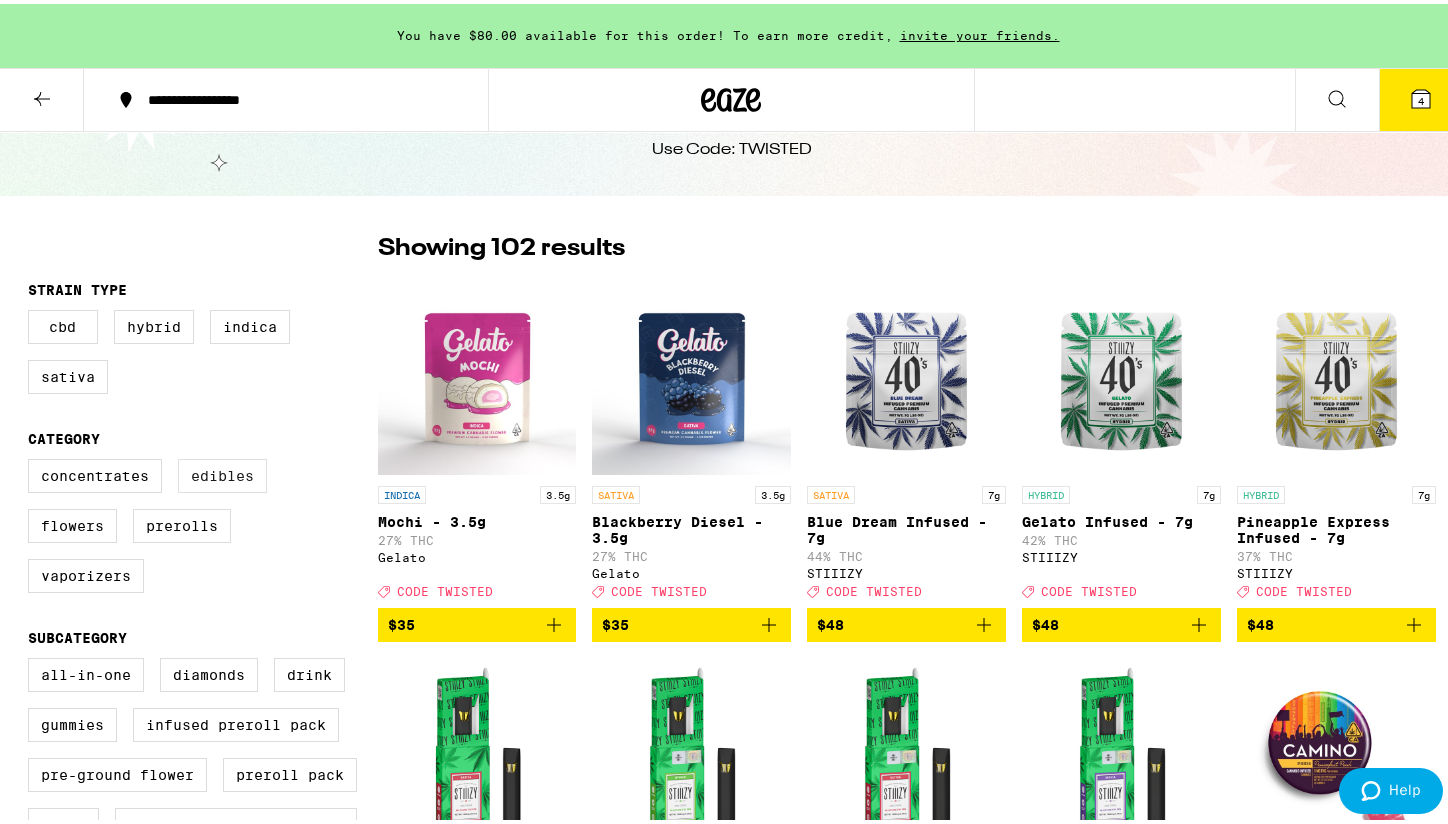 click on "Edibles" at bounding box center (222, 472) 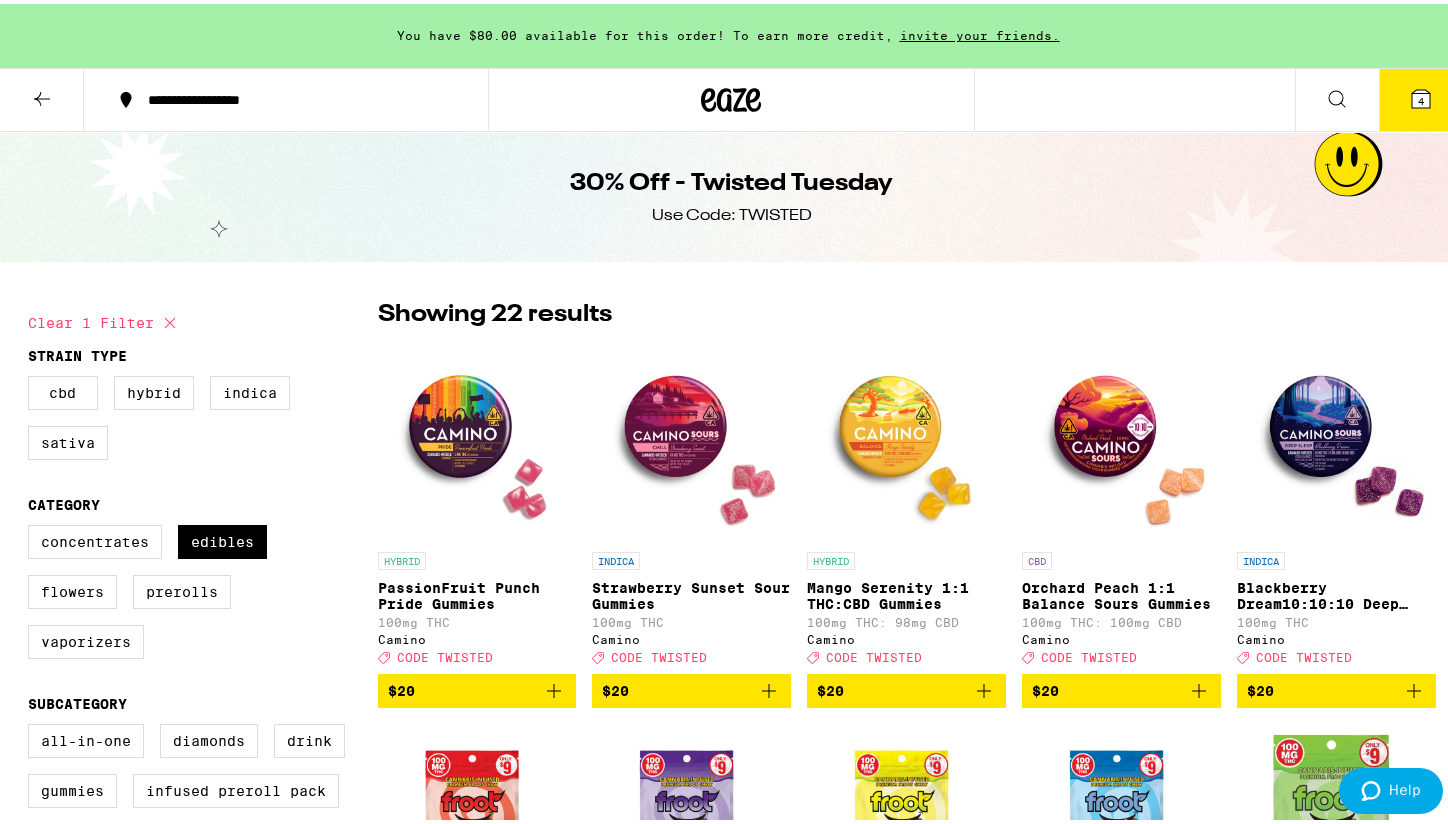scroll, scrollTop: 0, scrollLeft: 0, axis: both 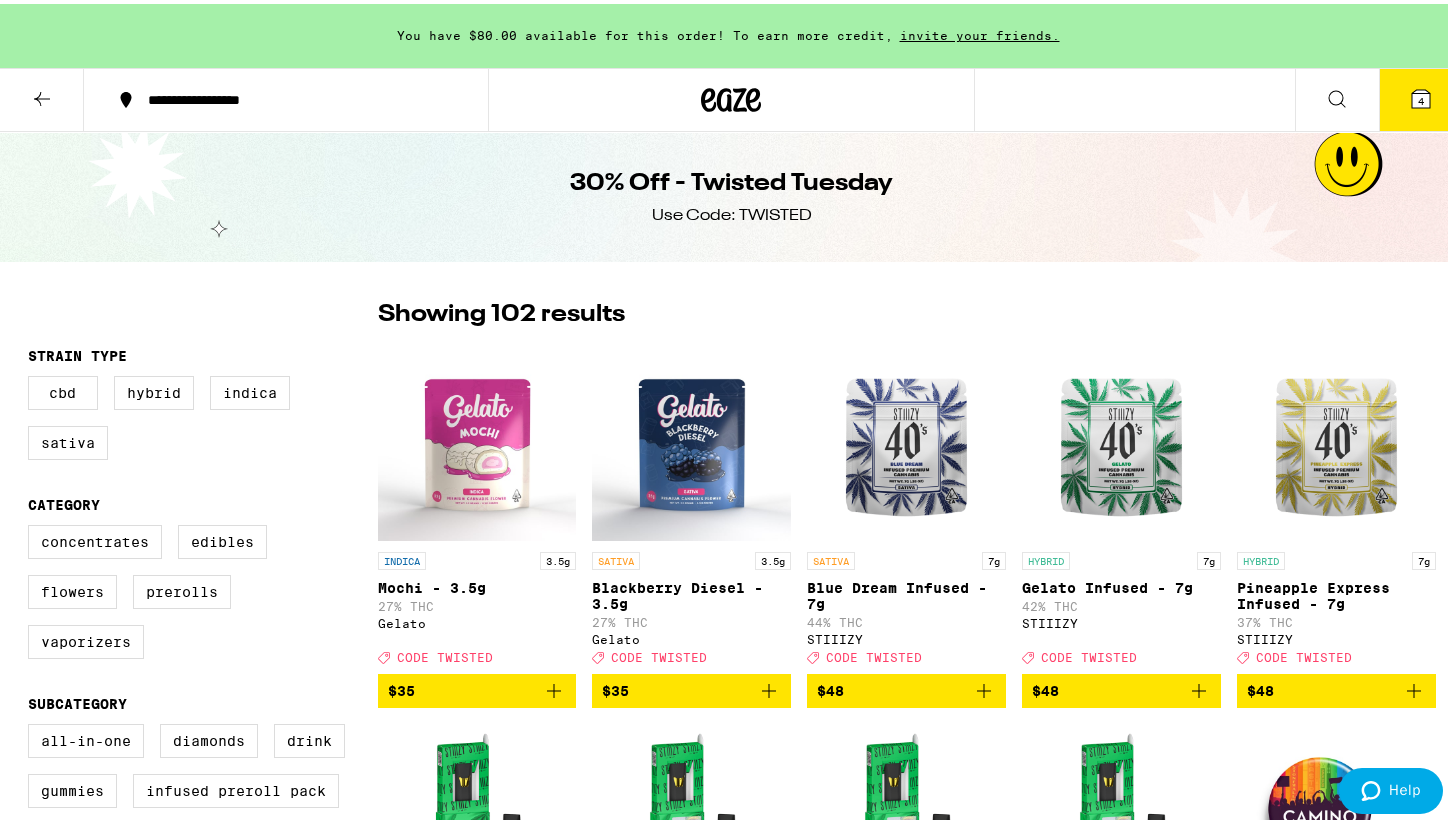 checkbox on "false" 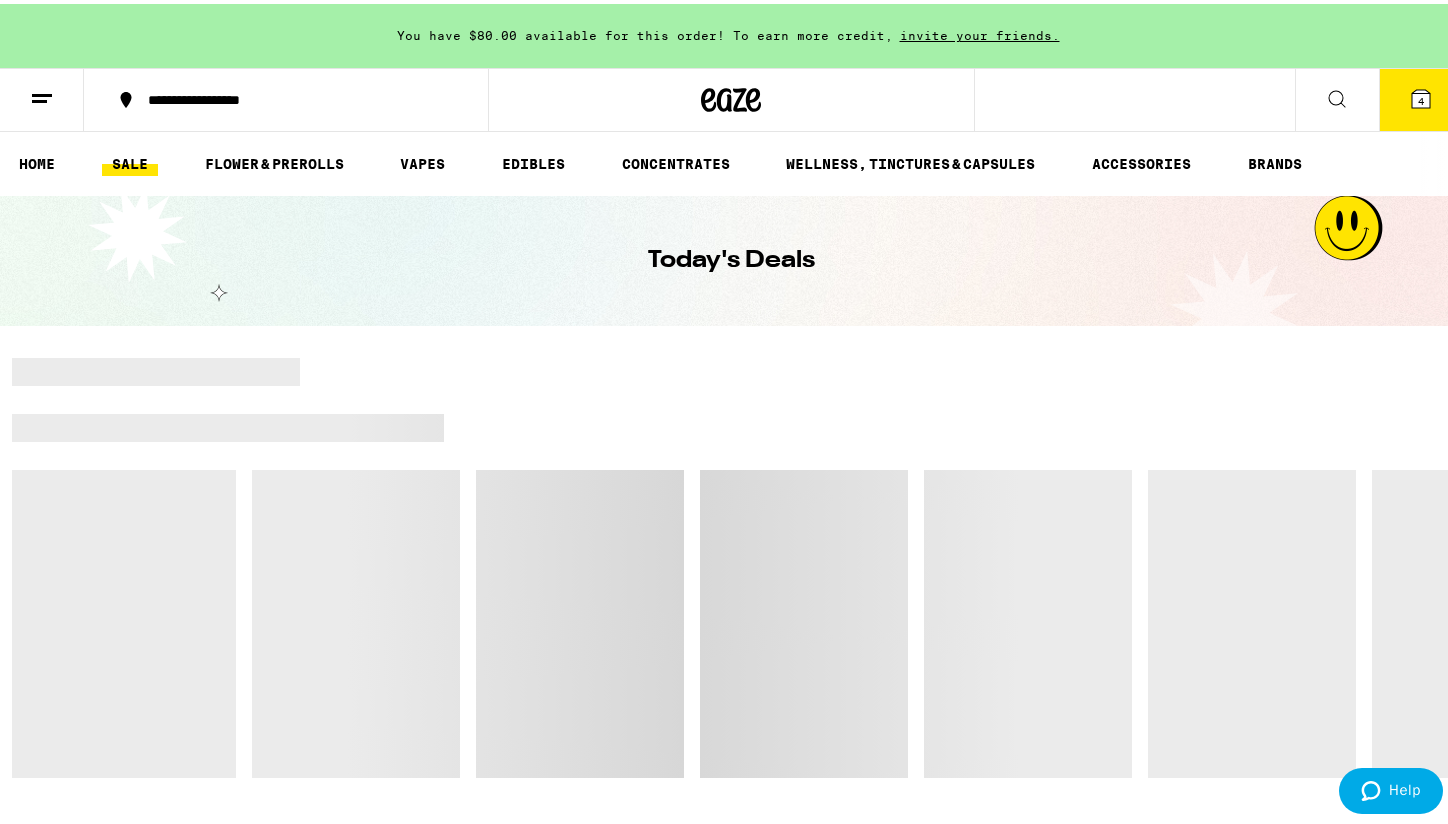 scroll, scrollTop: 0, scrollLeft: 0, axis: both 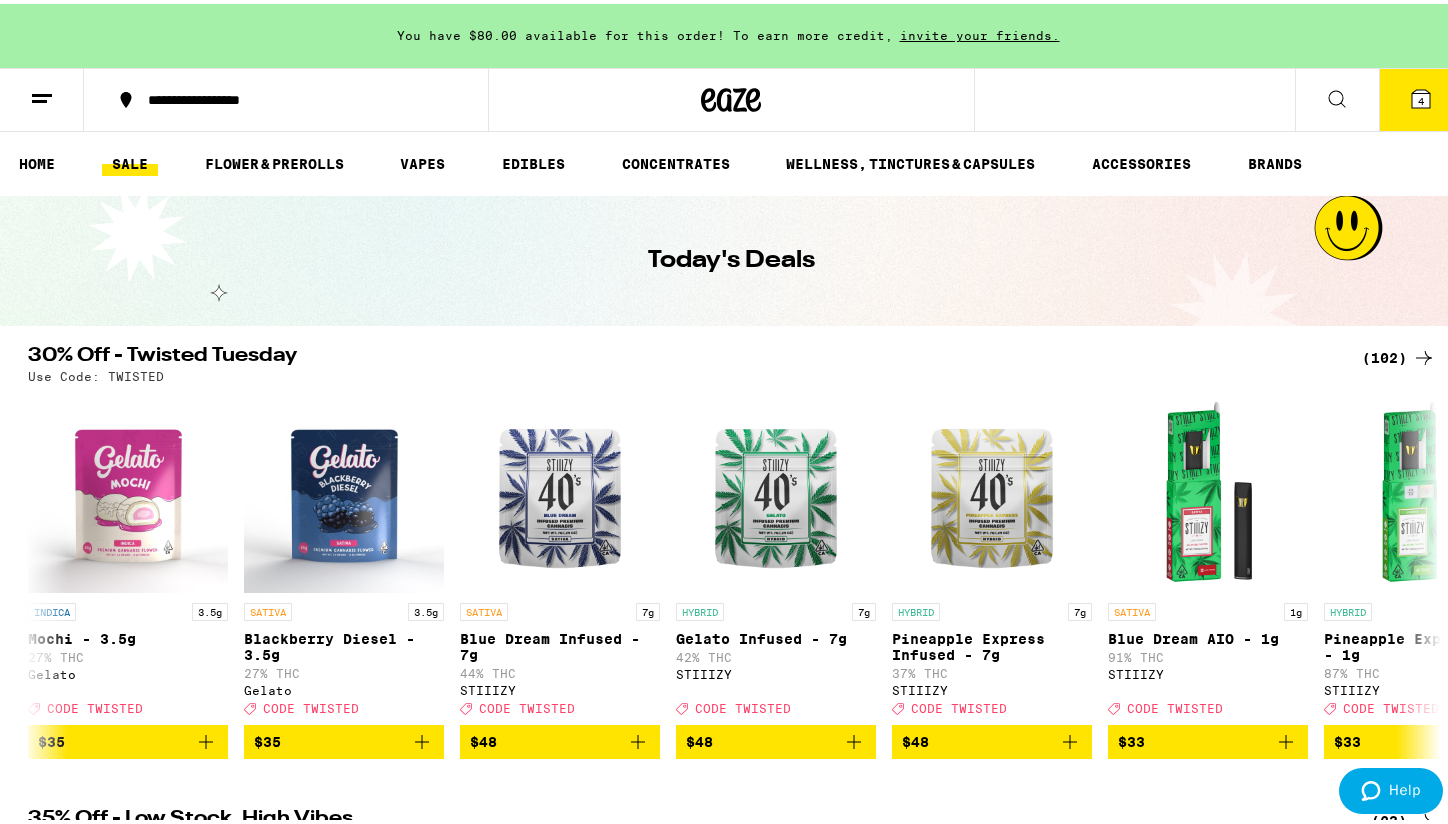 click on "SALE" at bounding box center [130, 160] 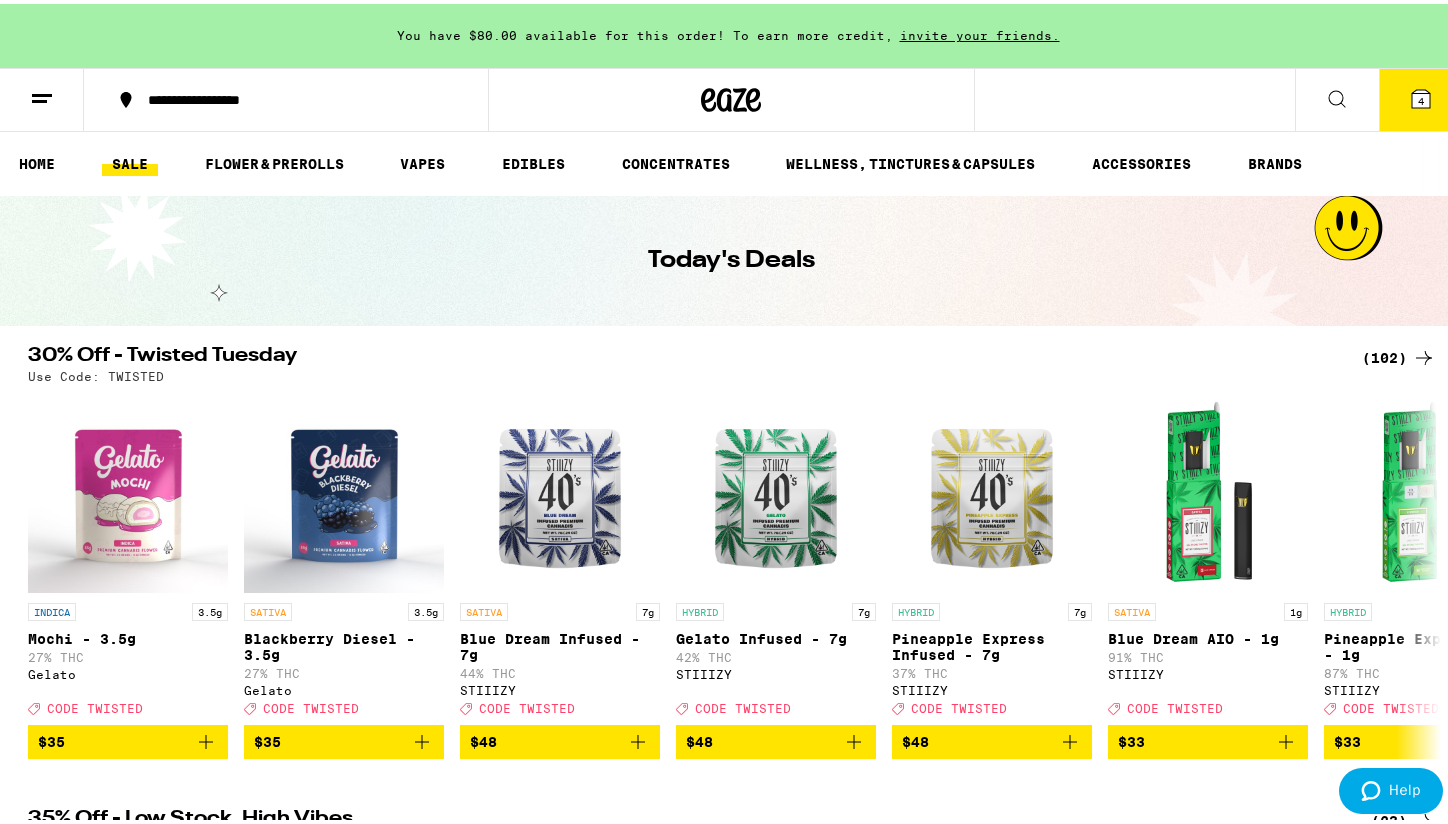 click on "SALE" at bounding box center [130, 160] 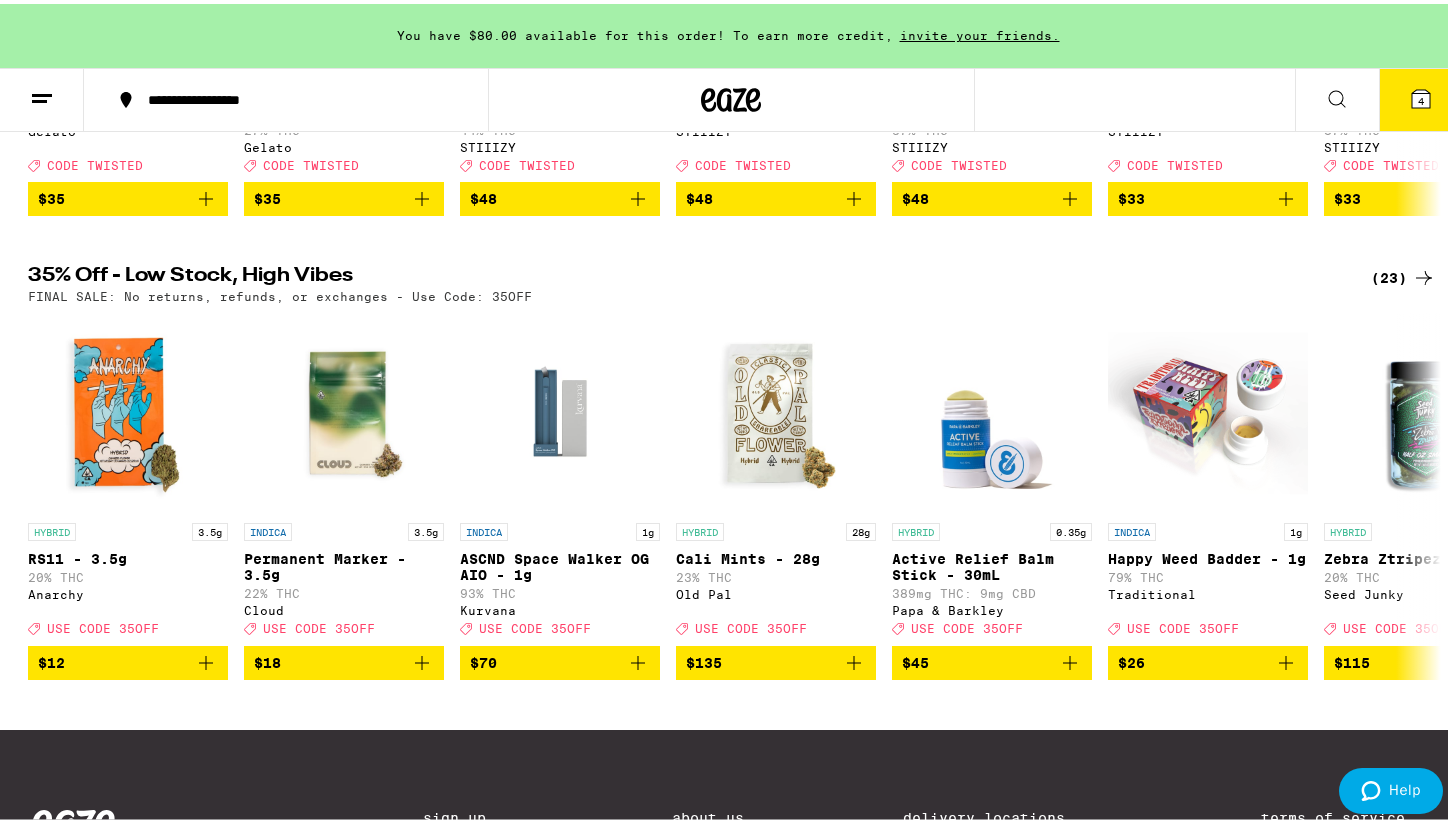 scroll, scrollTop: 571, scrollLeft: 0, axis: vertical 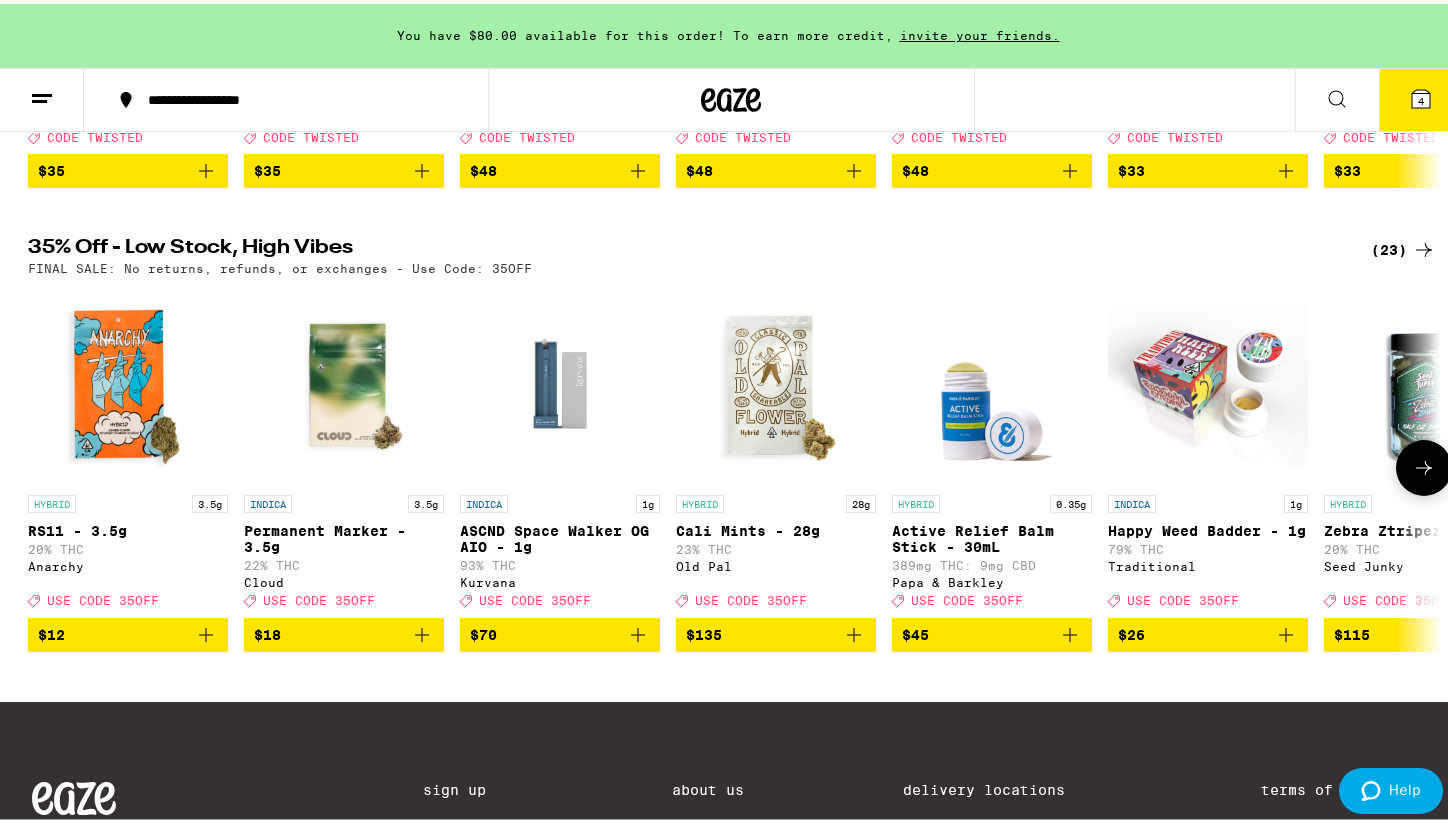 click 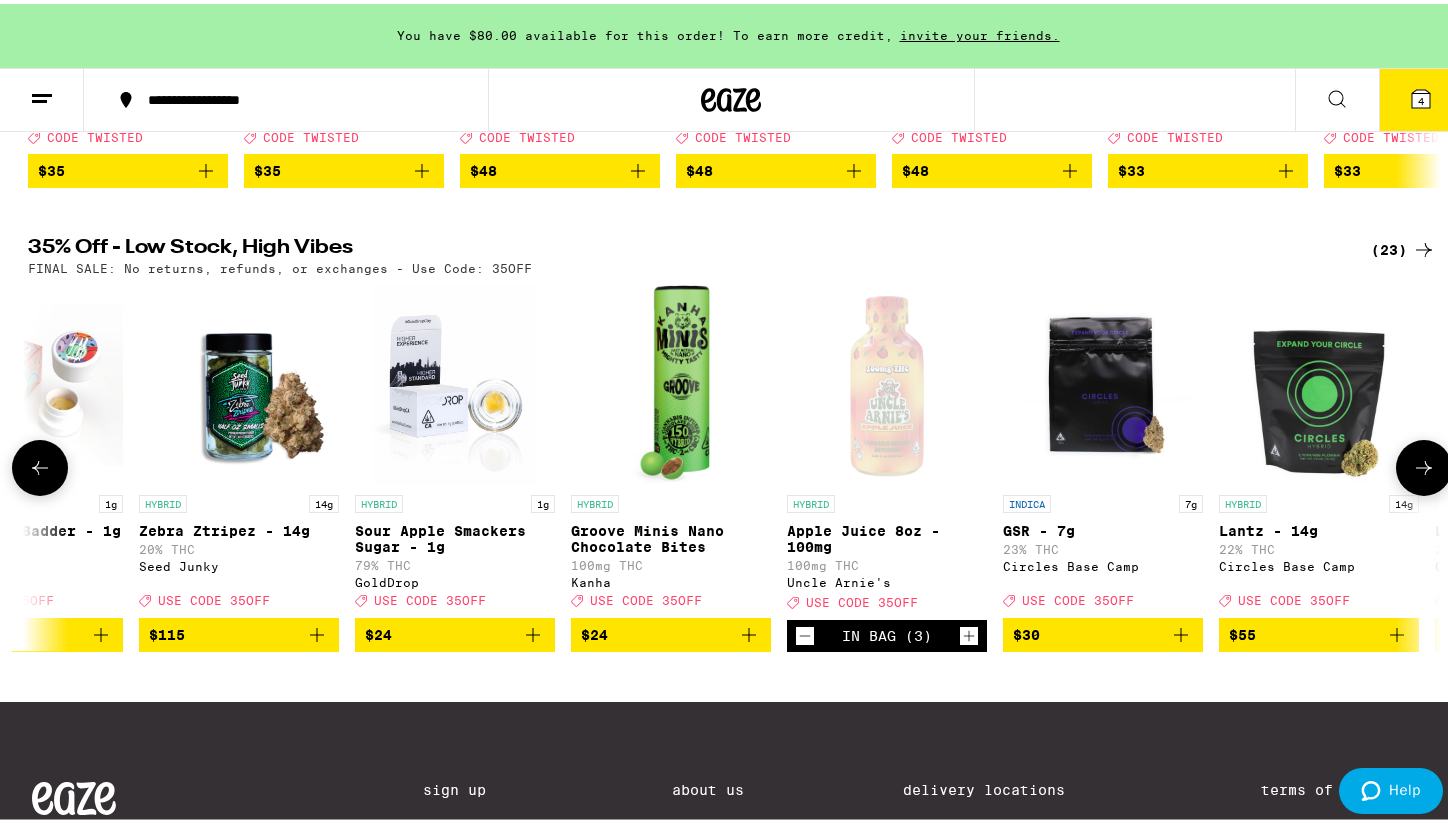 scroll, scrollTop: 0, scrollLeft: 1190, axis: horizontal 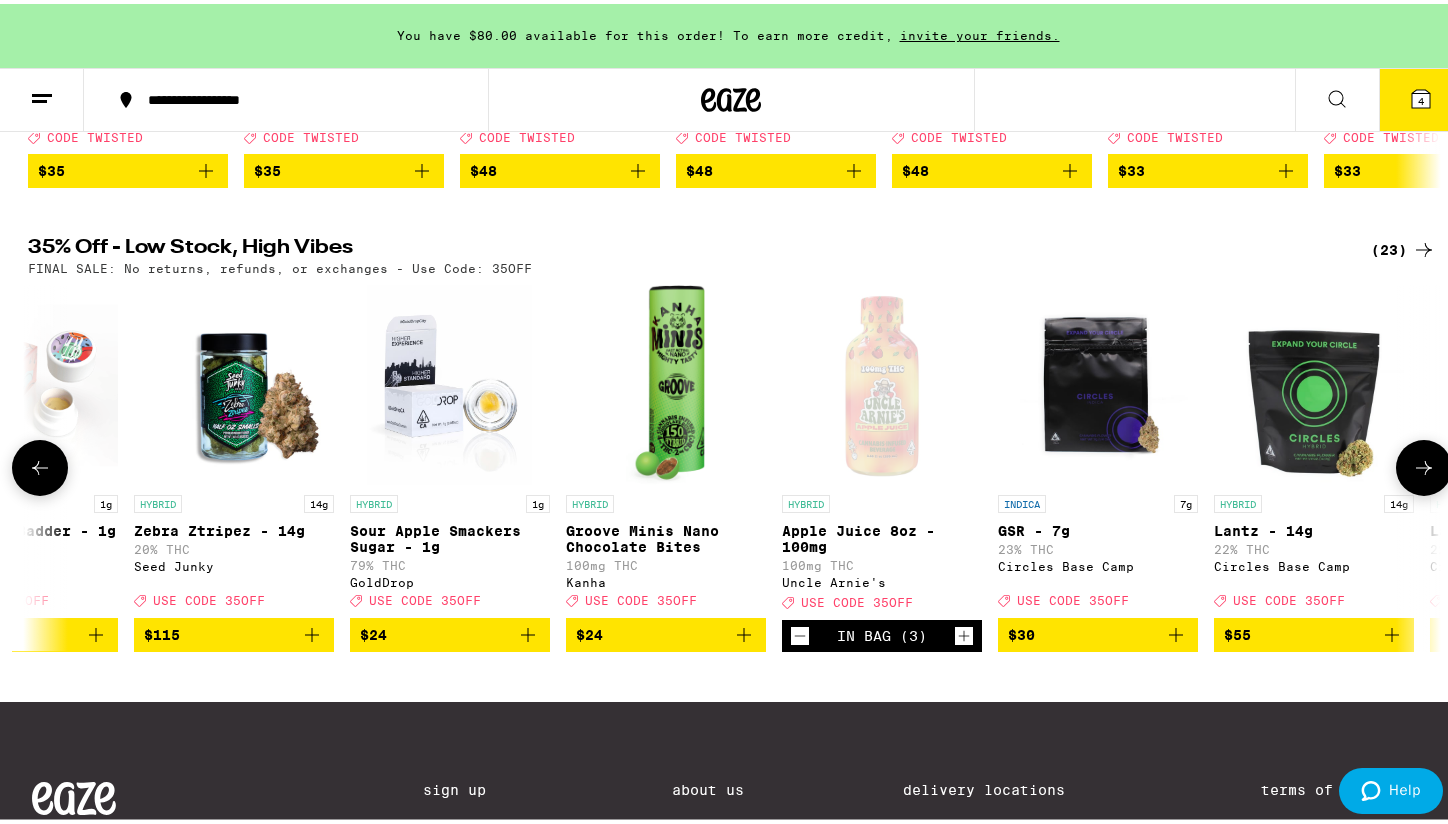 click 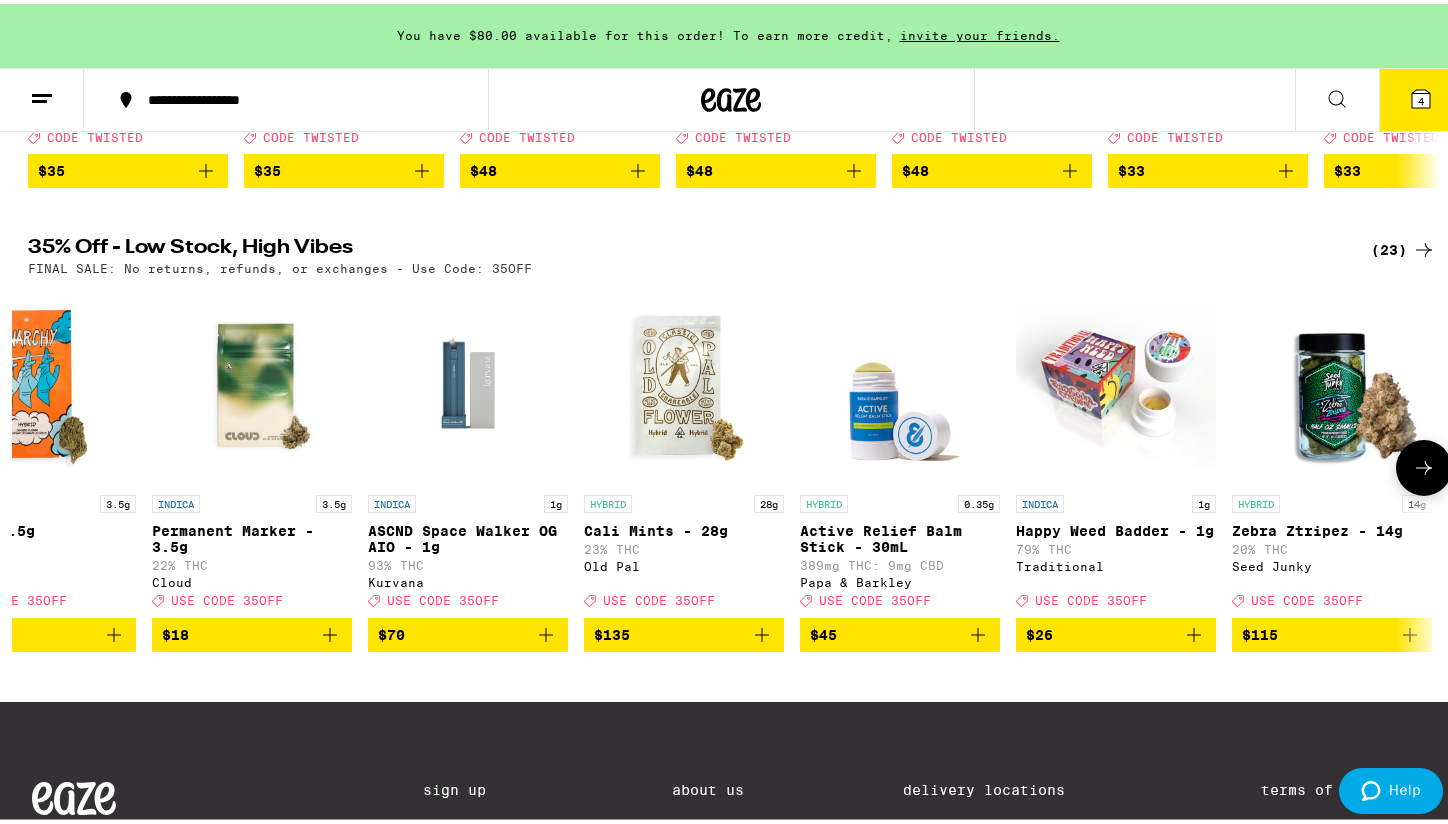 scroll, scrollTop: 0, scrollLeft: 0, axis: both 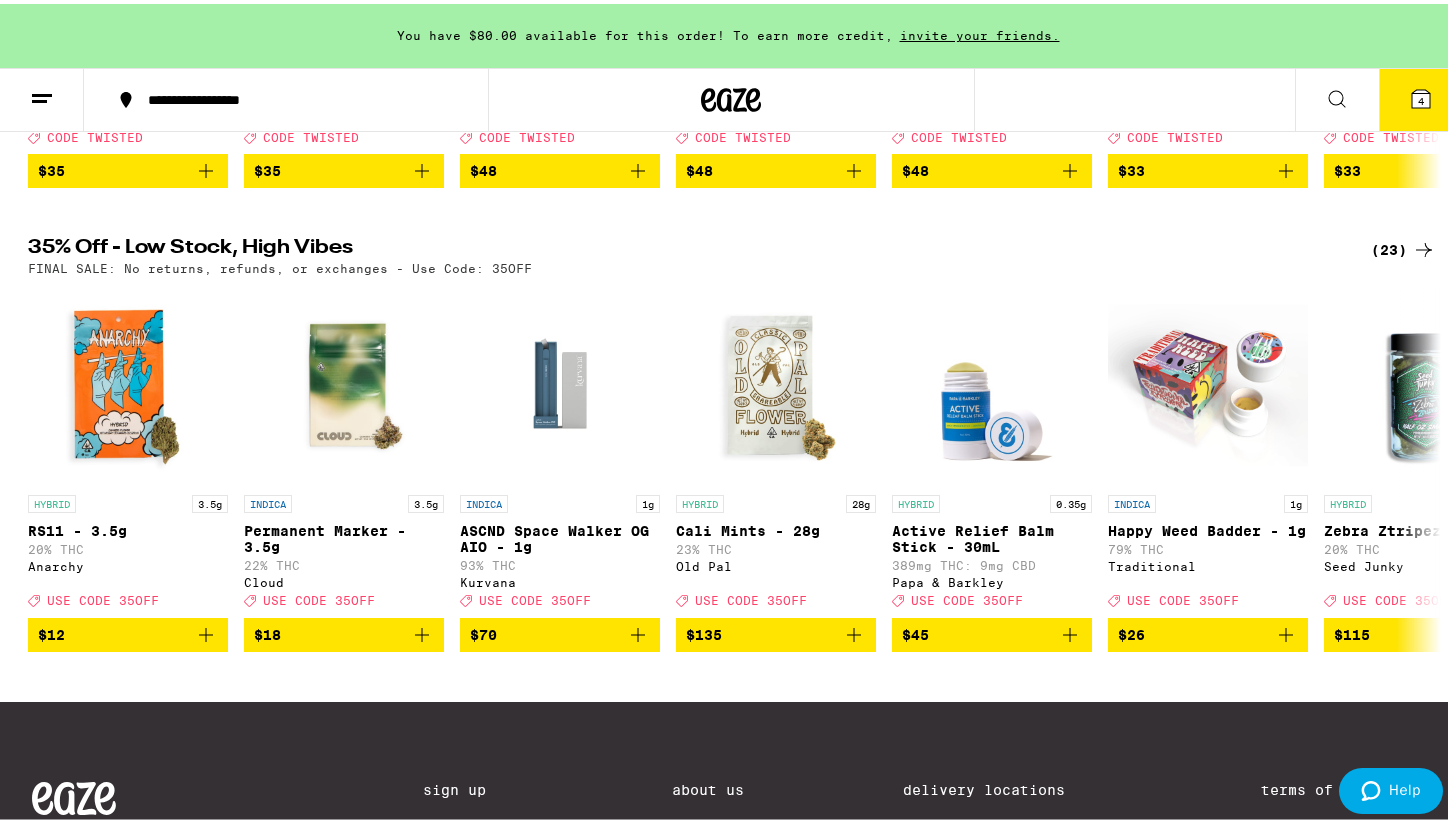 click on "(23)" at bounding box center [1403, 246] 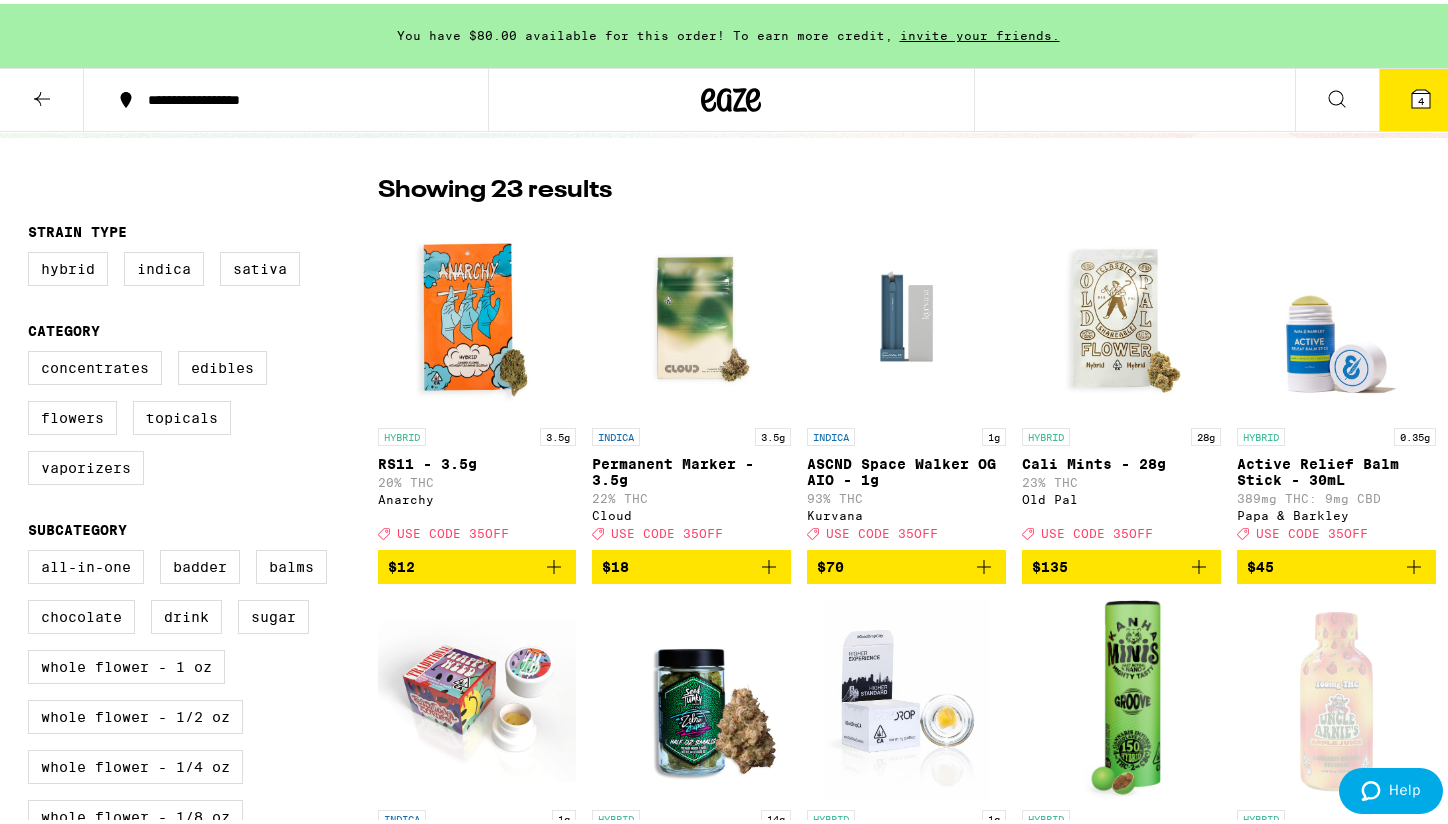 scroll, scrollTop: 124, scrollLeft: 0, axis: vertical 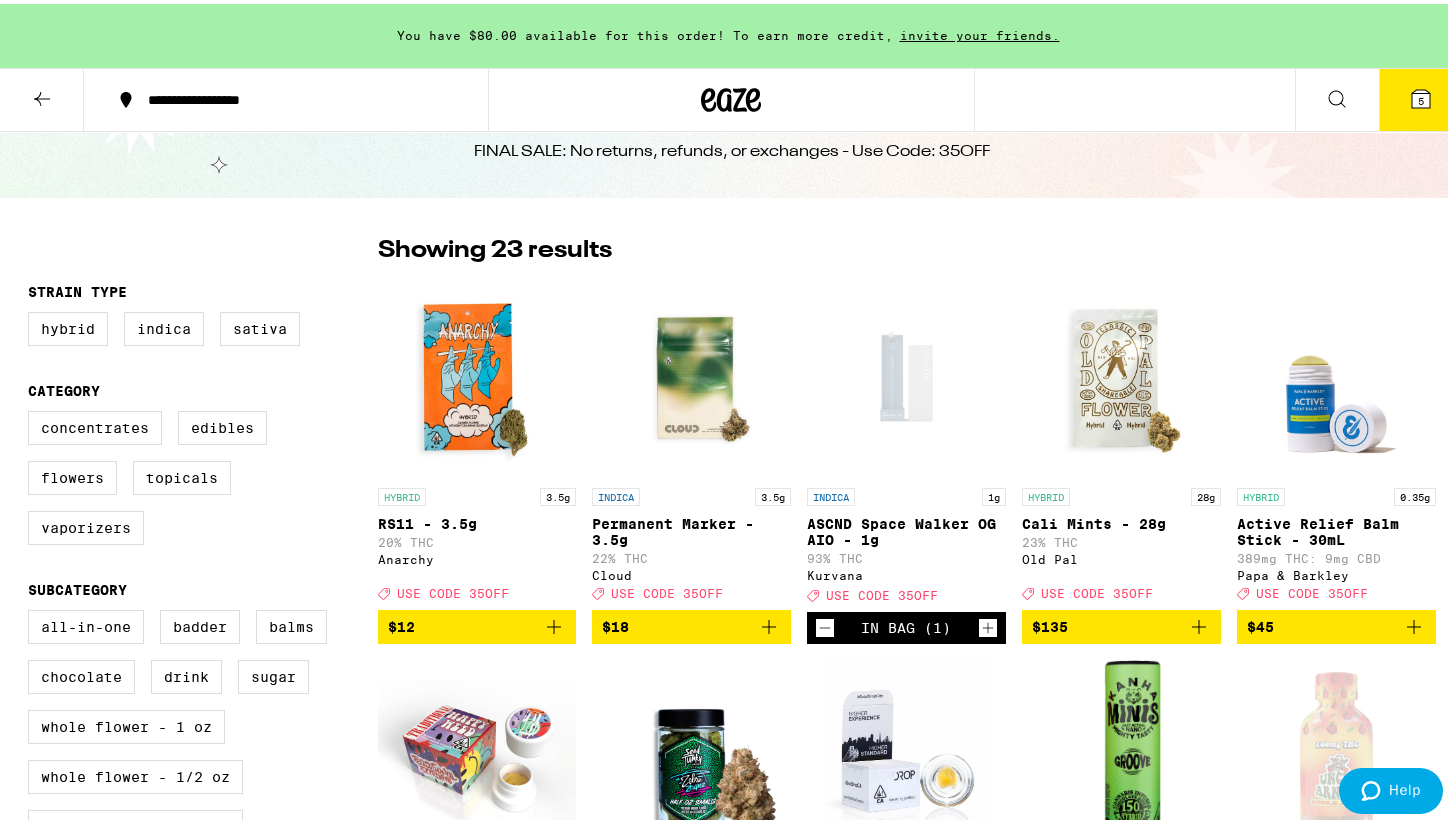 click on "5" at bounding box center (1421, 96) 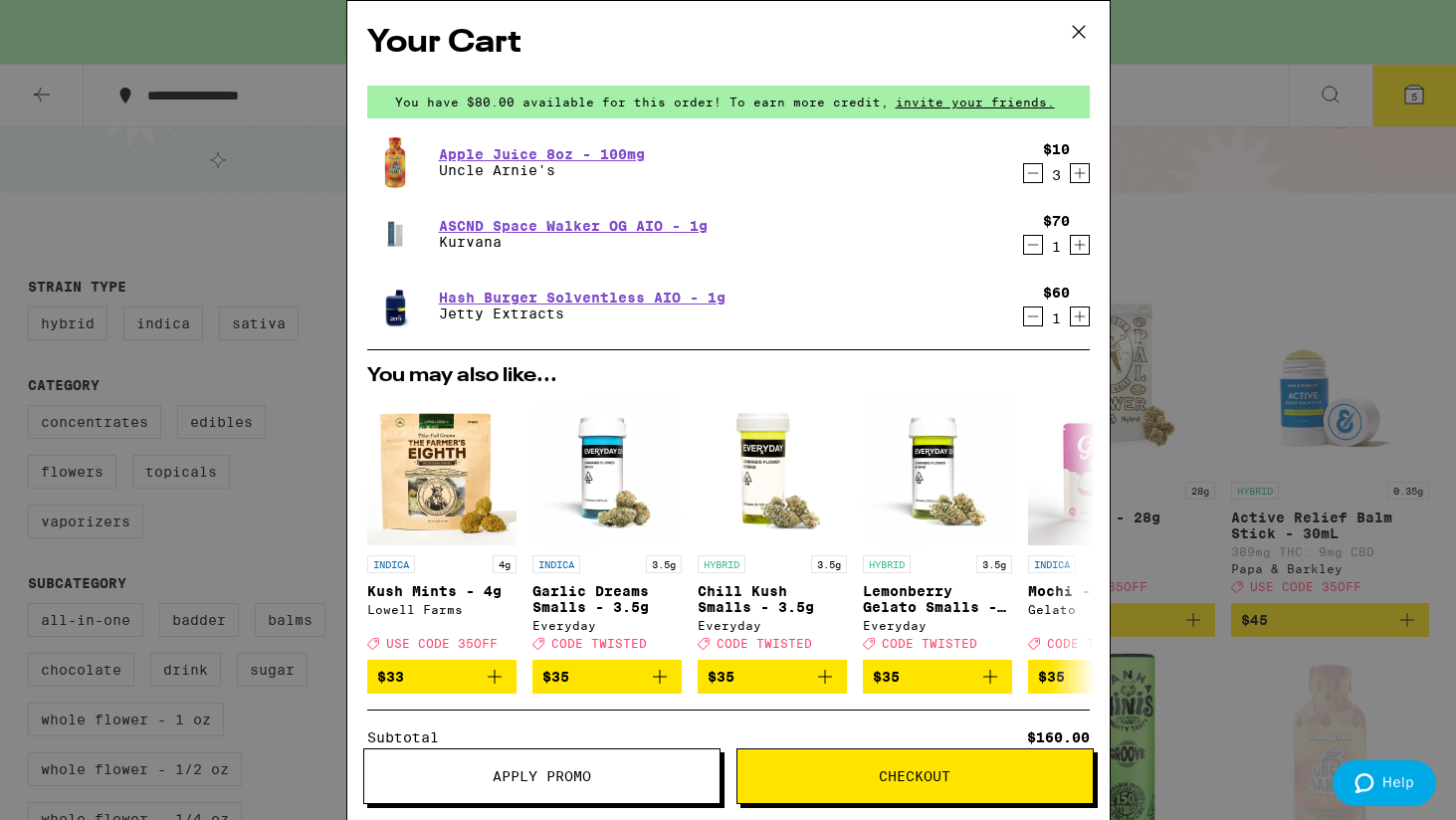 click on "Your Cart You have $80.00 available for this order! To earn more credit, invite your friends. Apple Juice 8oz - 100mg Uncle Arnie's $10 3 ASCND Space Walker OG AIO - 1g Kurvana $70 1 Hash Burger Solventless AIO - 1g Jetty Extracts $60 1 You may also like... INDICA 4g Kush Mints - 4g Lowell Farms Deal Created with Sketch. USE CODE 35OFF $33 INDICA 3.5g Garlic Dreams Smalls - 3.5g Everyday Deal Created with Sketch. CODE TWISTED $35 HYBRID 3.5g Chill Kush Smalls - 3.5g Everyday Deal Created with Sketch. CODE TWISTED $35 HYBRID 3.5g Lemonberry Gelato Smalls - 3.5g Everyday Deal Created with Sketch. CODE TWISTED $35 INDICA 3.5g Mochi - 3.5g Gelato Deal Created with Sketch. CODE TWISTED $35 SATIVA 3.5g Blackberry Diesel - 3.5g Gelato Deal Created with Sketch. CODE TWISTED $35 HYBRID 3.5g Melonade - 3.5g Gelato Deal Created with Sketch. CODE TWISTED $35 HYBRID 3.5g Orangeade - 3.5g Gelato Deal Created with Sketch. CODE TWISTED $35 SATIVA 3.5g Tequila Sunrise - 3.5g Cookies Deal Created with Sketch. USE CODE 35OFF" at bounding box center [728, 410] 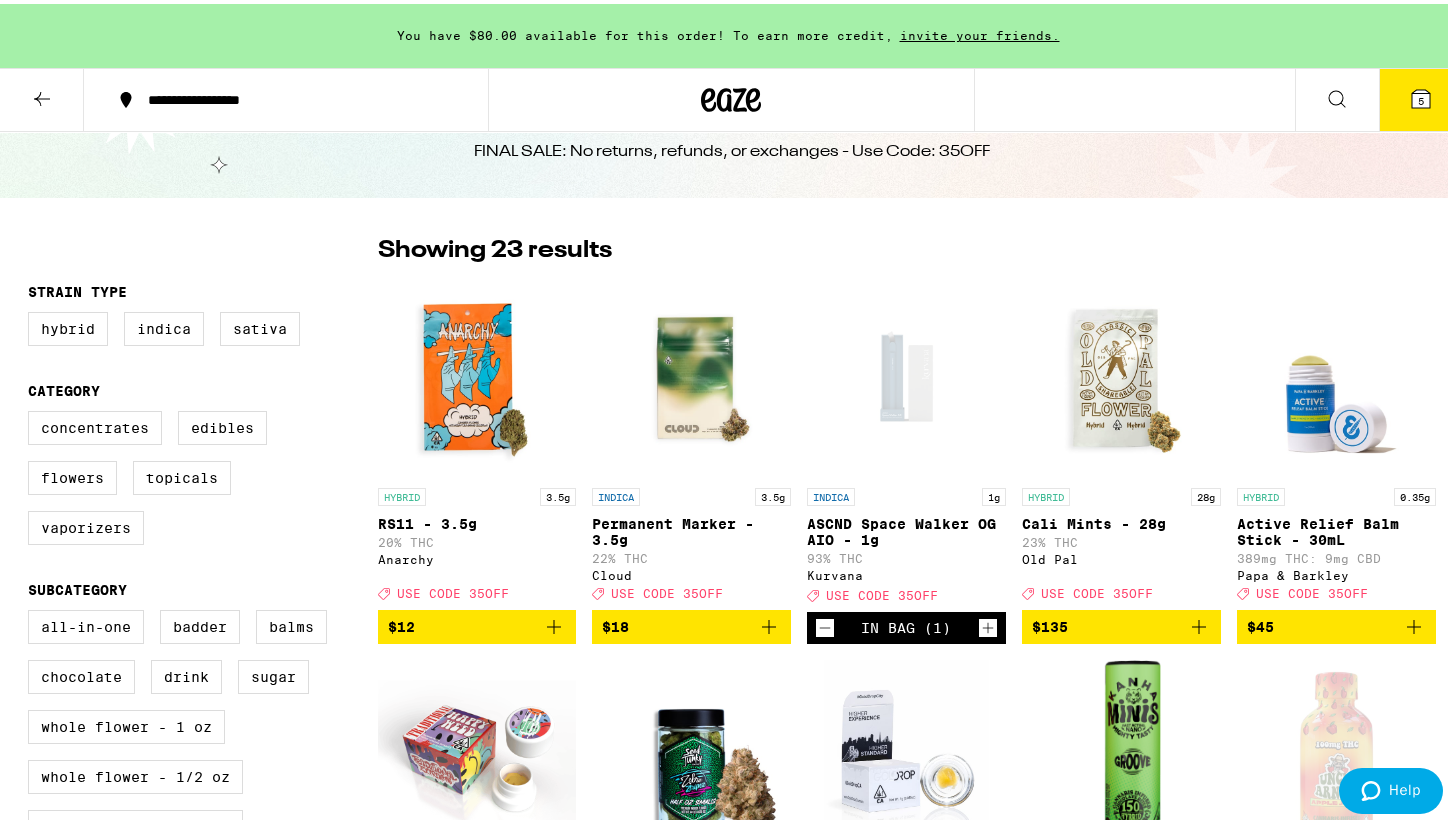 click at bounding box center (906, 374) 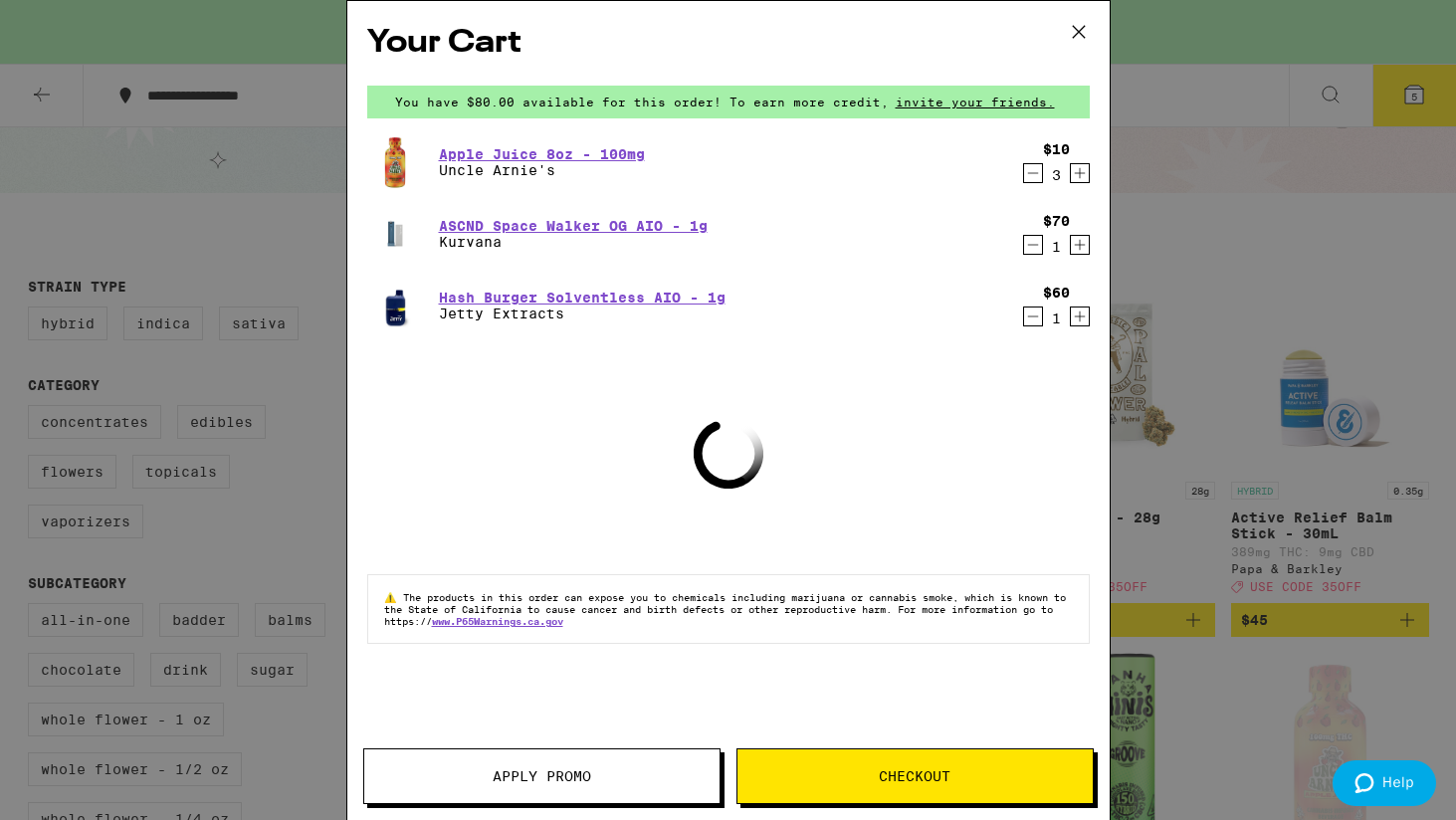 click at bounding box center [395, 306] 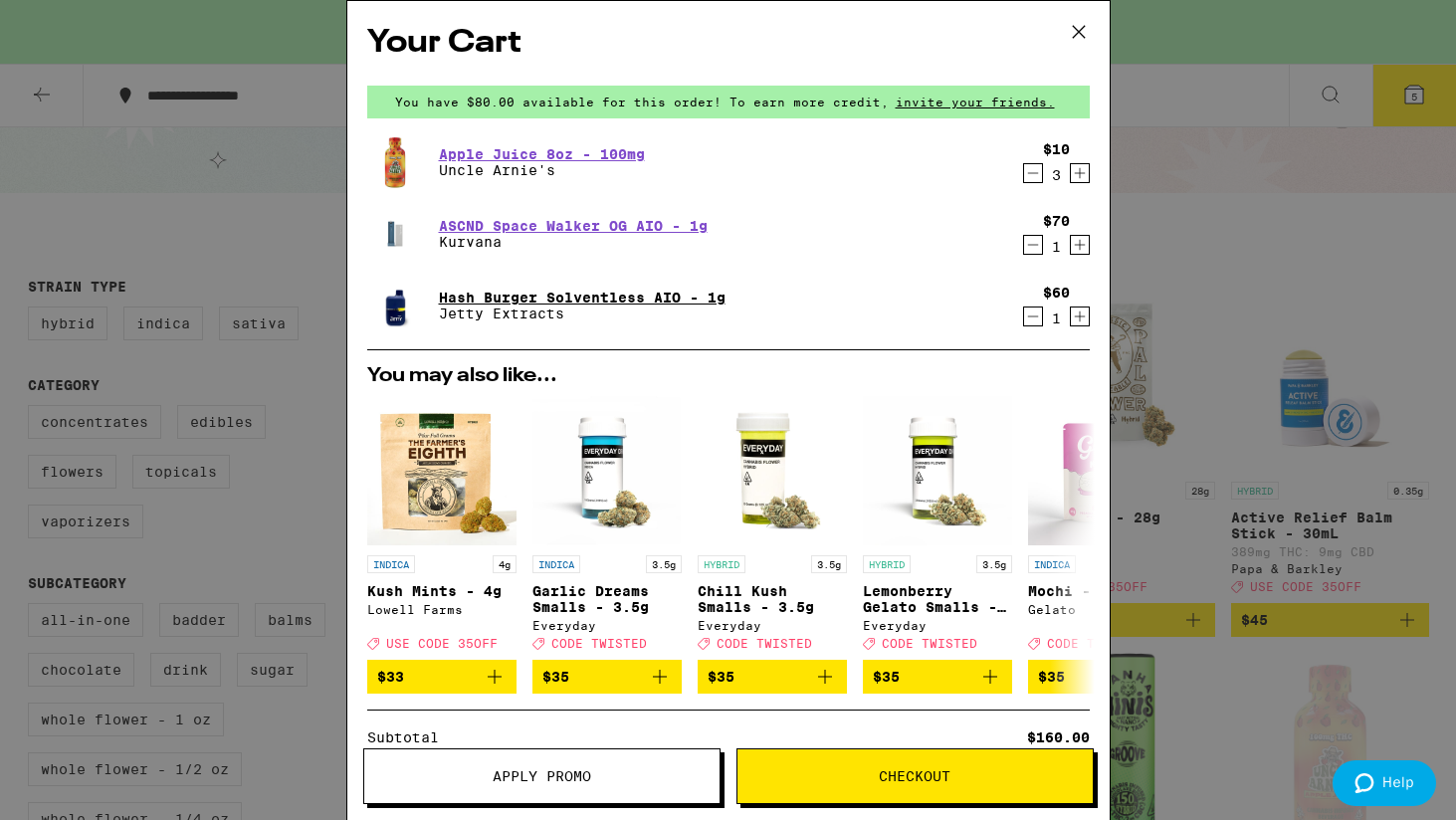 click on "Hash Burger Solventless AIO - 1g" at bounding box center (582, 298) 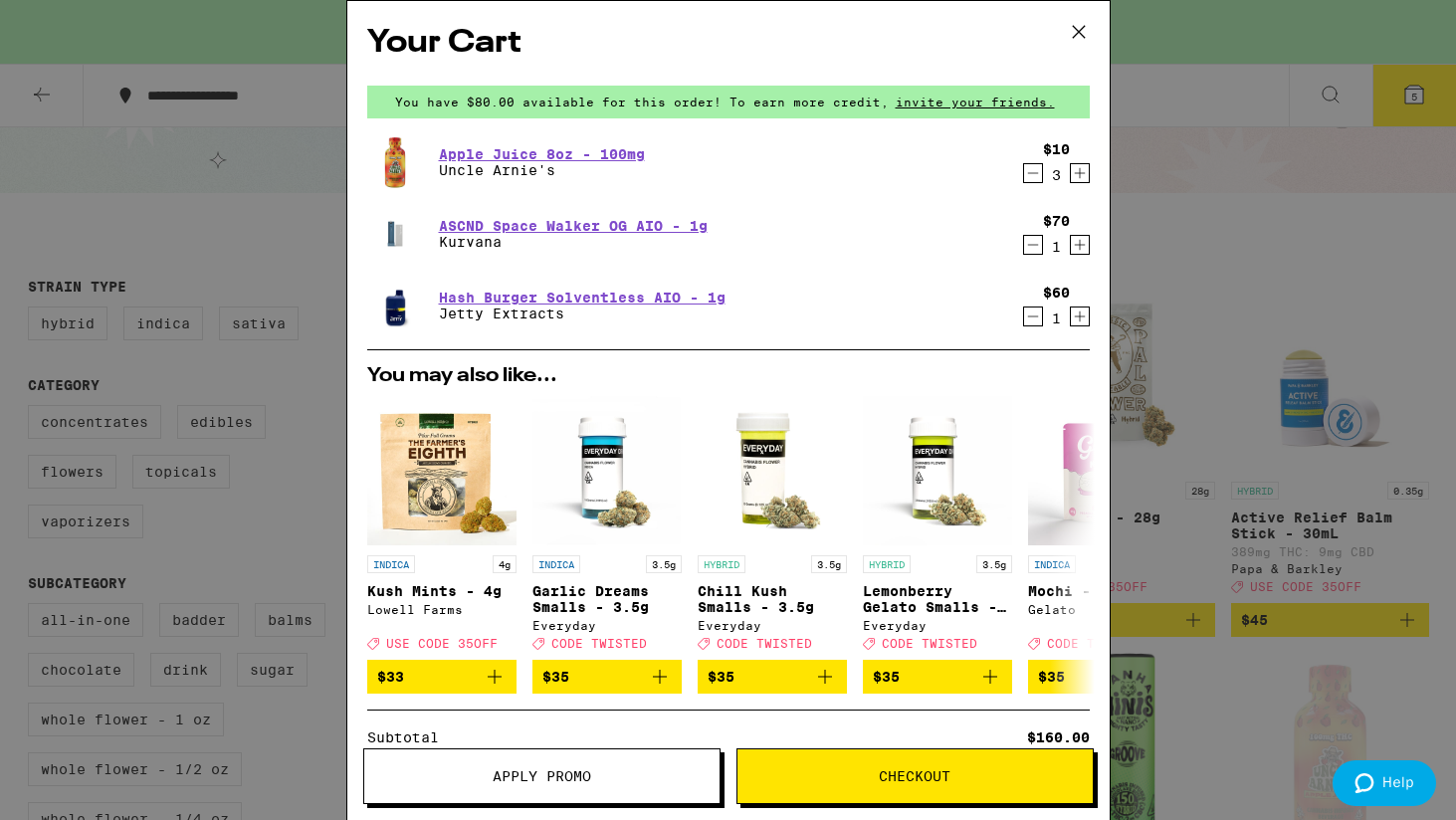 click 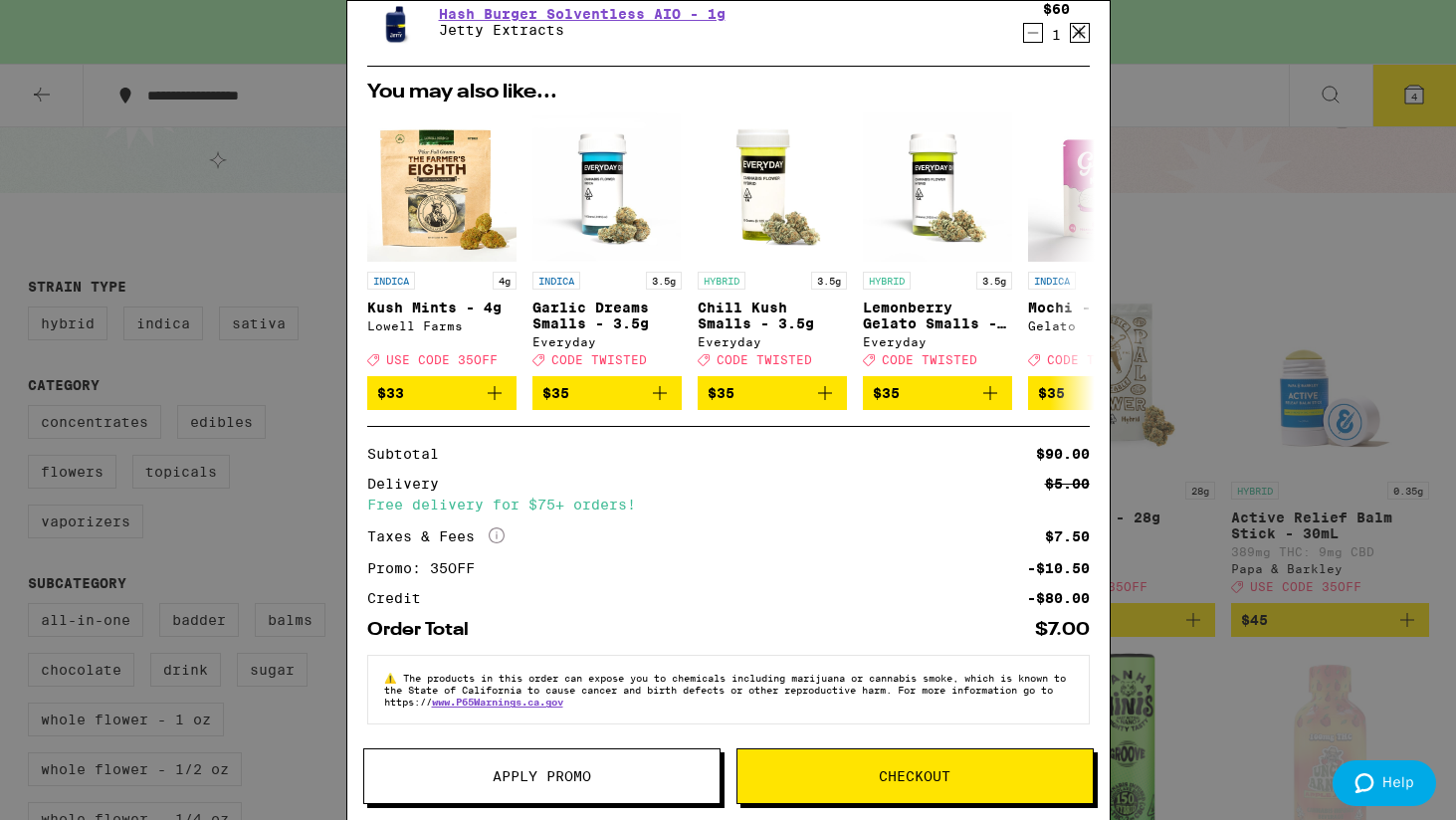 scroll, scrollTop: 218, scrollLeft: 0, axis: vertical 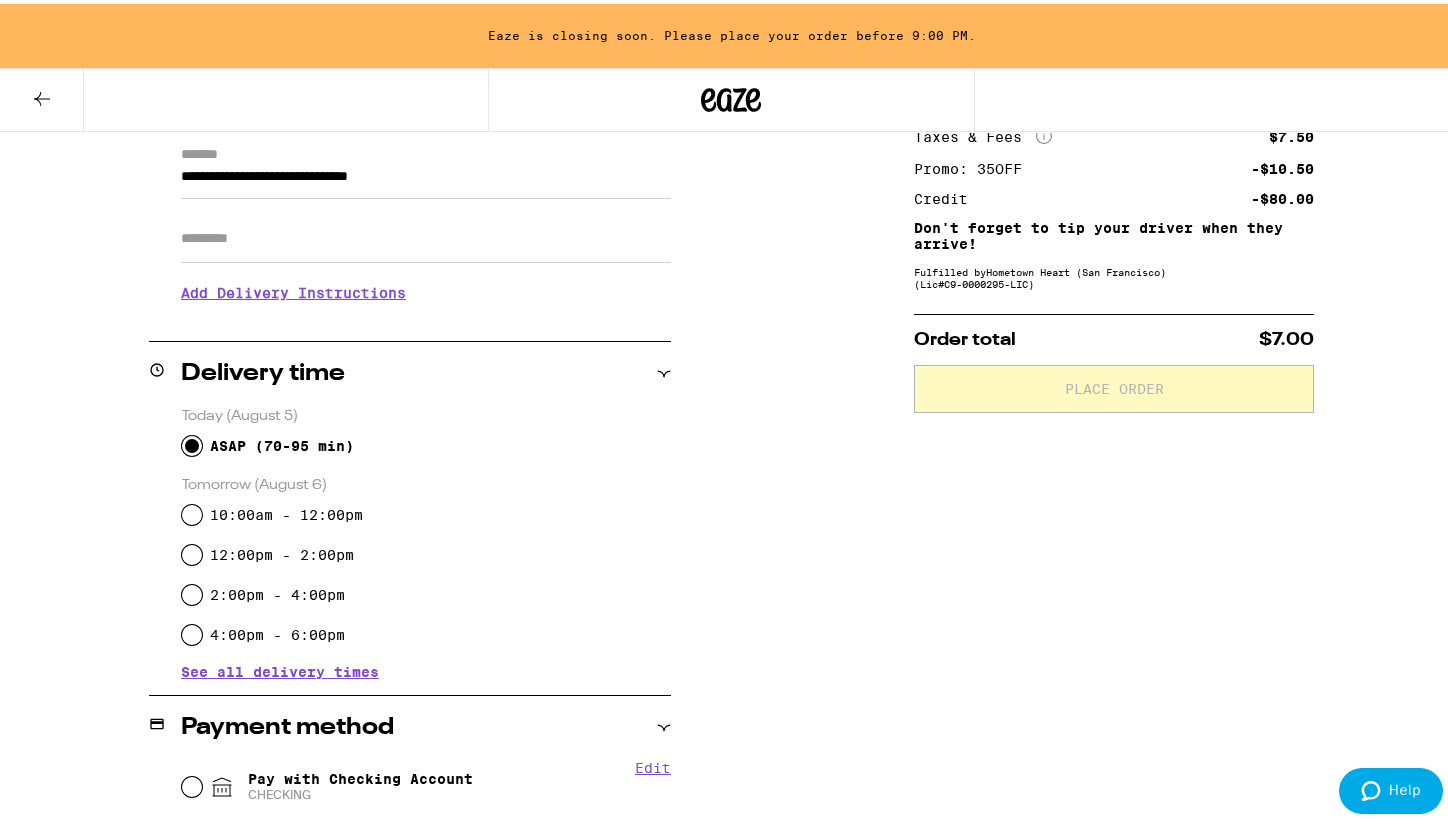 click on "10:00am - 12:00pm" at bounding box center [192, 511] 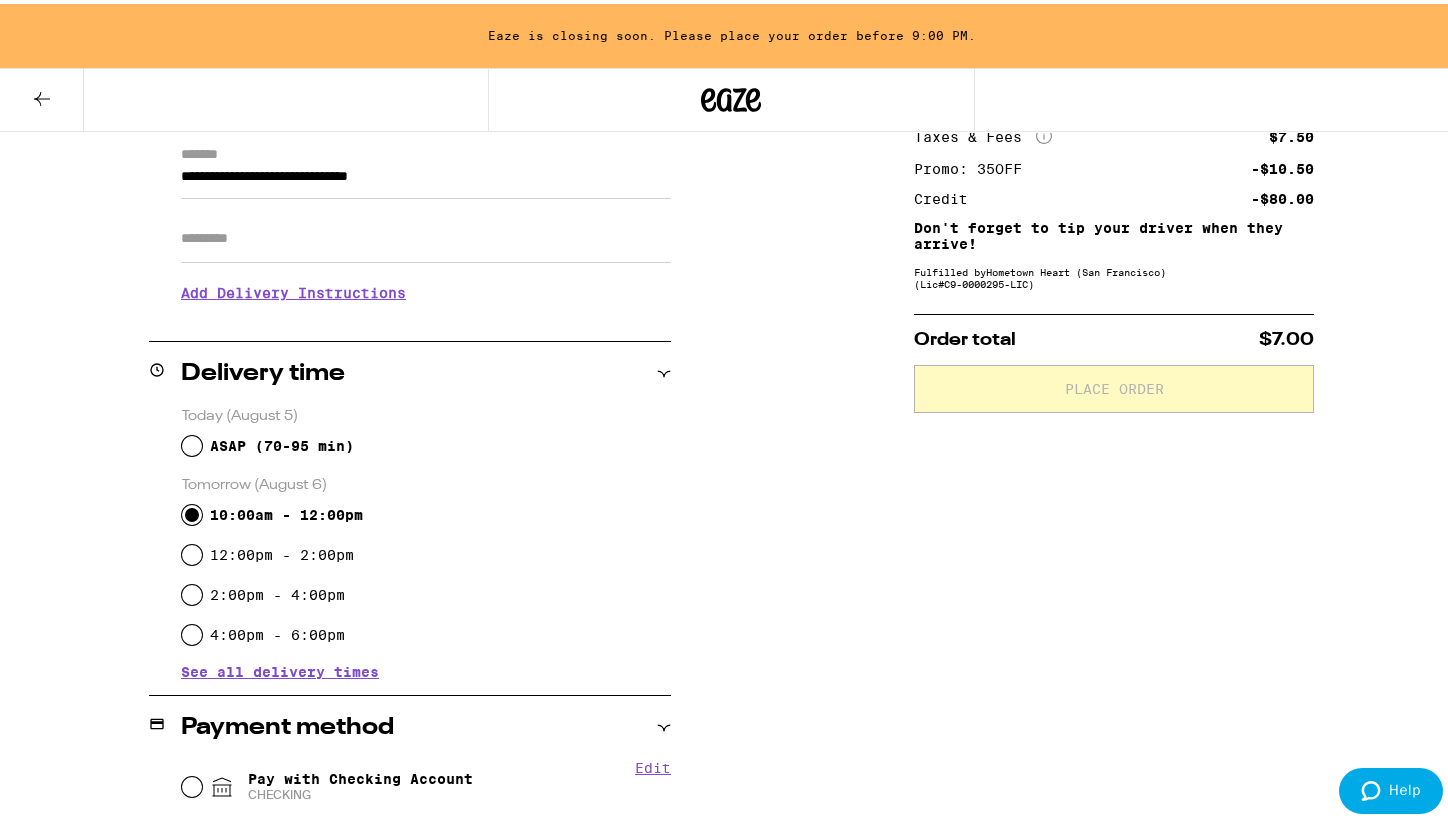 radio on "true" 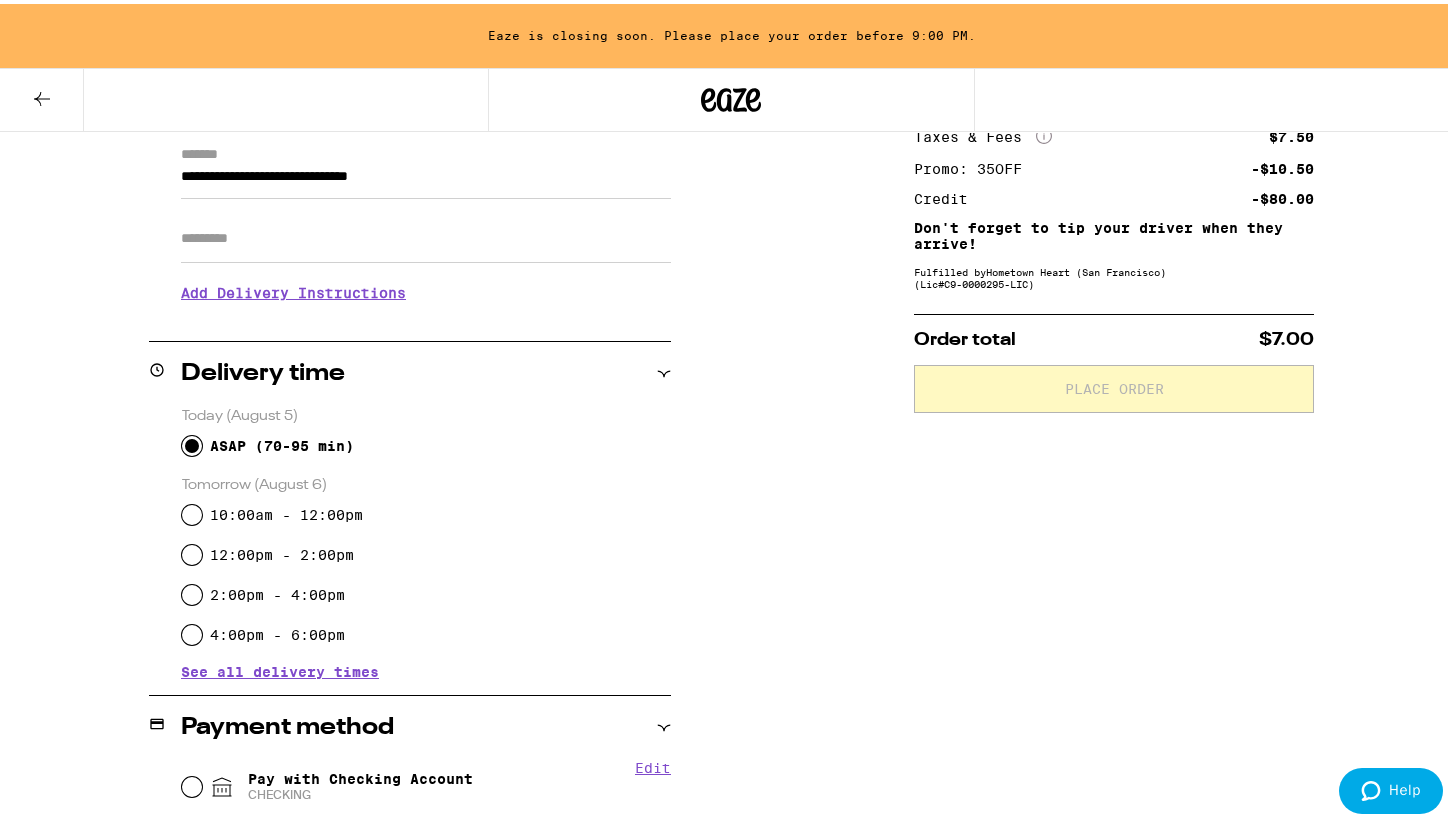 radio on "true" 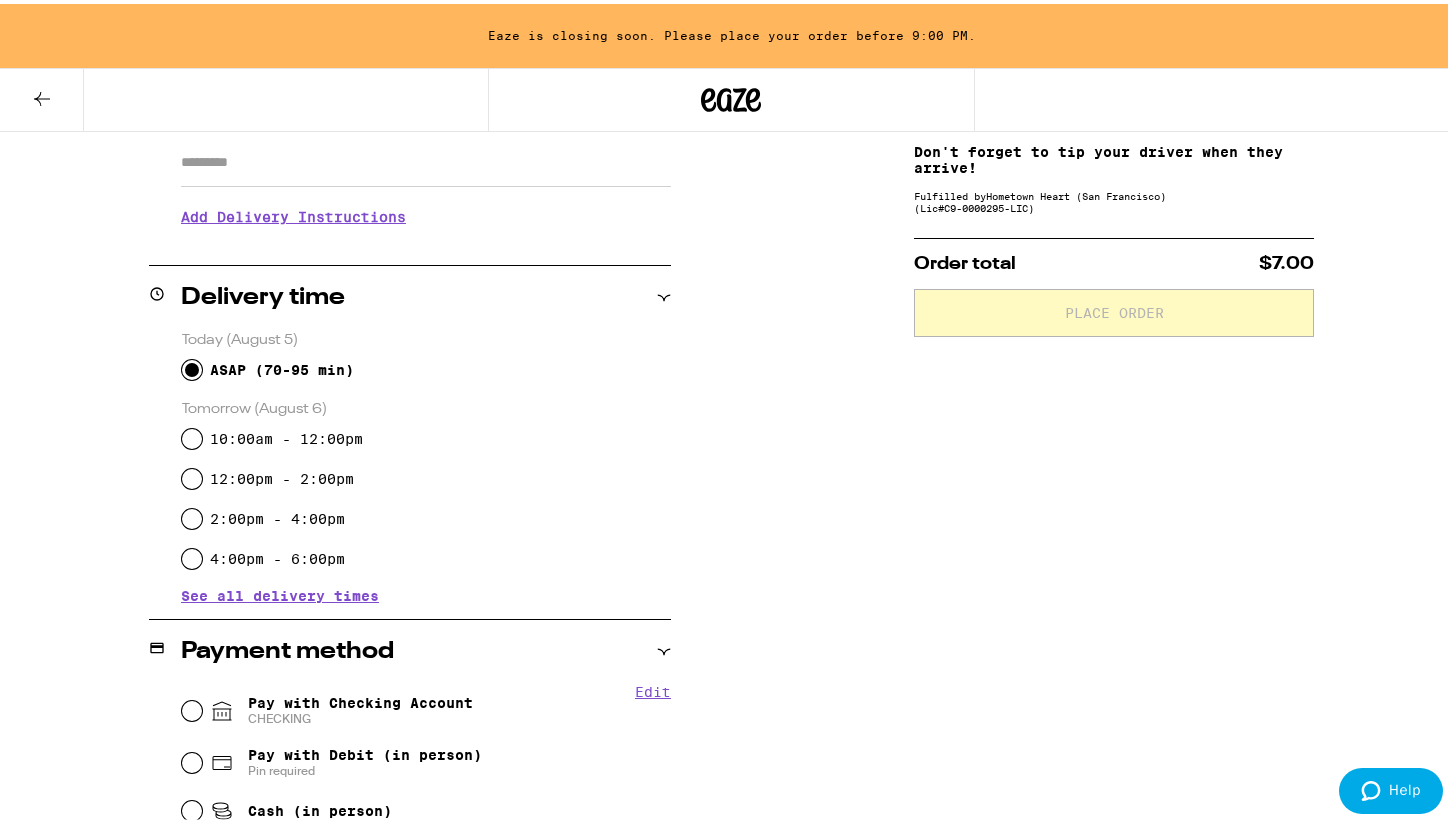 scroll, scrollTop: 362, scrollLeft: 0, axis: vertical 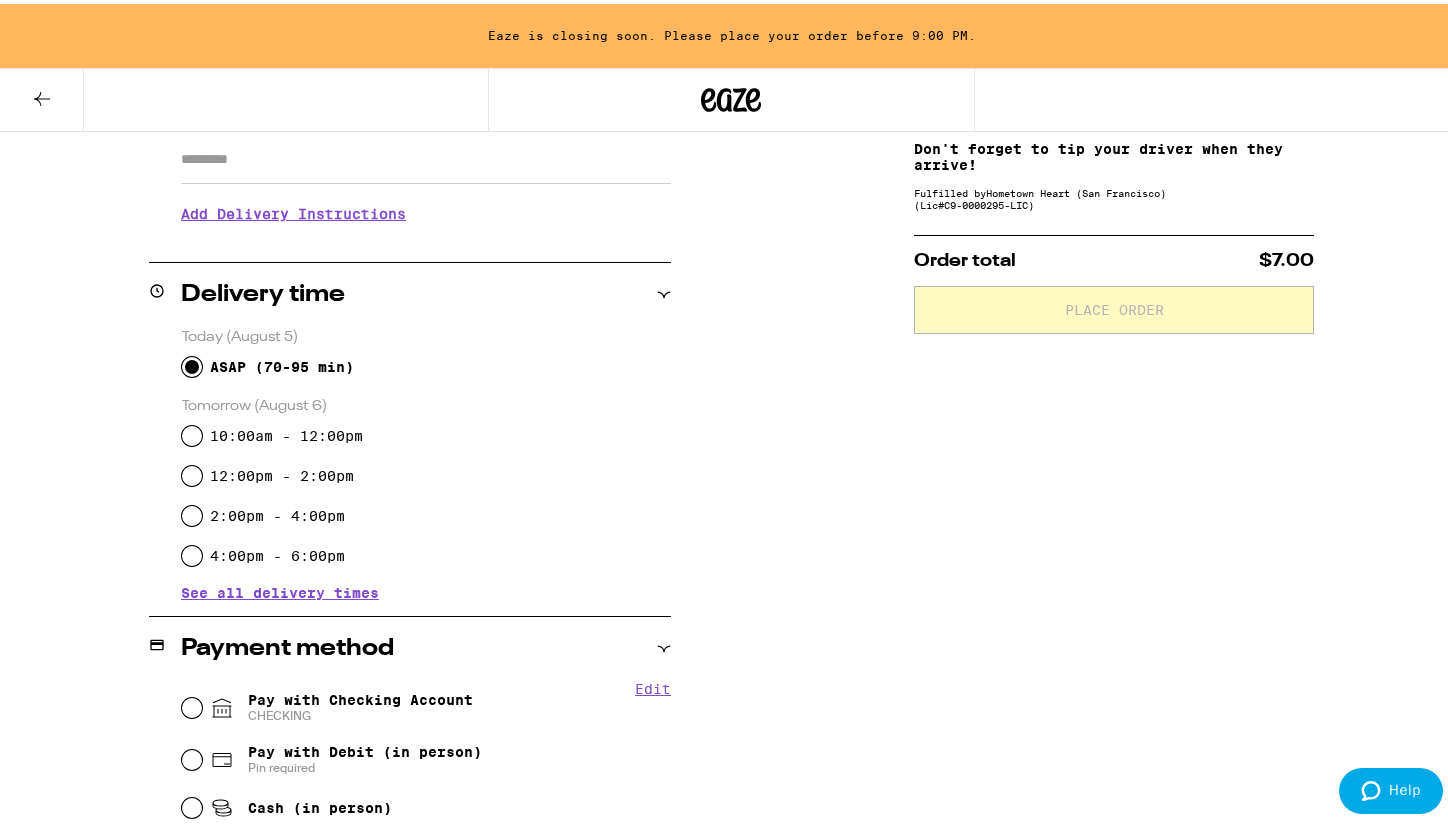 click on "Pay with Checking Account CHECKING" at bounding box center [192, 704] 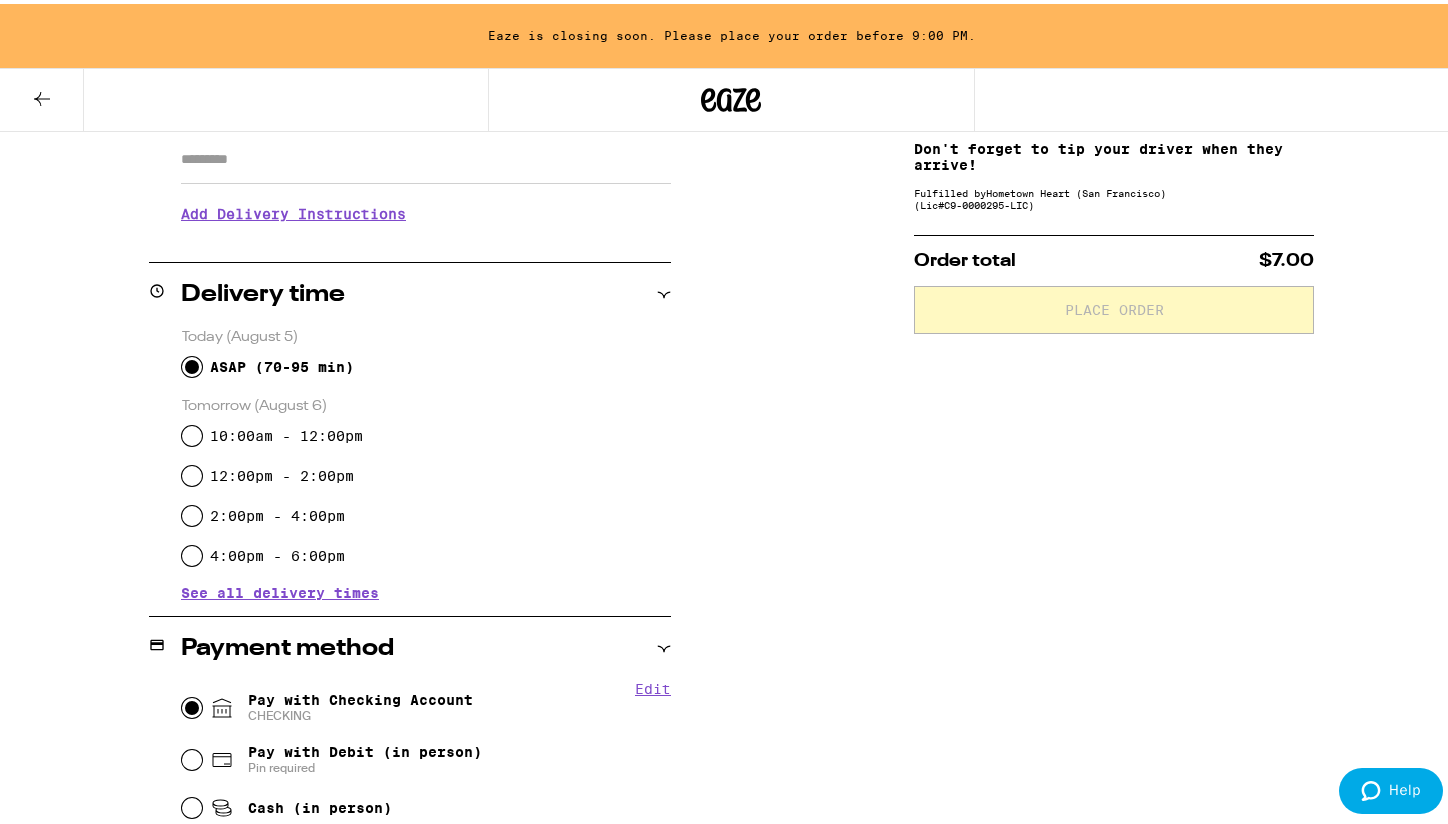 radio on "true" 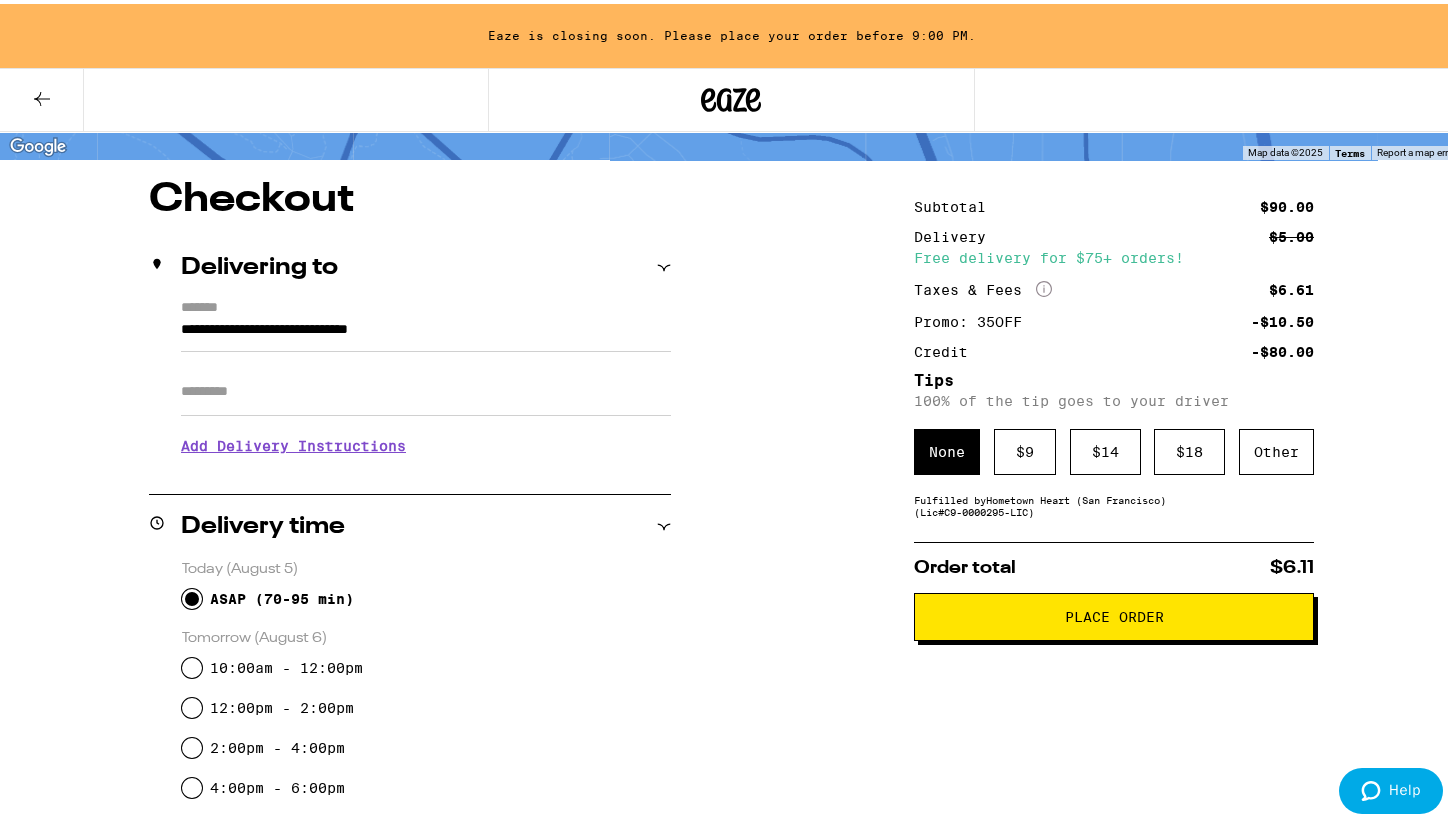 scroll, scrollTop: 131, scrollLeft: 0, axis: vertical 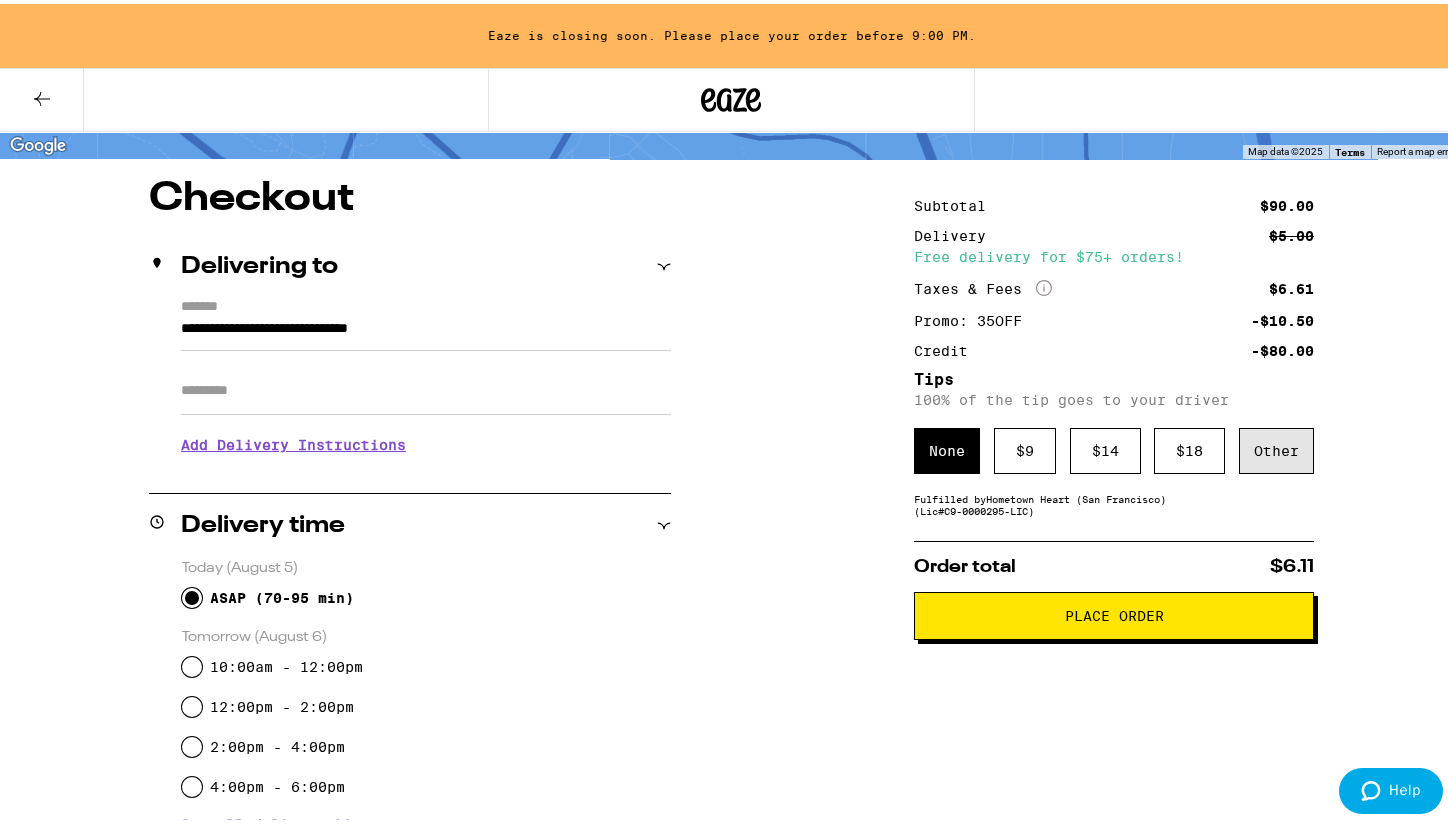 click on "Other" at bounding box center (1276, 447) 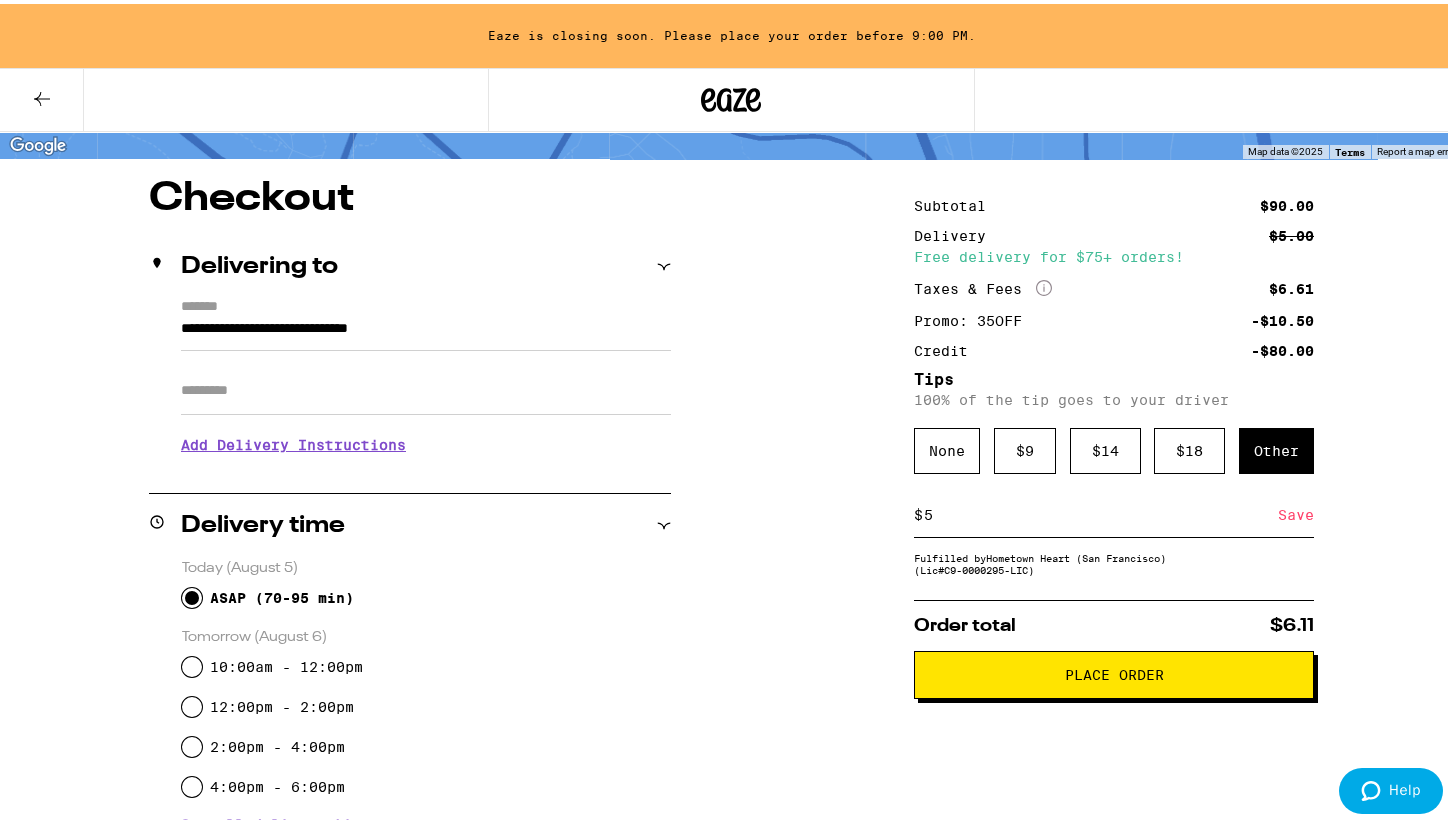 type on "5" 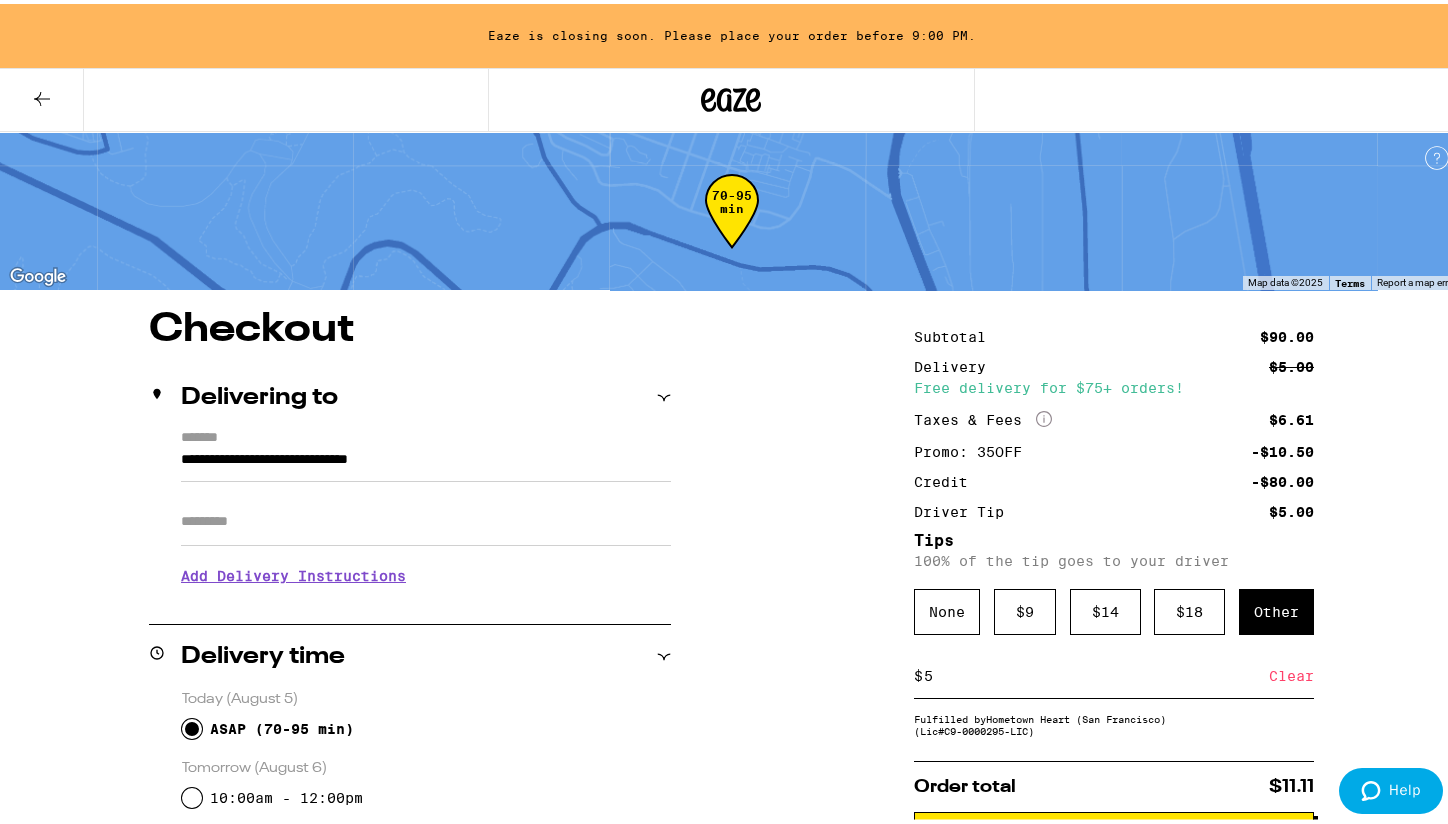 scroll, scrollTop: 0, scrollLeft: 0, axis: both 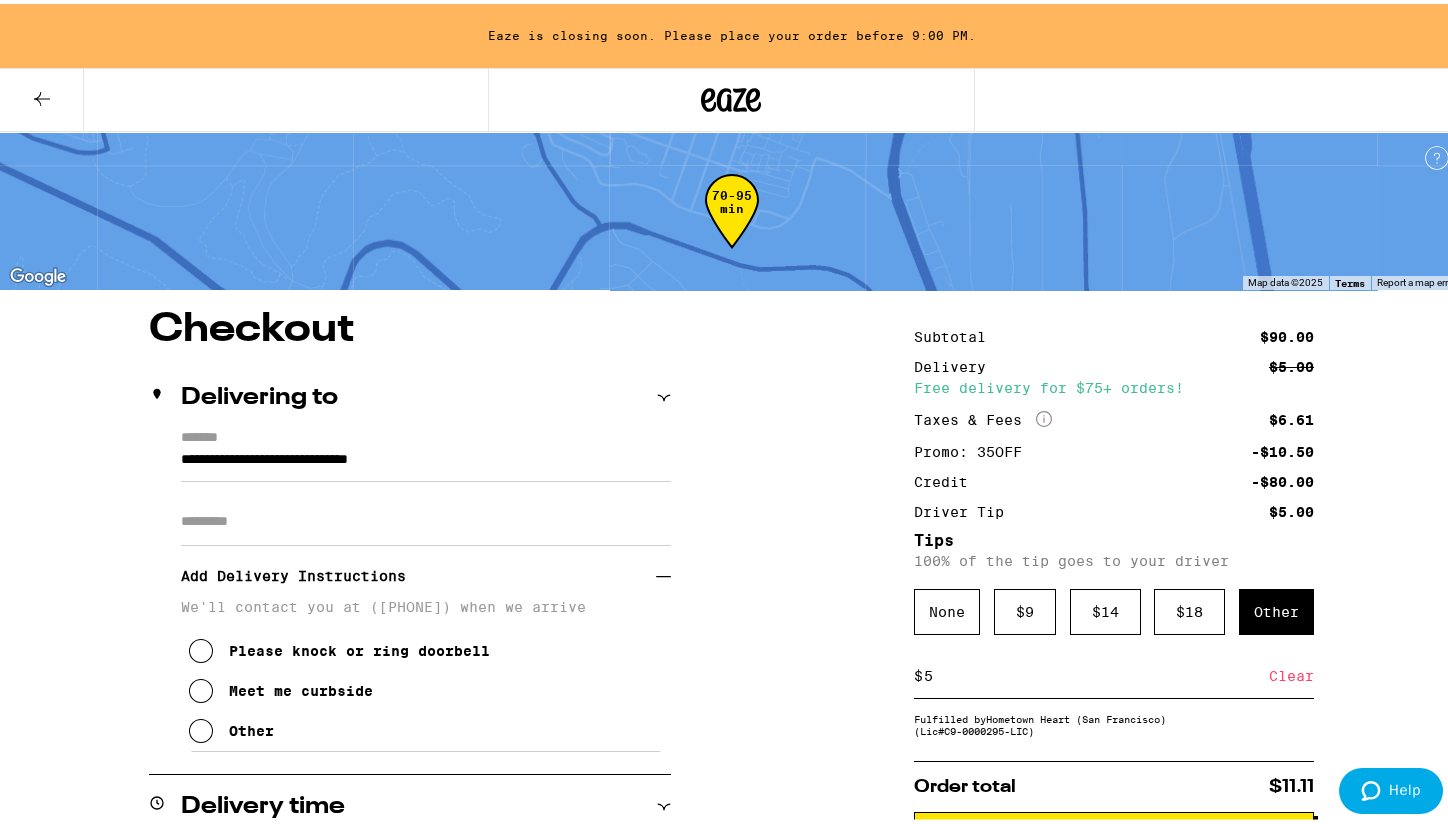 click at bounding box center (201, 687) 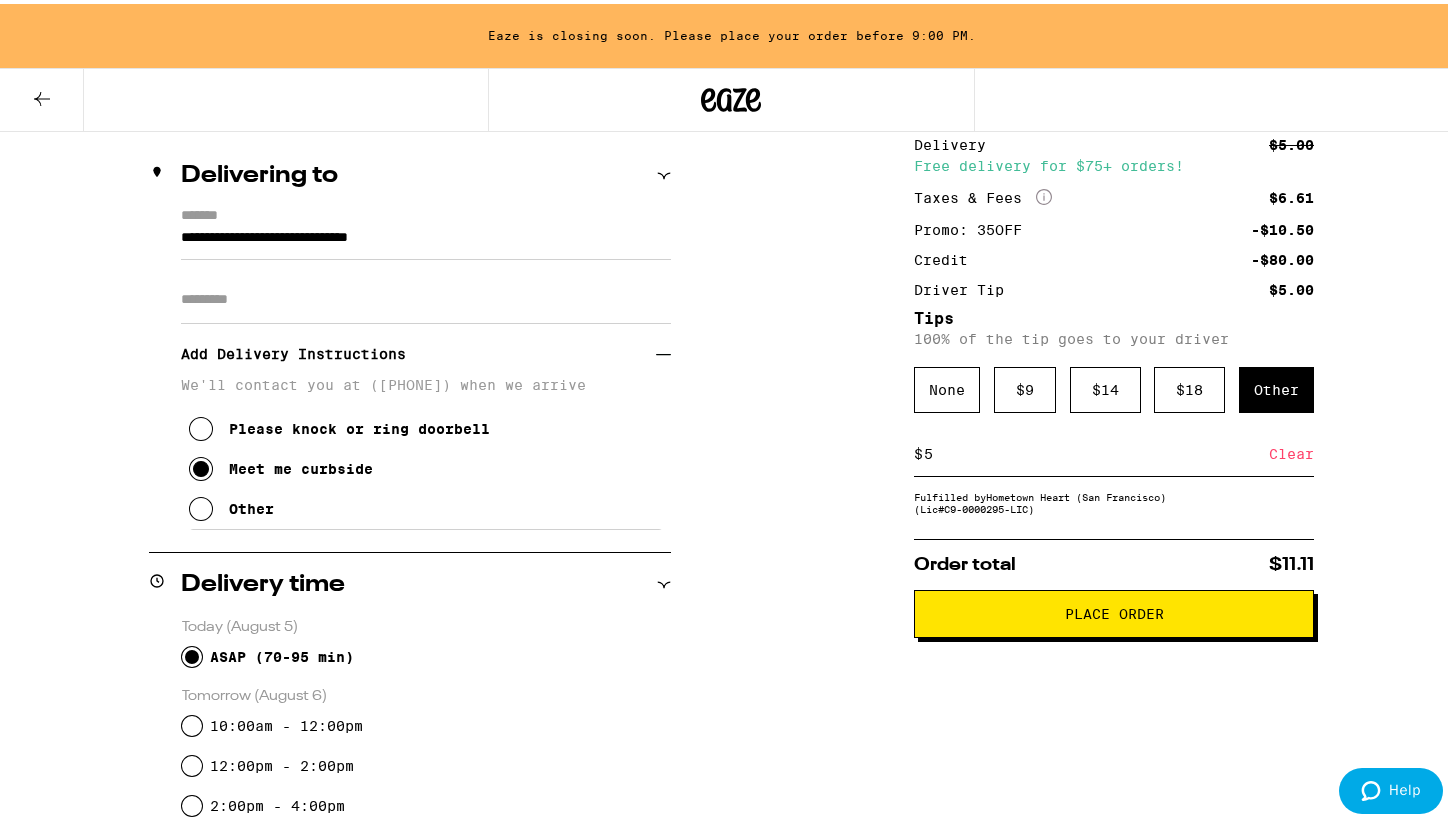 scroll, scrollTop: 223, scrollLeft: 0, axis: vertical 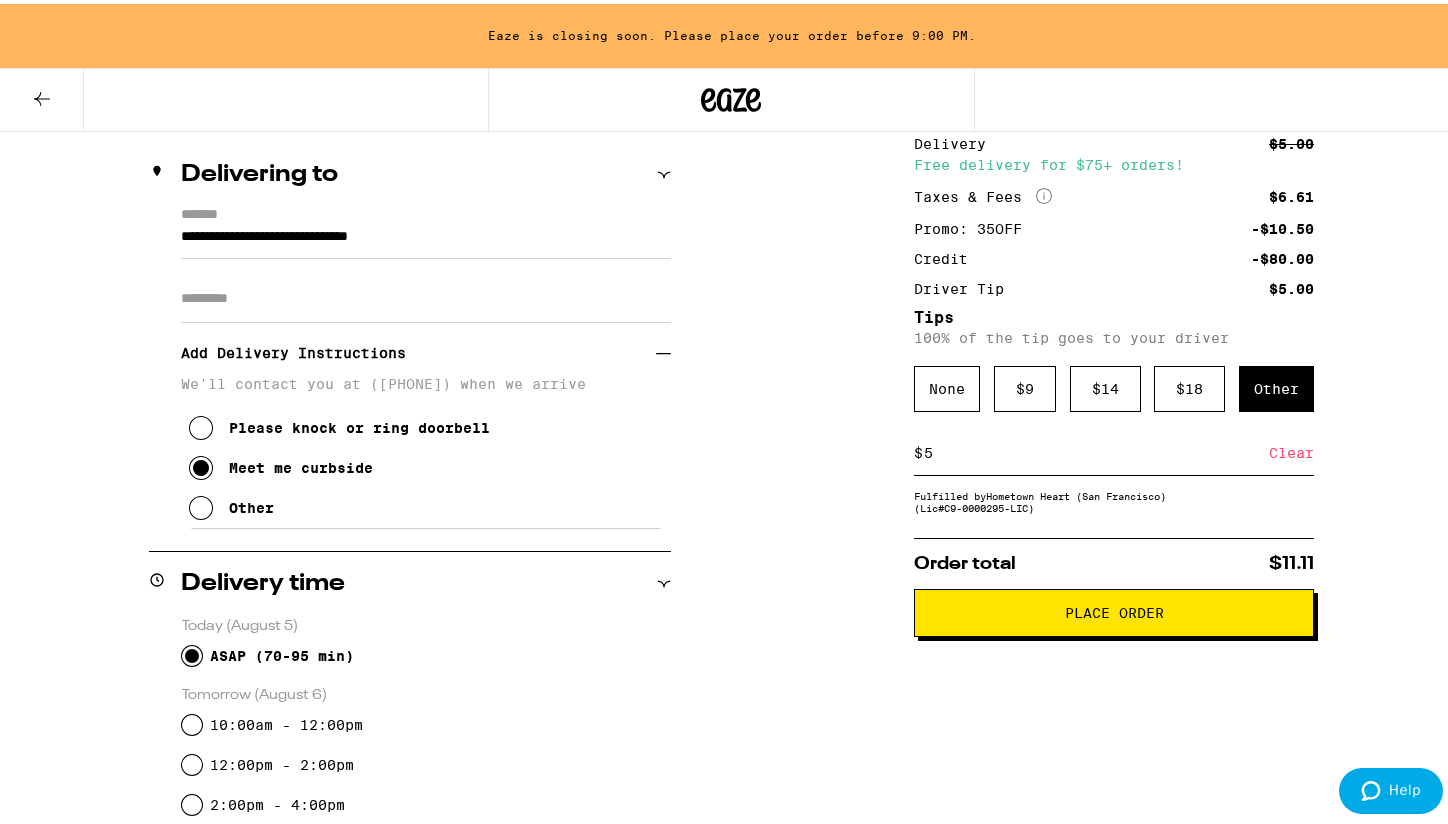 click on "Place Order" at bounding box center [1114, 609] 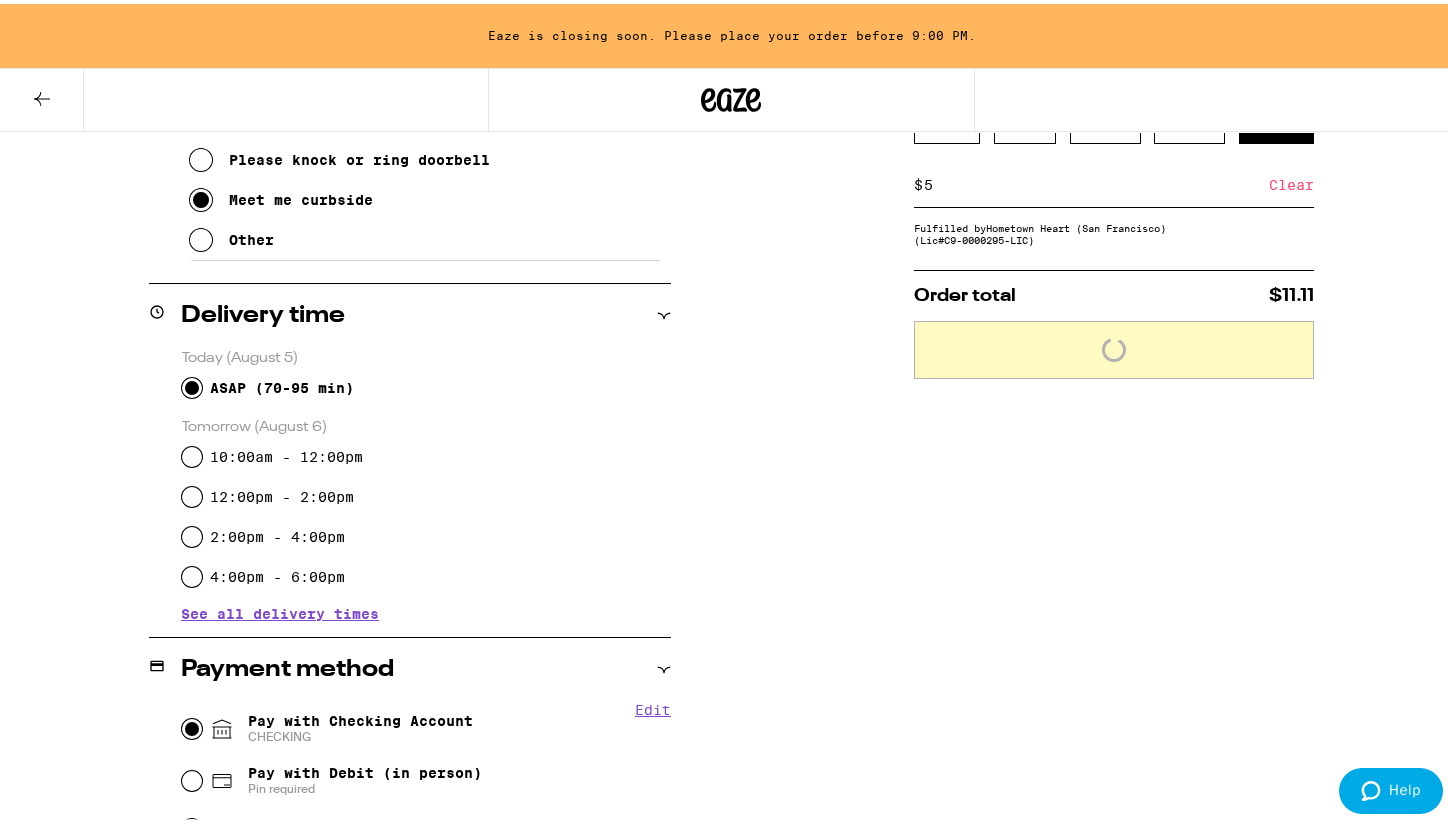 scroll, scrollTop: 496, scrollLeft: 0, axis: vertical 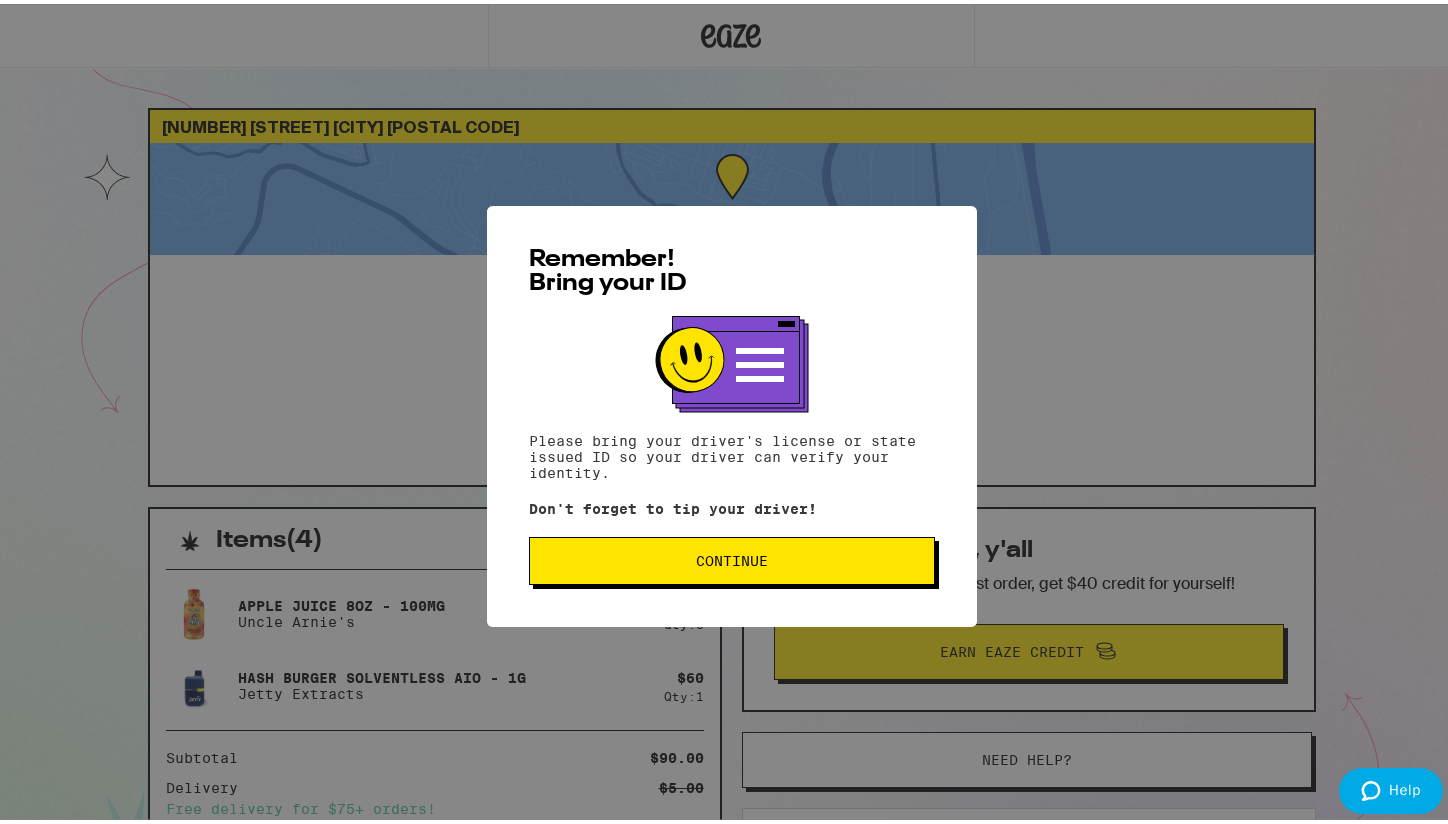 click on "Continue" at bounding box center [732, 557] 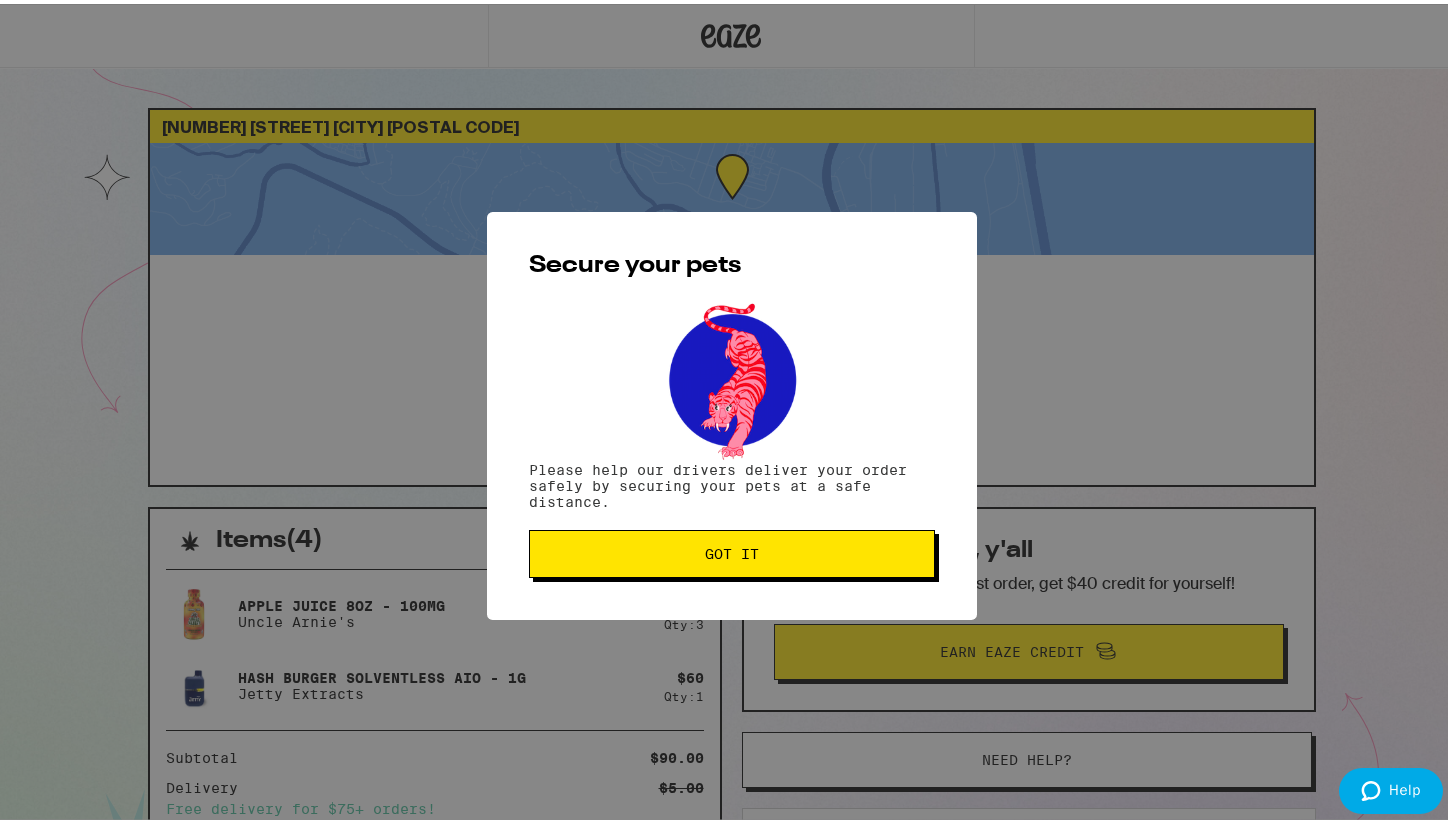click on "Got it" at bounding box center (732, 550) 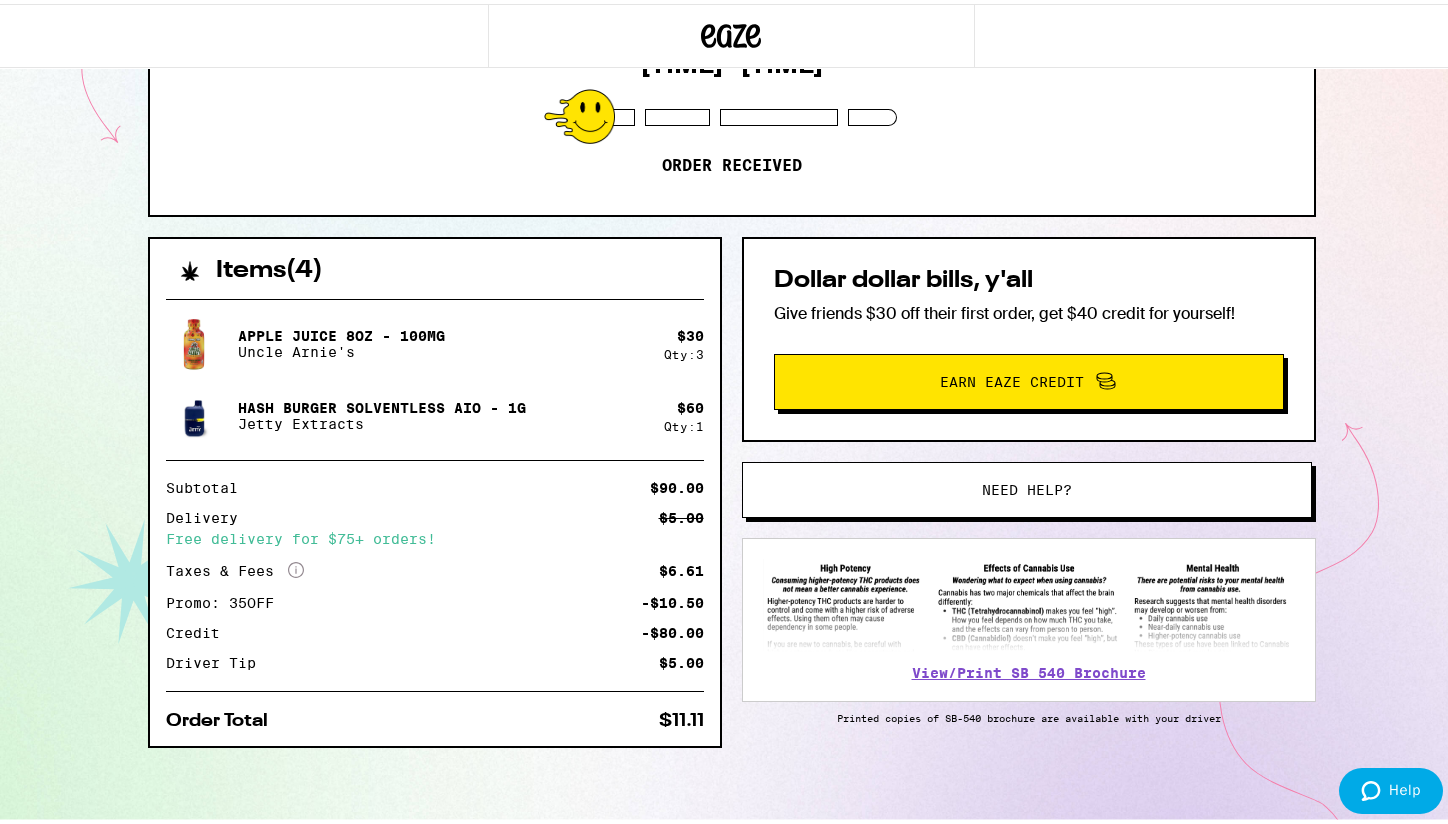 scroll, scrollTop: 247, scrollLeft: 0, axis: vertical 